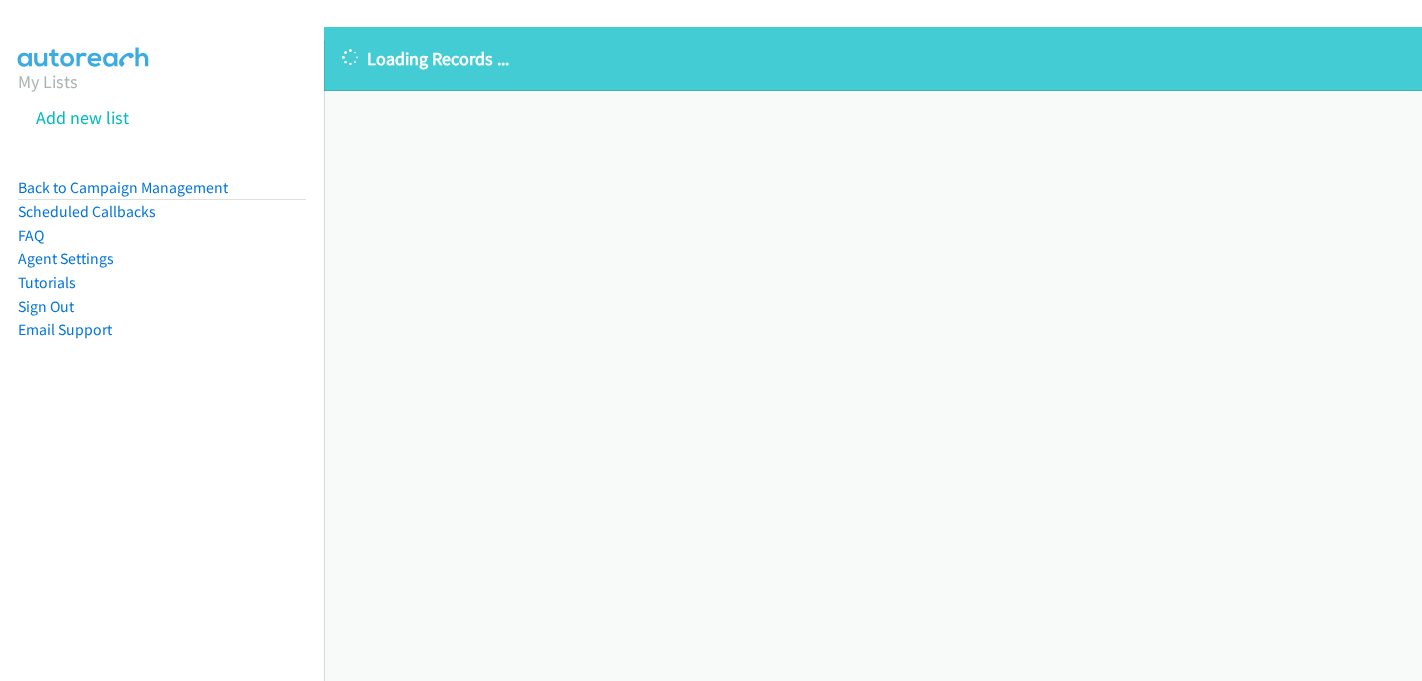 scroll, scrollTop: 0, scrollLeft: 0, axis: both 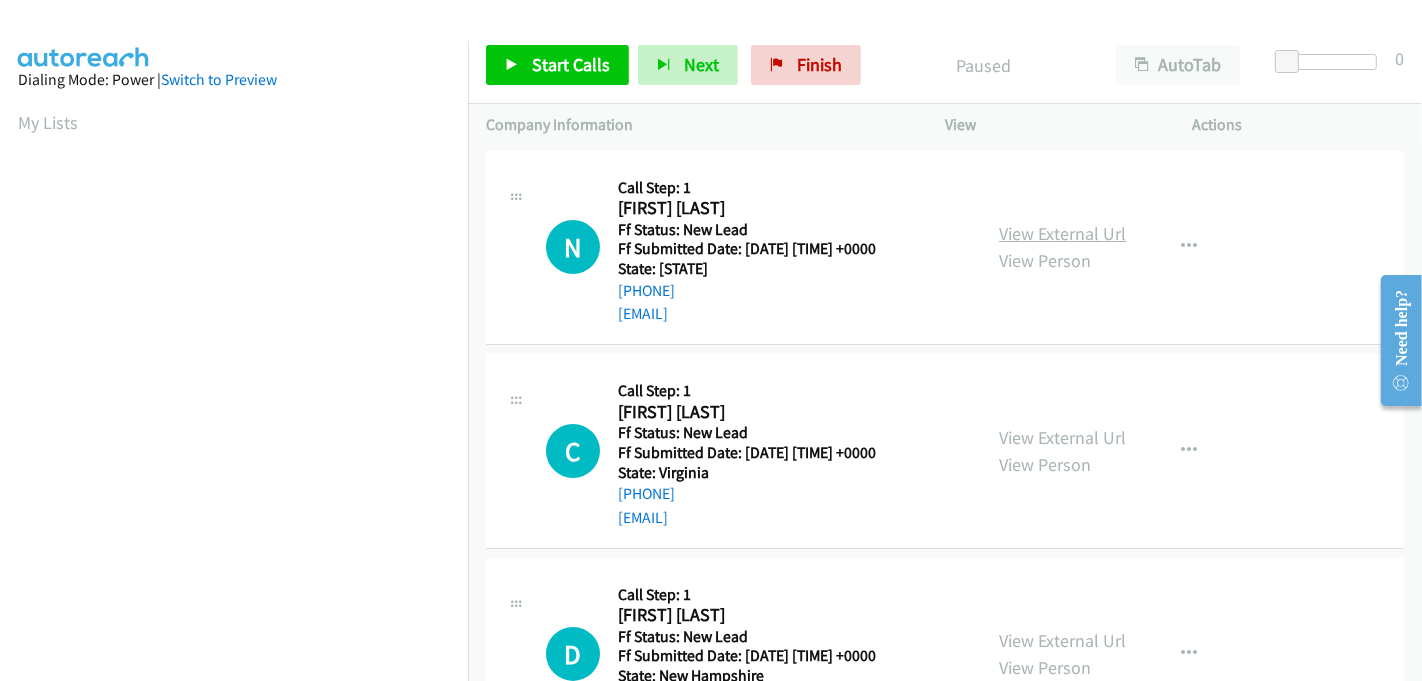 click on "View External Url" at bounding box center [1062, 233] 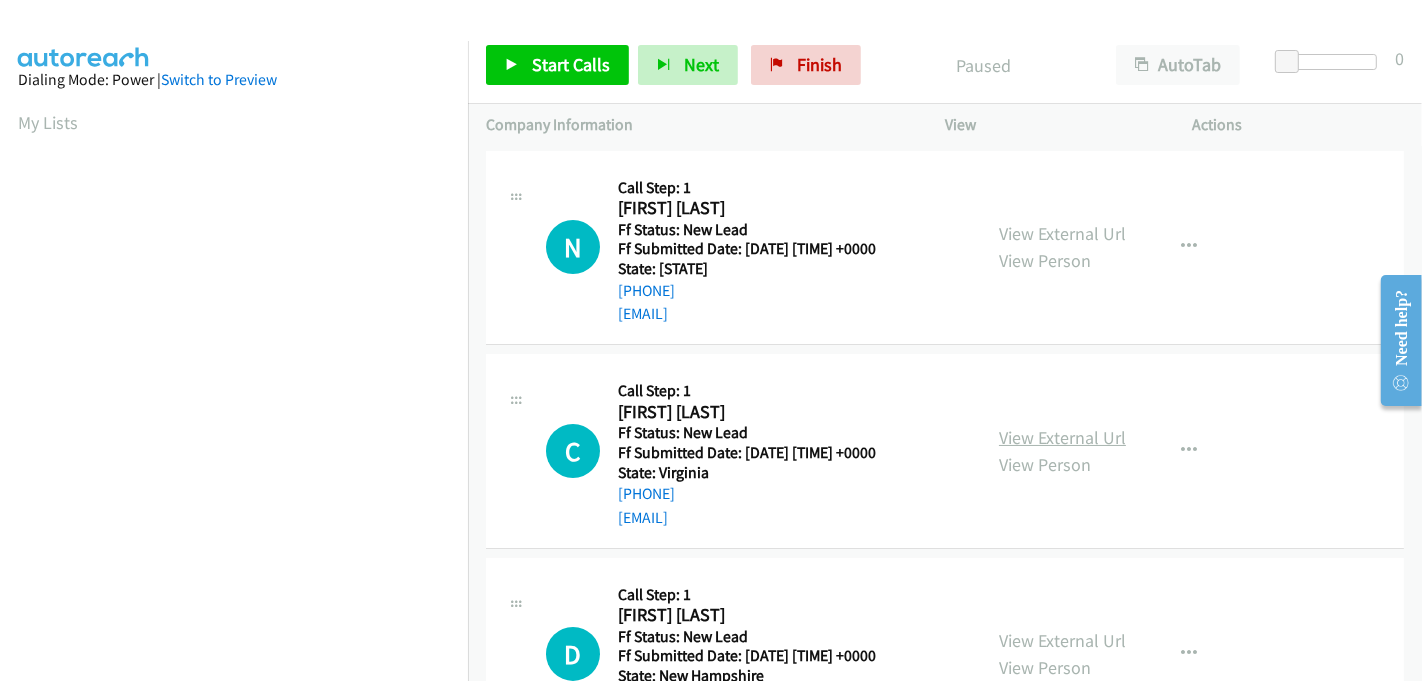 click on "View External Url" at bounding box center (1062, 437) 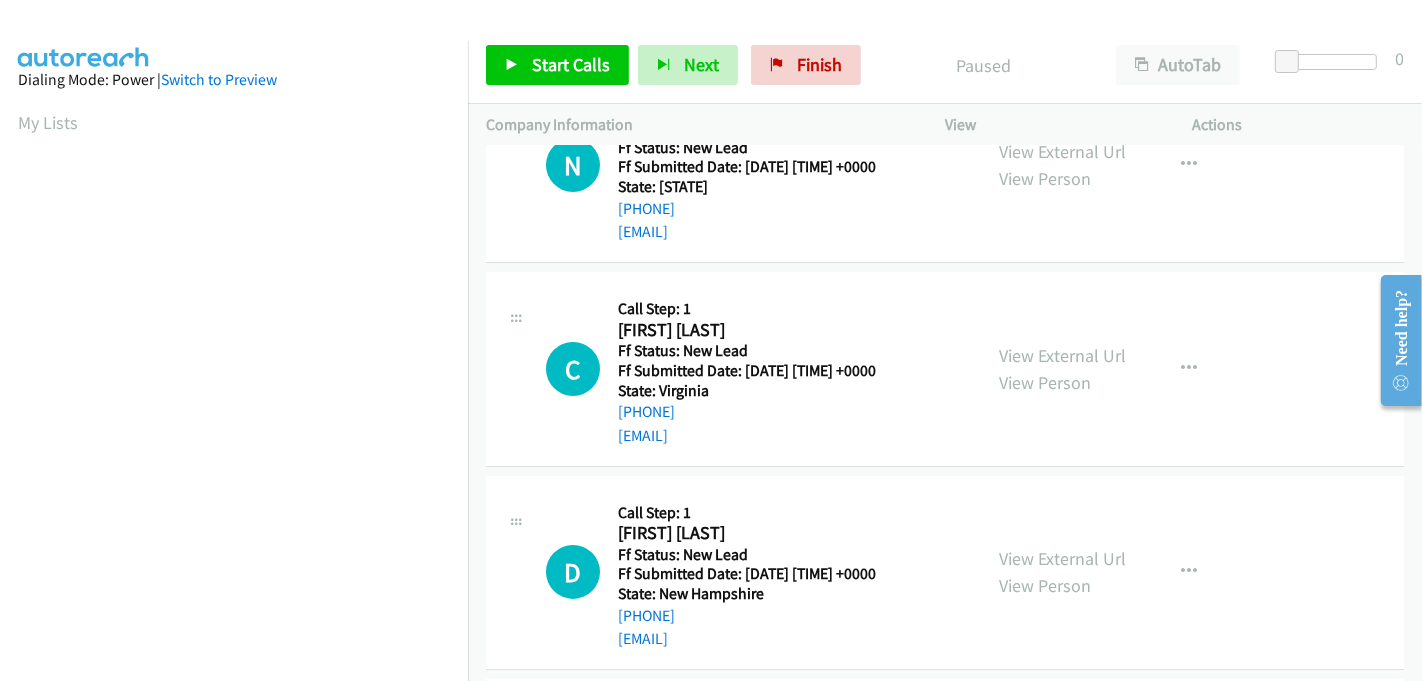 scroll, scrollTop: 222, scrollLeft: 0, axis: vertical 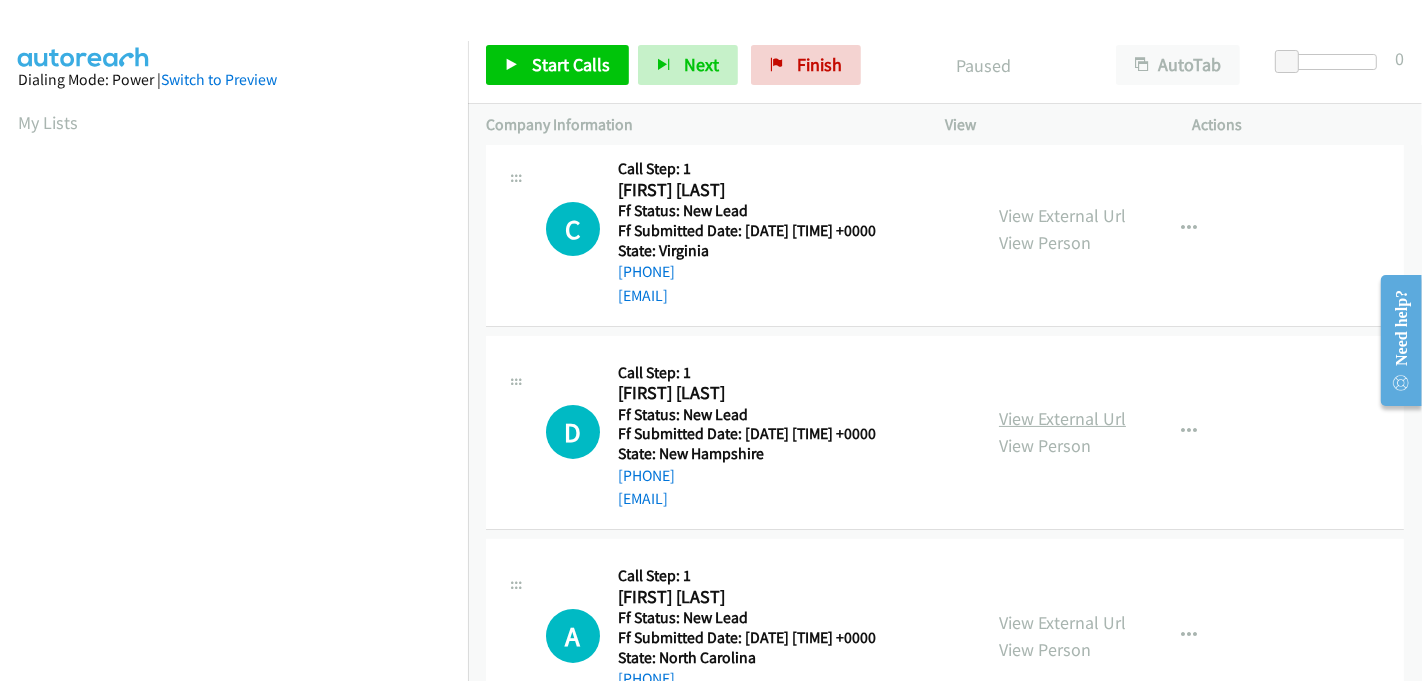 click on "View External Url" at bounding box center [1062, 418] 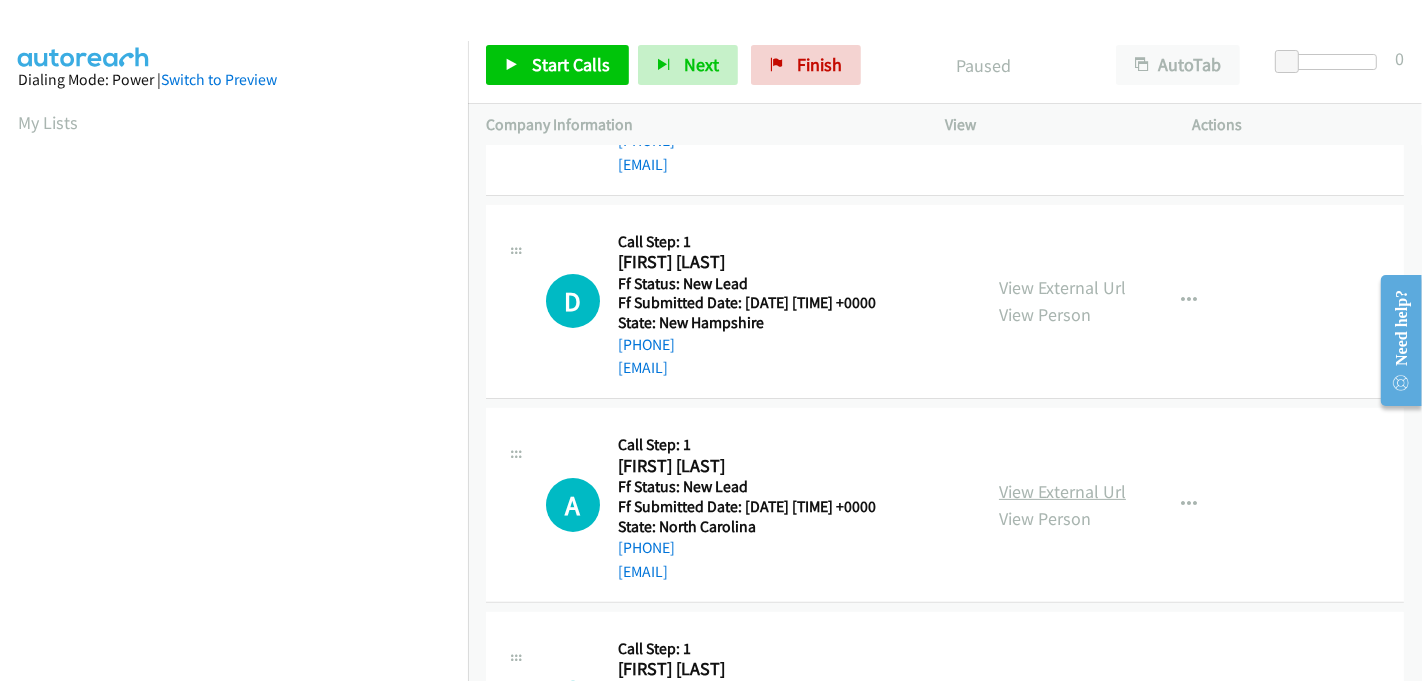 scroll, scrollTop: 507, scrollLeft: 0, axis: vertical 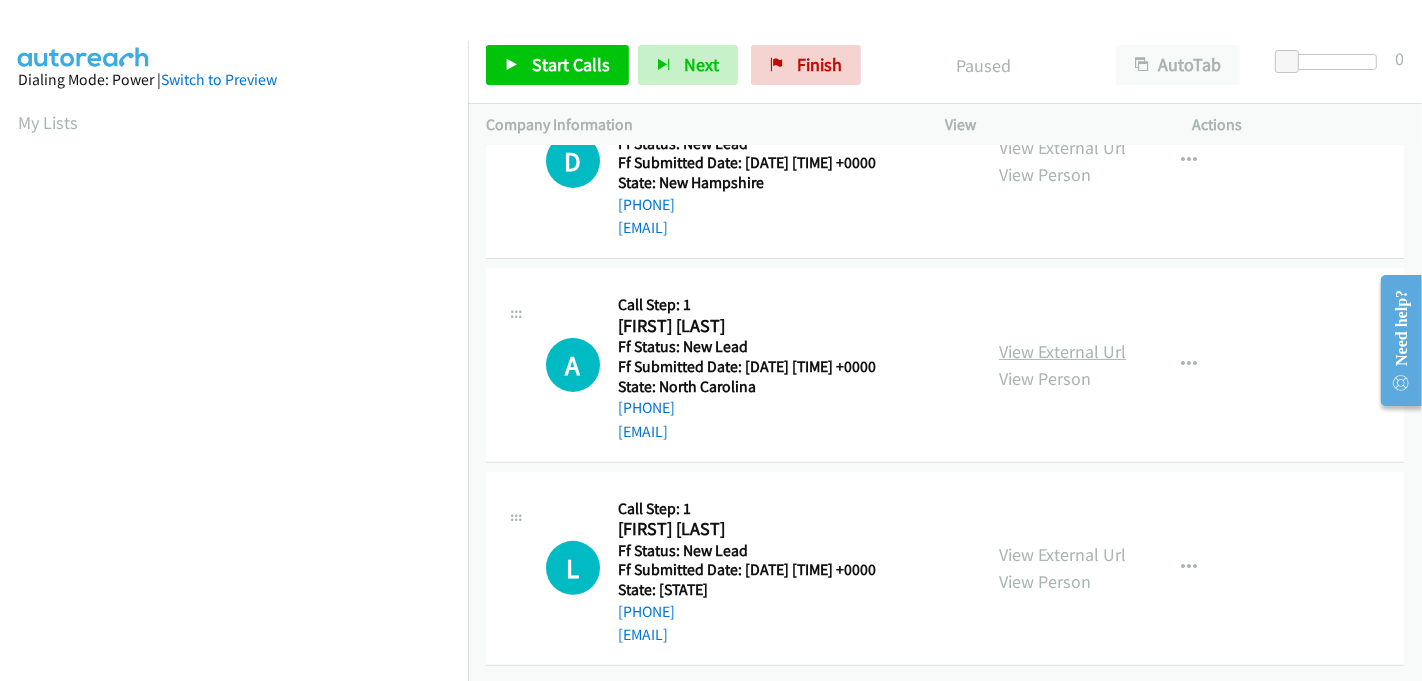 click on "View External Url" at bounding box center [1062, 351] 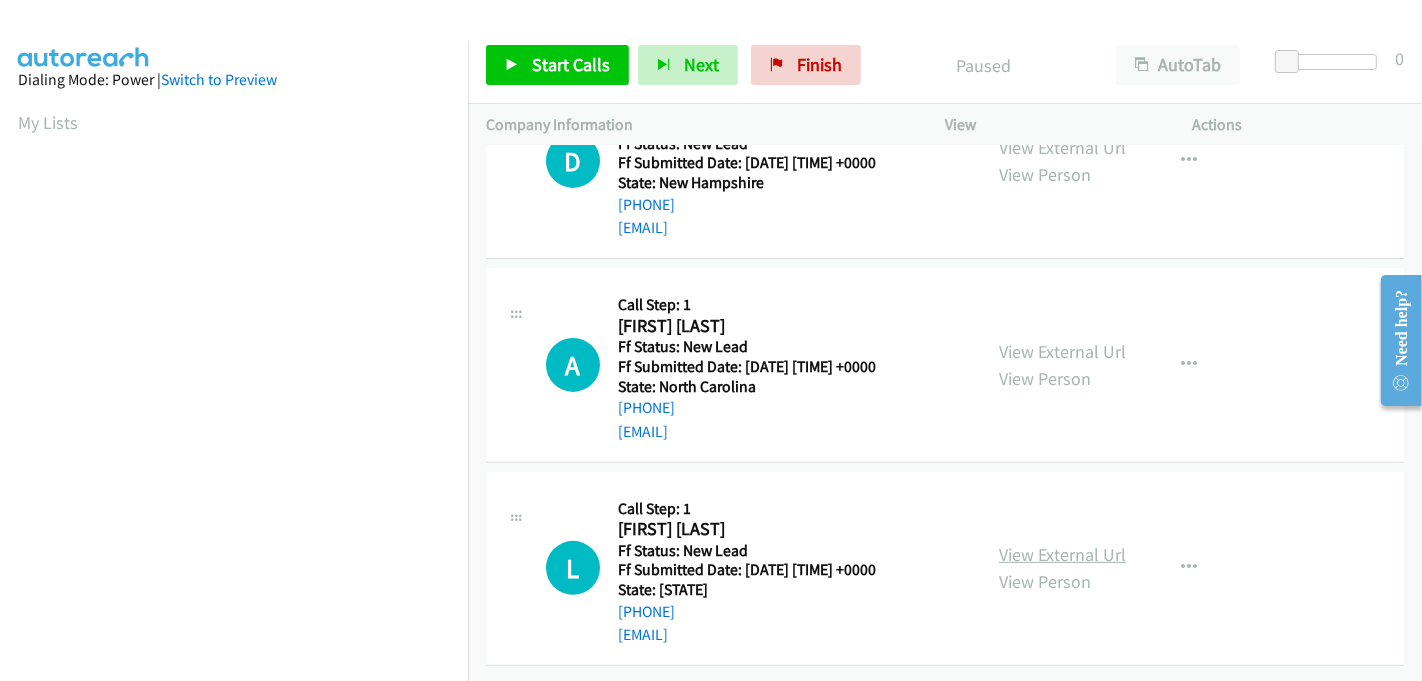 click on "View External Url" at bounding box center (1062, 554) 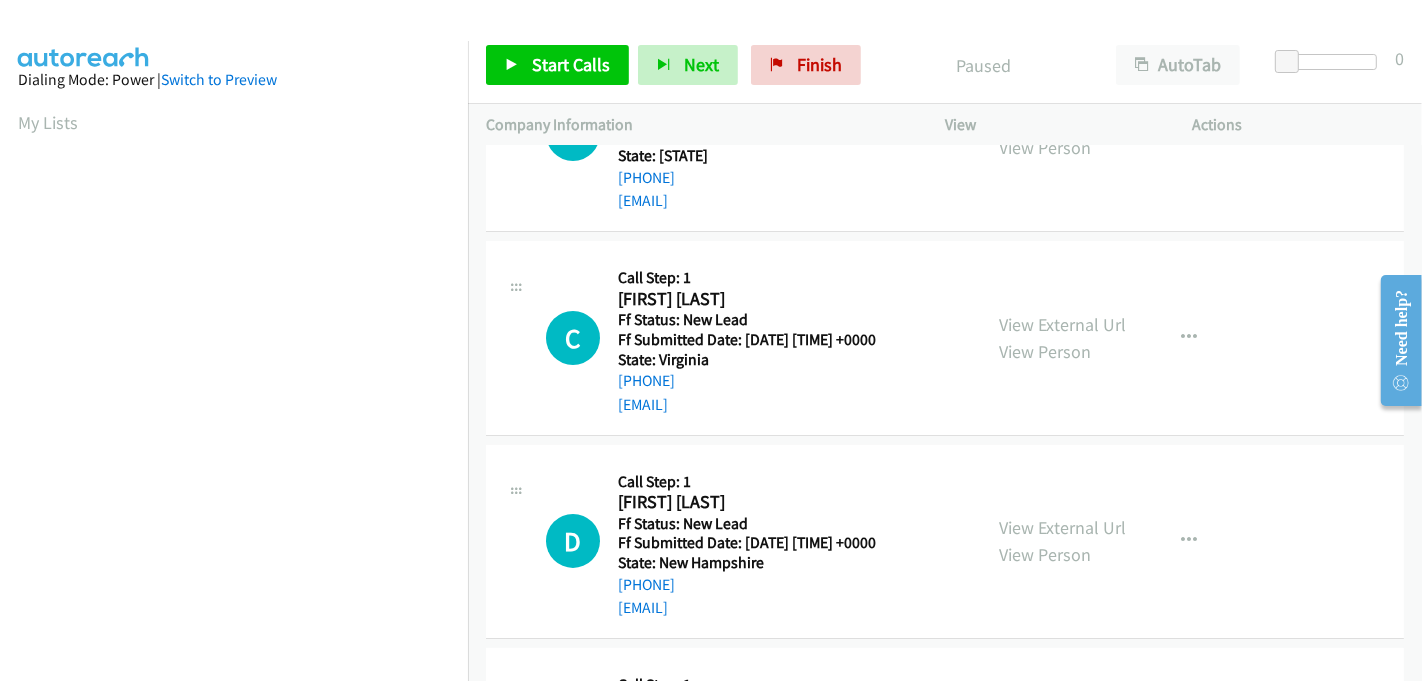 scroll, scrollTop: 62, scrollLeft: 0, axis: vertical 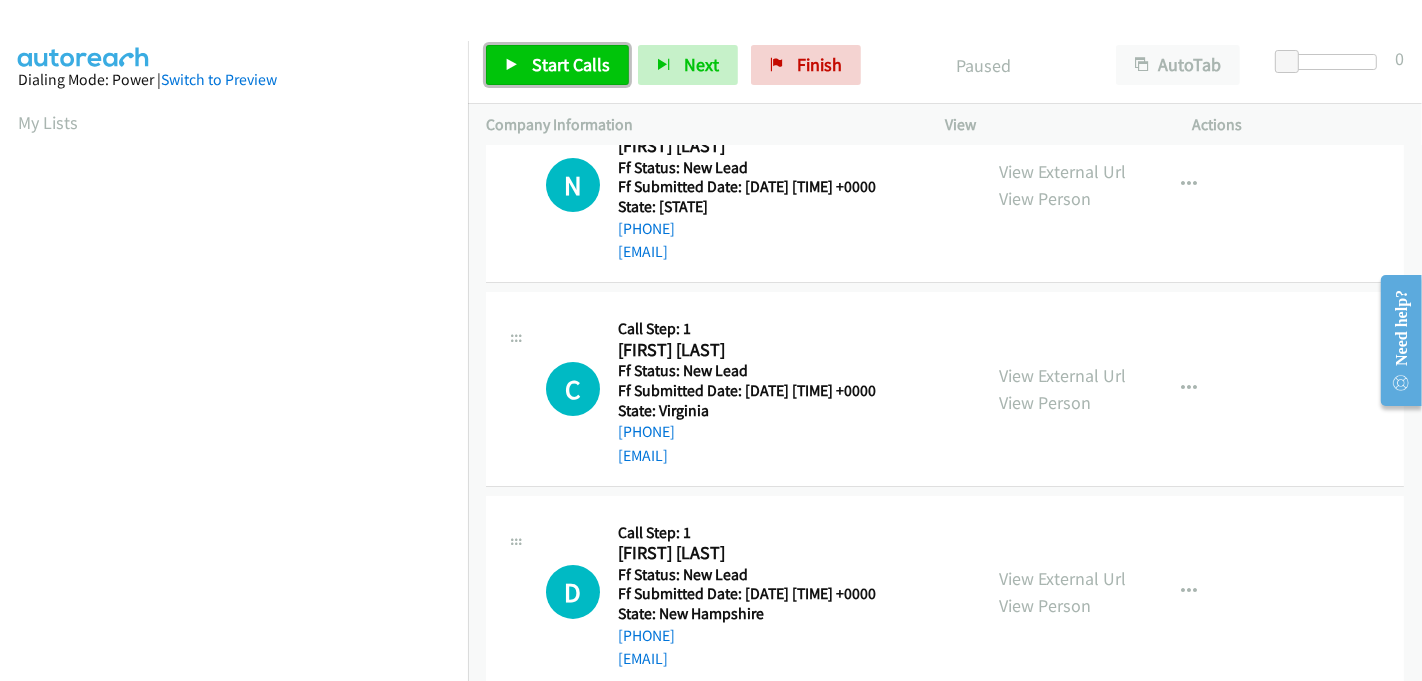 click on "Start Calls" at bounding box center (571, 64) 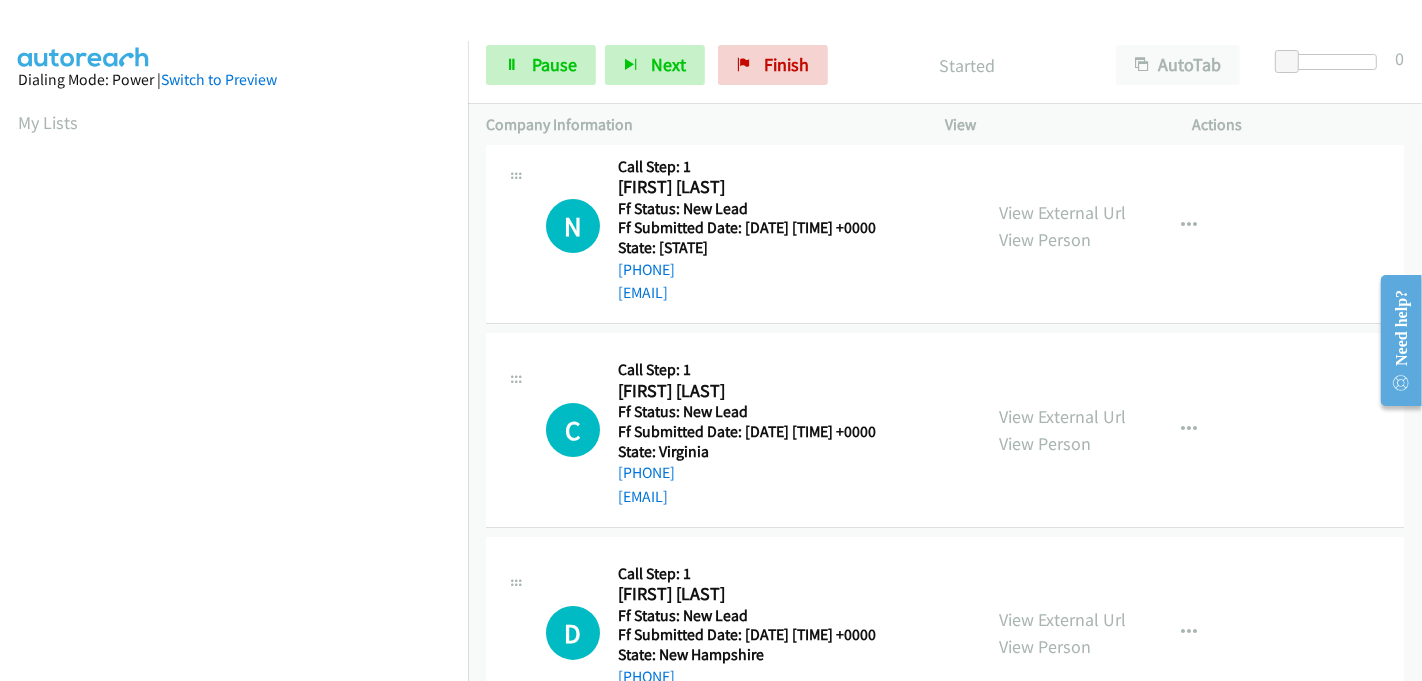 scroll, scrollTop: 0, scrollLeft: 0, axis: both 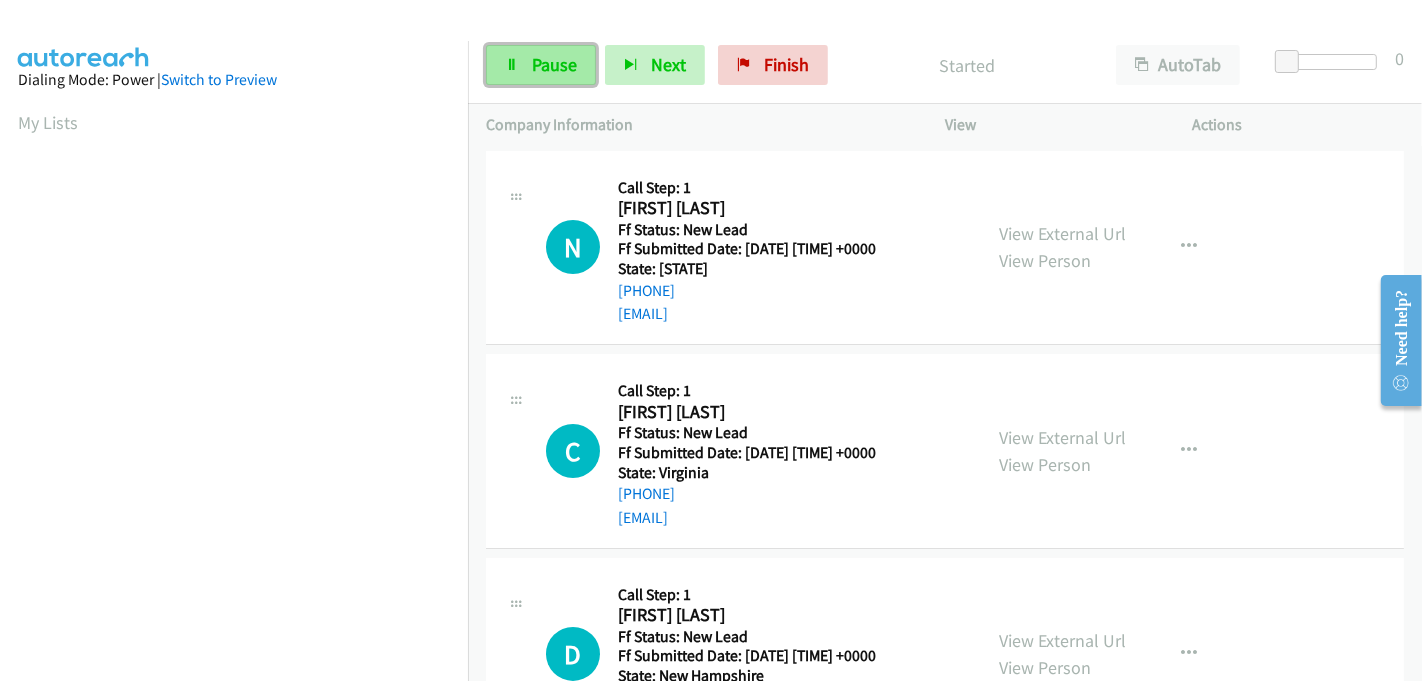 click on "Pause" at bounding box center (541, 65) 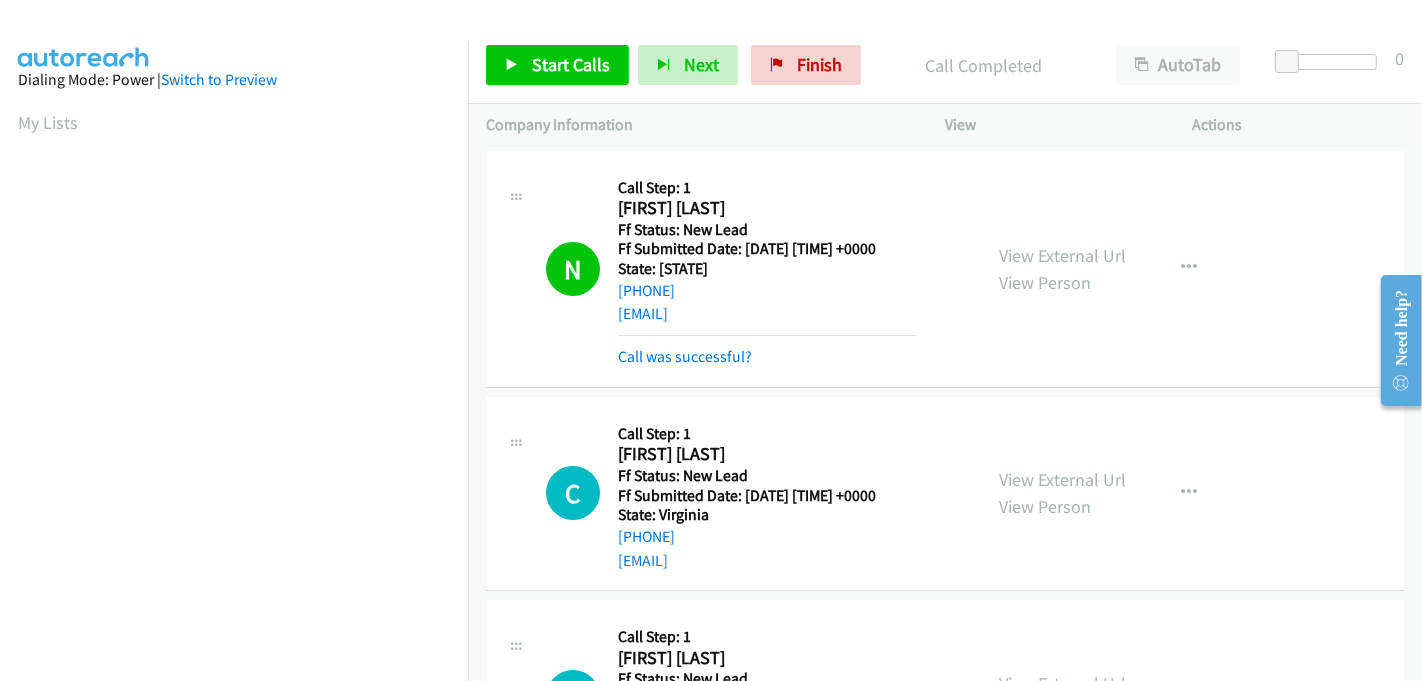 scroll, scrollTop: 442, scrollLeft: 0, axis: vertical 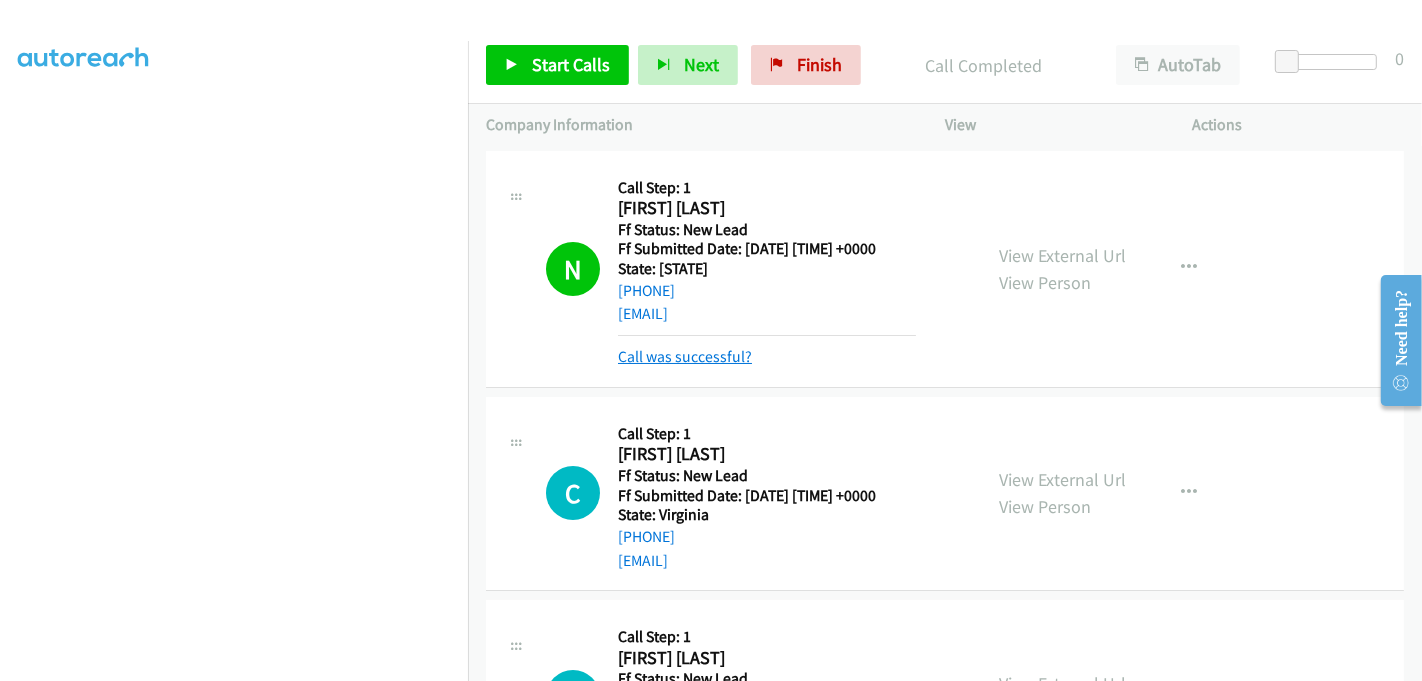 click on "Call was successful?" at bounding box center [685, 356] 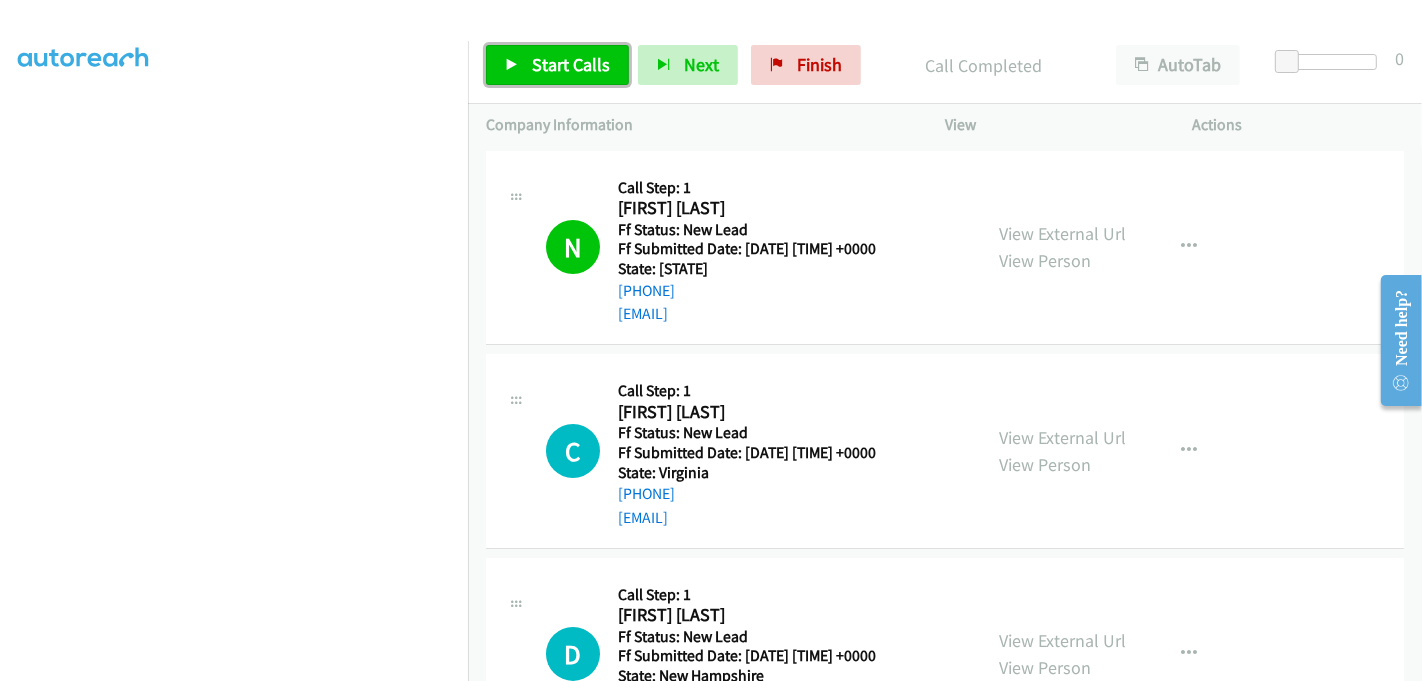 click on "Start Calls" at bounding box center [571, 64] 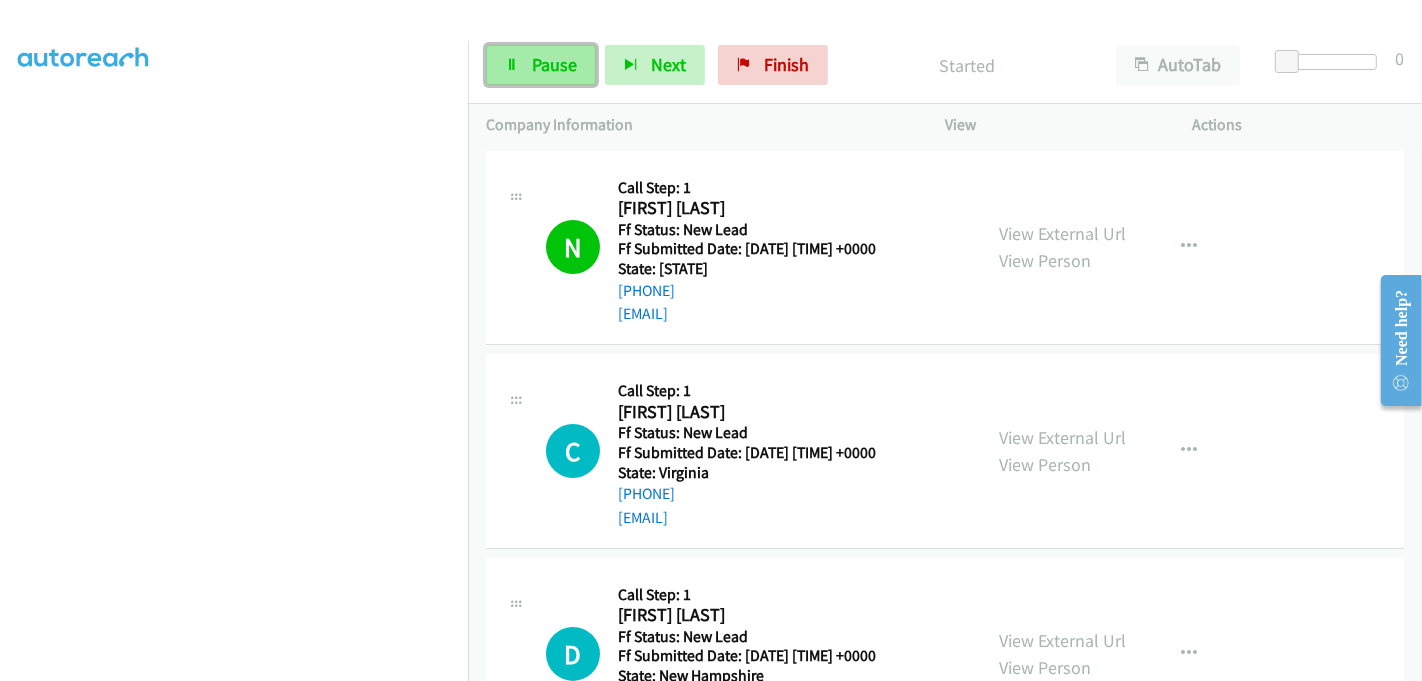 click on "Pause" at bounding box center [554, 64] 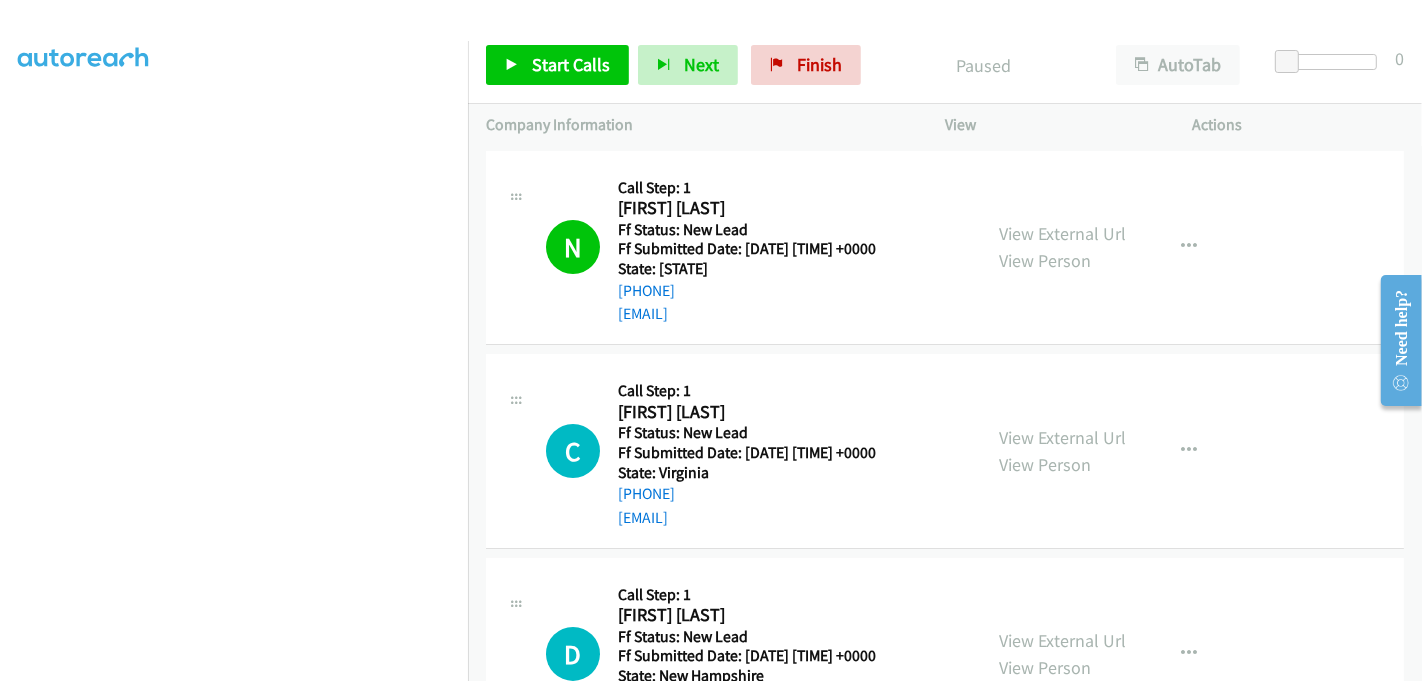 scroll, scrollTop: 0, scrollLeft: 0, axis: both 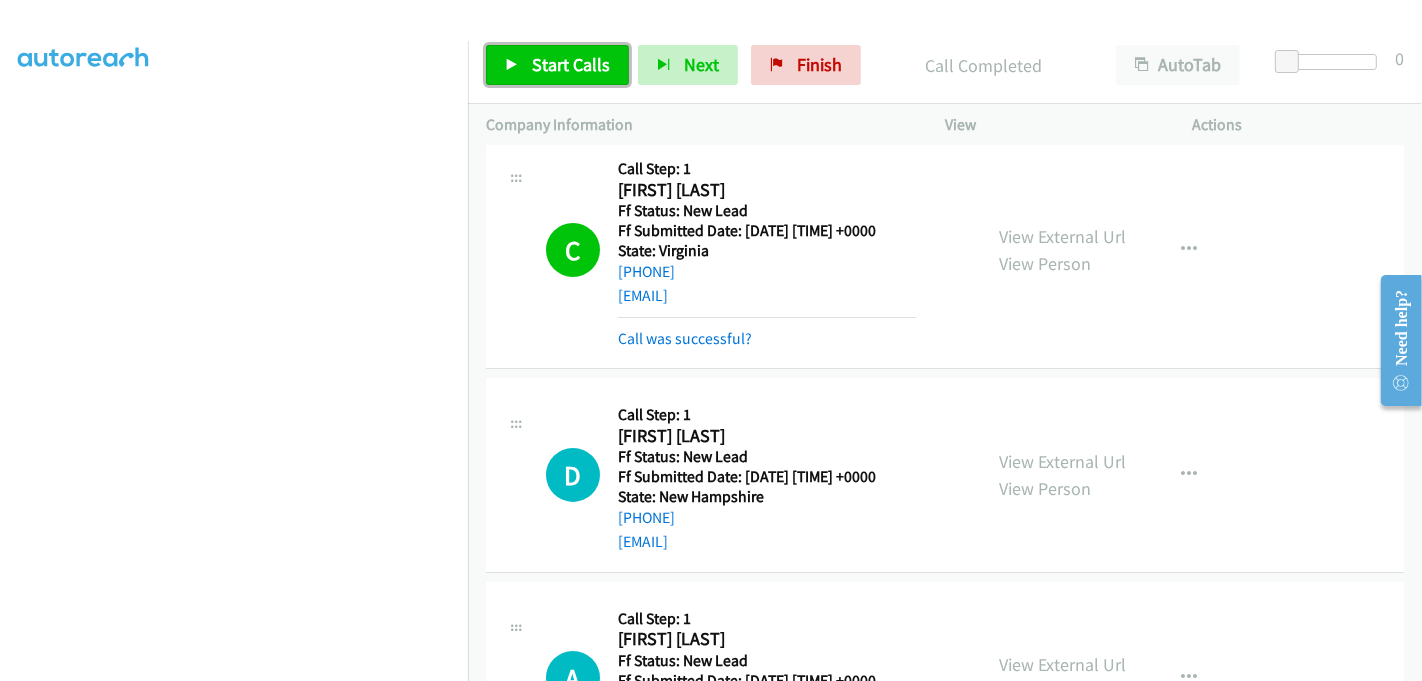 click on "Start Calls" at bounding box center [571, 64] 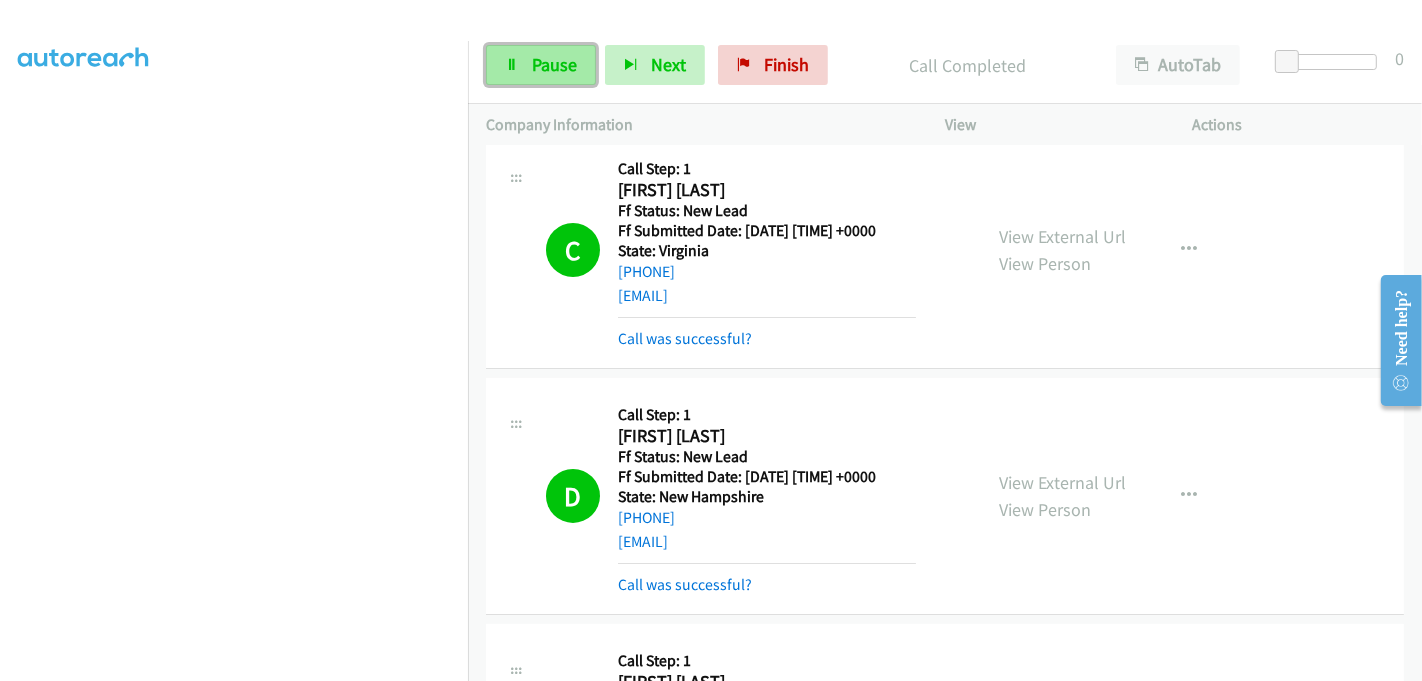 click on "Pause" at bounding box center [541, 65] 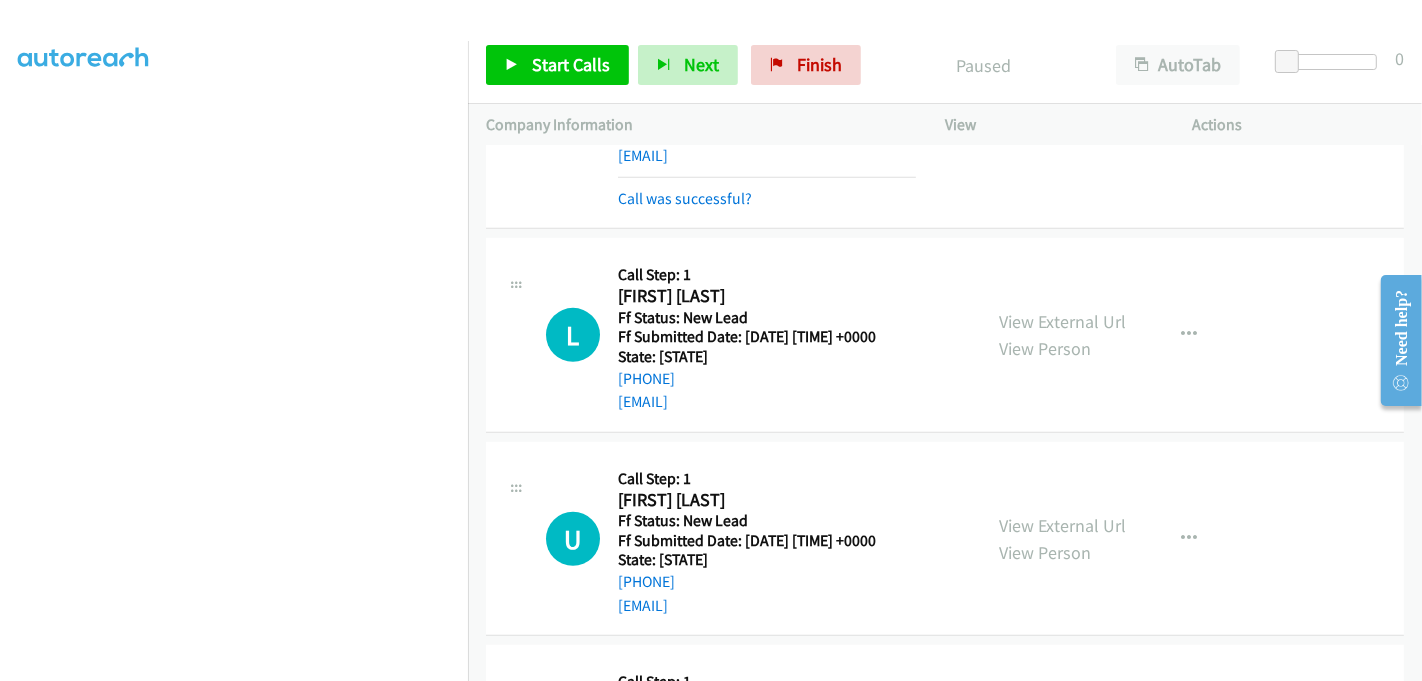 scroll, scrollTop: 888, scrollLeft: 0, axis: vertical 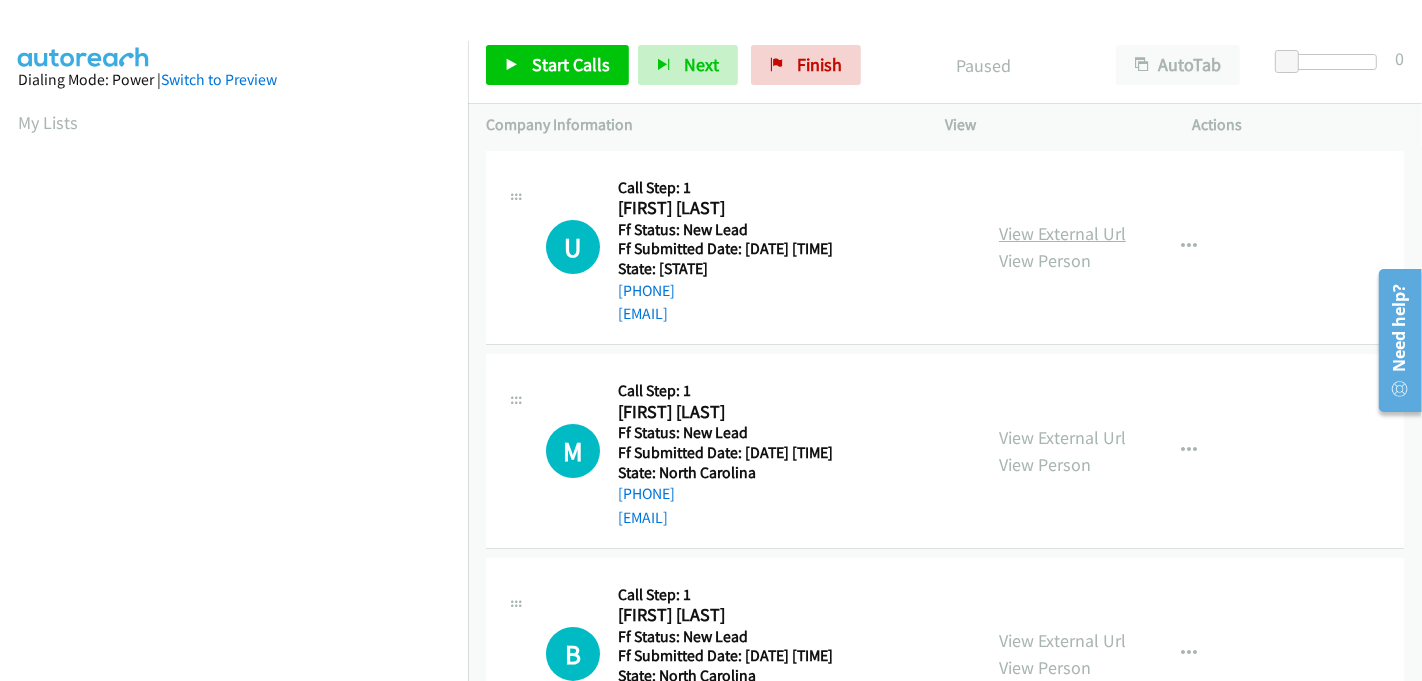 click on "View External Url" at bounding box center [1062, 233] 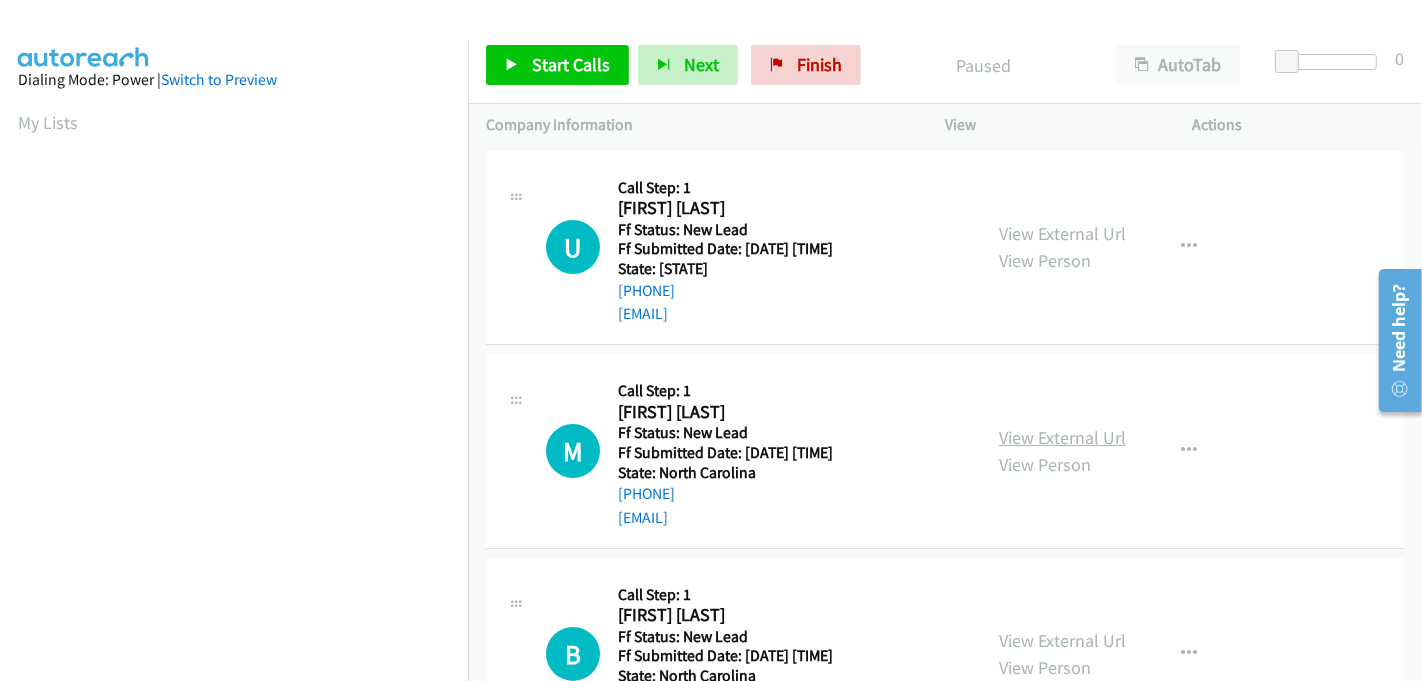 click on "View External Url" at bounding box center (1062, 437) 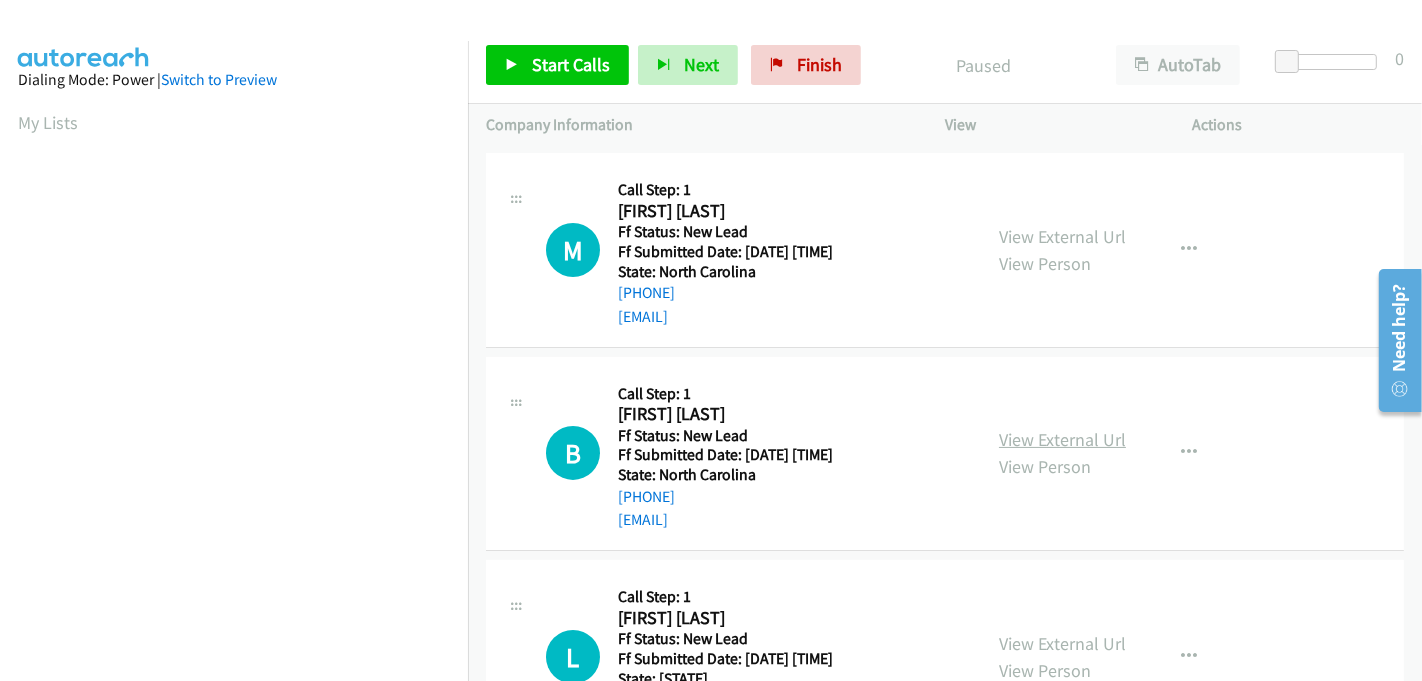 scroll, scrollTop: 222, scrollLeft: 0, axis: vertical 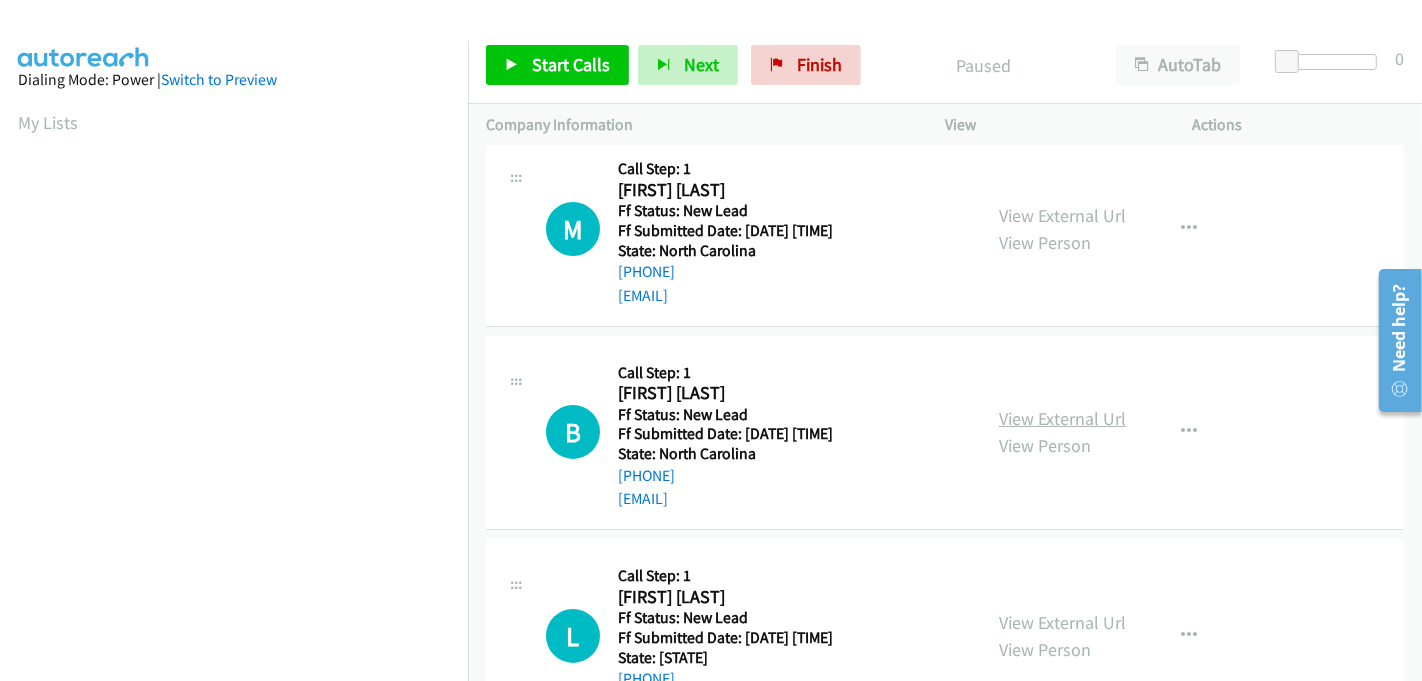 click on "View External Url" at bounding box center (1062, 418) 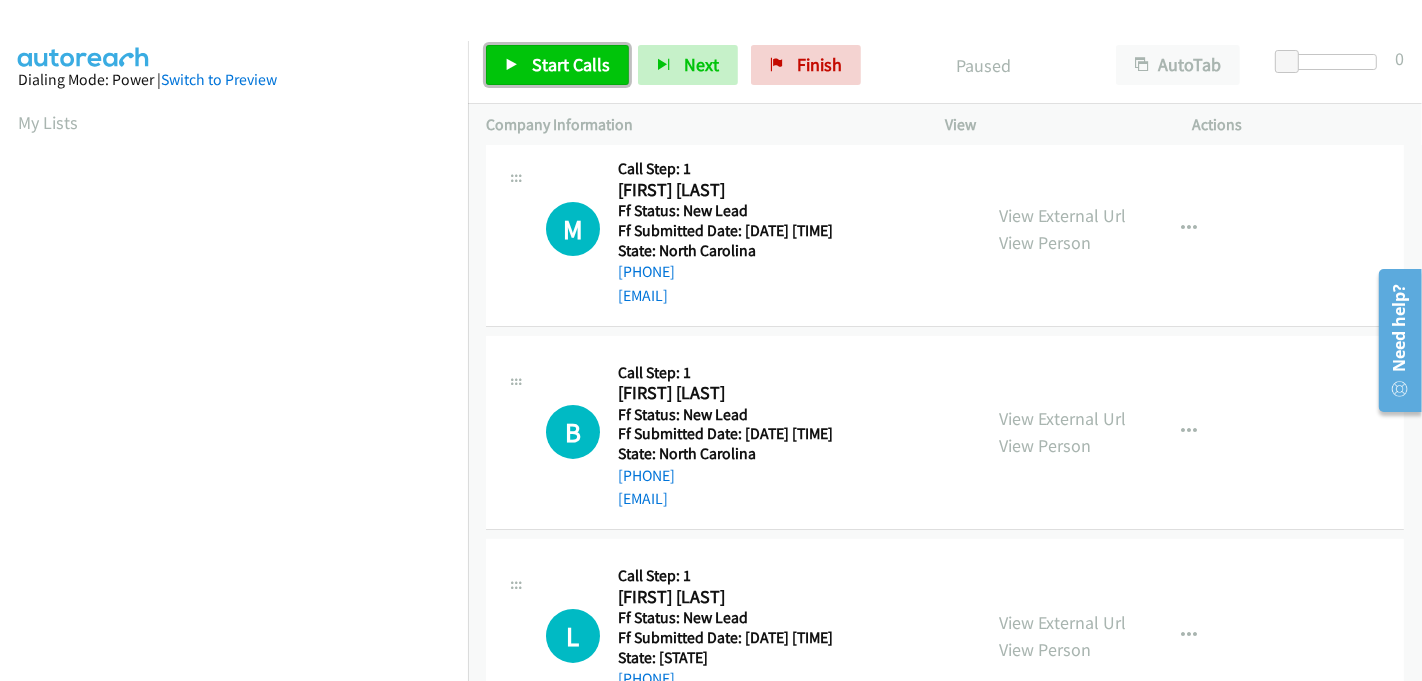 click on "Start Calls" at bounding box center (571, 64) 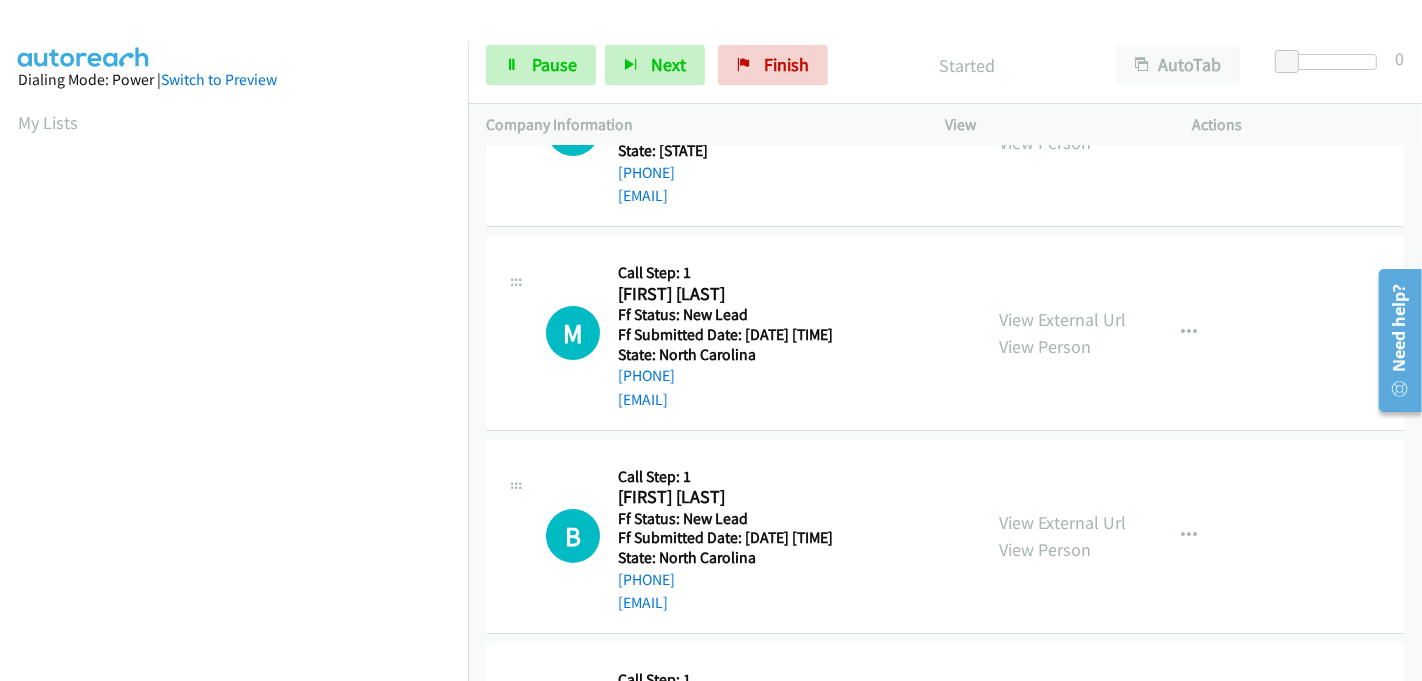 scroll, scrollTop: 0, scrollLeft: 0, axis: both 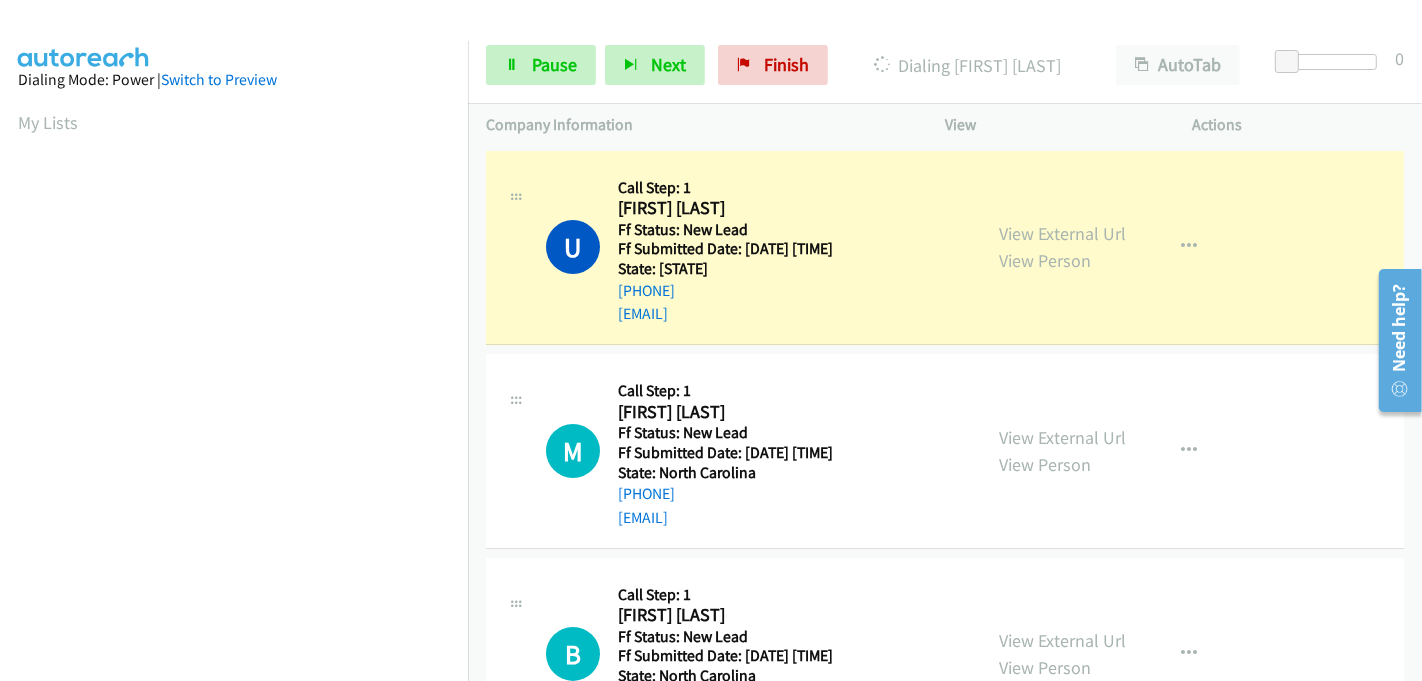 click on "Dialing Mode: Power
|
Switch to Preview
My Lists" at bounding box center [234, 594] 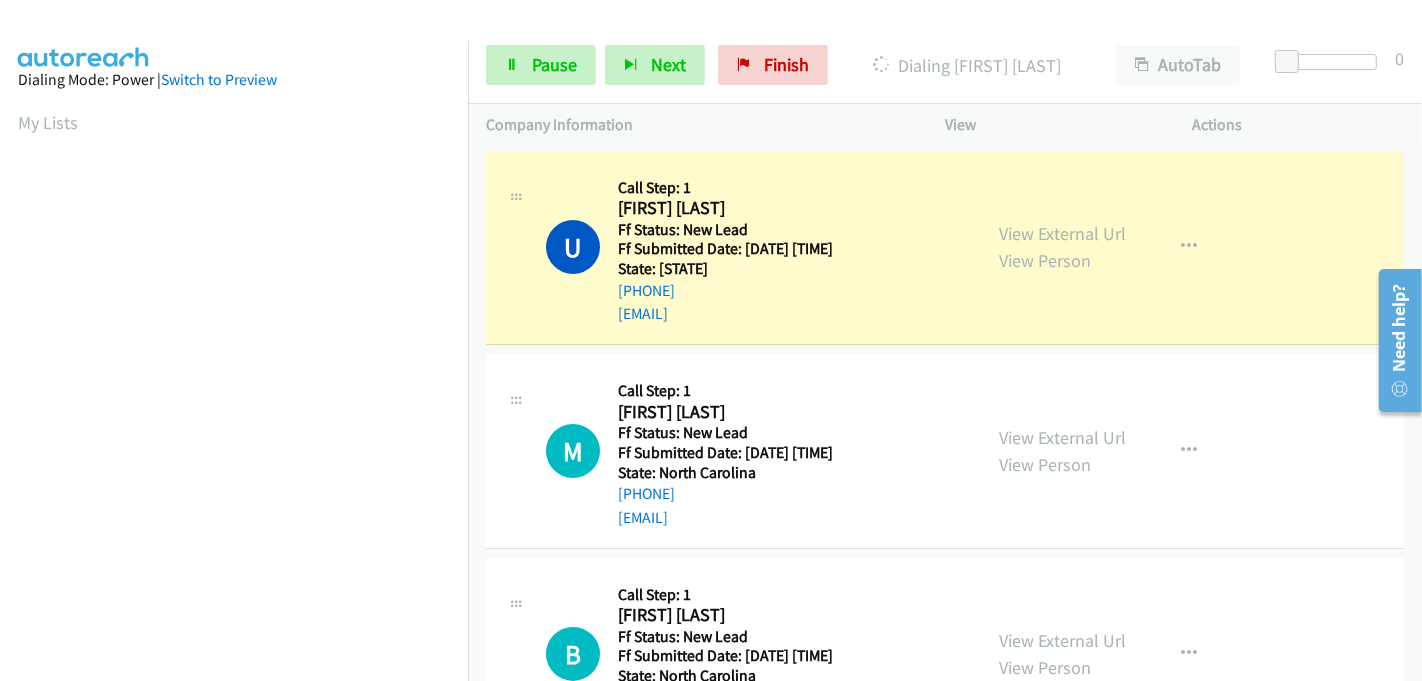 scroll, scrollTop: 442, scrollLeft: 0, axis: vertical 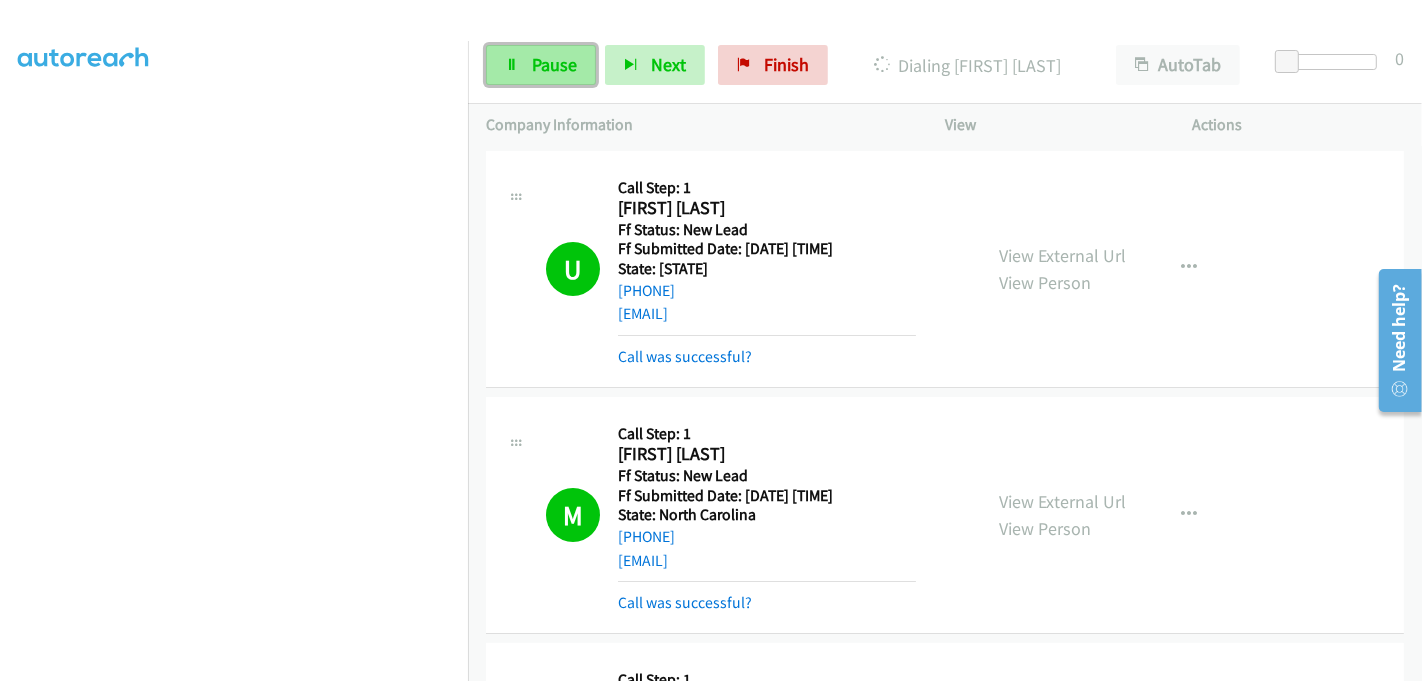 click on "Pause" at bounding box center [554, 64] 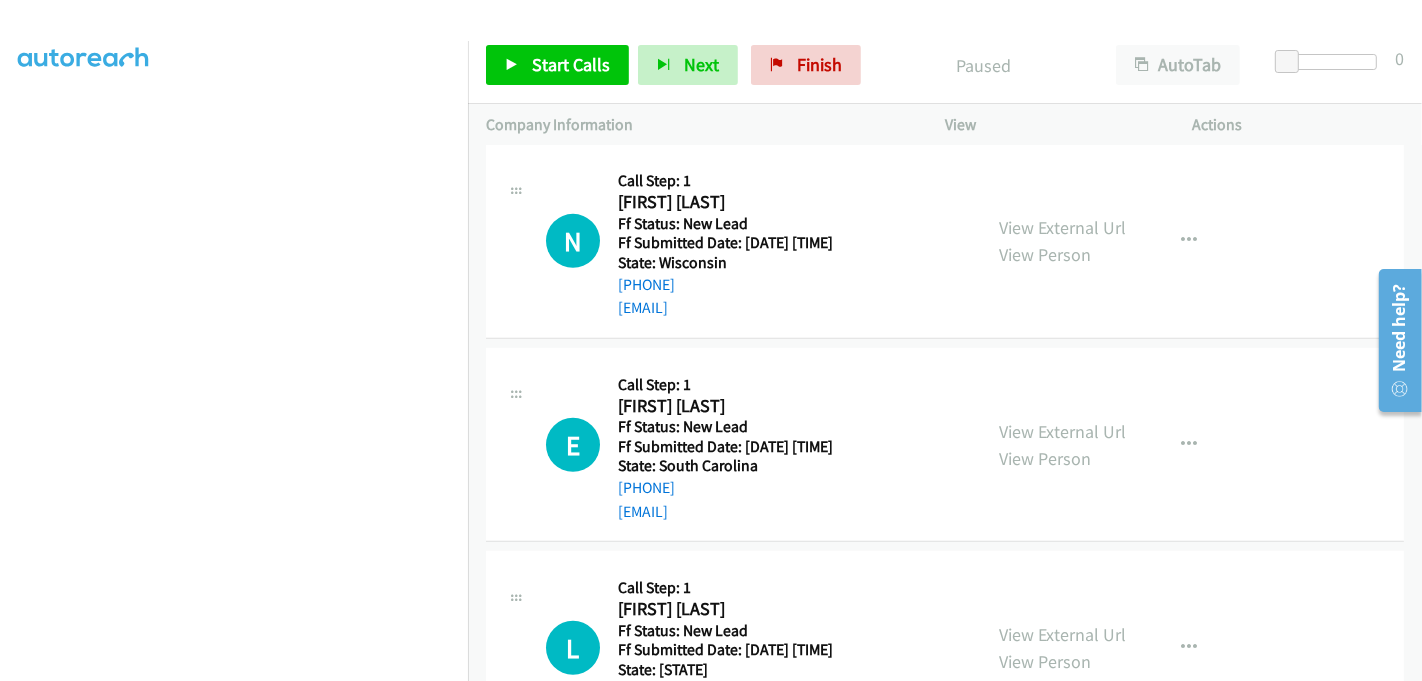 scroll, scrollTop: 818, scrollLeft: 0, axis: vertical 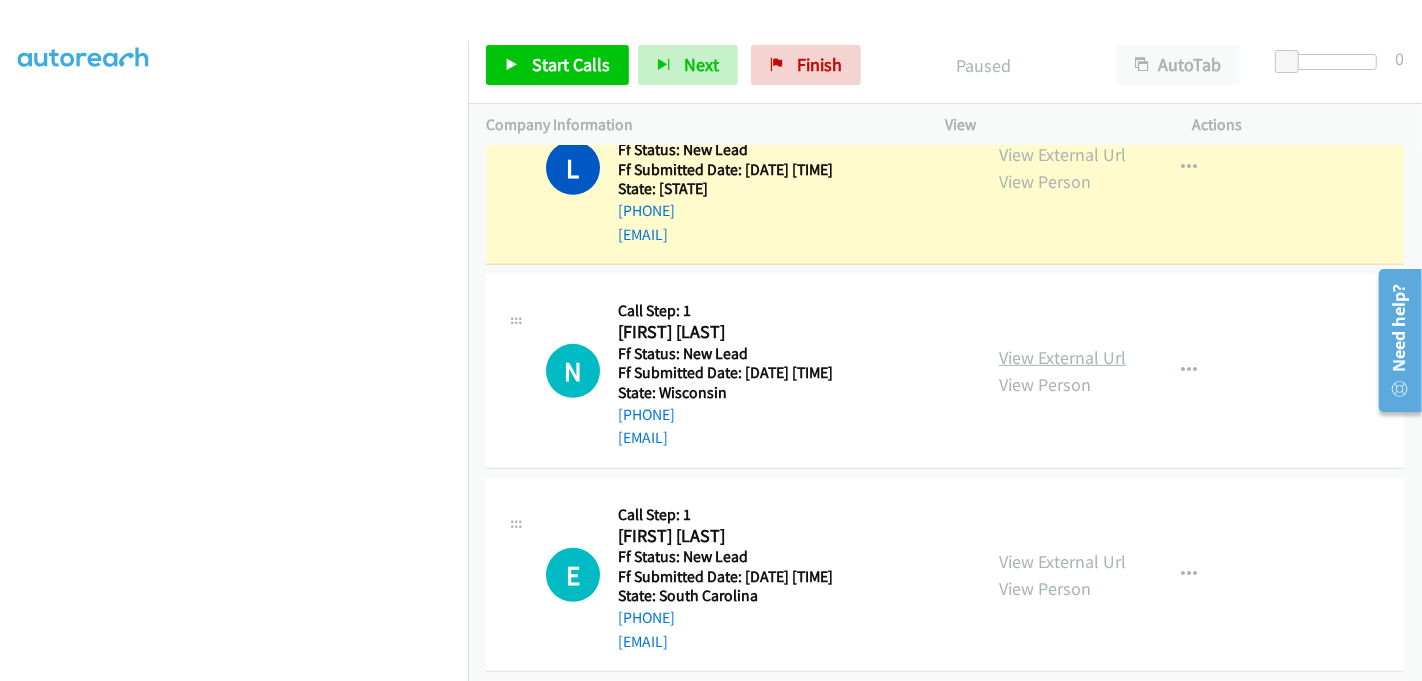 click on "View External Url" at bounding box center (1062, 357) 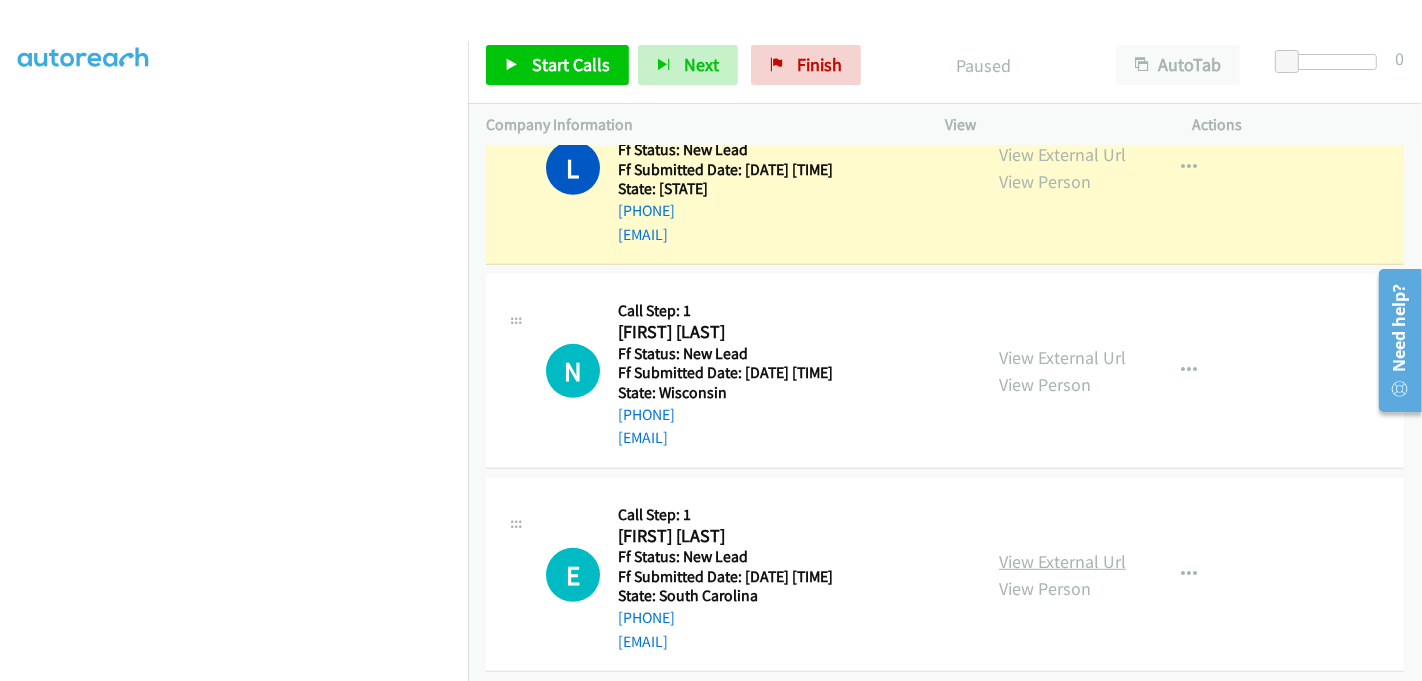 click on "View External Url" at bounding box center [1062, 561] 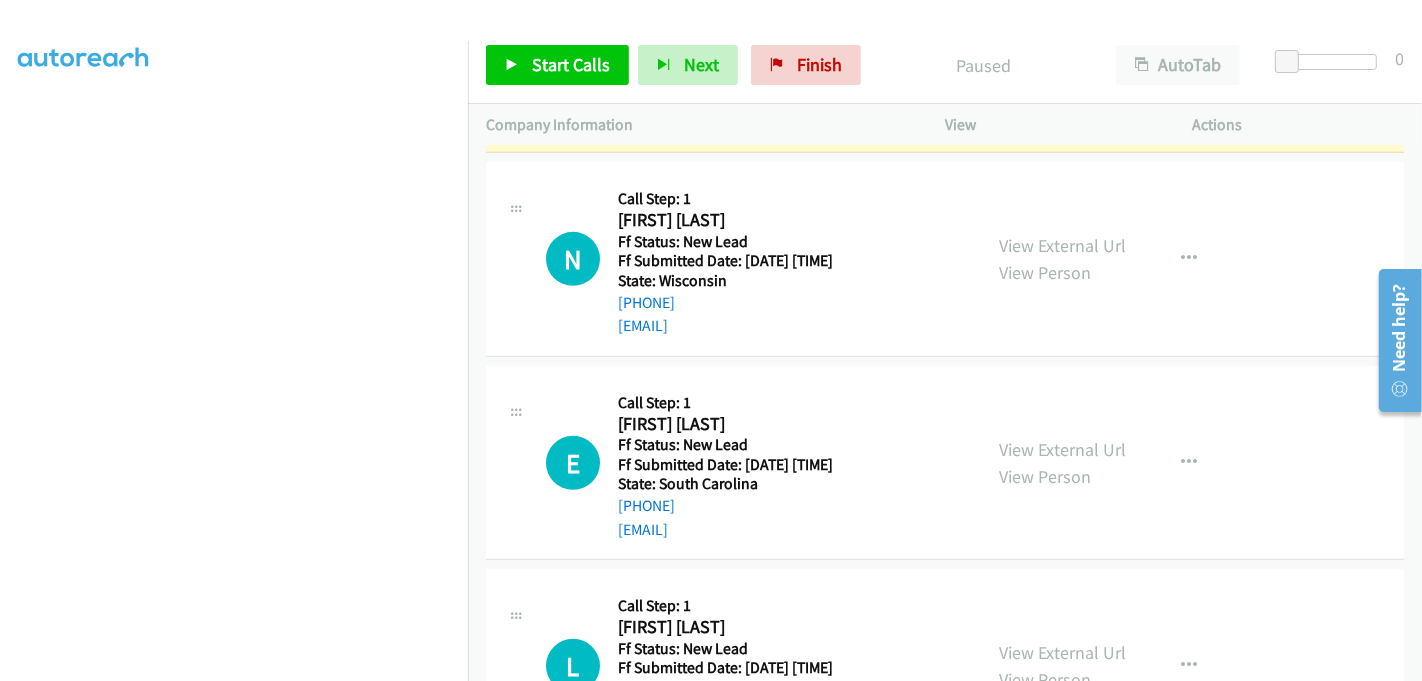 scroll, scrollTop: 1040, scrollLeft: 0, axis: vertical 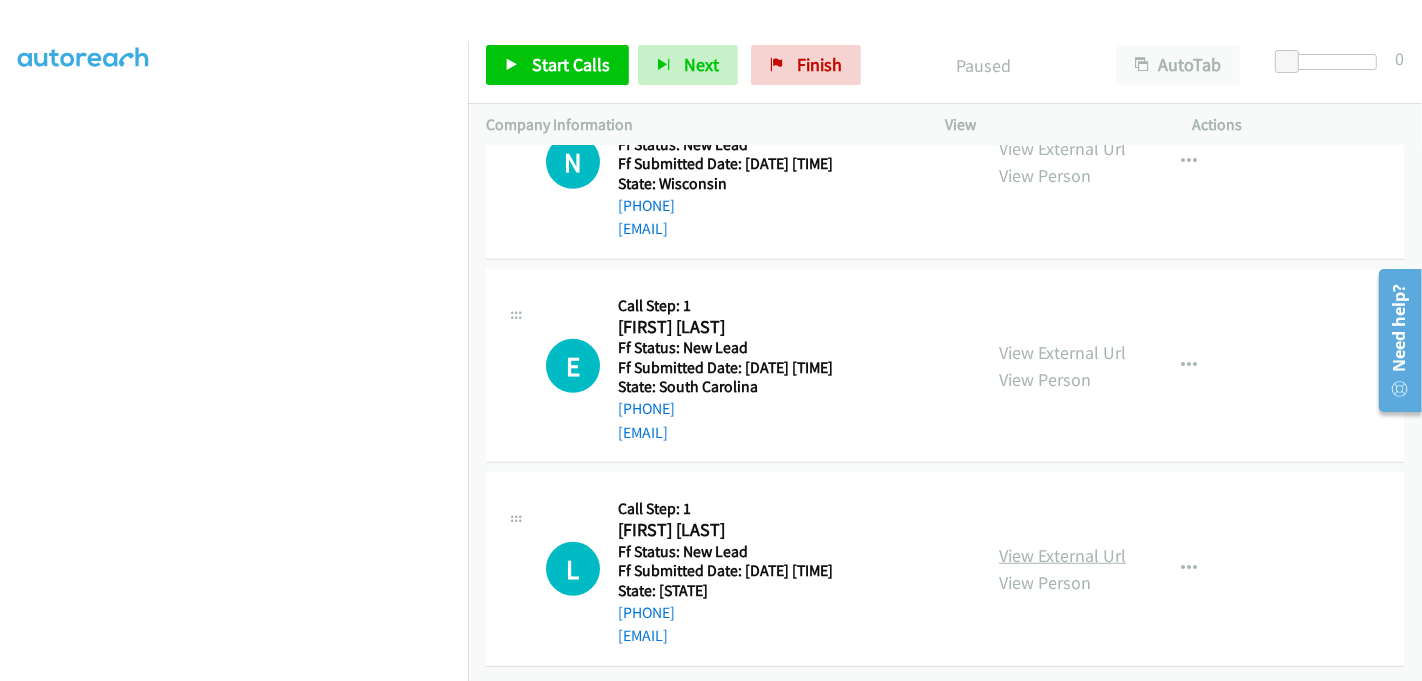 click on "View External Url" at bounding box center [1062, 555] 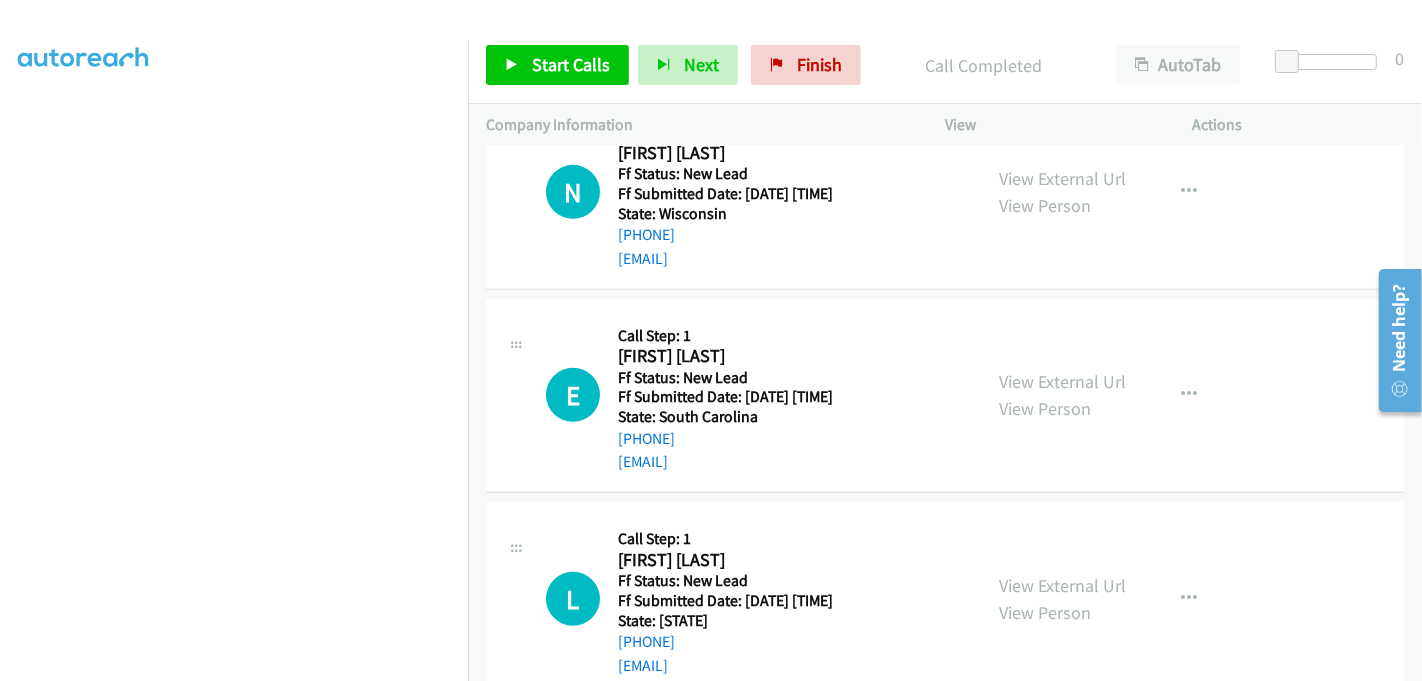 scroll, scrollTop: 1082, scrollLeft: 0, axis: vertical 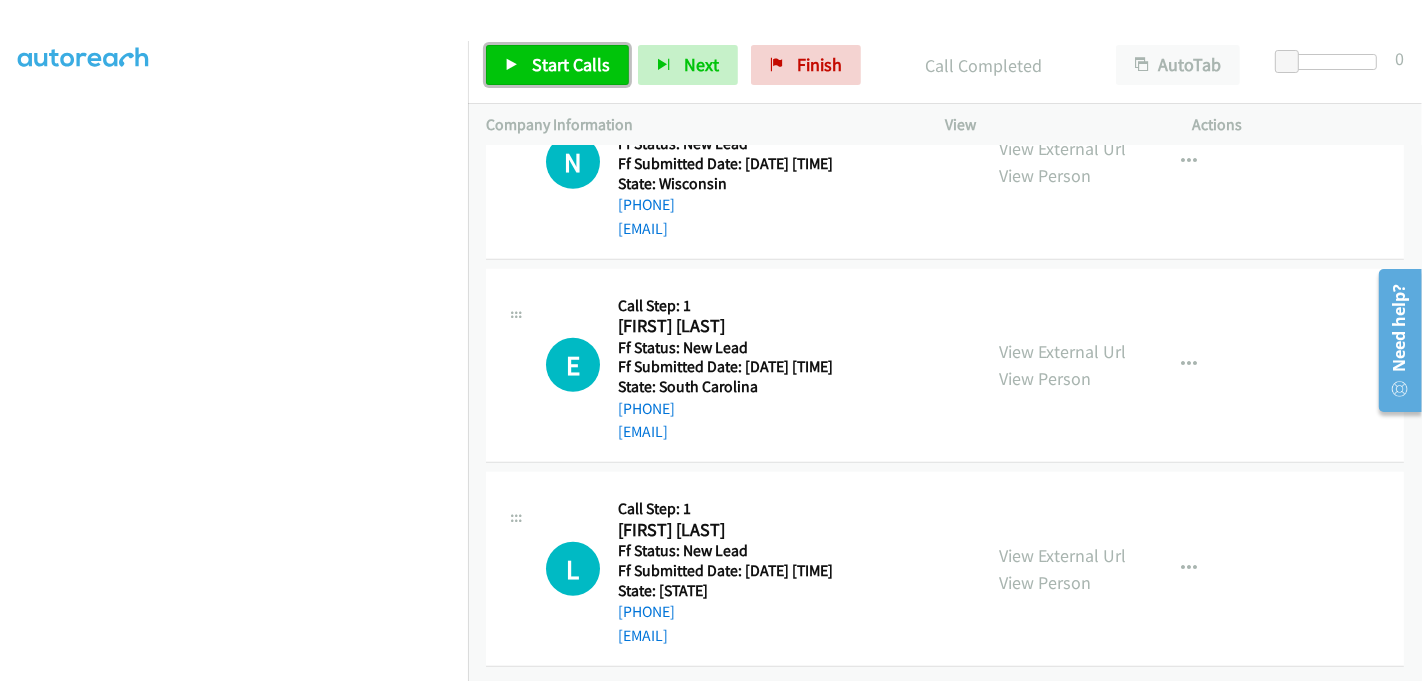 click on "Start Calls" at bounding box center [571, 64] 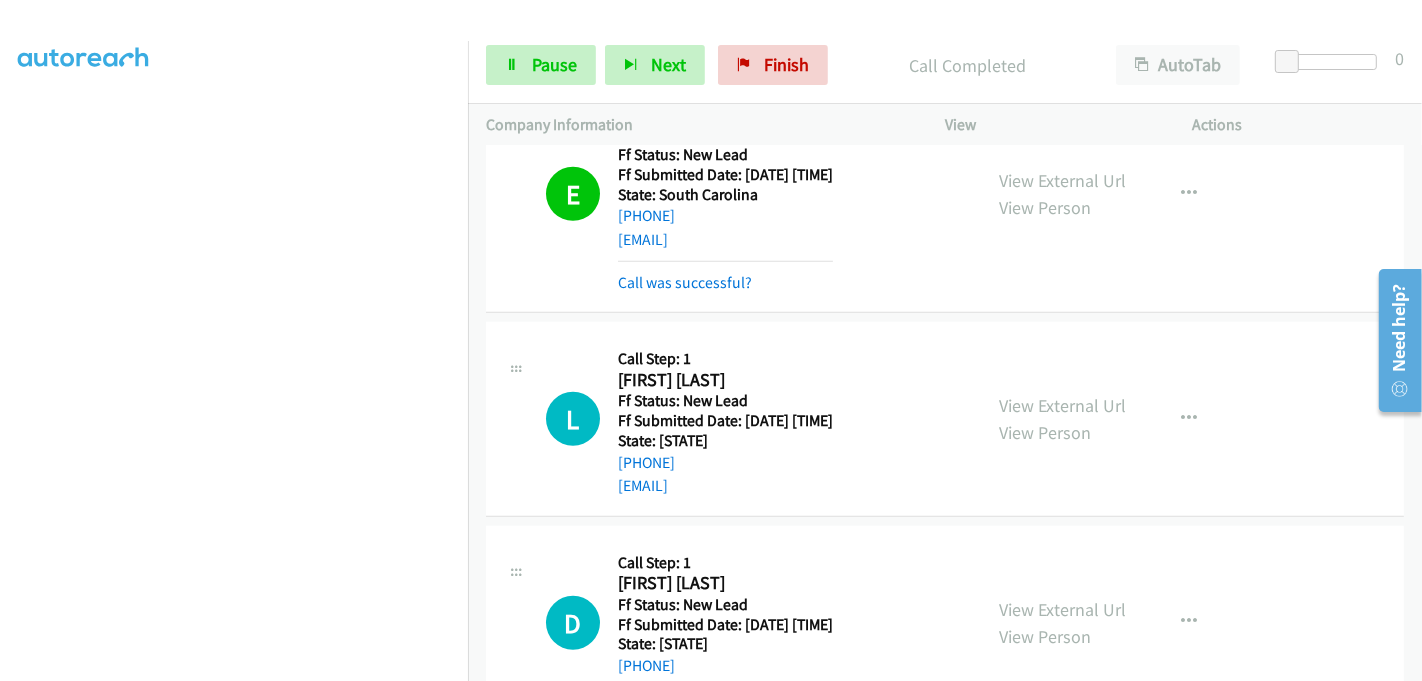 scroll, scrollTop: 1325, scrollLeft: 0, axis: vertical 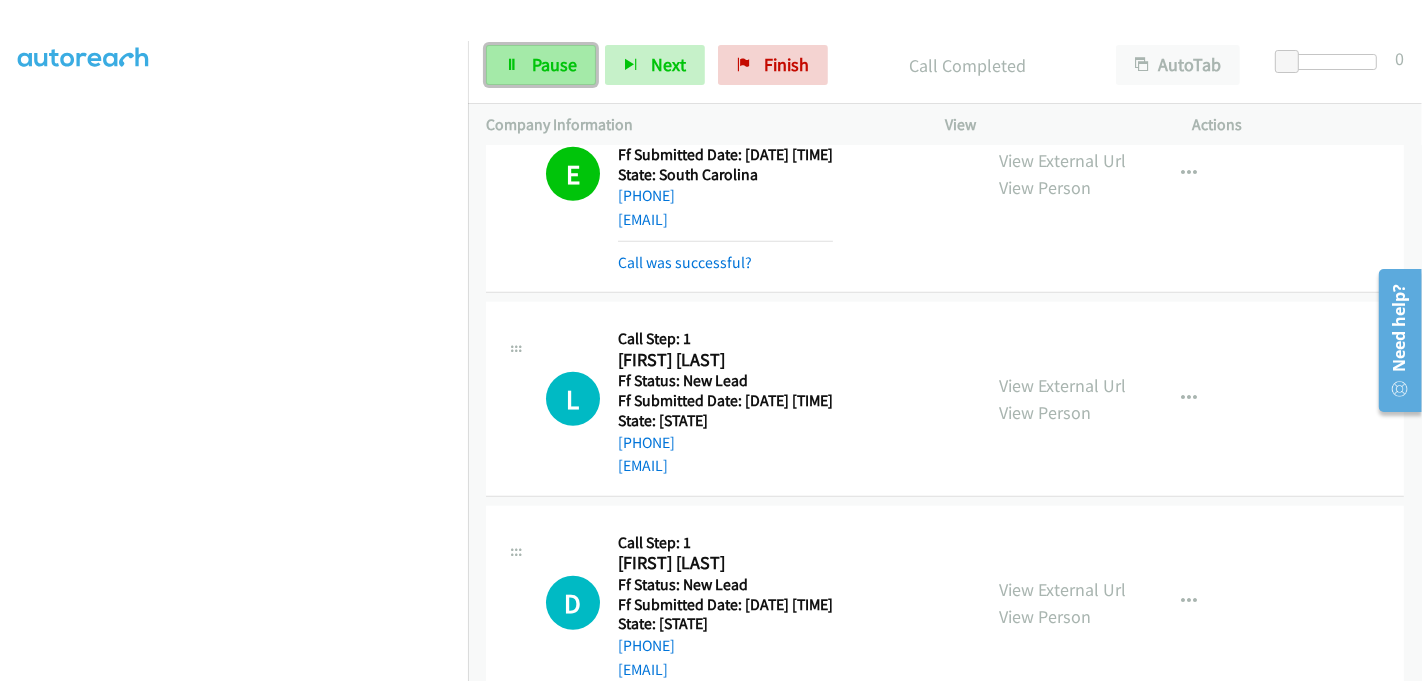 click on "Pause" at bounding box center (554, 64) 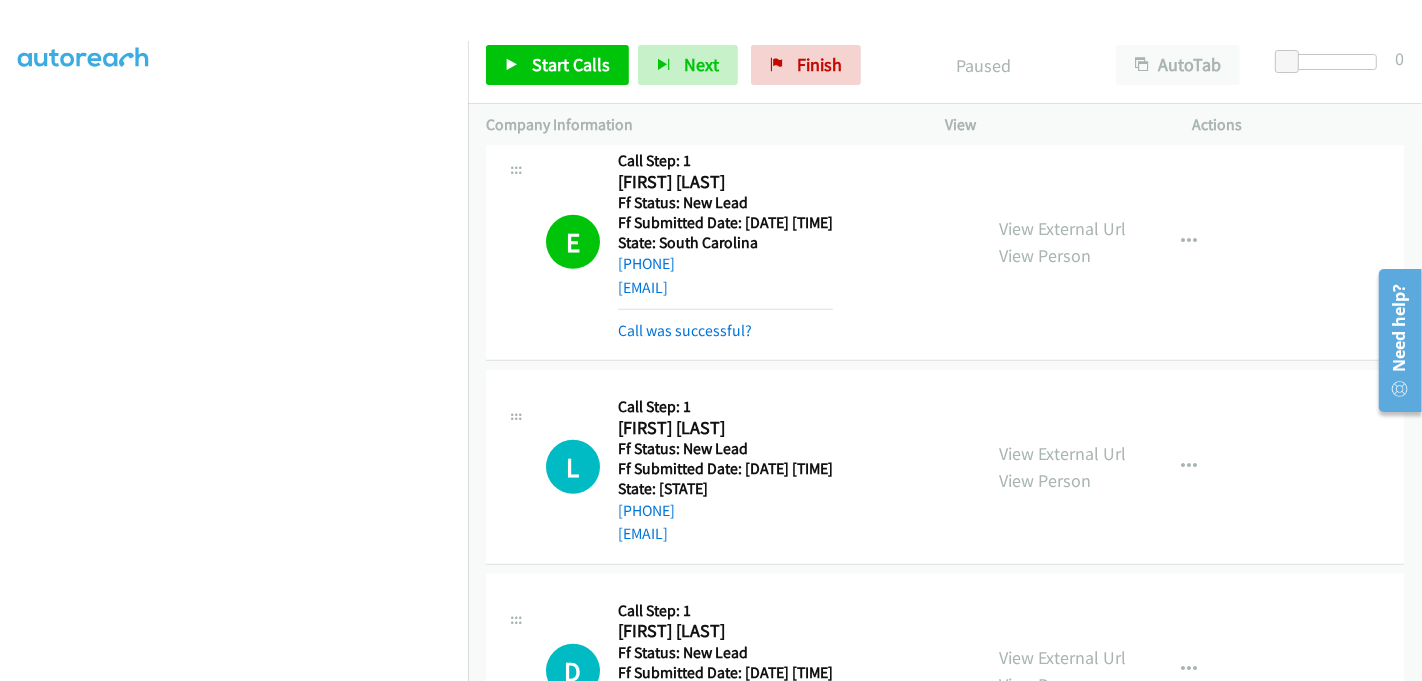 scroll, scrollTop: 1437, scrollLeft: 0, axis: vertical 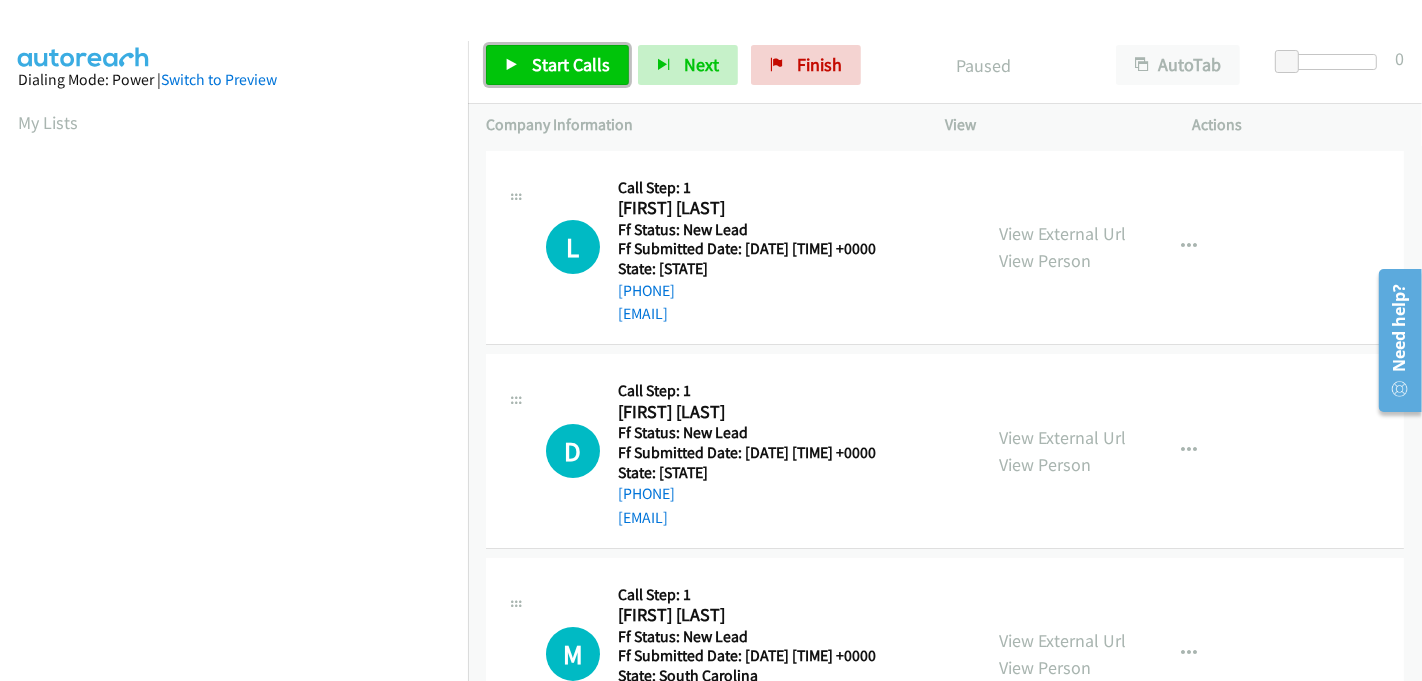 click on "Start Calls" at bounding box center [571, 64] 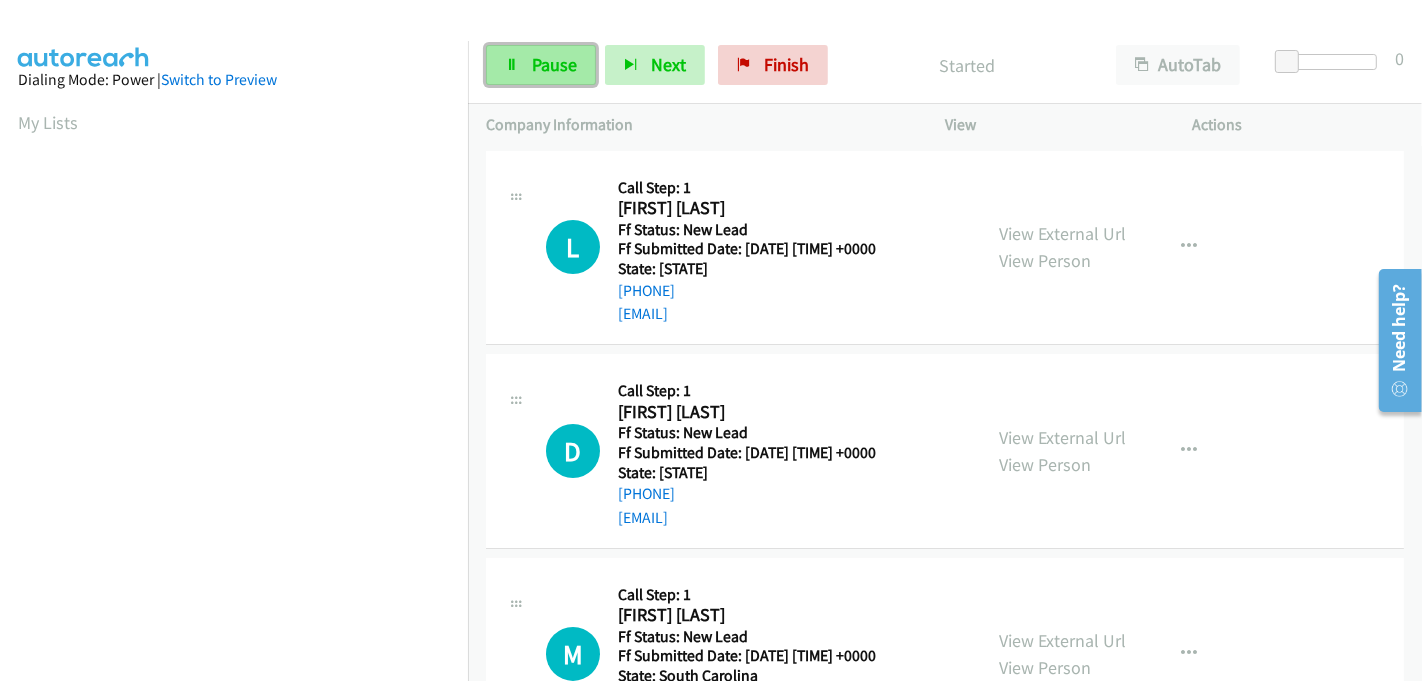 click on "Pause" at bounding box center (554, 64) 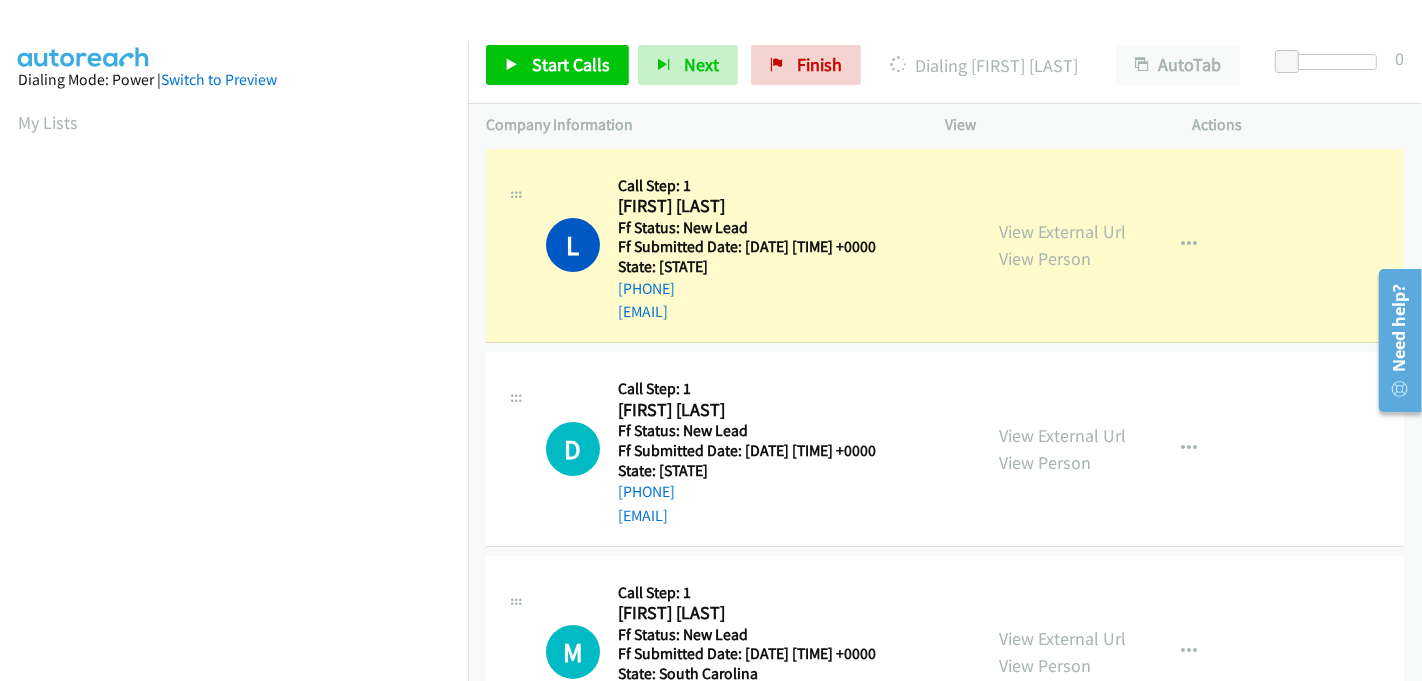 scroll, scrollTop: 0, scrollLeft: 0, axis: both 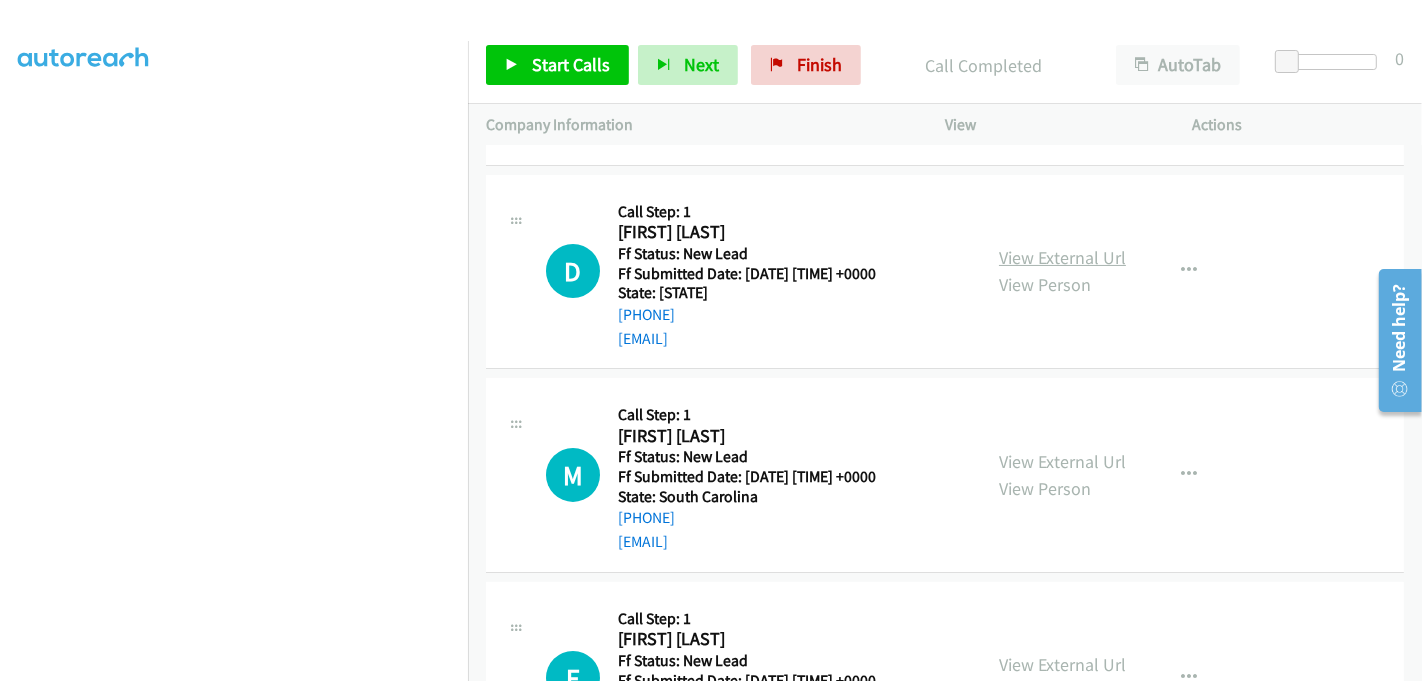 click on "View External Url" at bounding box center [1062, 257] 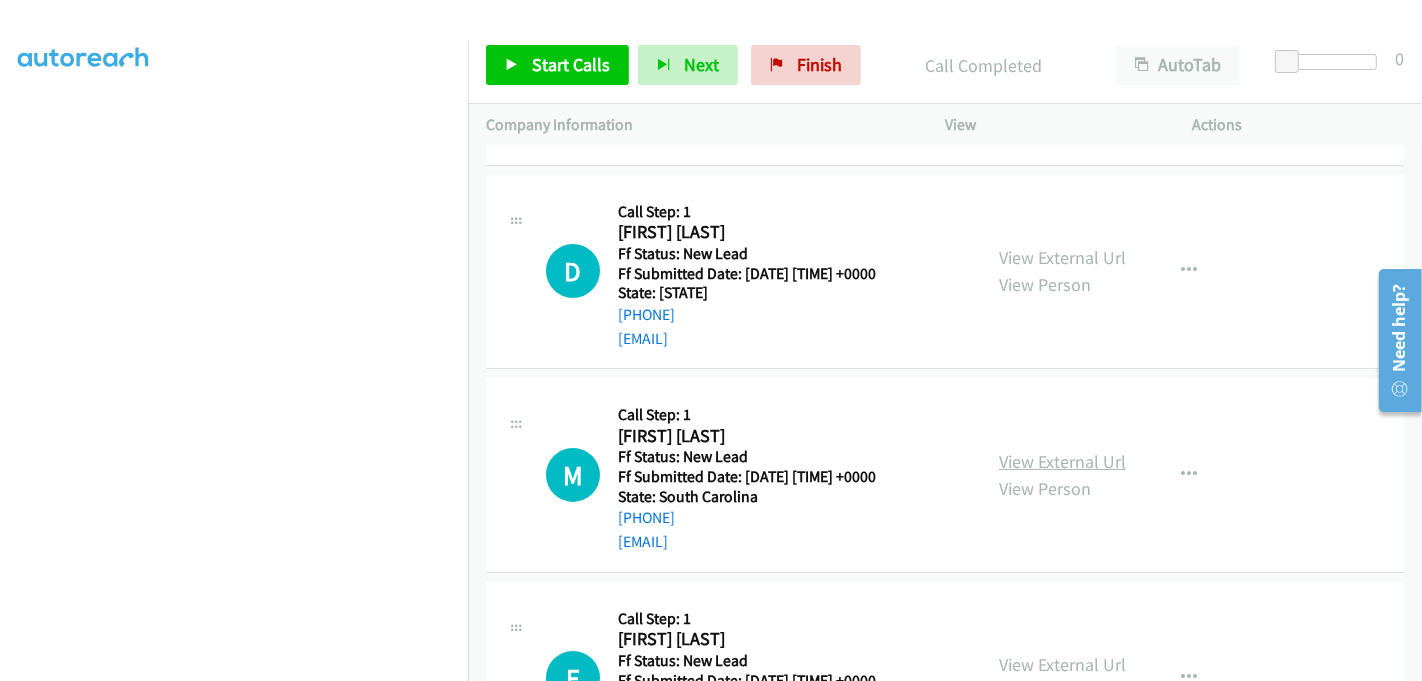 click on "View External Url" at bounding box center (1062, 461) 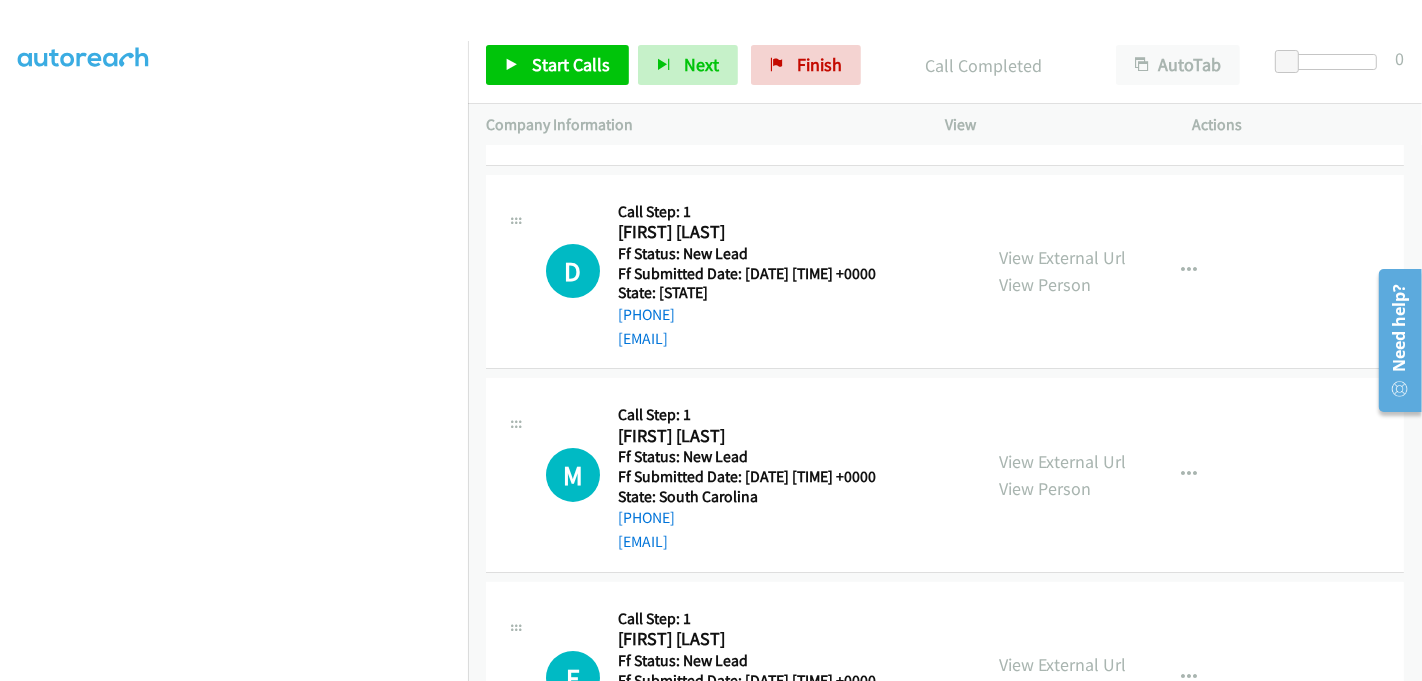 scroll, scrollTop: 346, scrollLeft: 0, axis: vertical 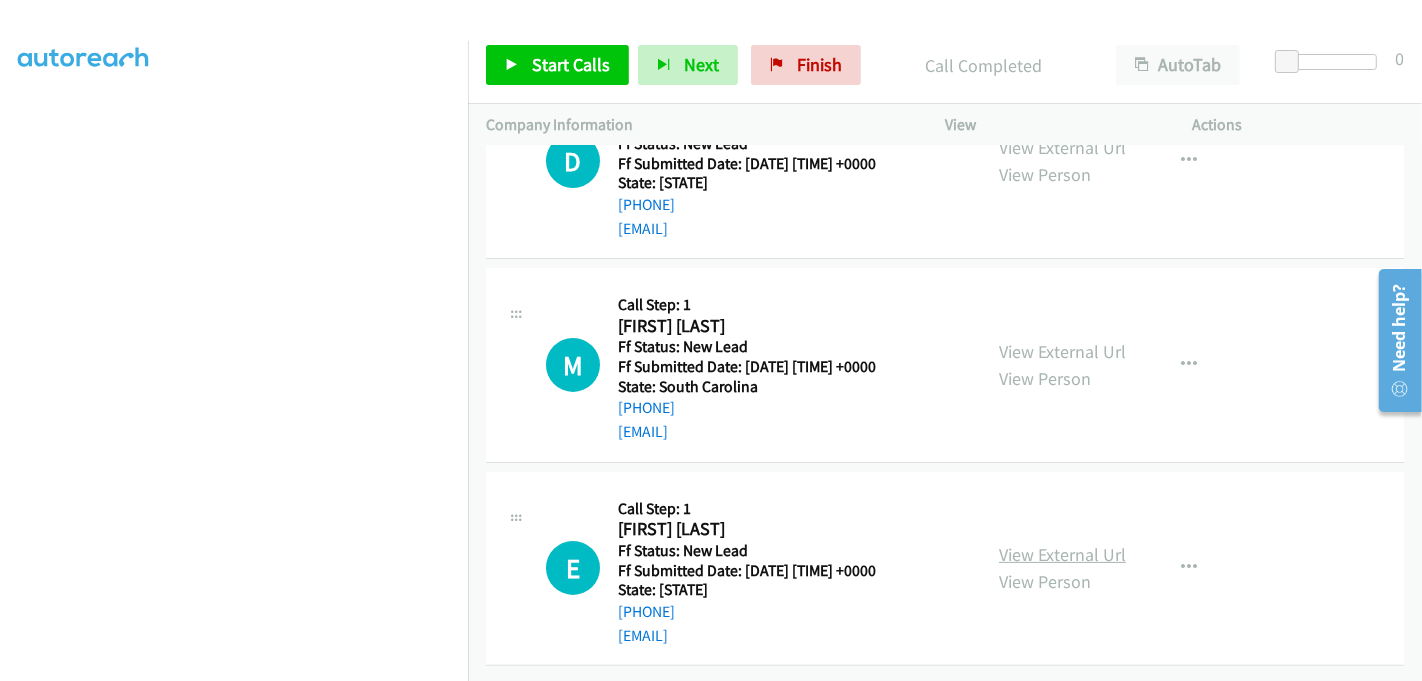 click on "View External Url" at bounding box center (1062, 554) 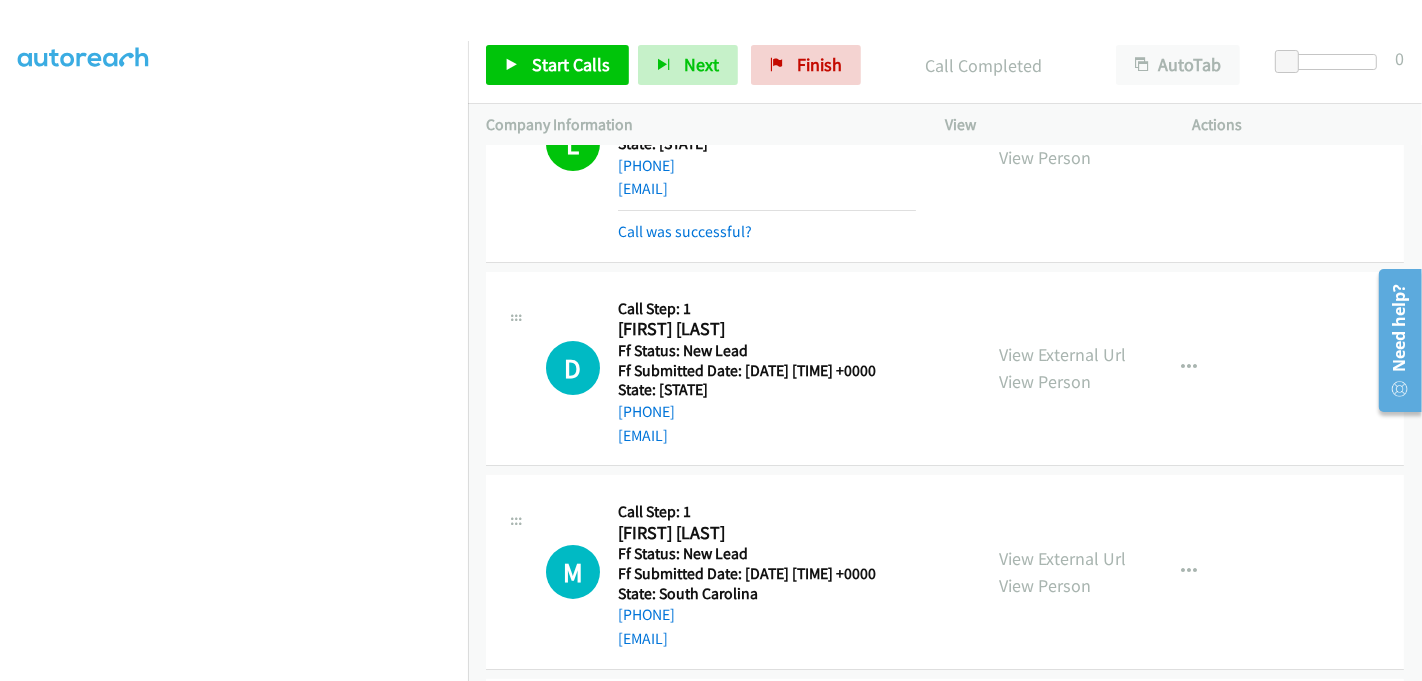scroll, scrollTop: 124, scrollLeft: 0, axis: vertical 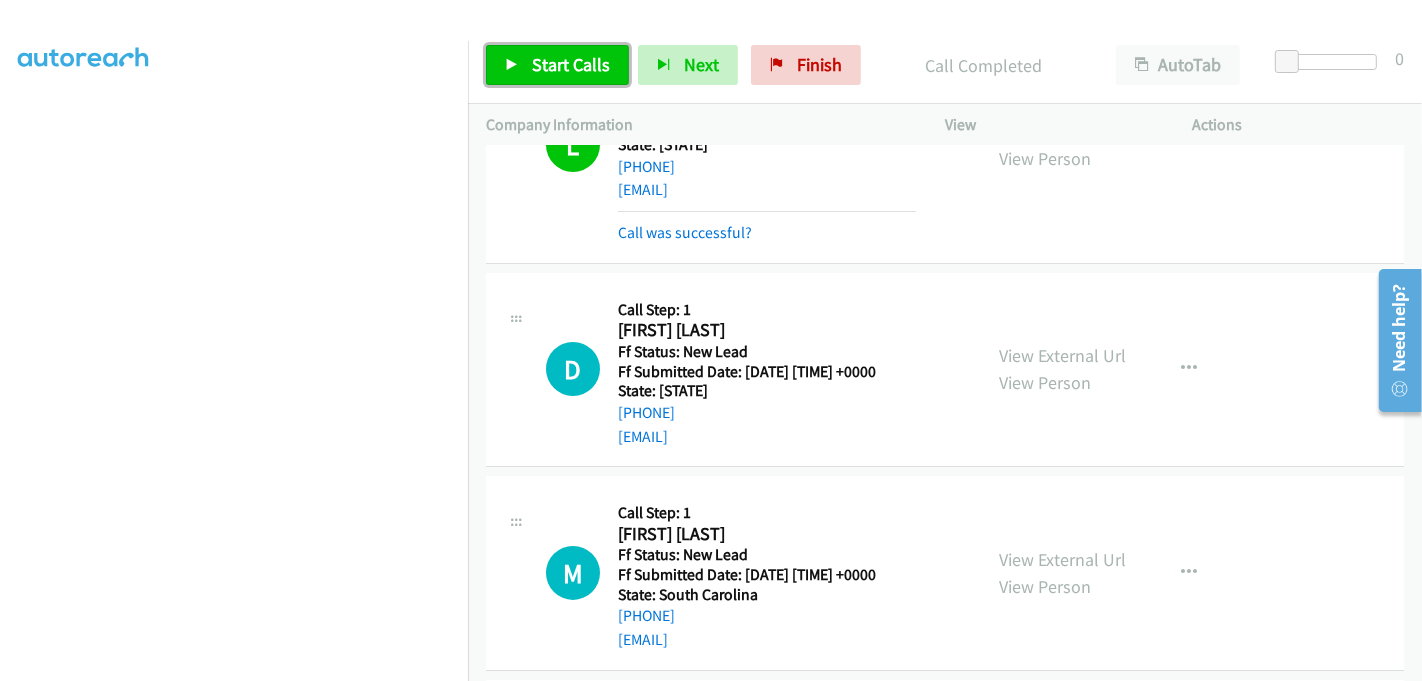 click on "Start Calls" at bounding box center (571, 64) 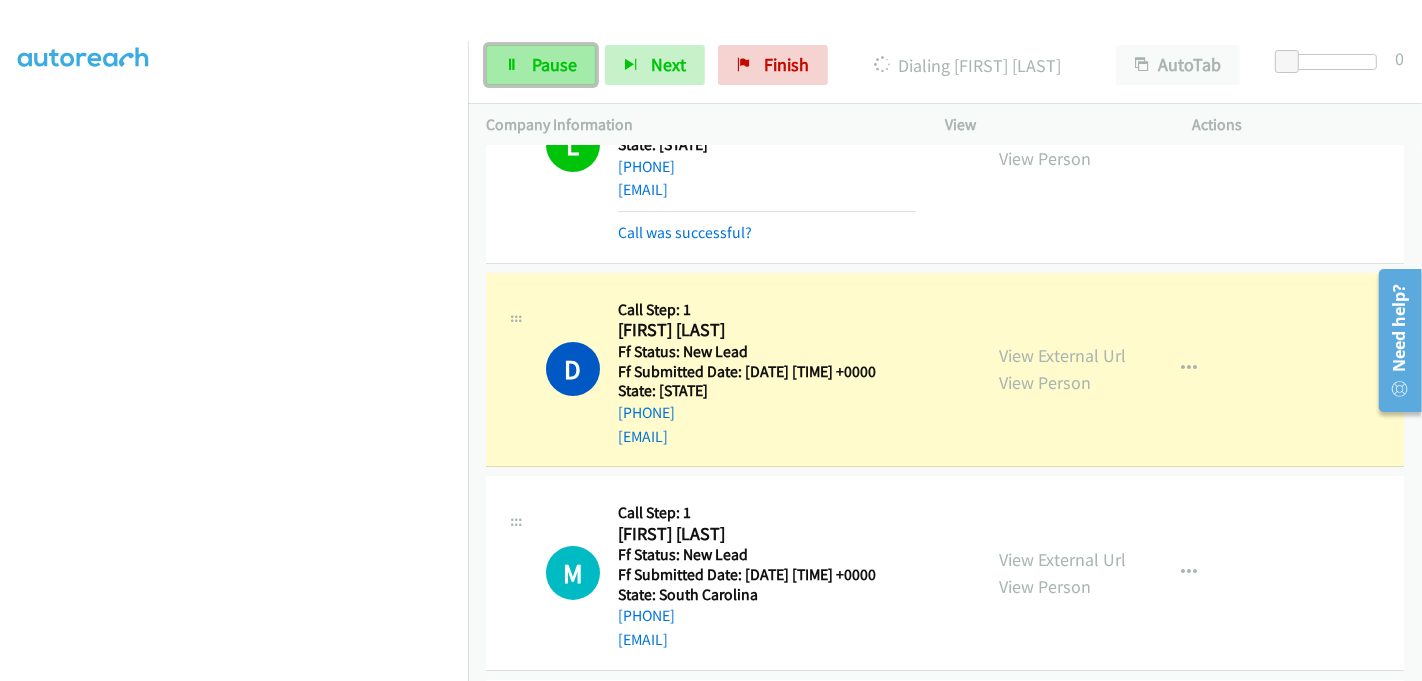 click at bounding box center [512, 66] 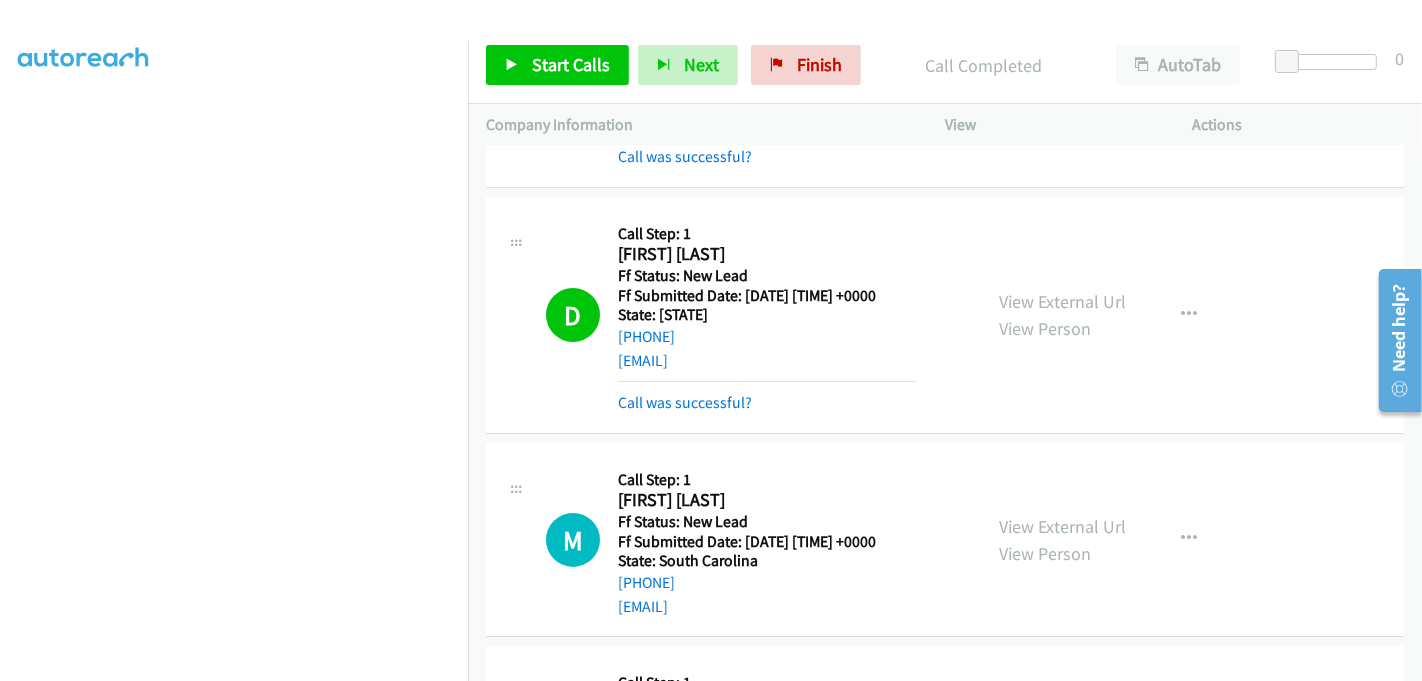 scroll, scrollTop: 235, scrollLeft: 0, axis: vertical 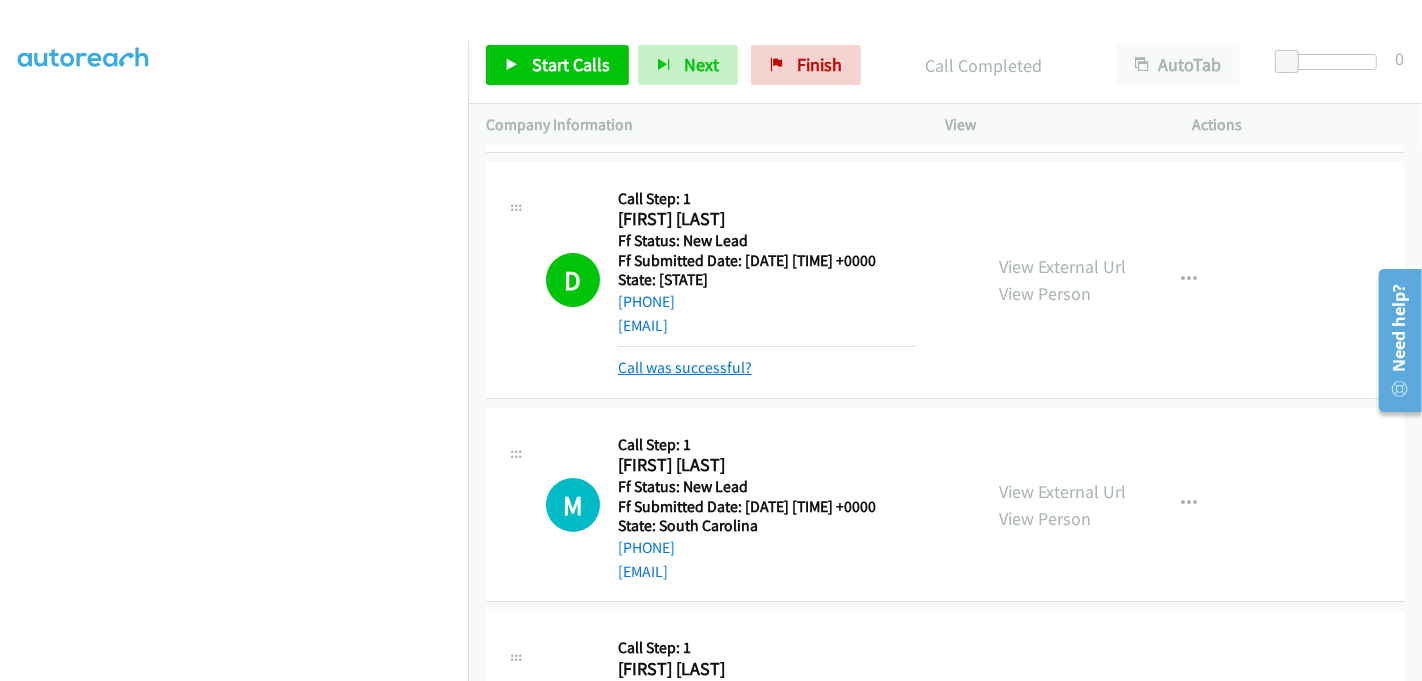click on "Call was successful?" at bounding box center [685, 367] 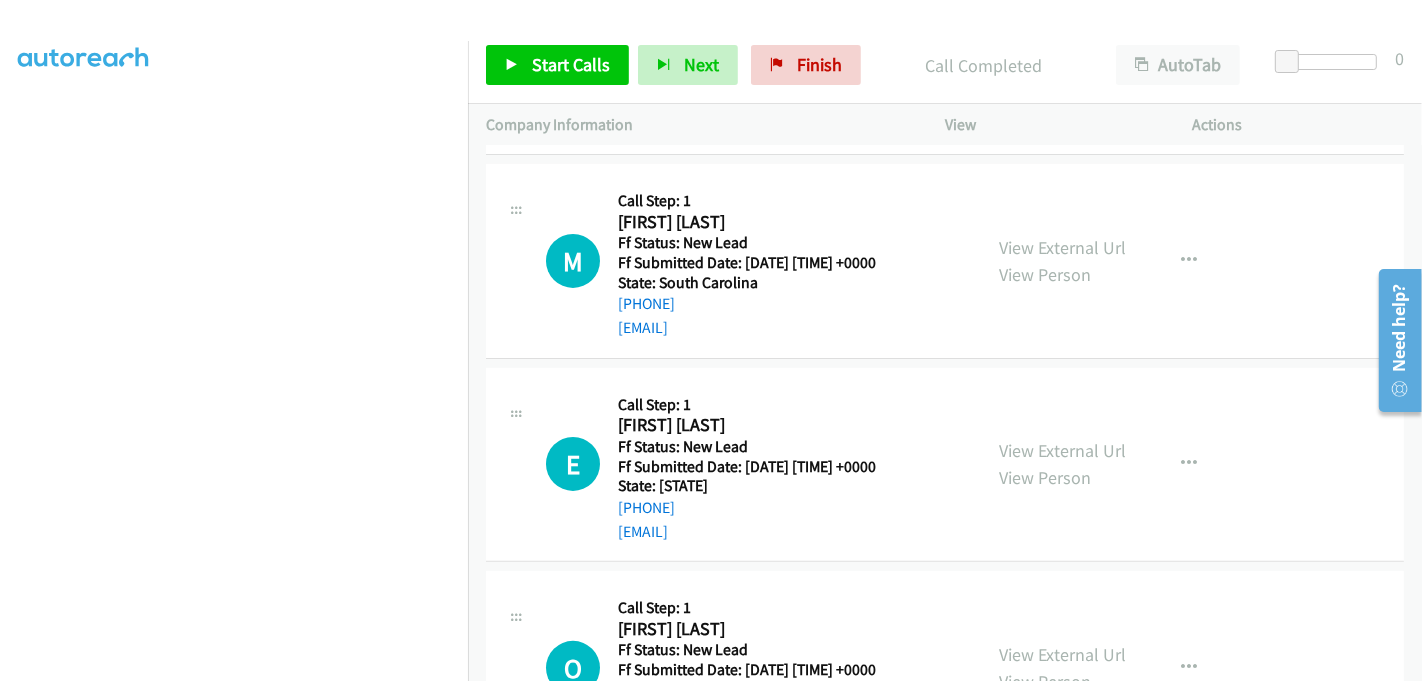 scroll, scrollTop: 457, scrollLeft: 0, axis: vertical 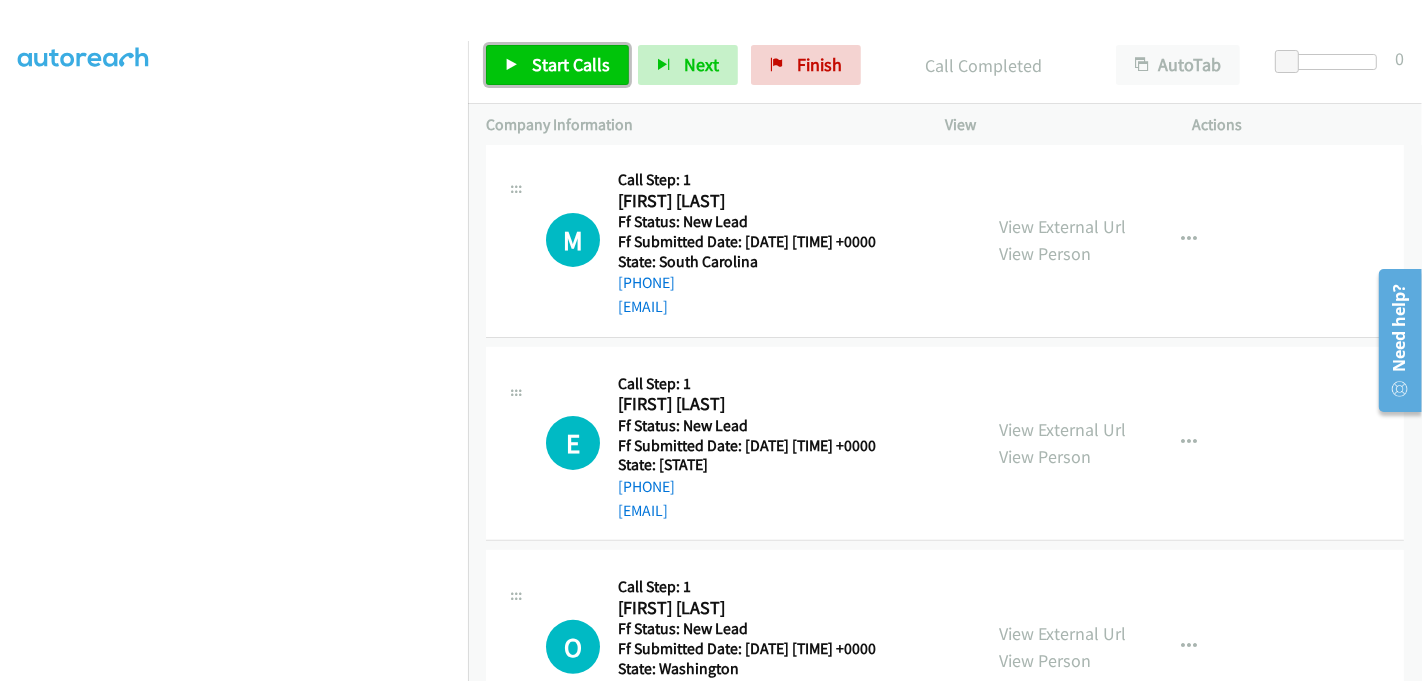 click on "Start Calls" at bounding box center (571, 64) 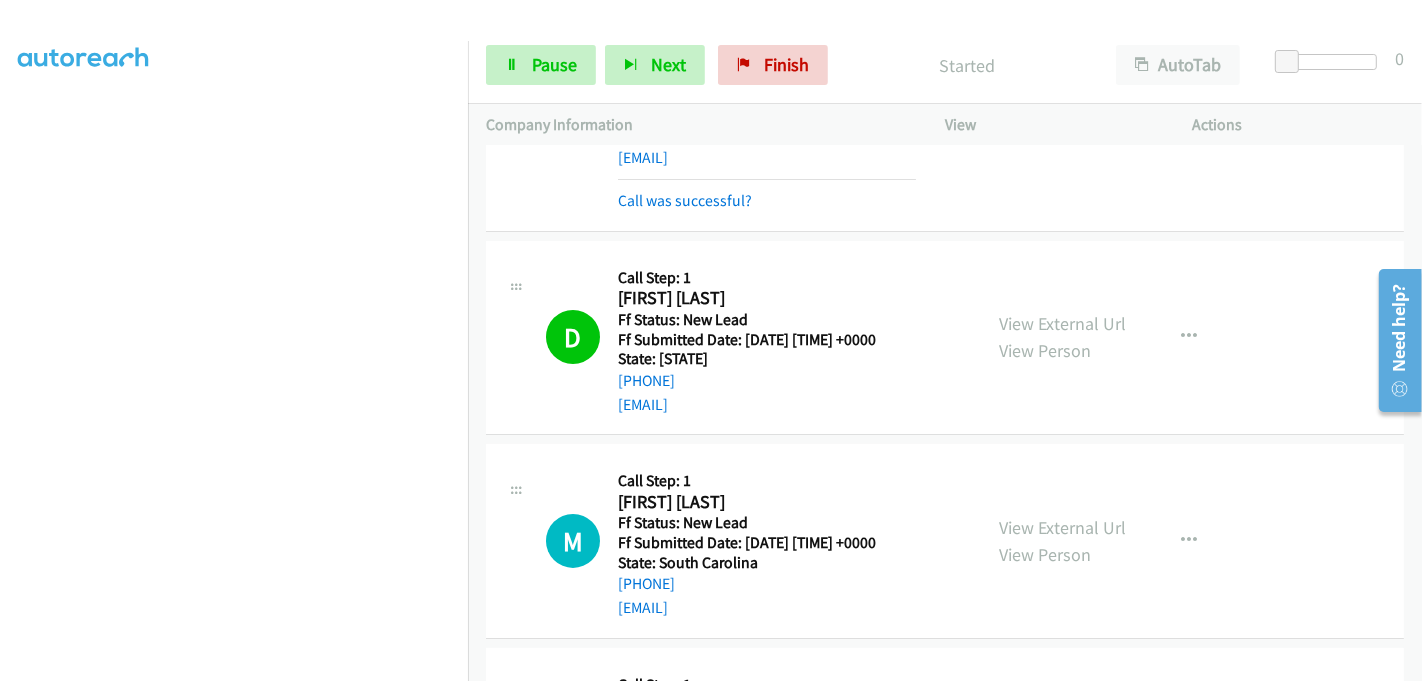 scroll, scrollTop: 124, scrollLeft: 0, axis: vertical 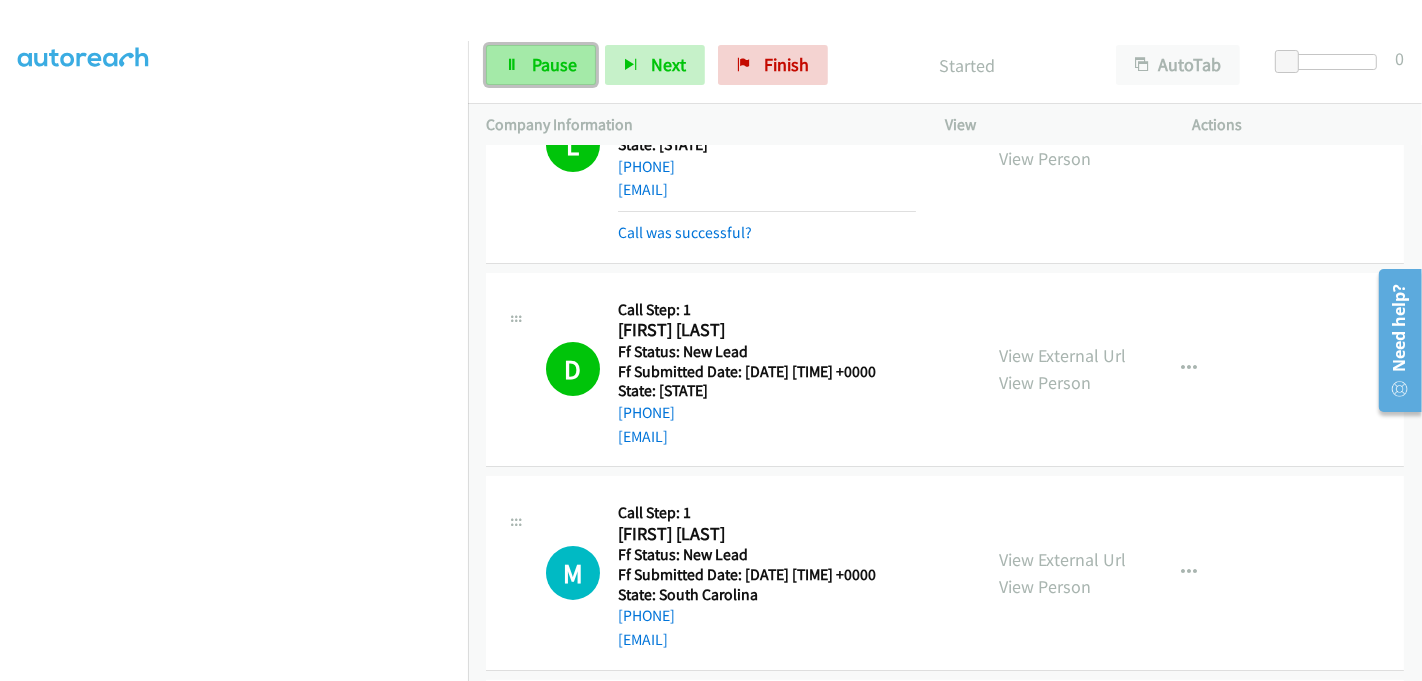 click on "Pause" at bounding box center (554, 64) 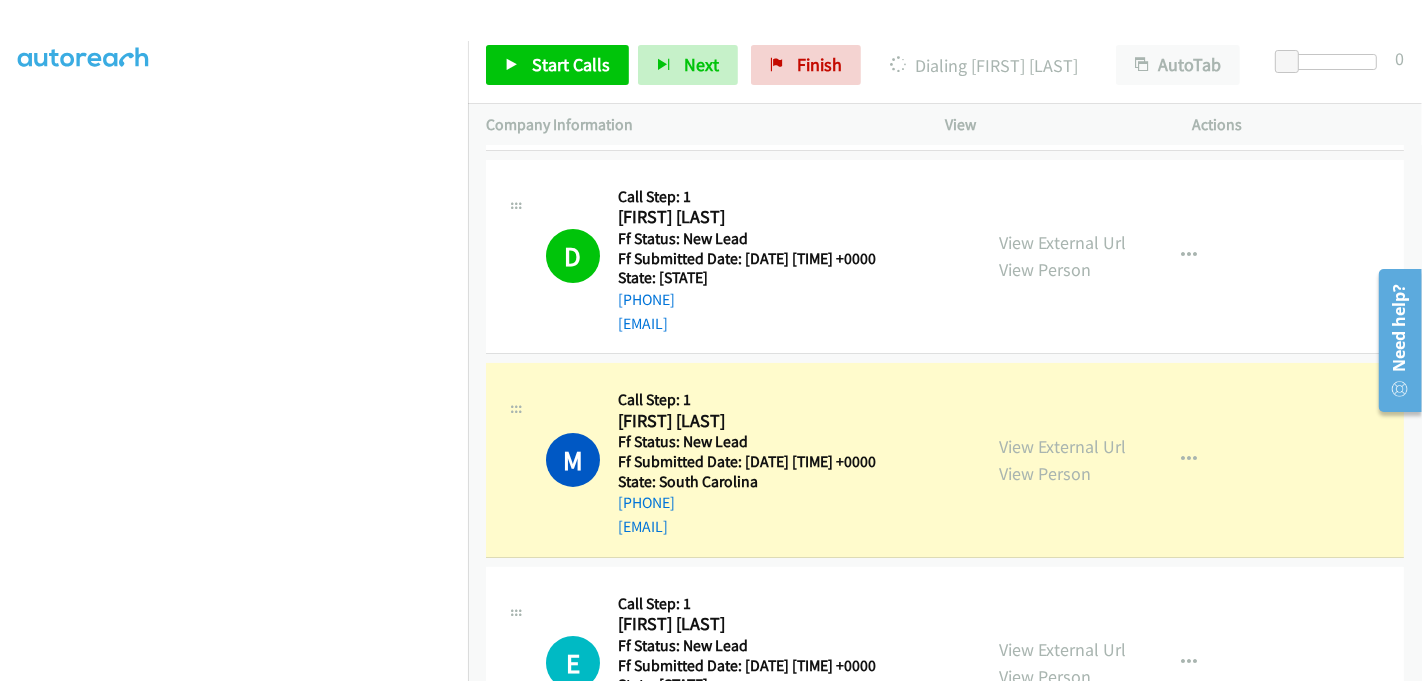 scroll, scrollTop: 346, scrollLeft: 0, axis: vertical 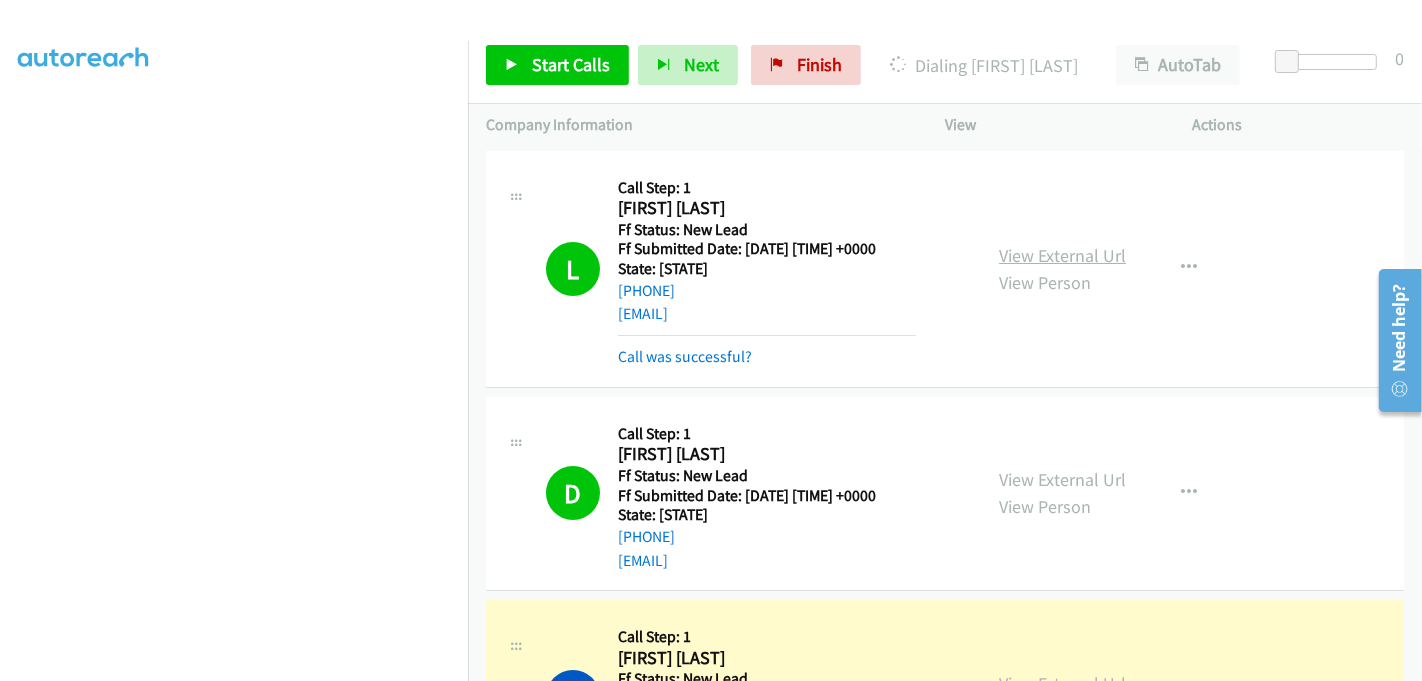 click on "View External Url" at bounding box center (1062, 255) 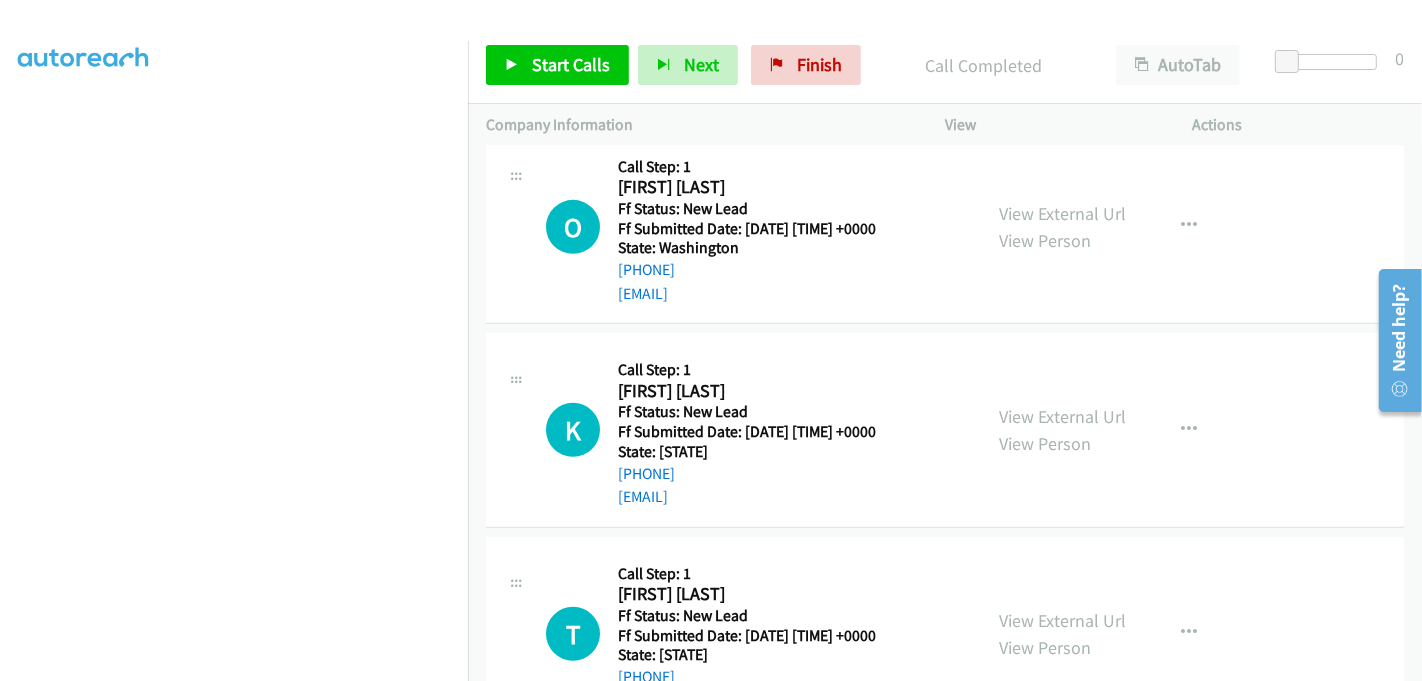 scroll, scrollTop: 887, scrollLeft: 0, axis: vertical 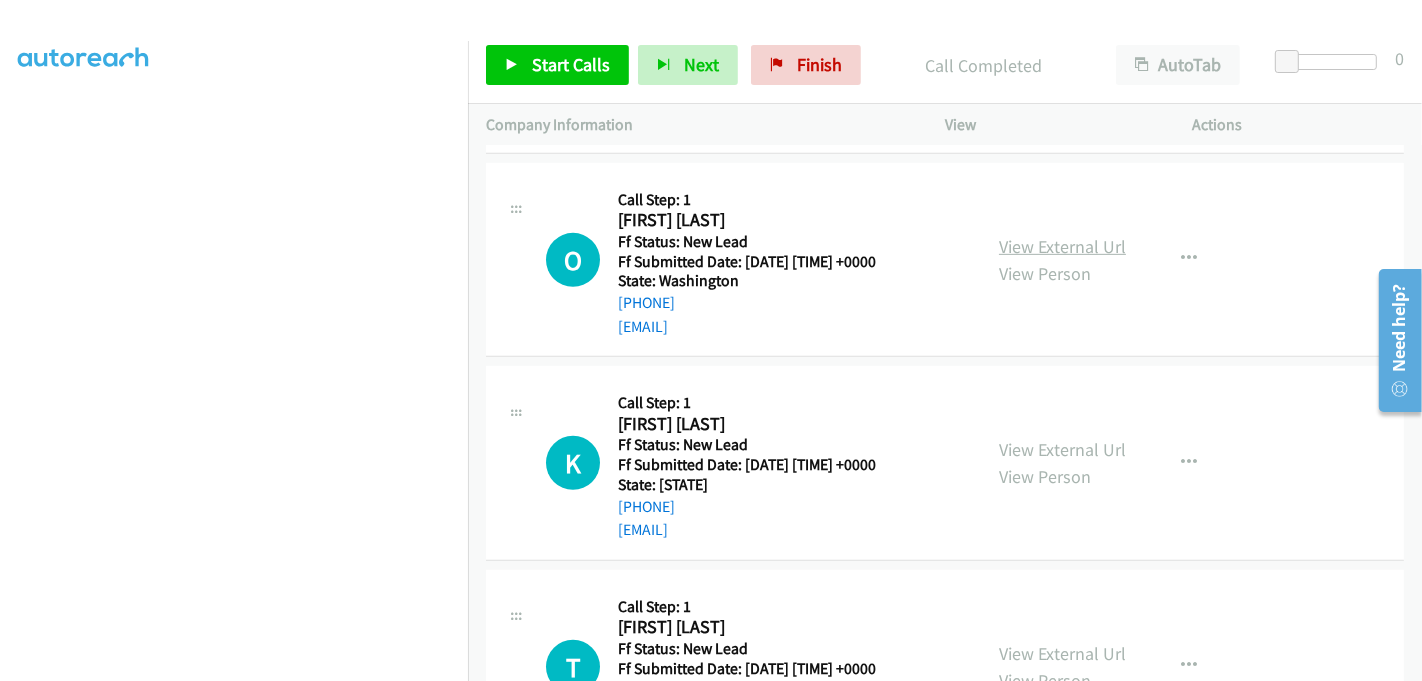 click on "View External Url" at bounding box center [1062, 246] 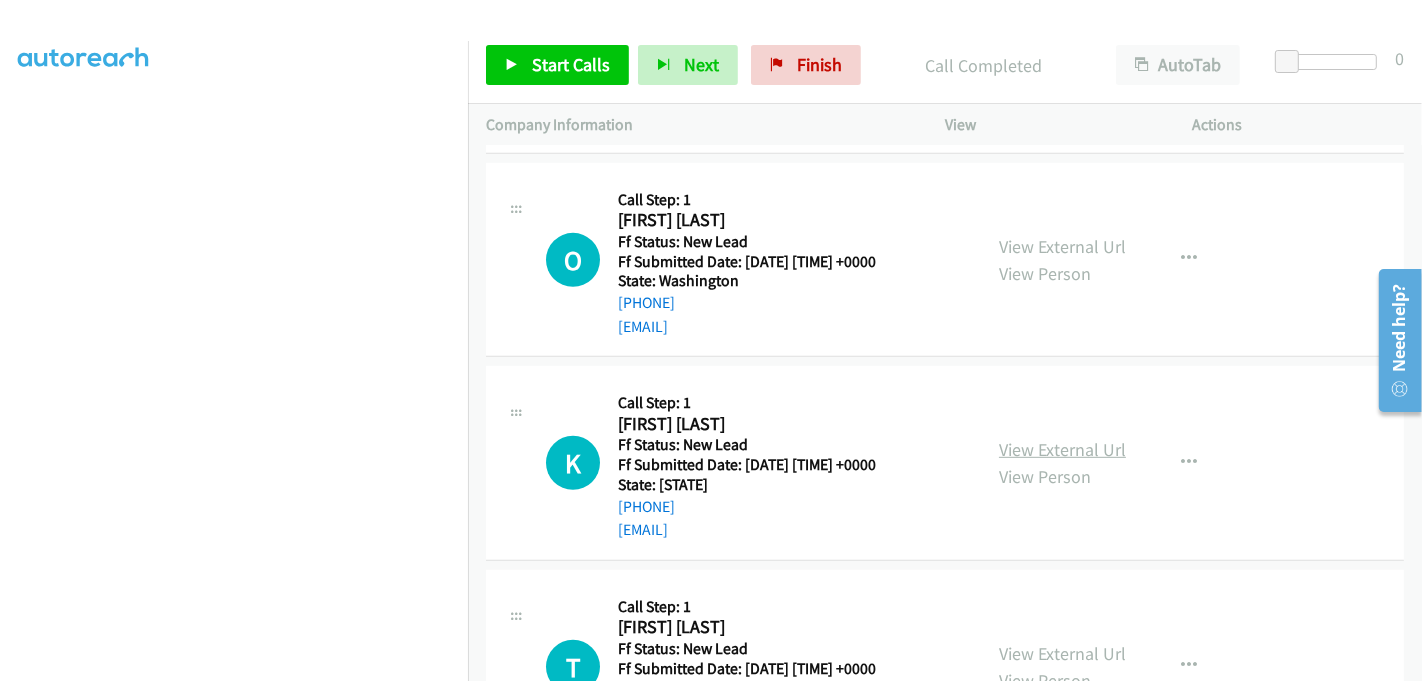 click on "View External Url" at bounding box center [1062, 449] 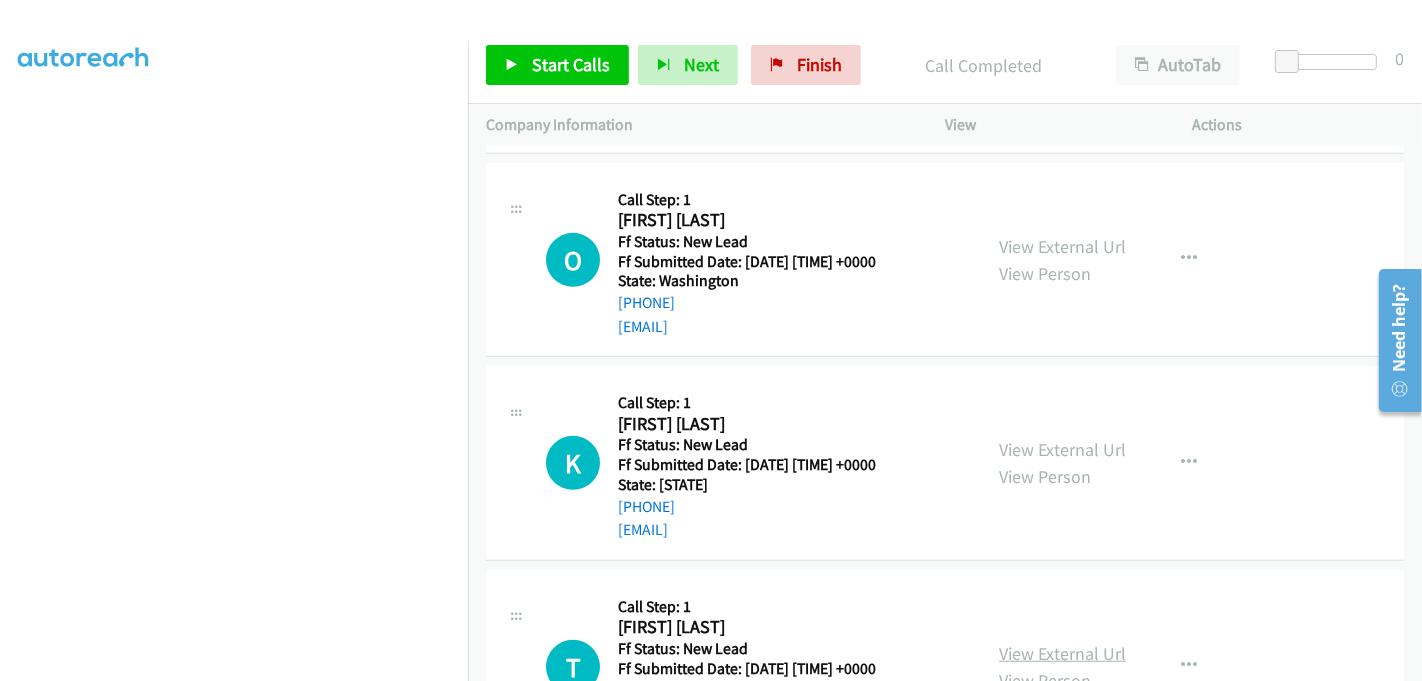 click on "View External Url" at bounding box center (1062, 653) 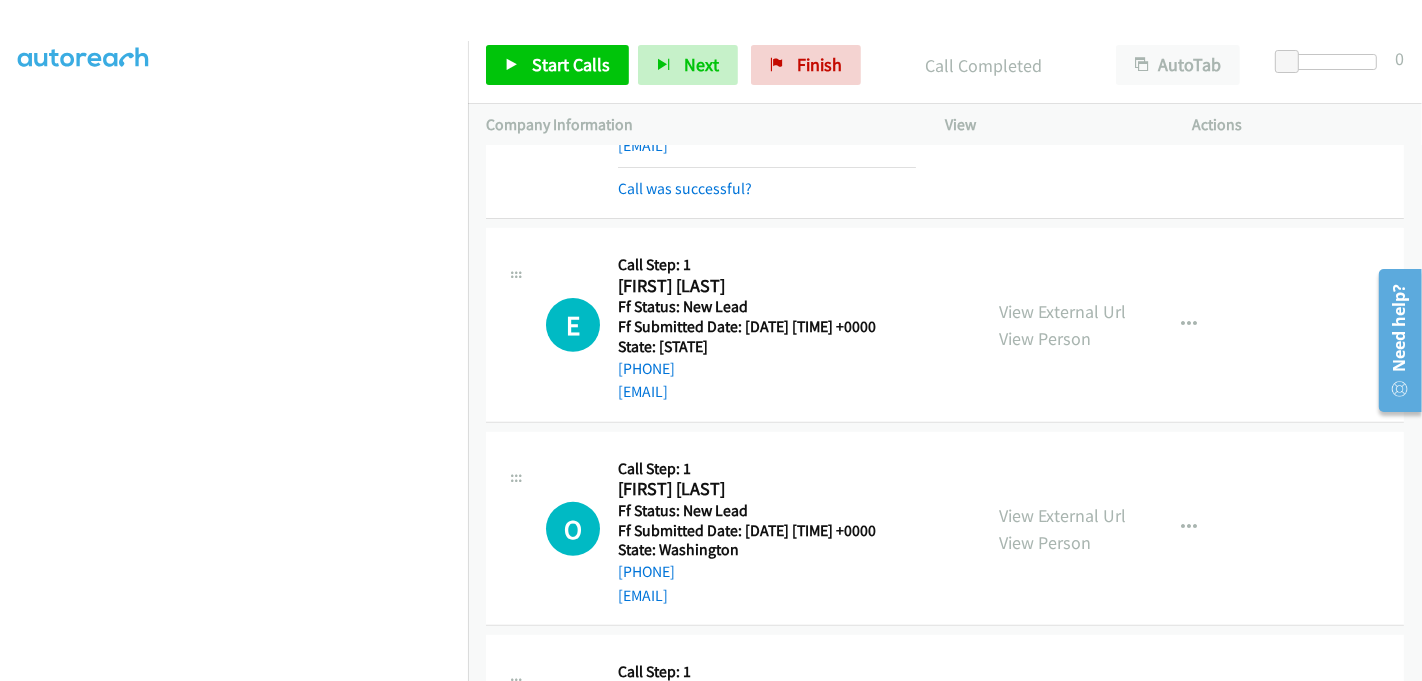 scroll, scrollTop: 665, scrollLeft: 0, axis: vertical 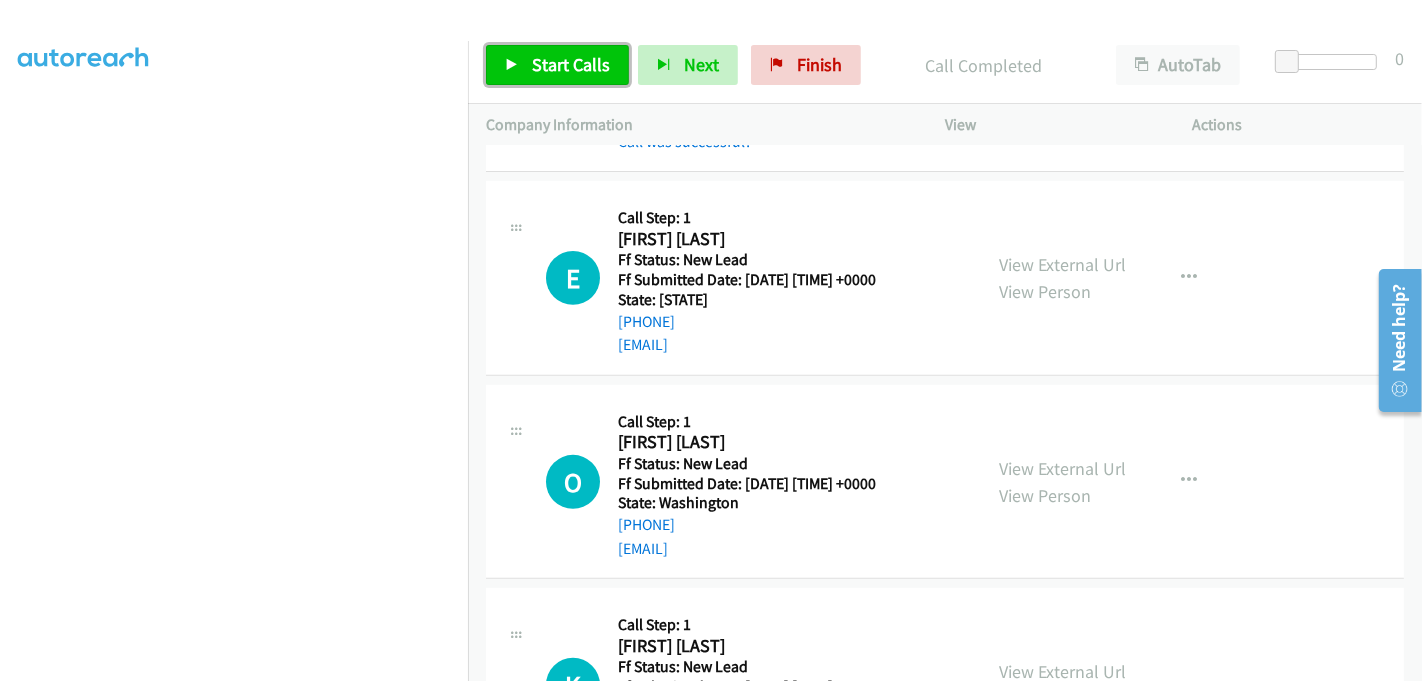 click on "Start Calls" at bounding box center (571, 64) 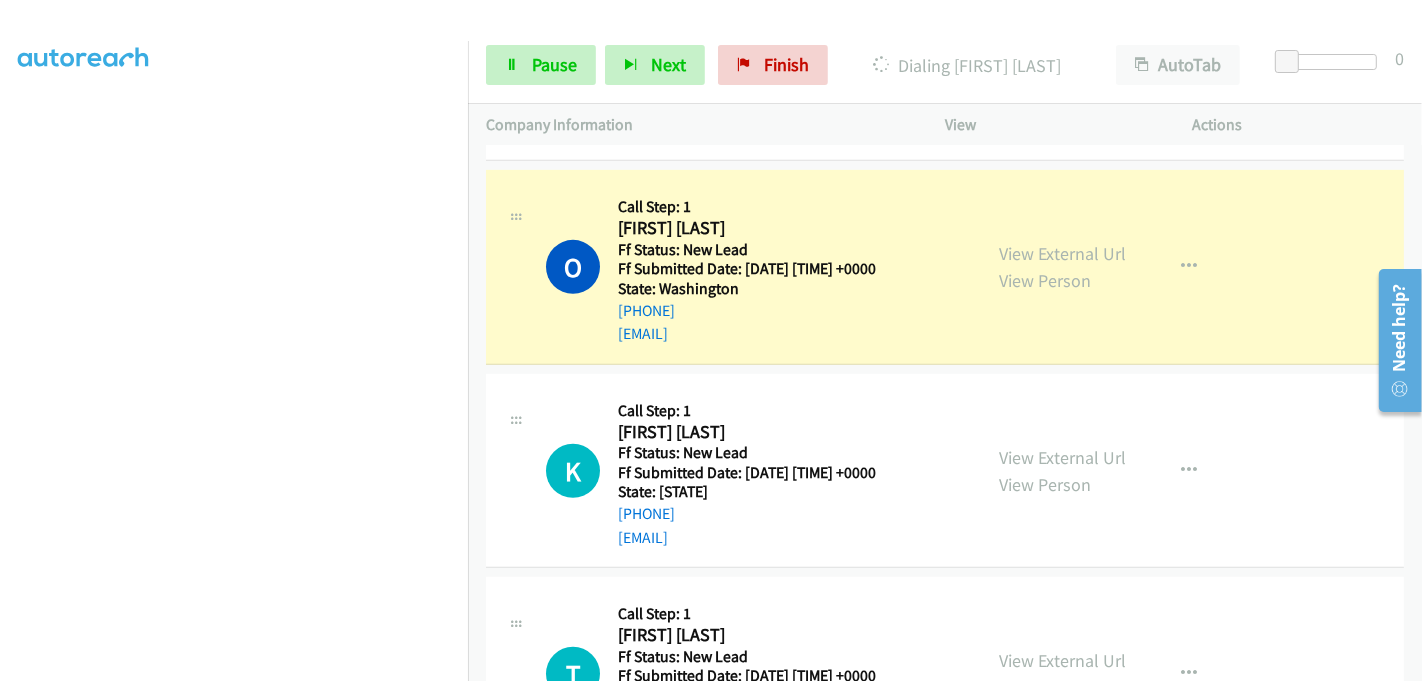 scroll, scrollTop: 887, scrollLeft: 0, axis: vertical 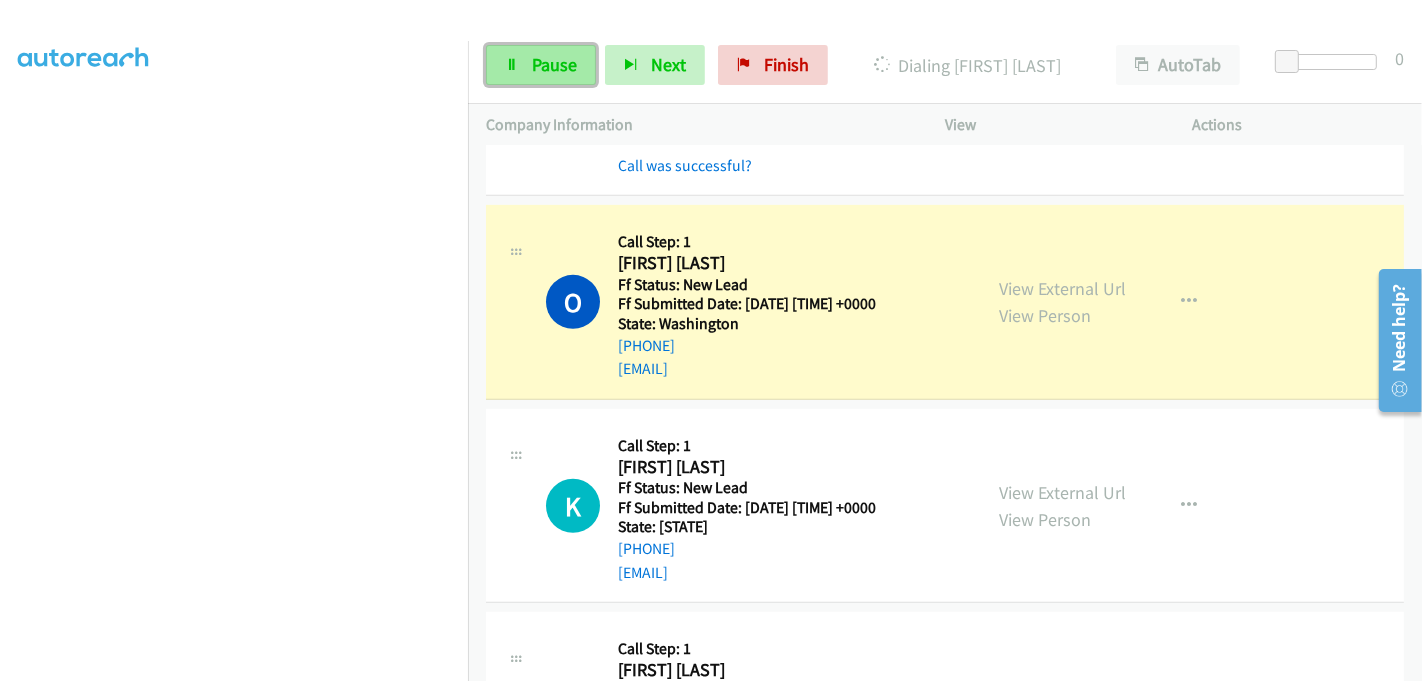 click on "Pause" at bounding box center (554, 64) 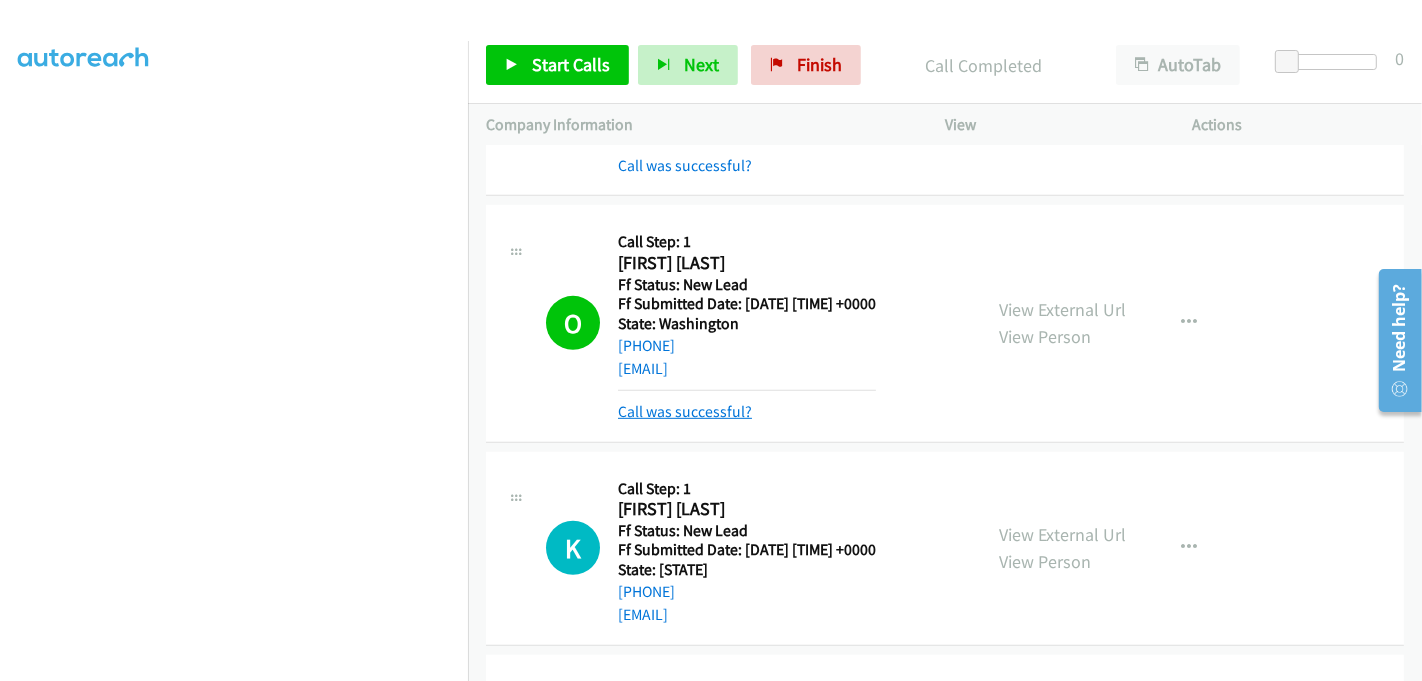 click on "Call was successful?" at bounding box center [685, 411] 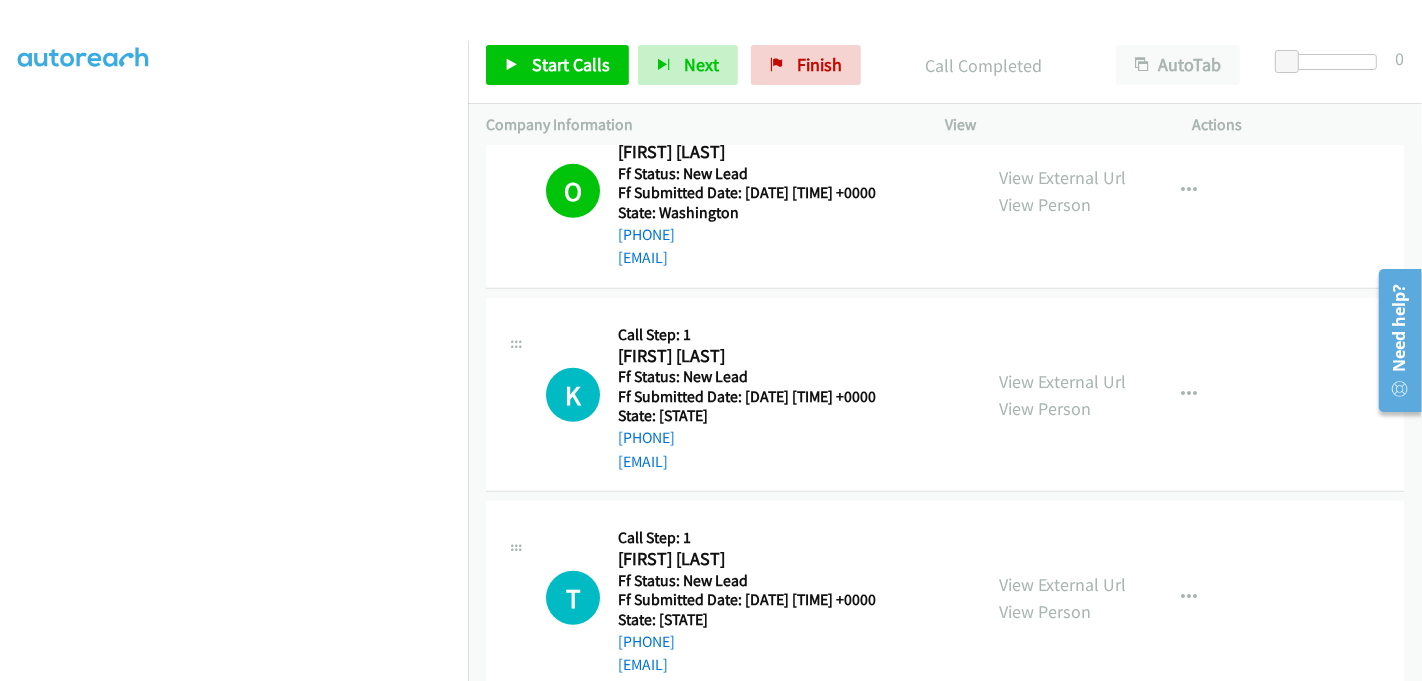 scroll, scrollTop: 1109, scrollLeft: 0, axis: vertical 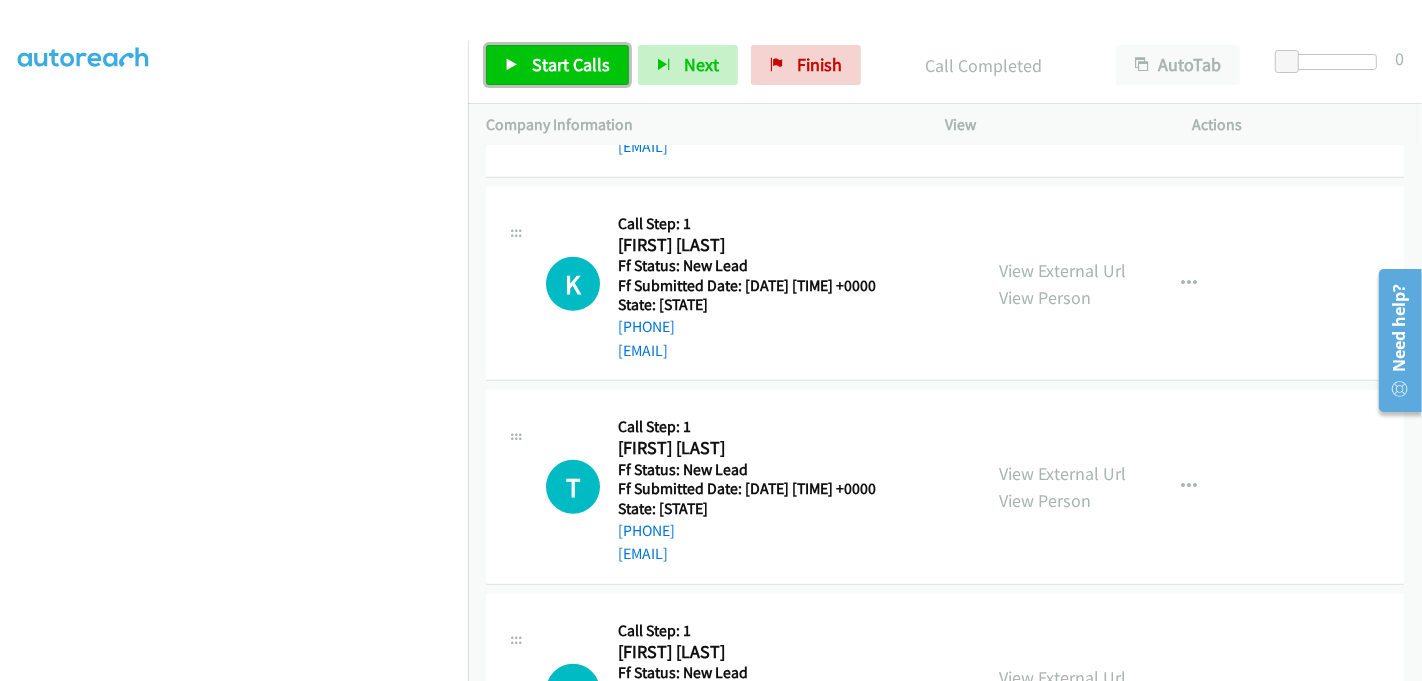 click on "Start Calls" at bounding box center (571, 64) 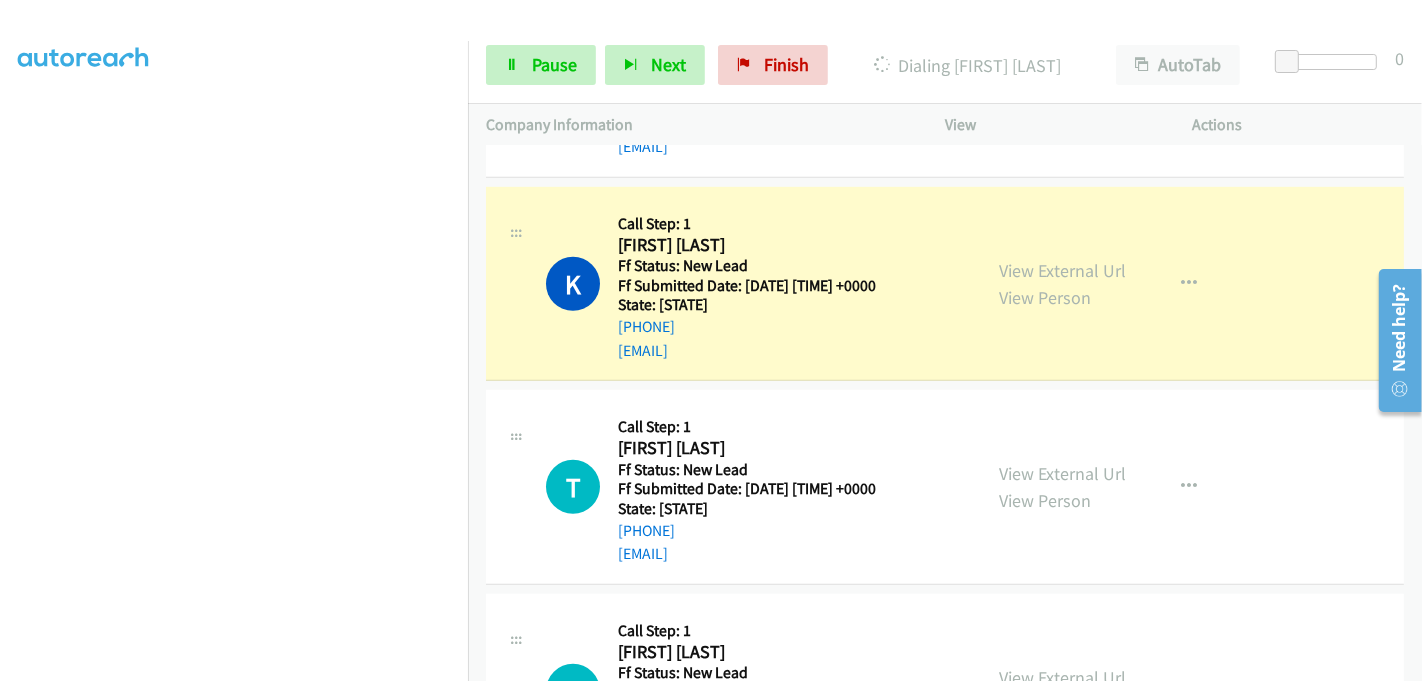 scroll, scrollTop: 442, scrollLeft: 0, axis: vertical 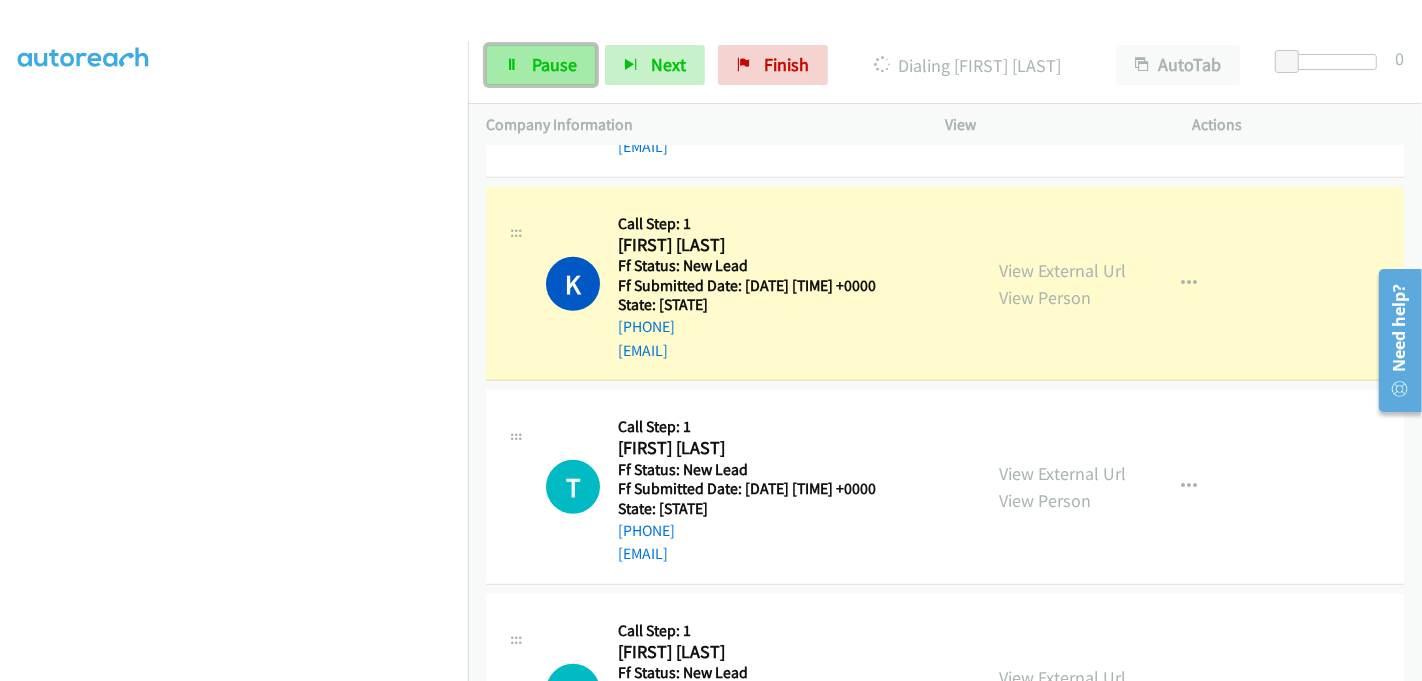 click on "Pause" at bounding box center (554, 64) 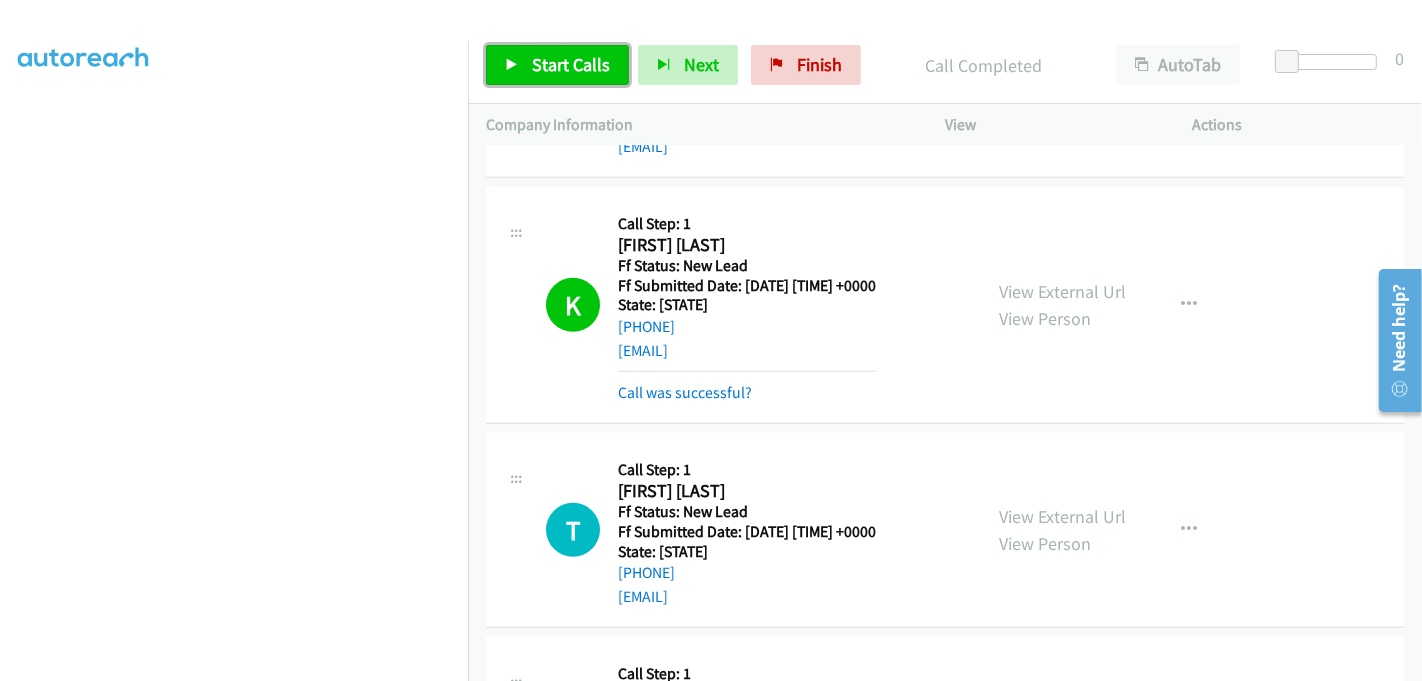 click on "Start Calls" at bounding box center (571, 64) 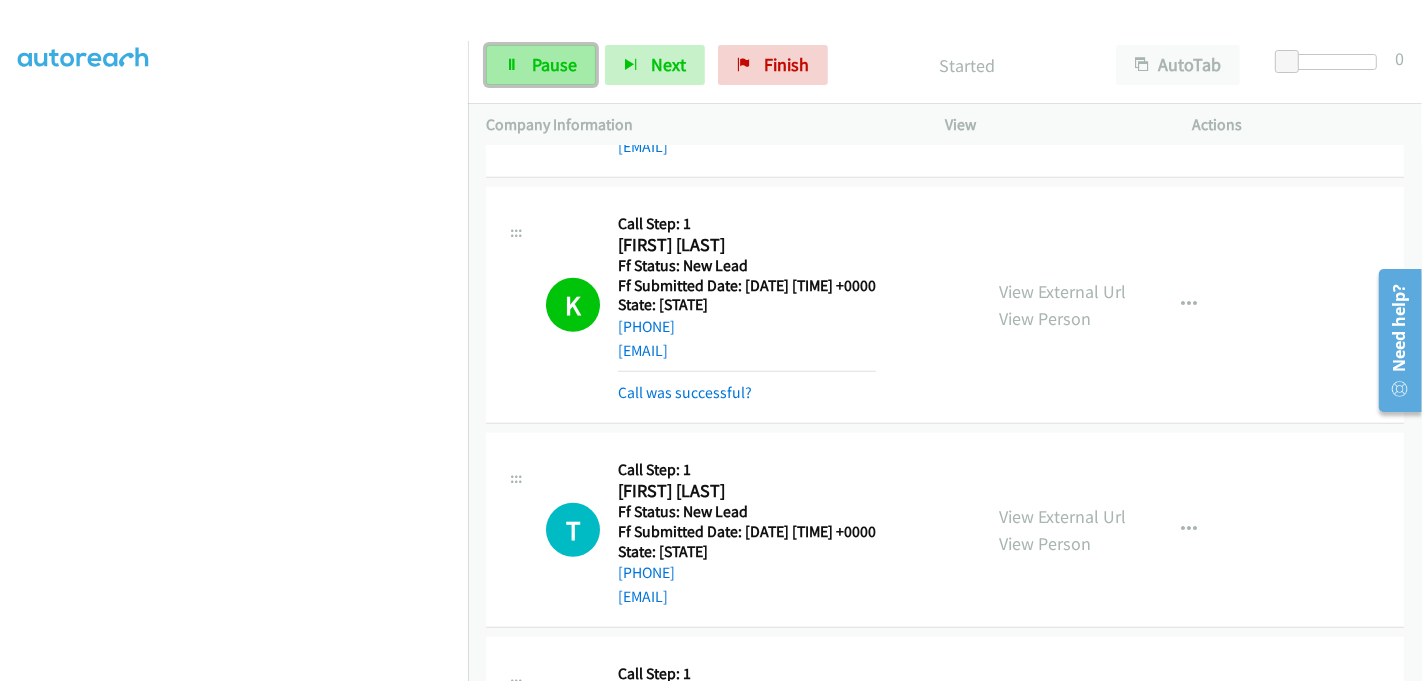 click on "Pause" at bounding box center (554, 64) 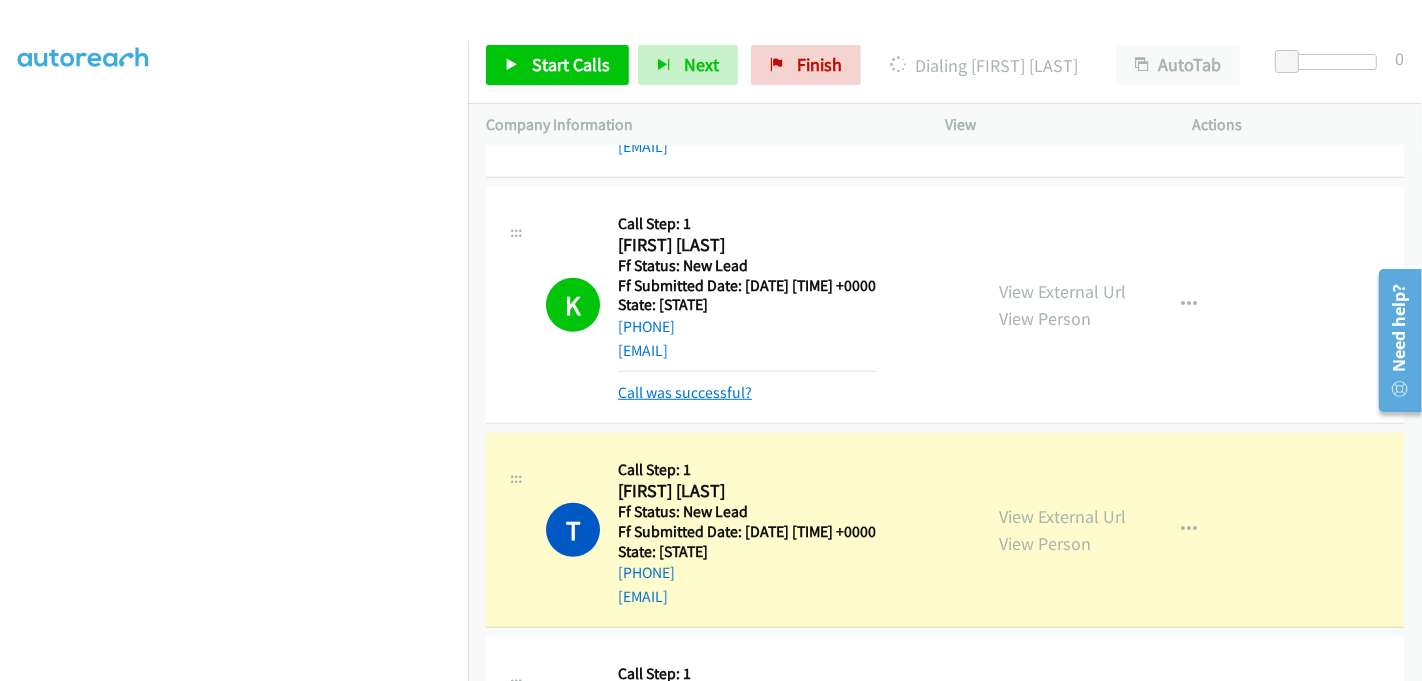 click on "Call was successful?" at bounding box center [685, 392] 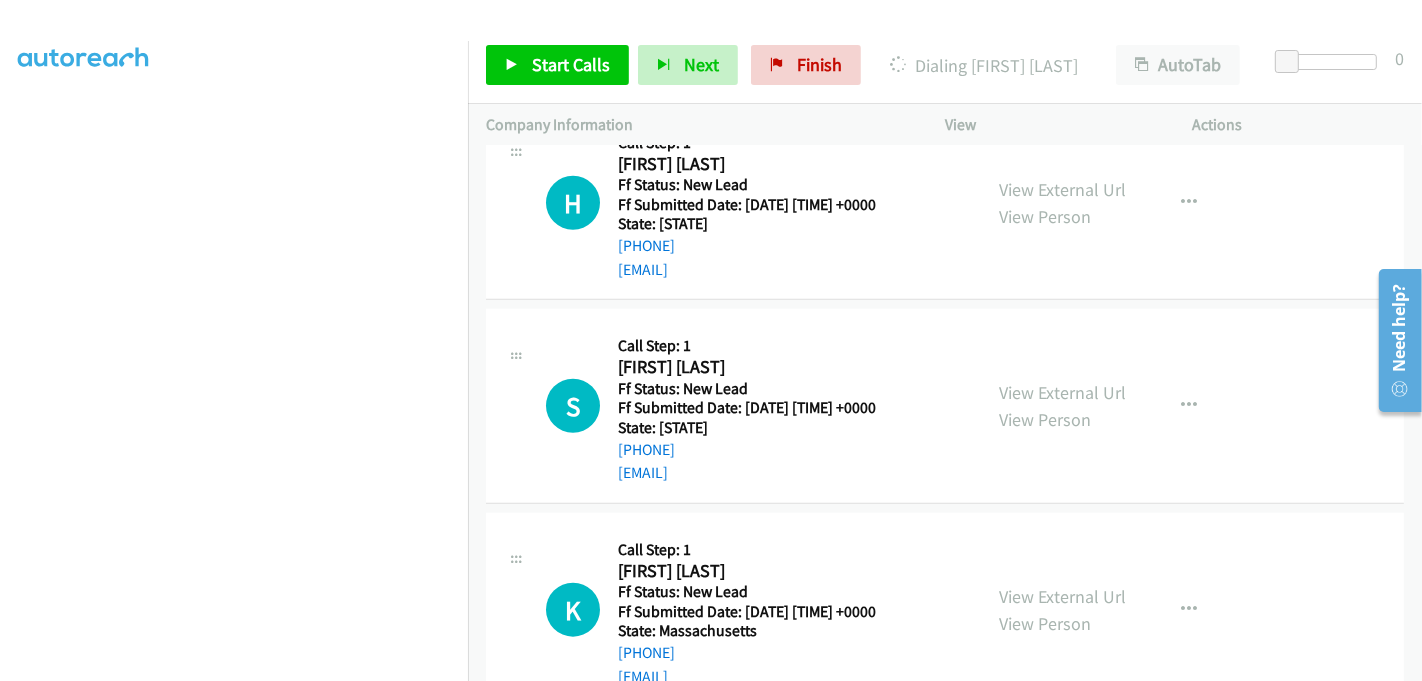 scroll, scrollTop: 1650, scrollLeft: 0, axis: vertical 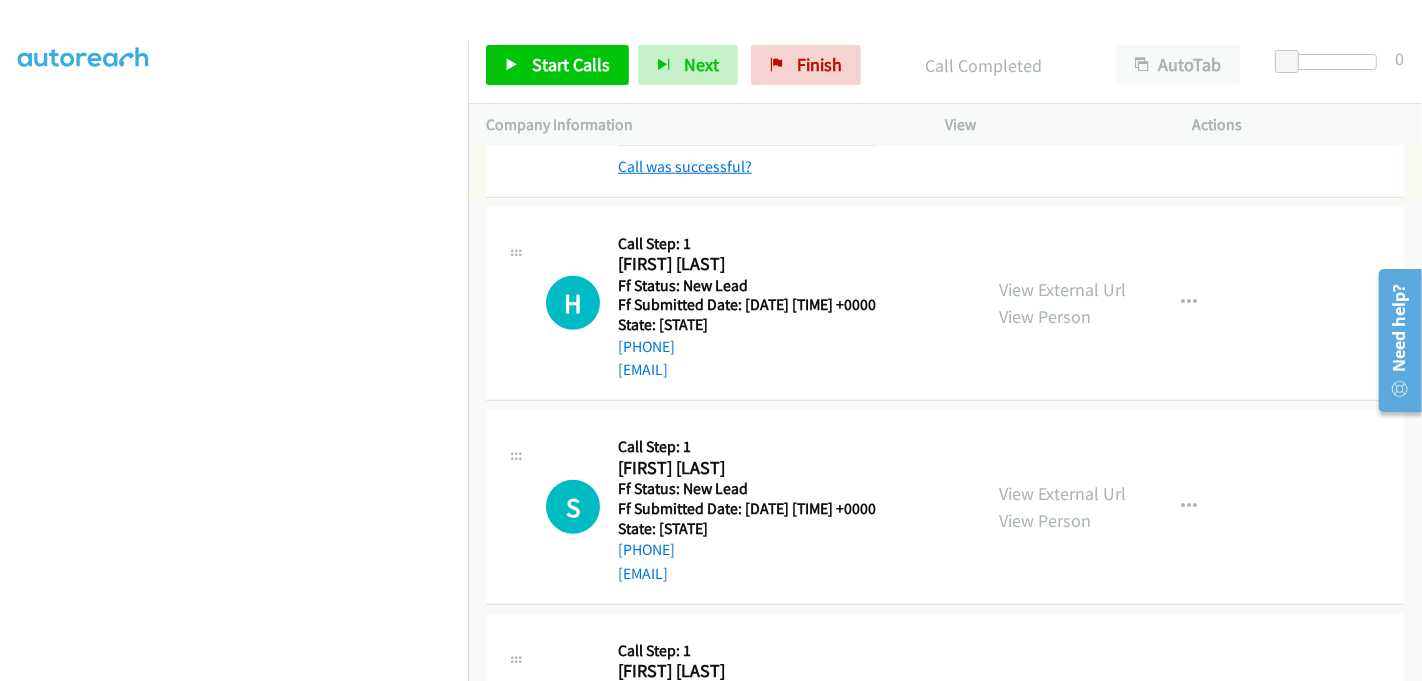 click on "Call was successful?" at bounding box center [685, 166] 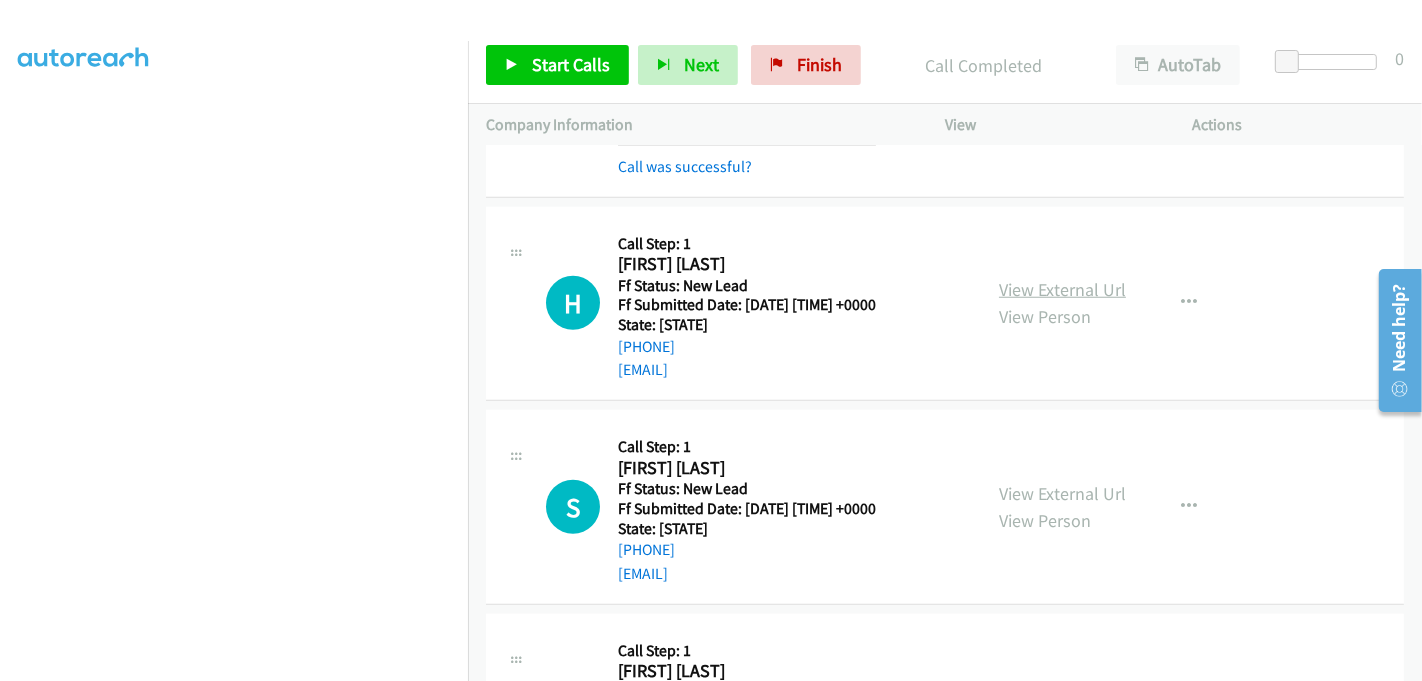scroll, scrollTop: 1497, scrollLeft: 0, axis: vertical 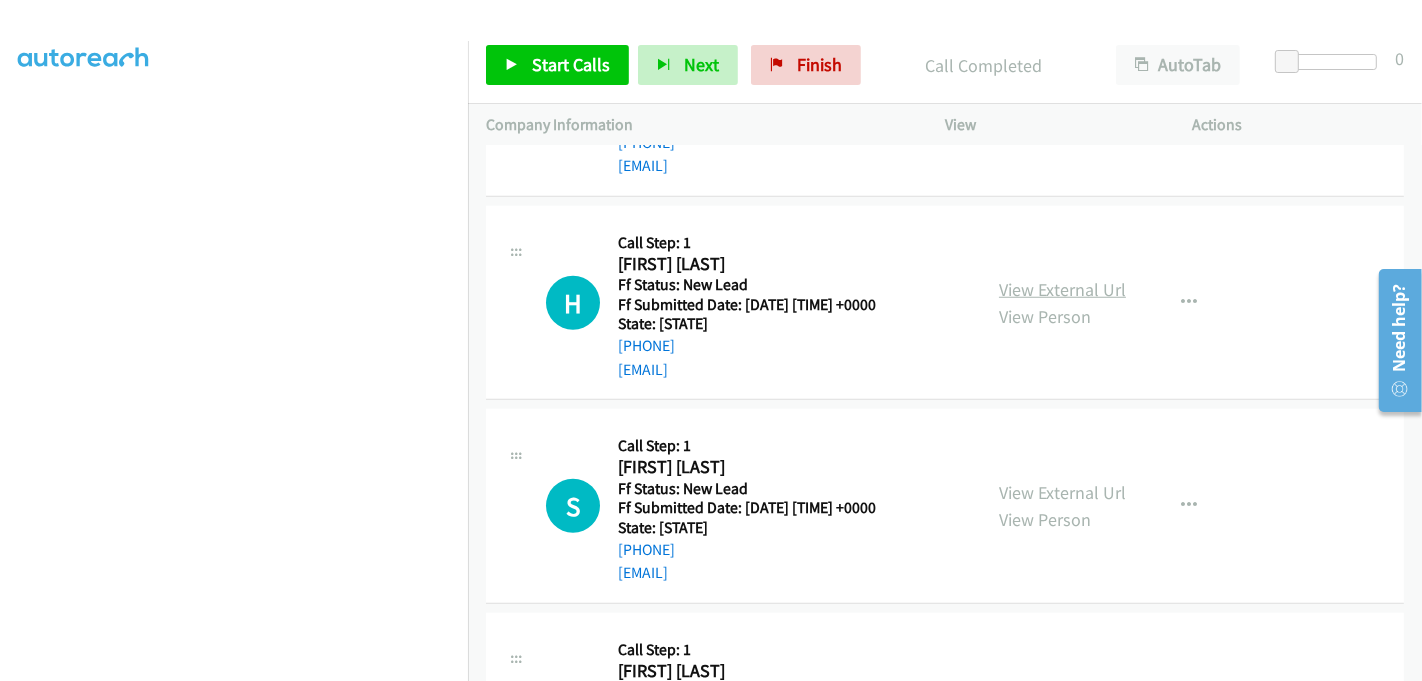 click on "View External Url" at bounding box center (1062, 289) 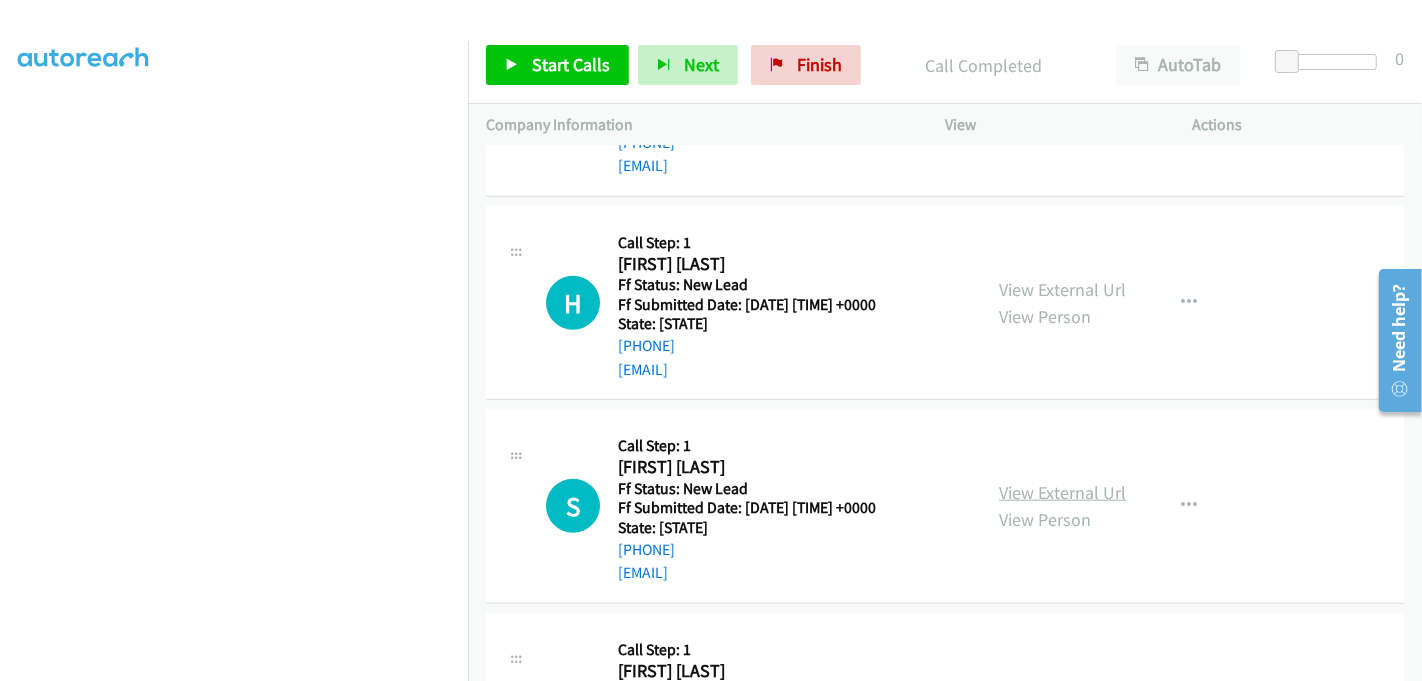 click on "View External Url" at bounding box center [1062, 492] 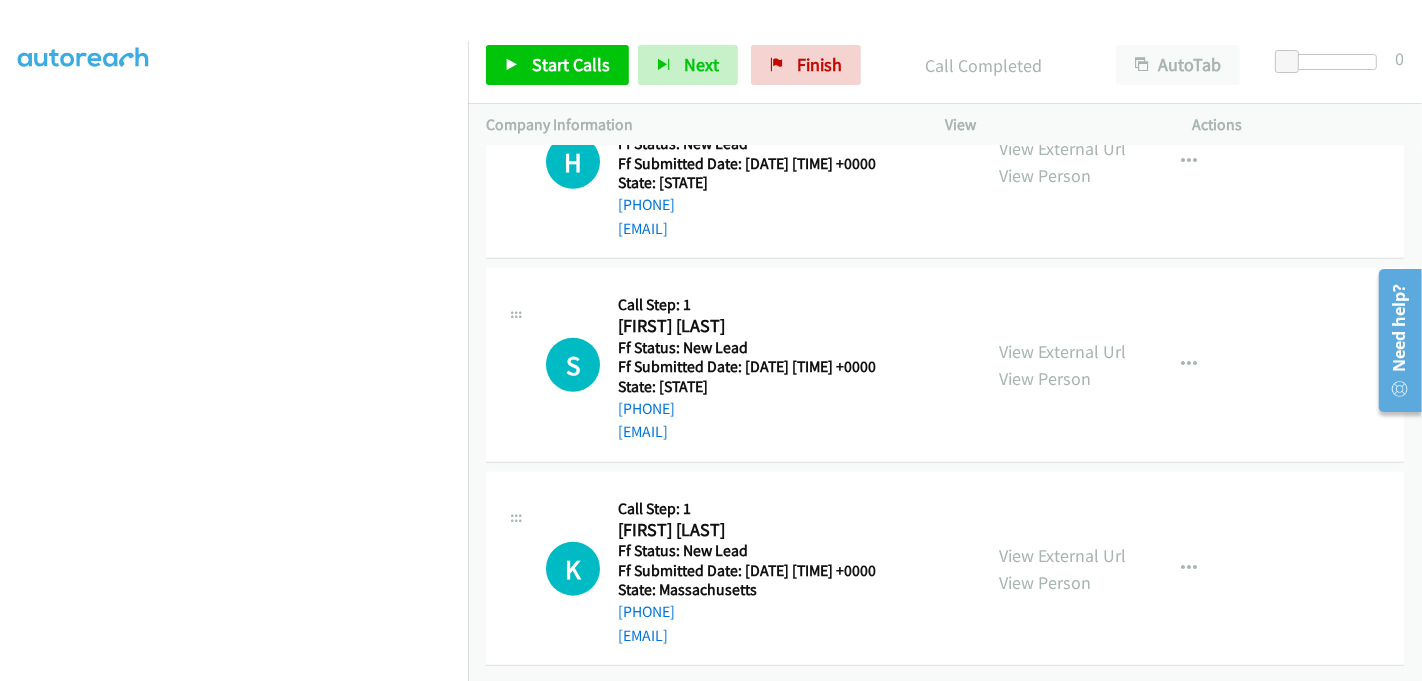 scroll, scrollTop: 1650, scrollLeft: 0, axis: vertical 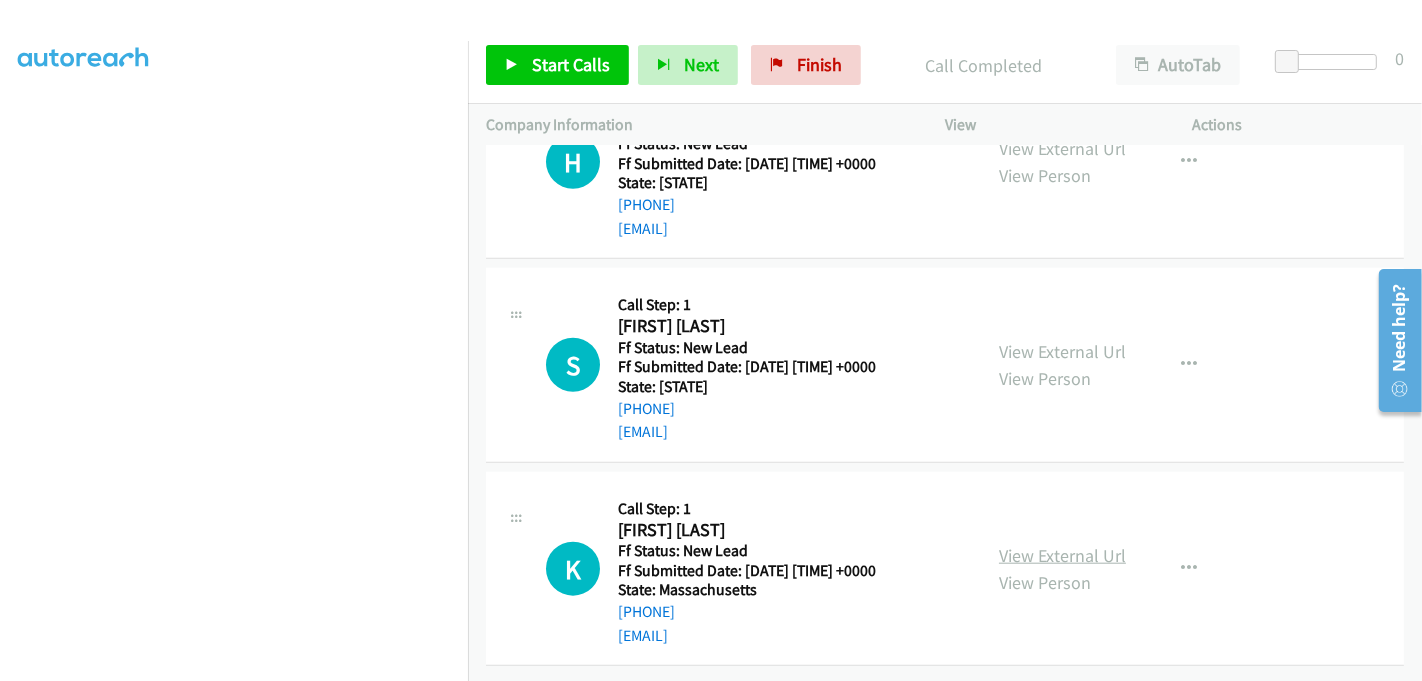 click on "View External Url" at bounding box center (1062, 555) 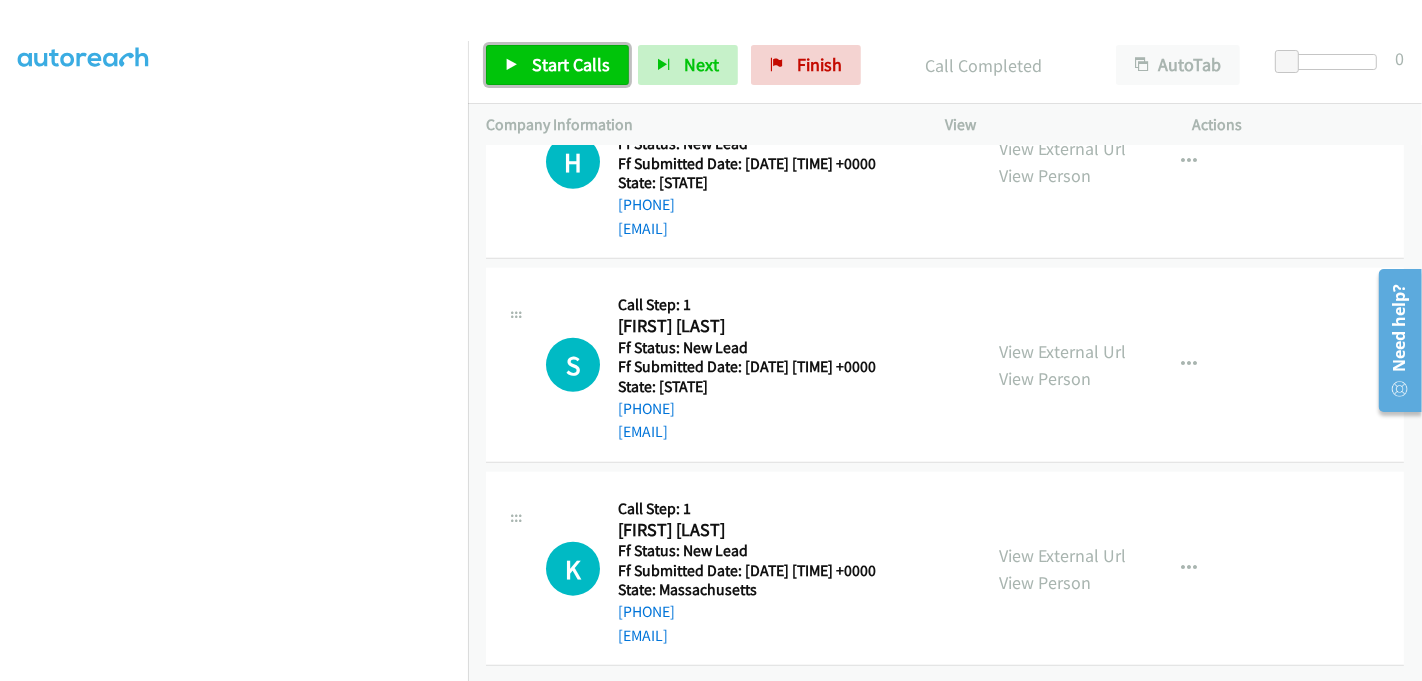 click on "Start Calls" at bounding box center (571, 64) 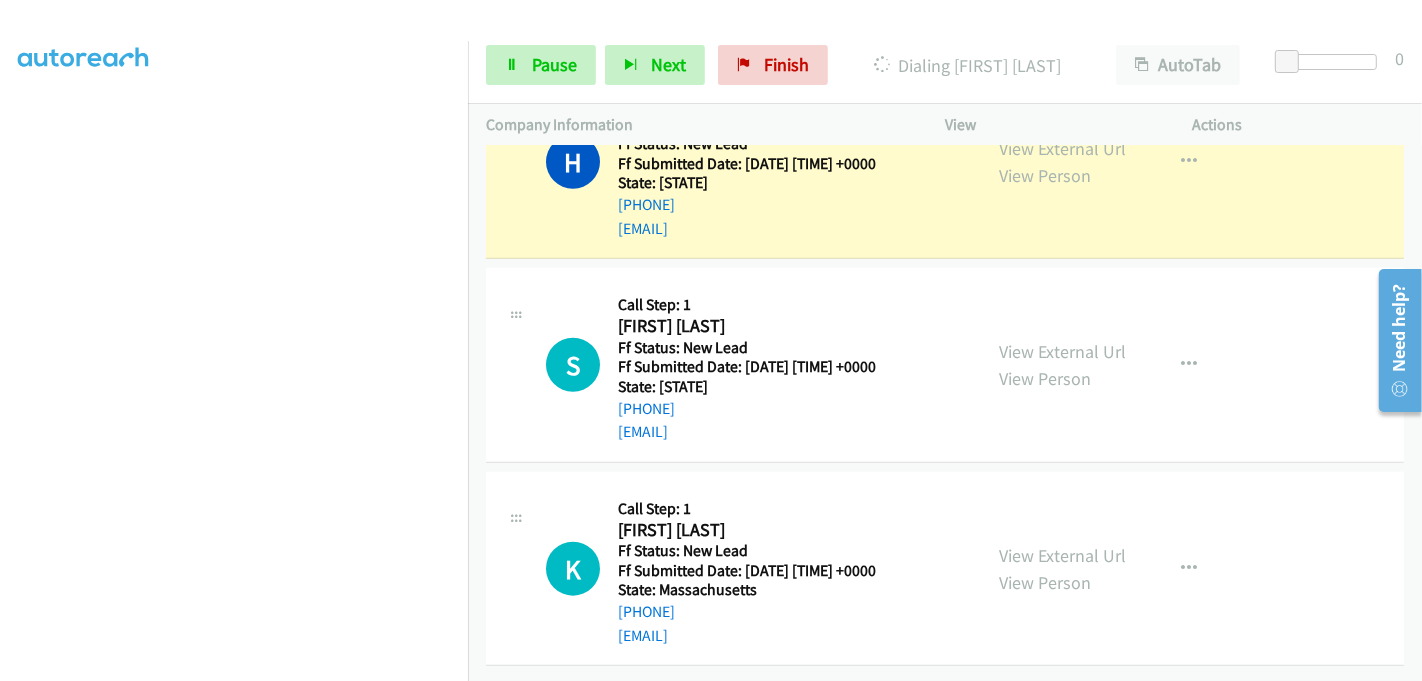 scroll, scrollTop: 1317, scrollLeft: 0, axis: vertical 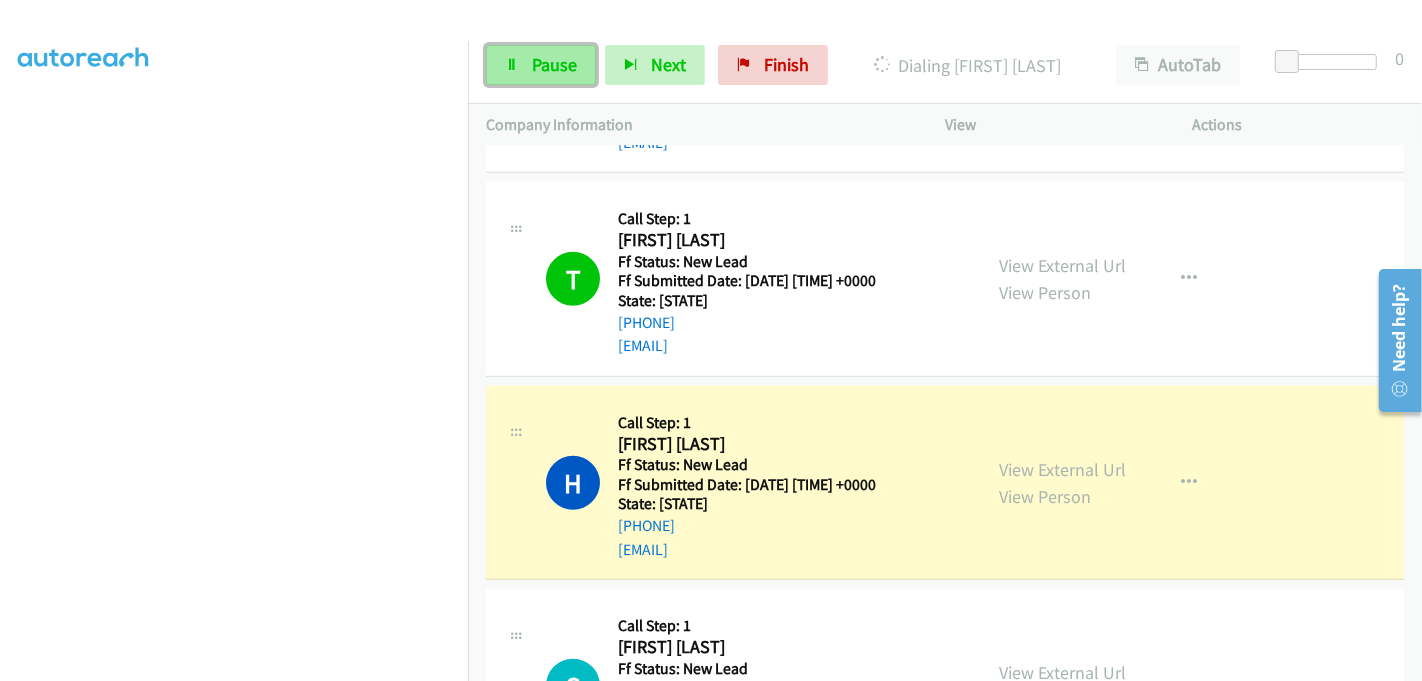 click on "Pause" at bounding box center [554, 64] 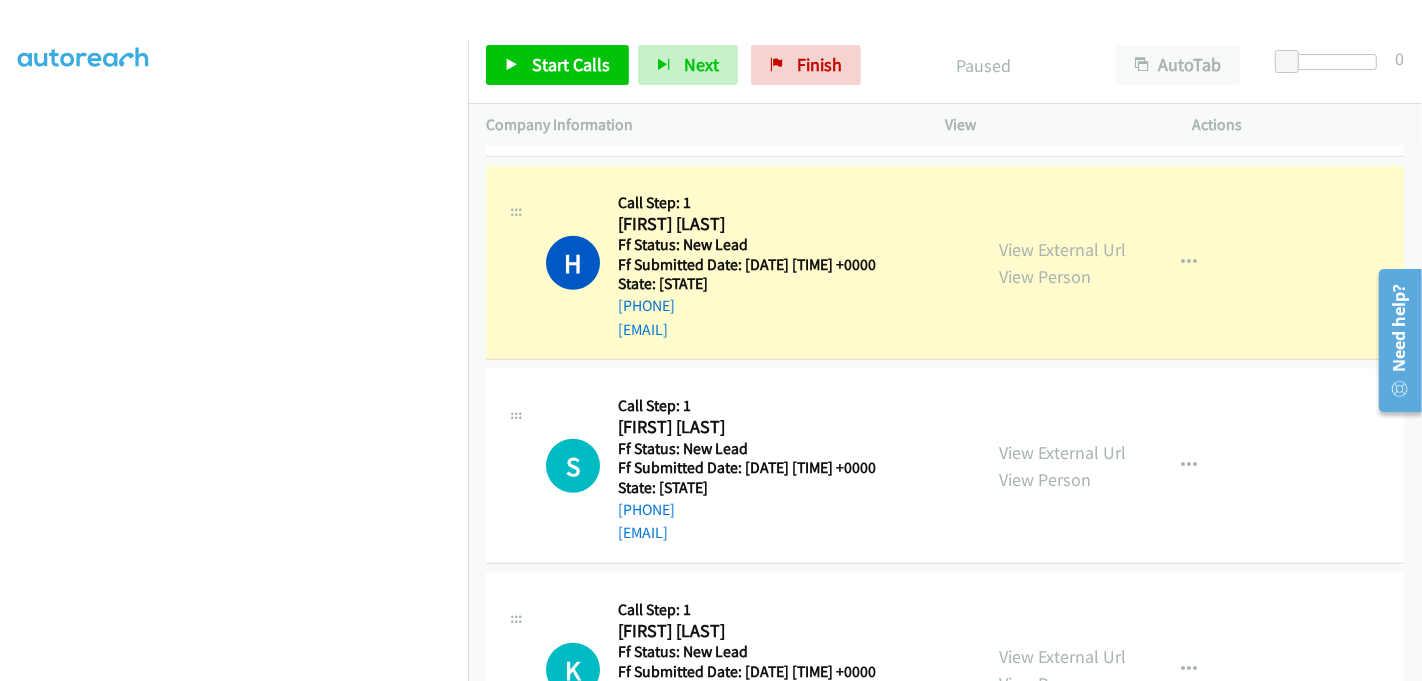 scroll, scrollTop: 1539, scrollLeft: 0, axis: vertical 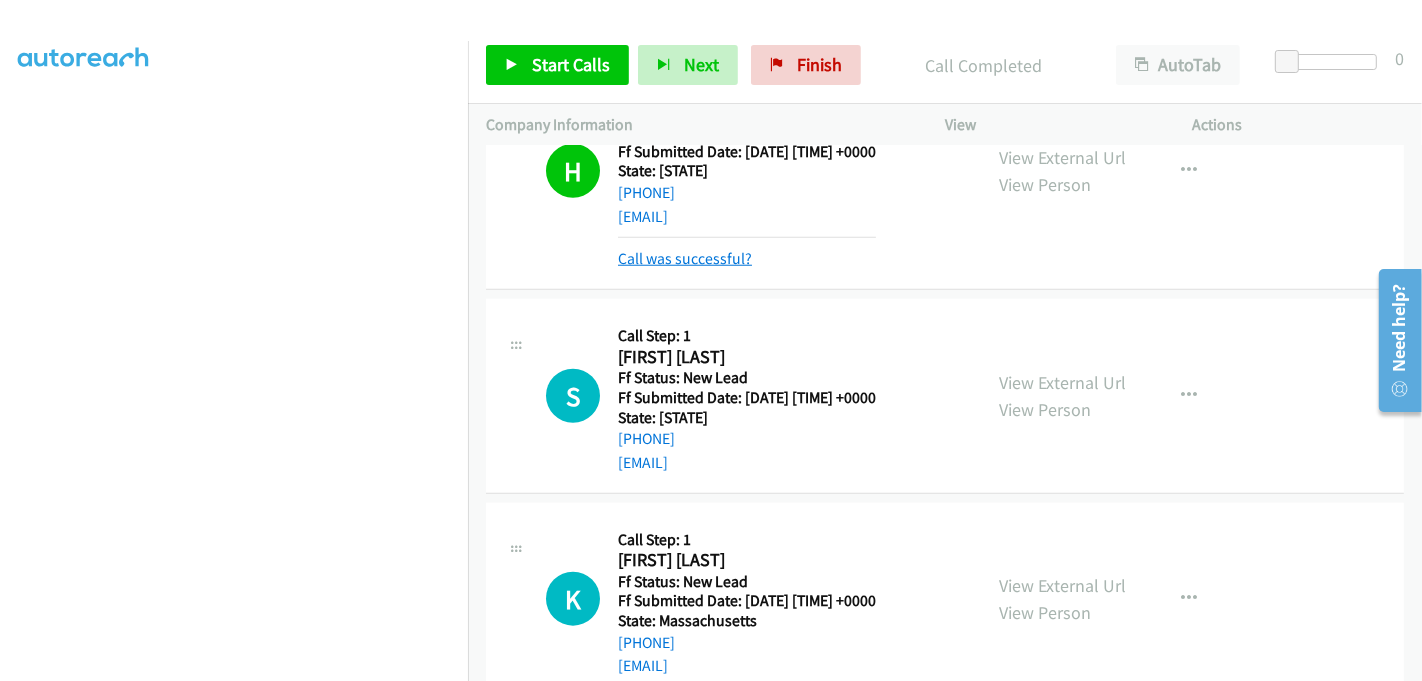 click on "Call was successful?" at bounding box center (685, 258) 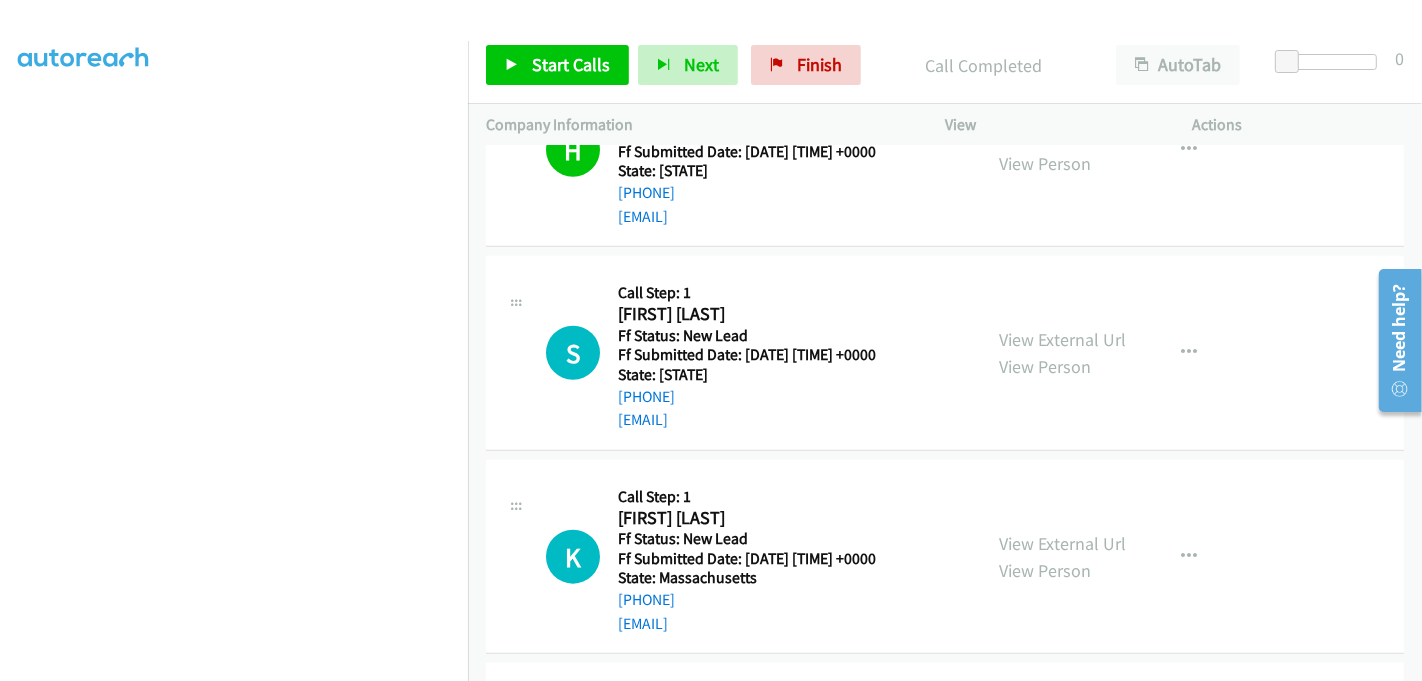 scroll, scrollTop: 1628, scrollLeft: 0, axis: vertical 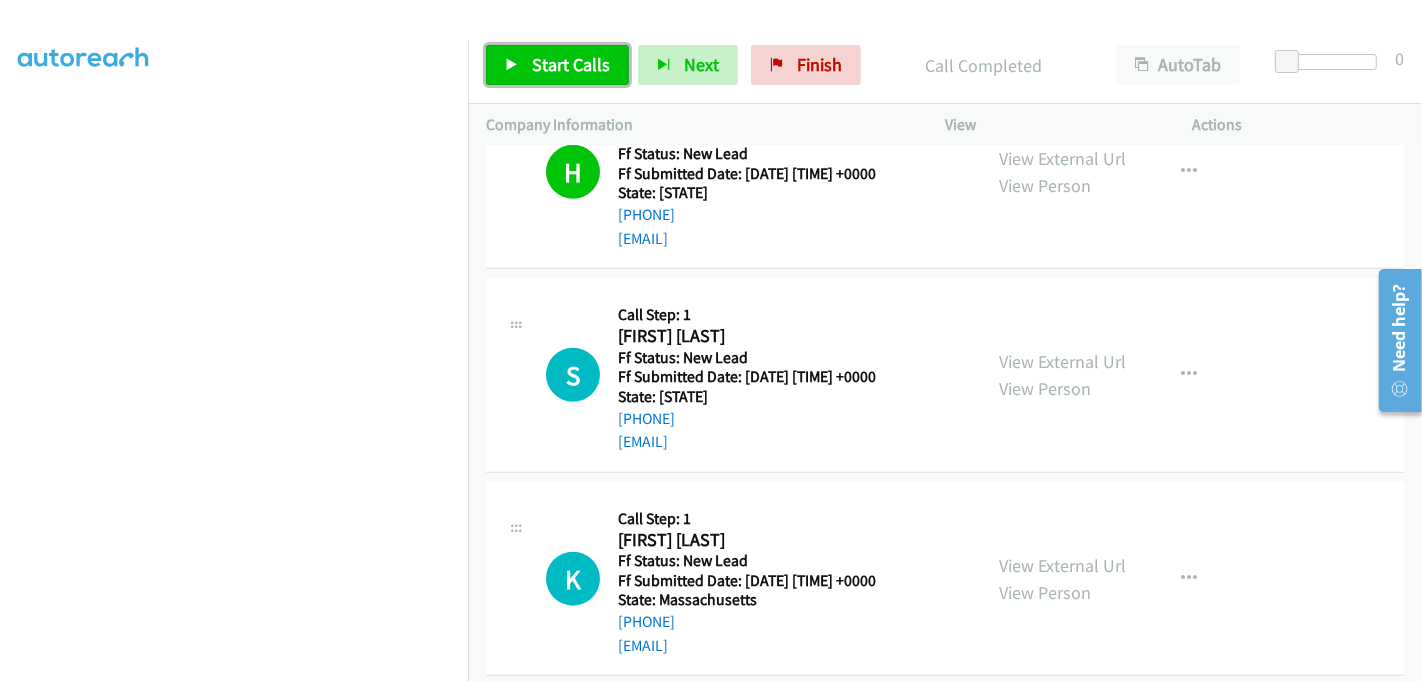 click on "Start Calls" at bounding box center [571, 64] 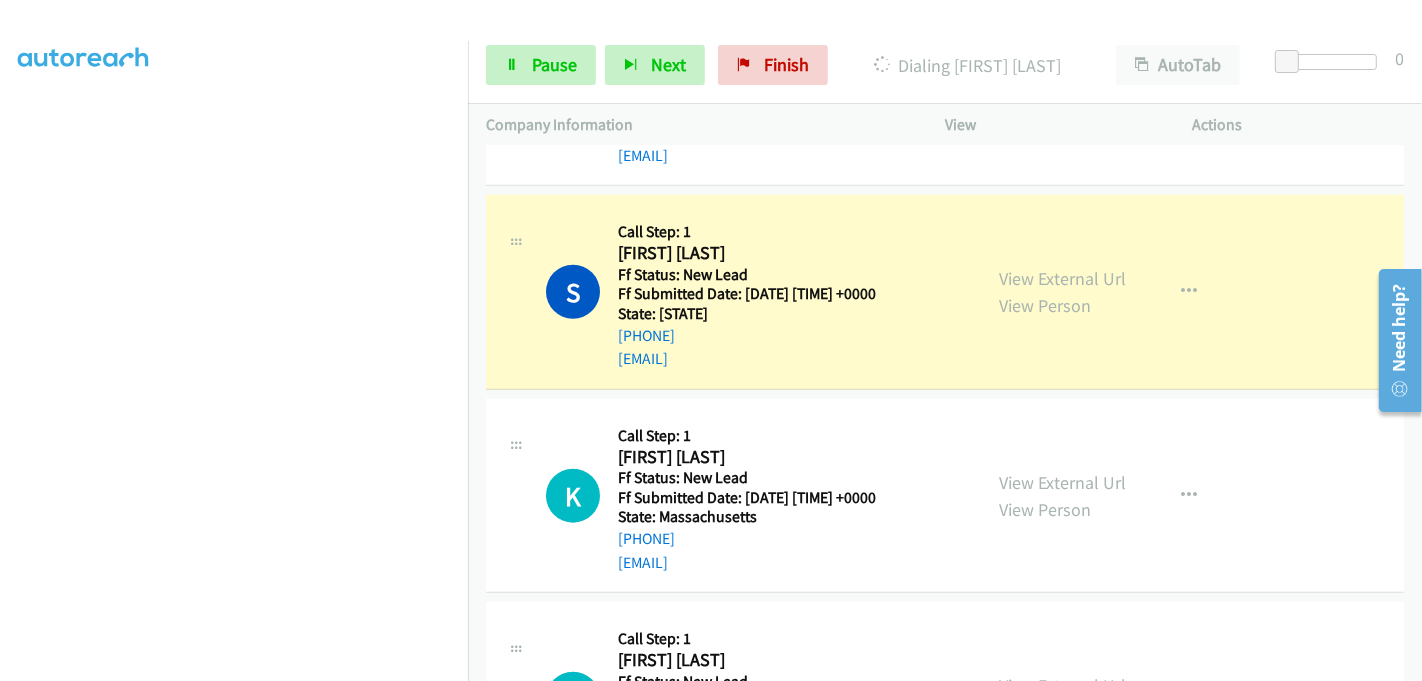 scroll, scrollTop: 1704, scrollLeft: 0, axis: vertical 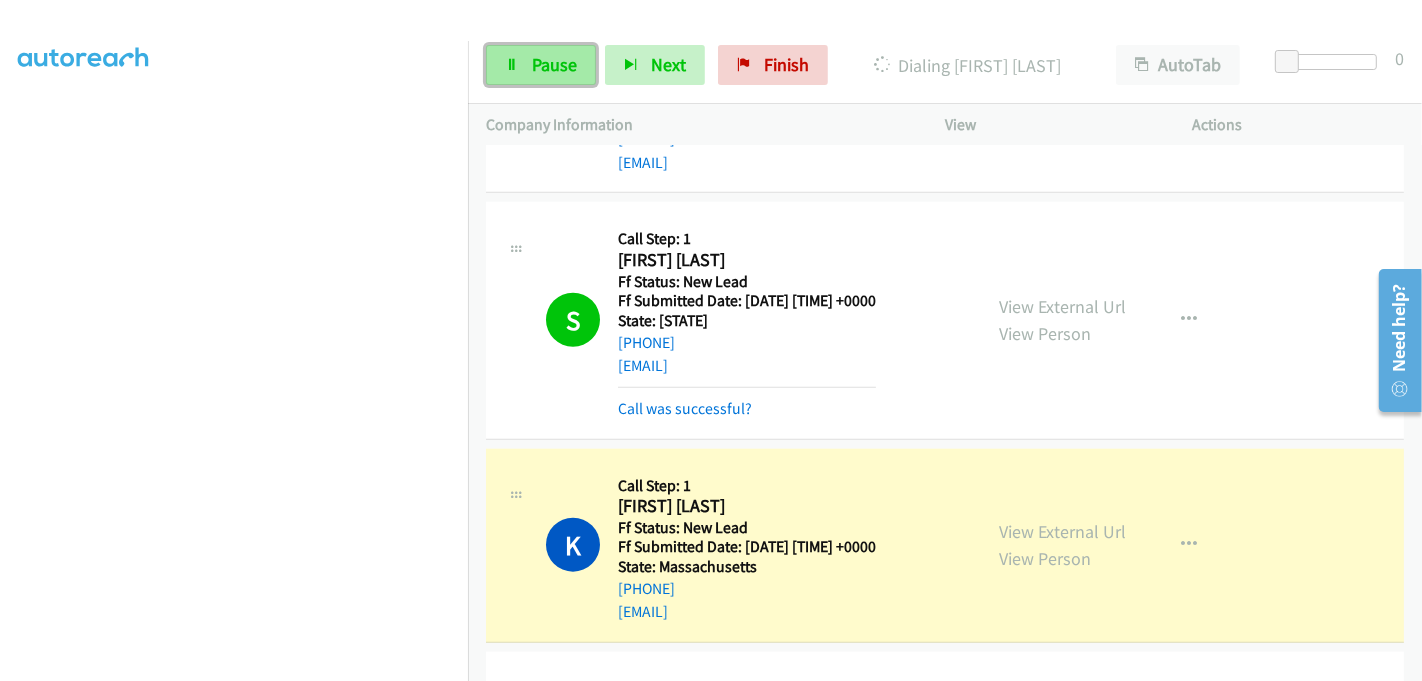 click on "Pause" at bounding box center [554, 64] 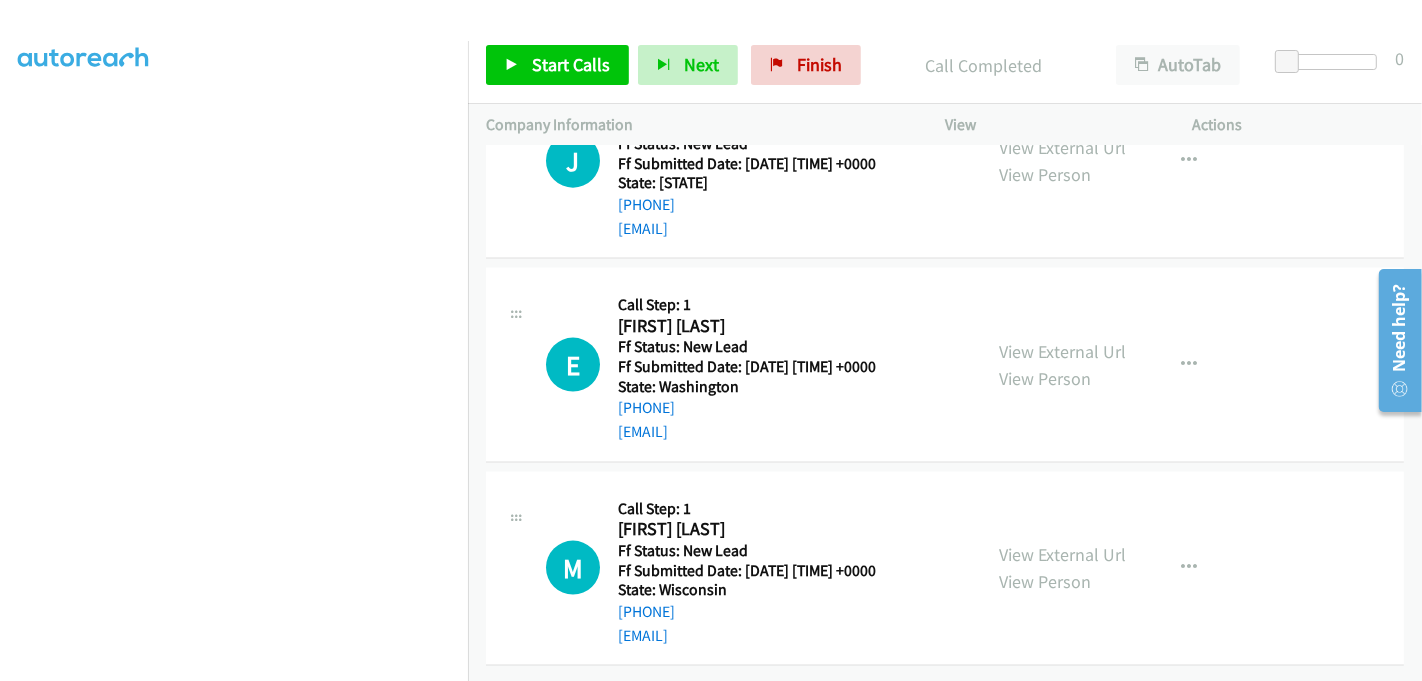scroll, scrollTop: 2122, scrollLeft: 0, axis: vertical 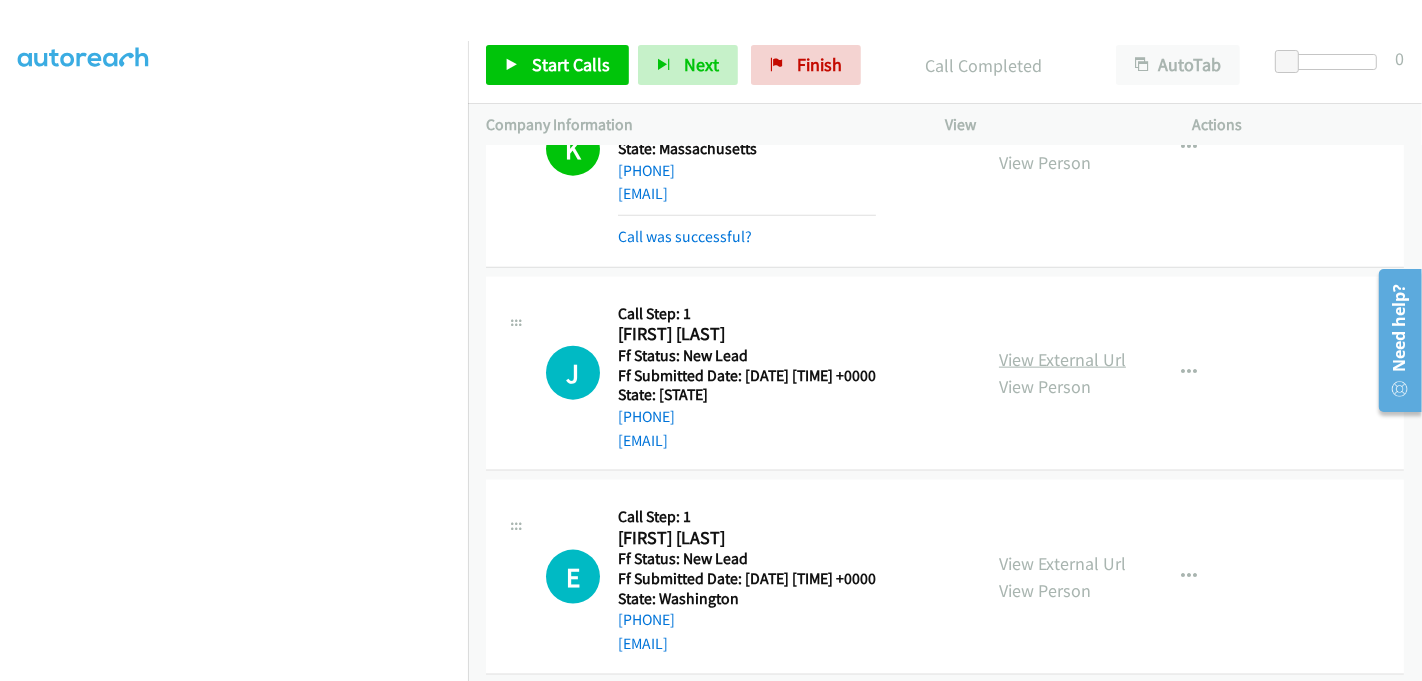 click on "View External Url" at bounding box center (1062, 359) 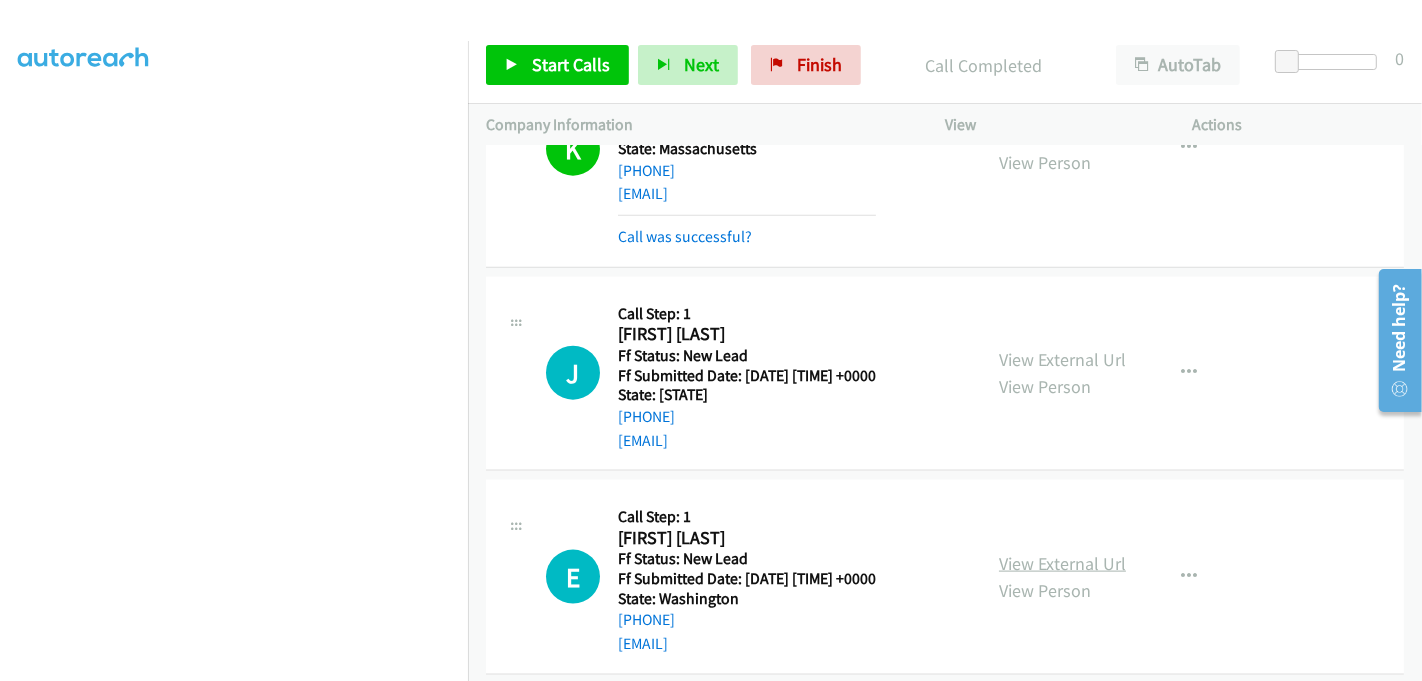 click on "View External Url" at bounding box center (1062, 563) 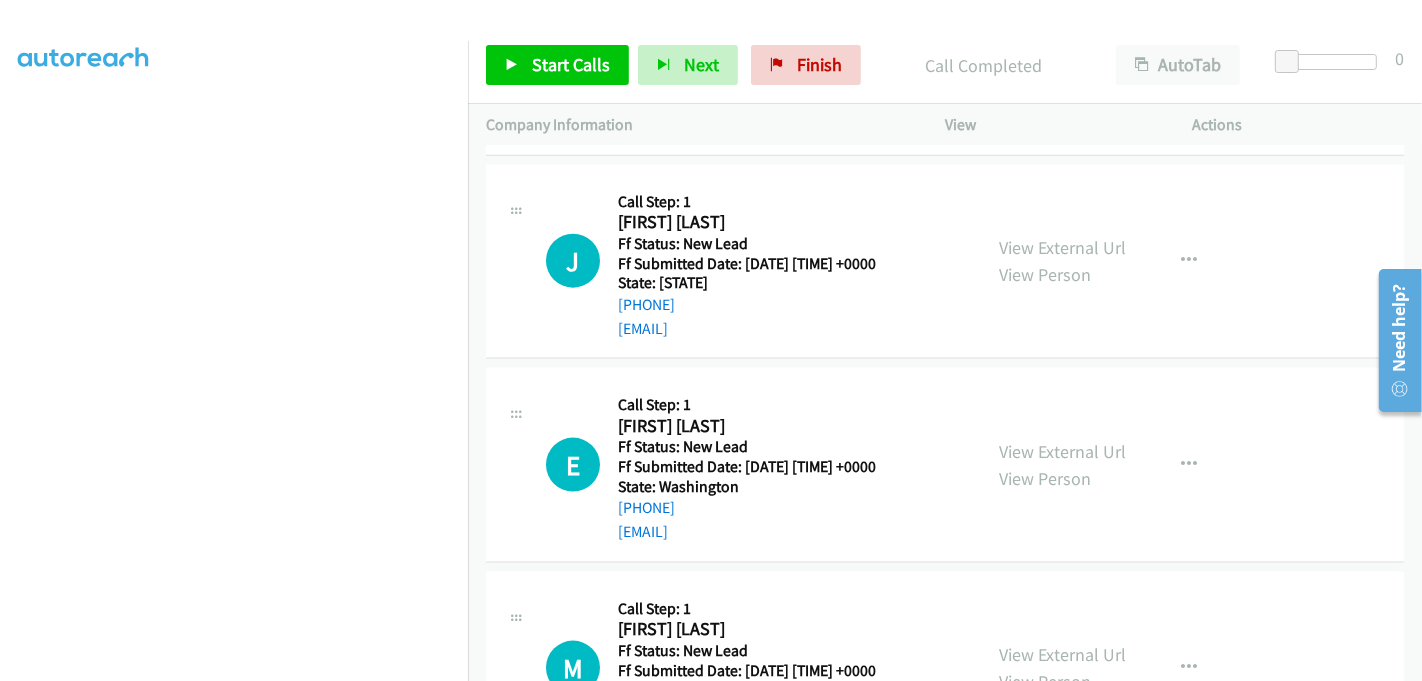 scroll, scrollTop: 2344, scrollLeft: 0, axis: vertical 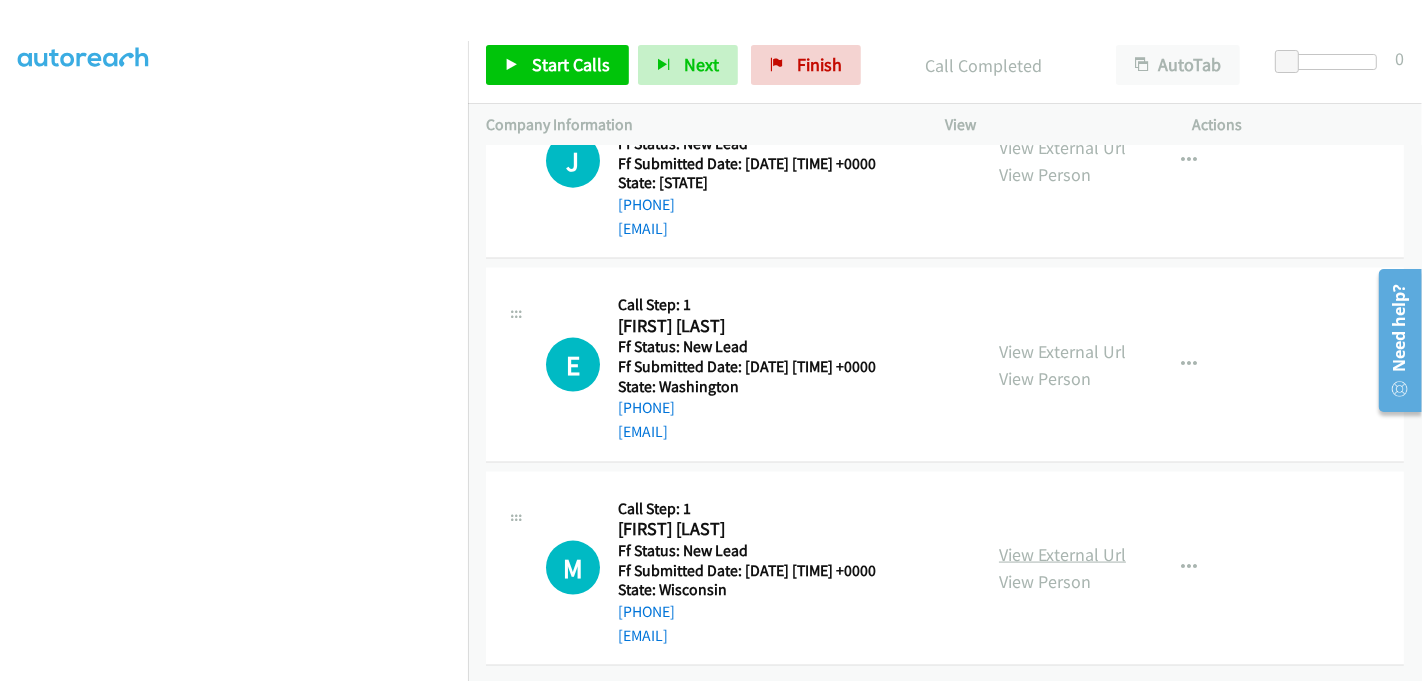 click on "View External Url" at bounding box center (1062, 554) 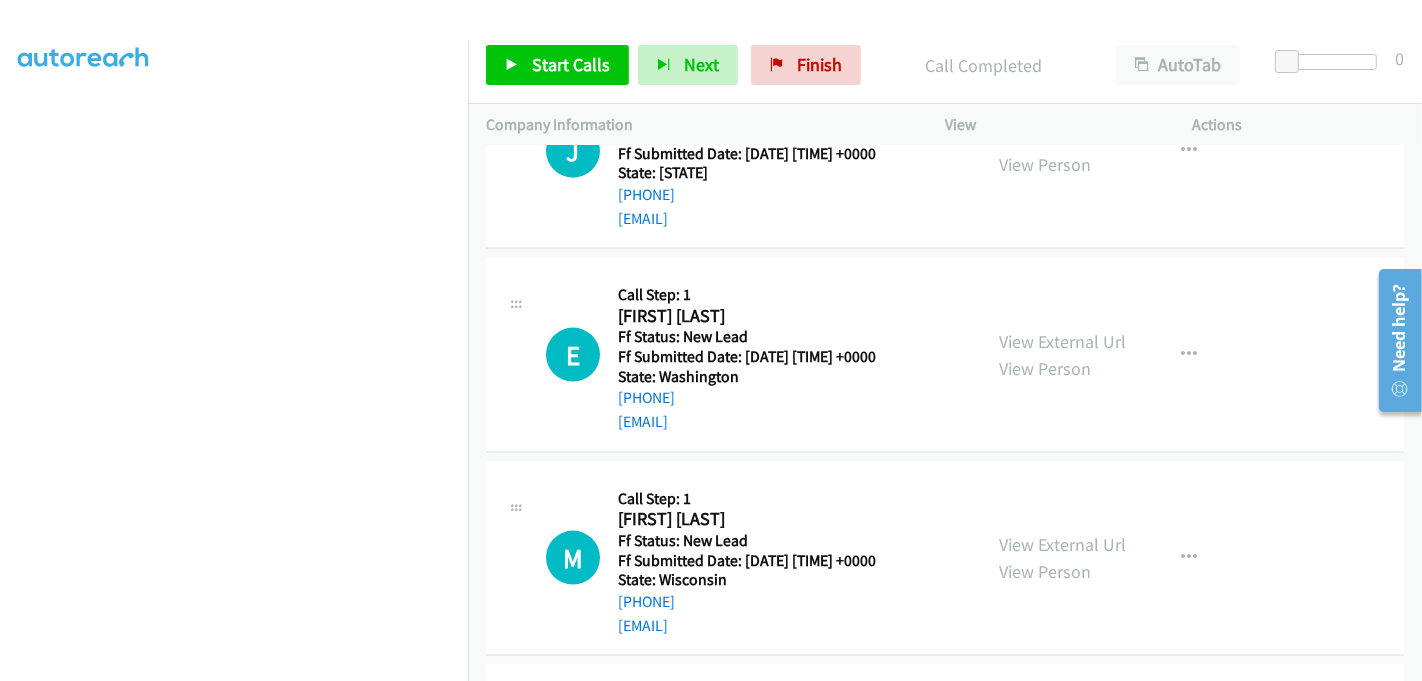 click on "Start Calls
Pause
Next
Finish
Call Completed
AutoTab
AutoTab
0" at bounding box center [945, 65] 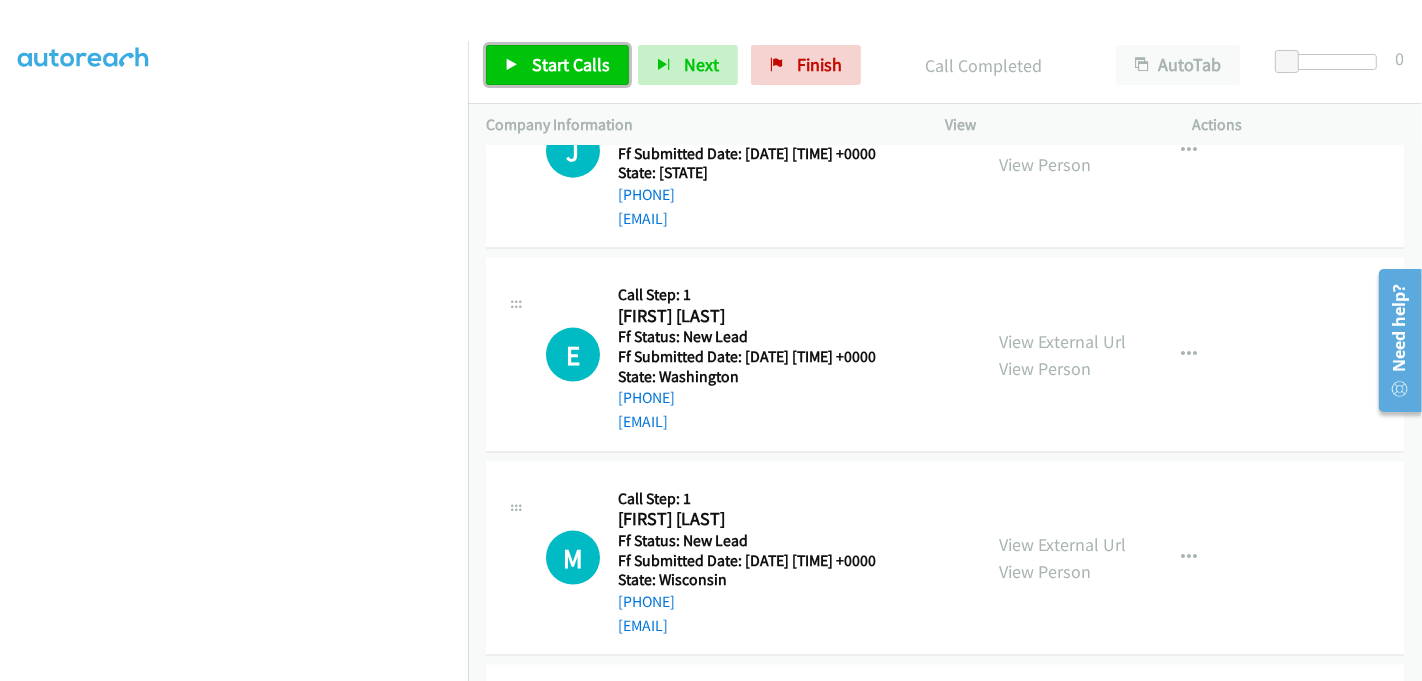 click on "Start Calls" at bounding box center (571, 64) 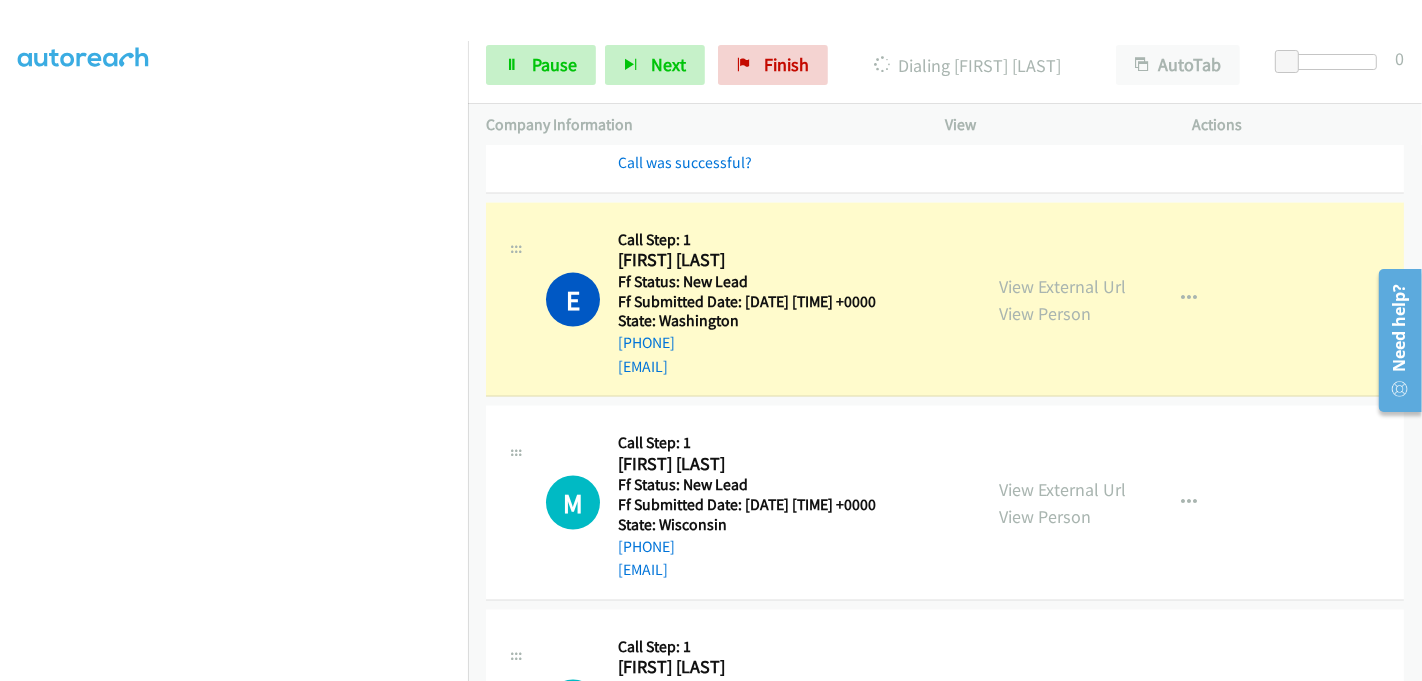scroll, scrollTop: 2477, scrollLeft: 0, axis: vertical 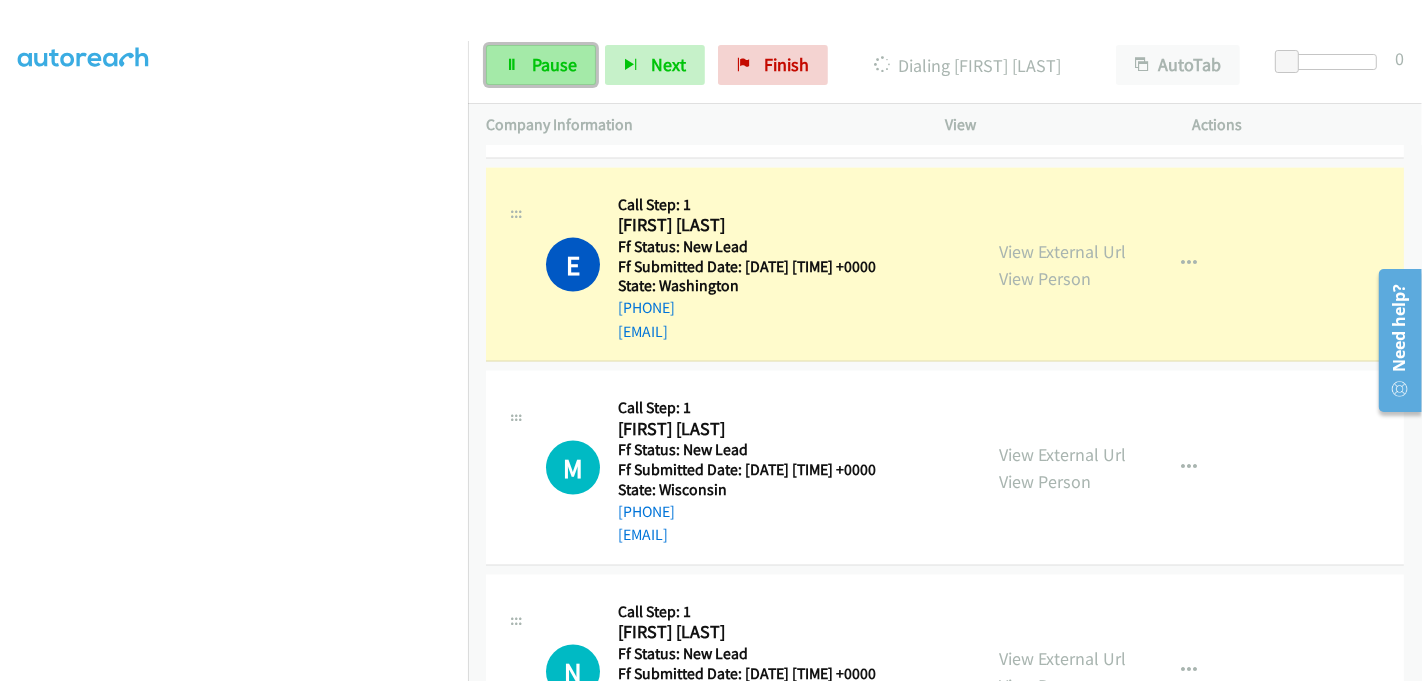 click on "Pause" at bounding box center (554, 64) 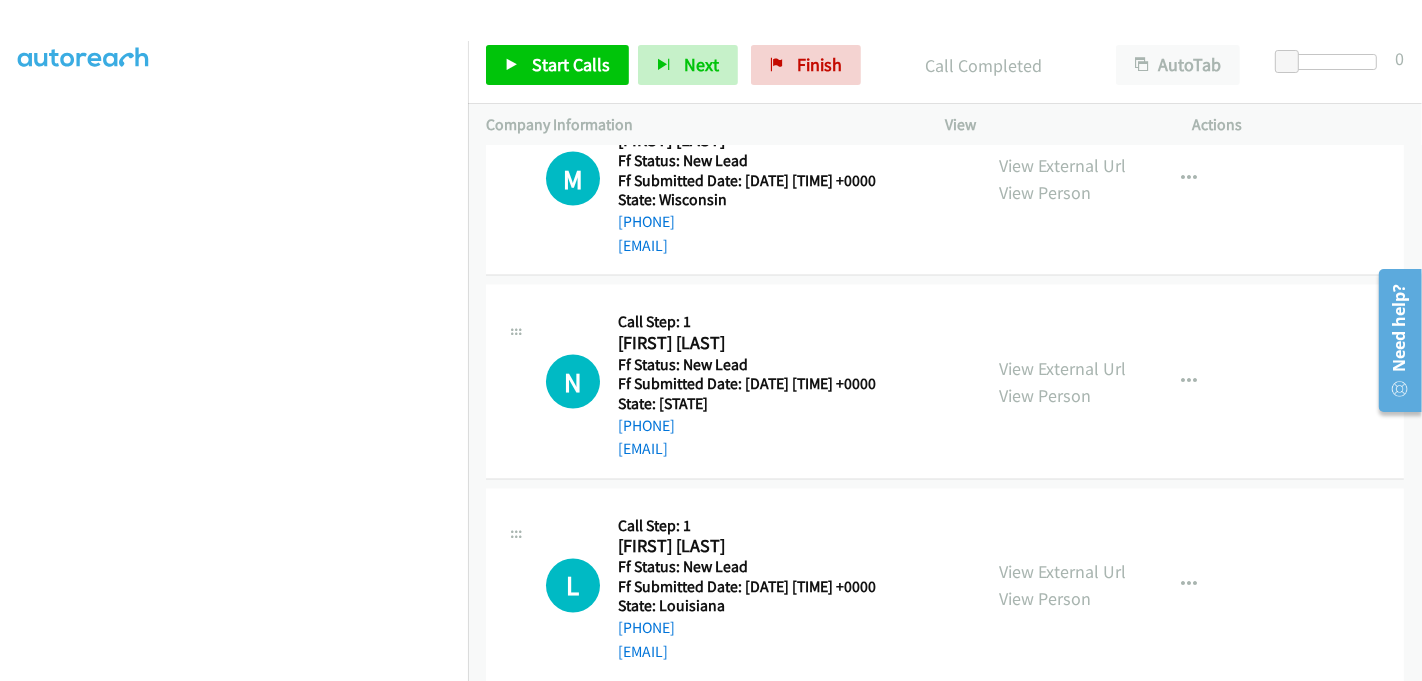 scroll, scrollTop: 2810, scrollLeft: 0, axis: vertical 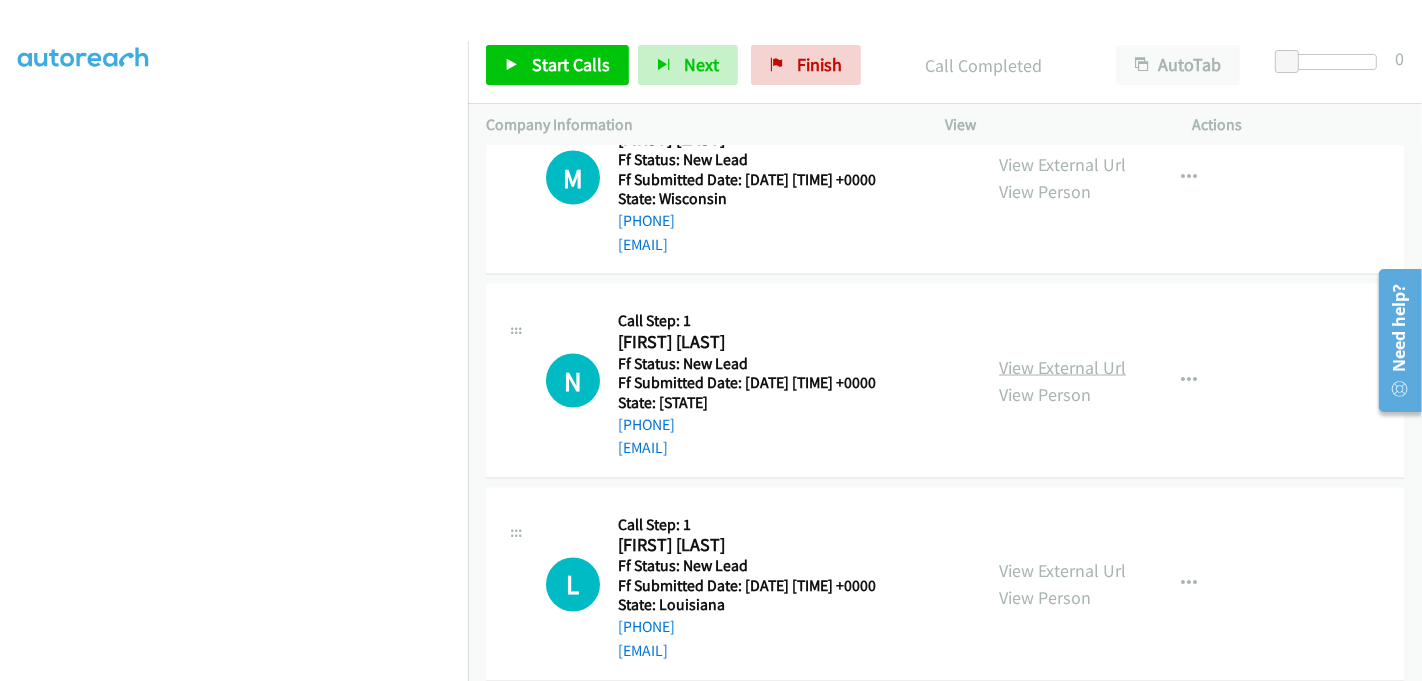 click on "View External Url" at bounding box center [1062, 367] 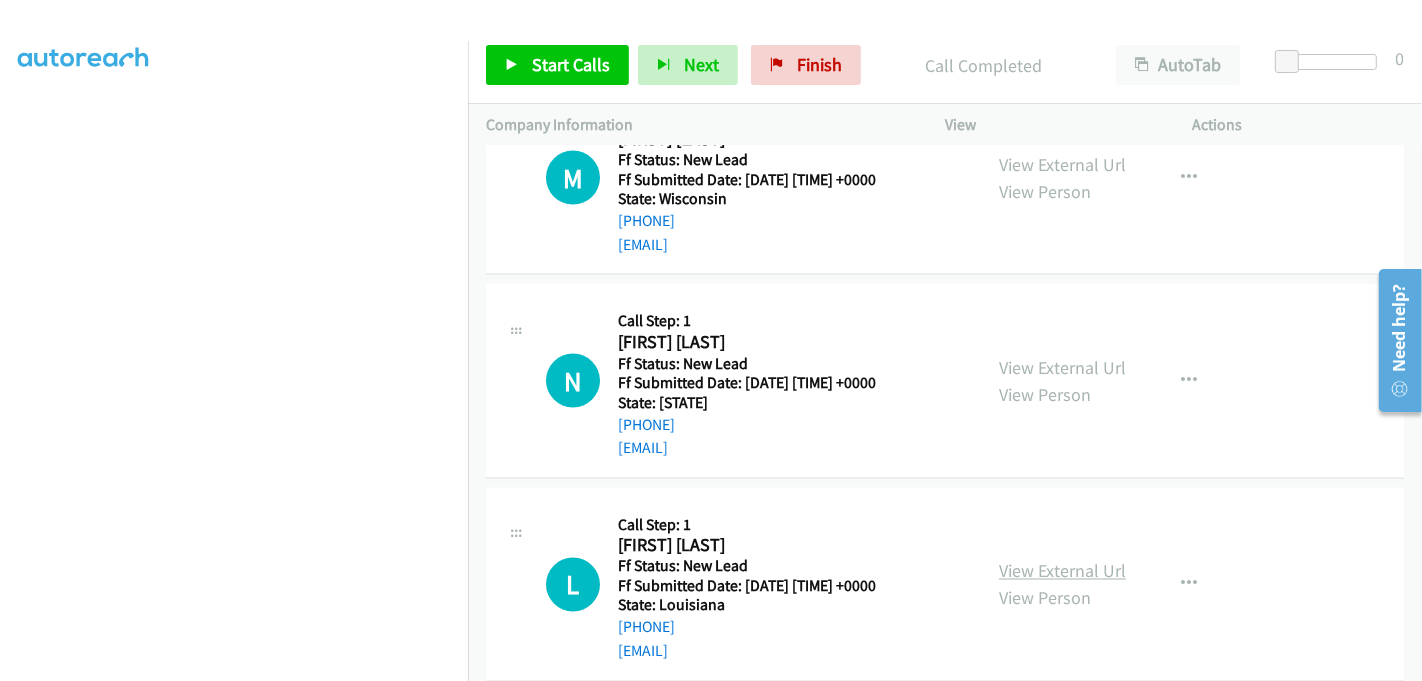 click on "View External Url" at bounding box center (1062, 571) 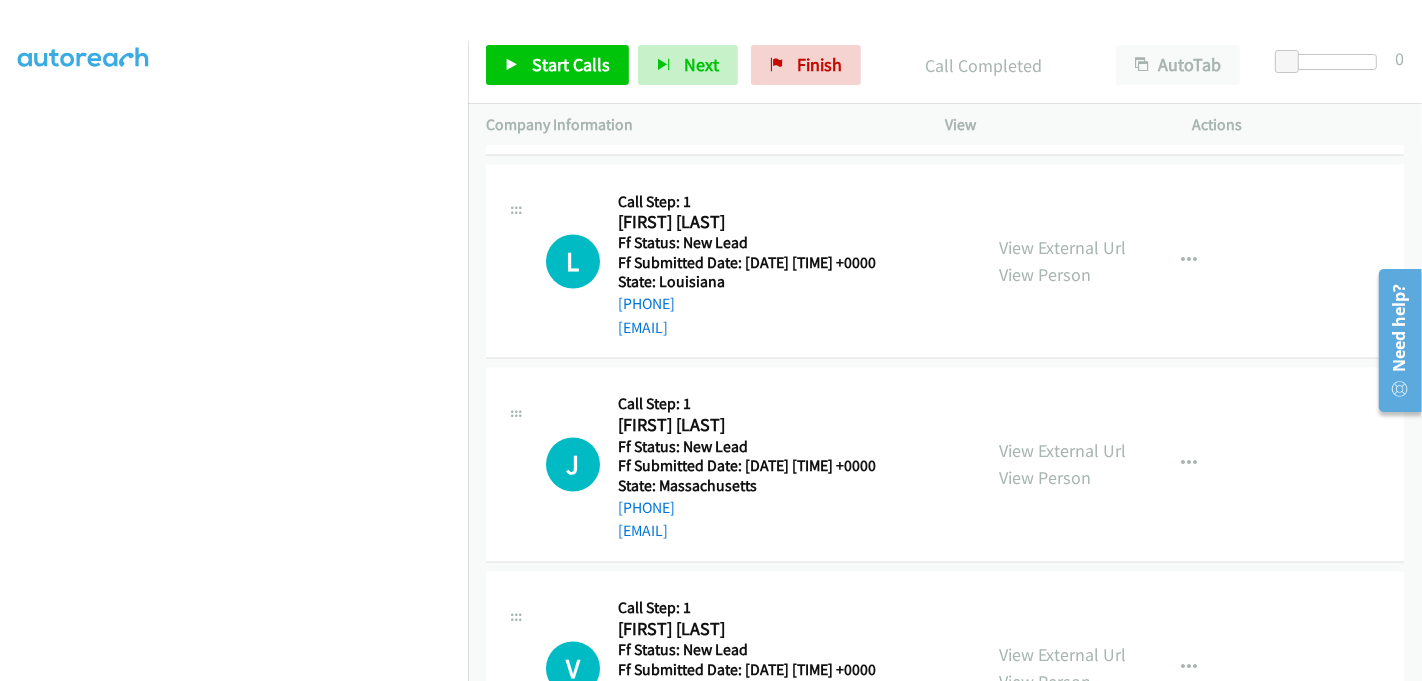 scroll, scrollTop: 3143, scrollLeft: 0, axis: vertical 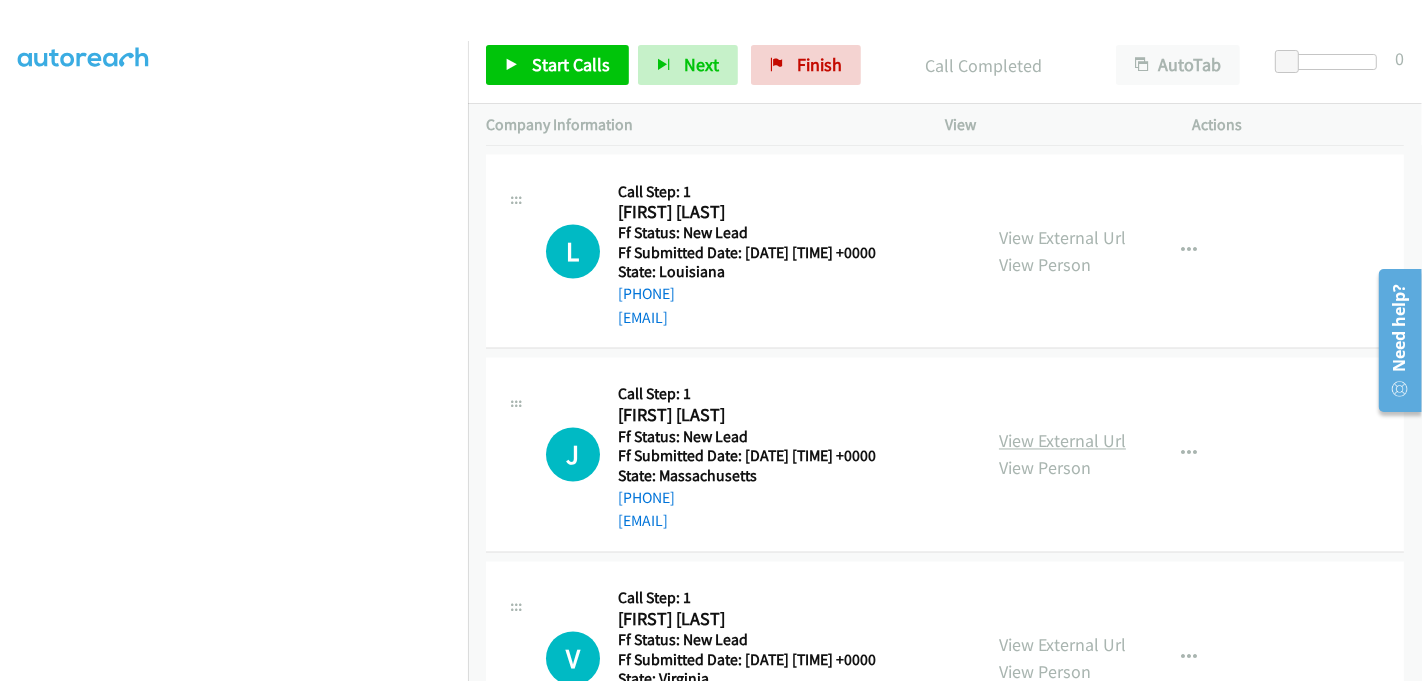 click on "View External Url" at bounding box center (1062, 441) 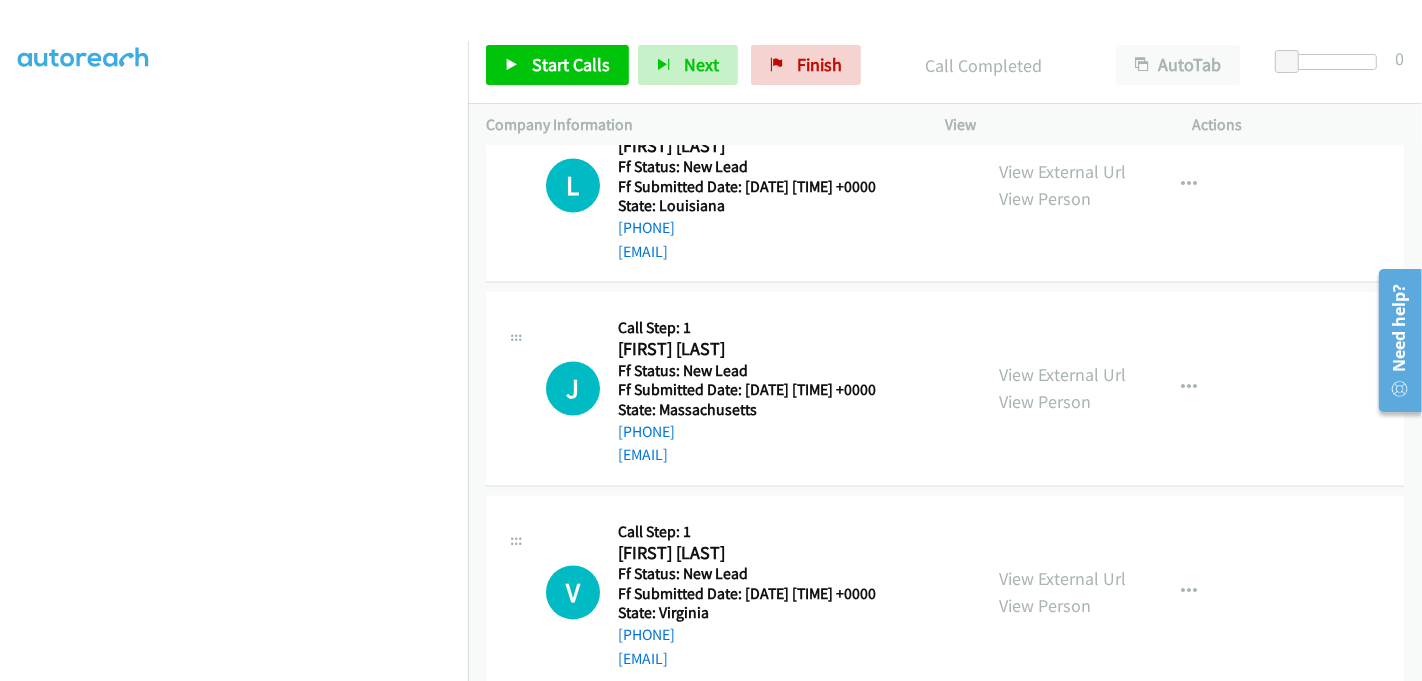 scroll, scrollTop: 3242, scrollLeft: 0, axis: vertical 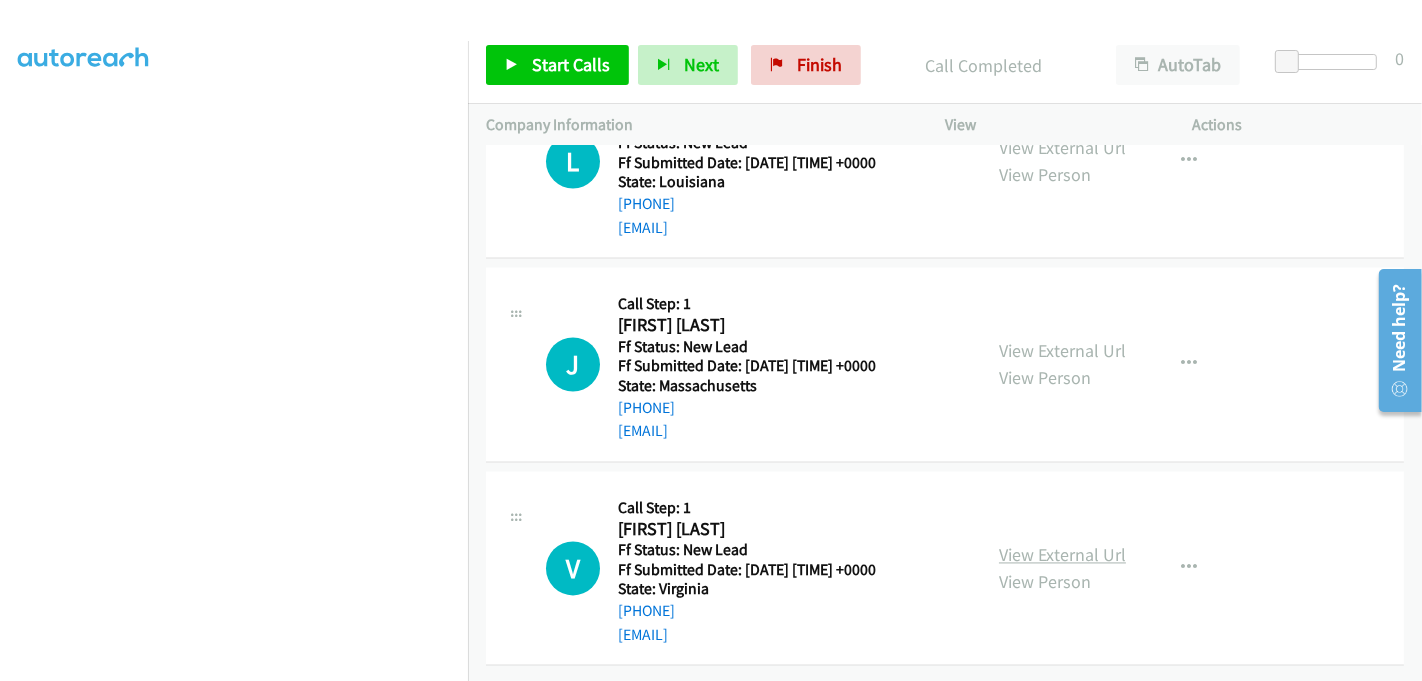 click on "View External Url" at bounding box center [1062, 555] 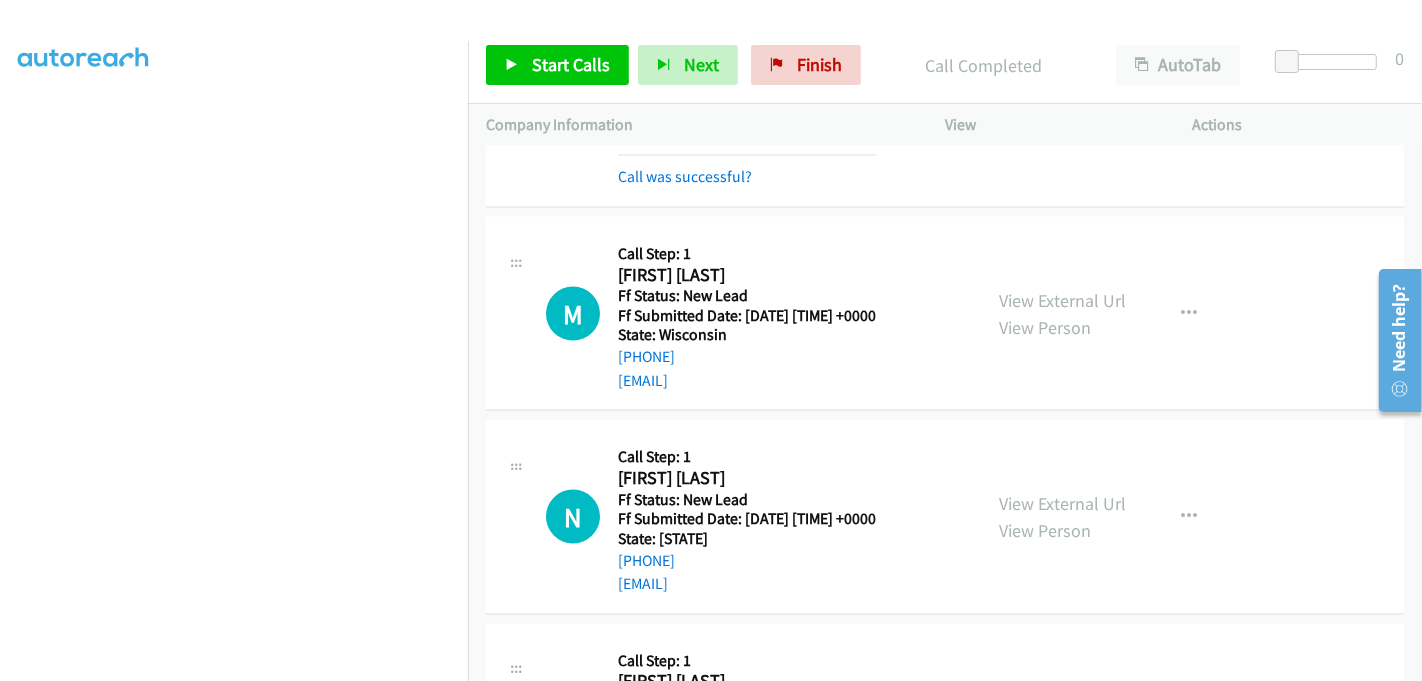 scroll, scrollTop: 2575, scrollLeft: 0, axis: vertical 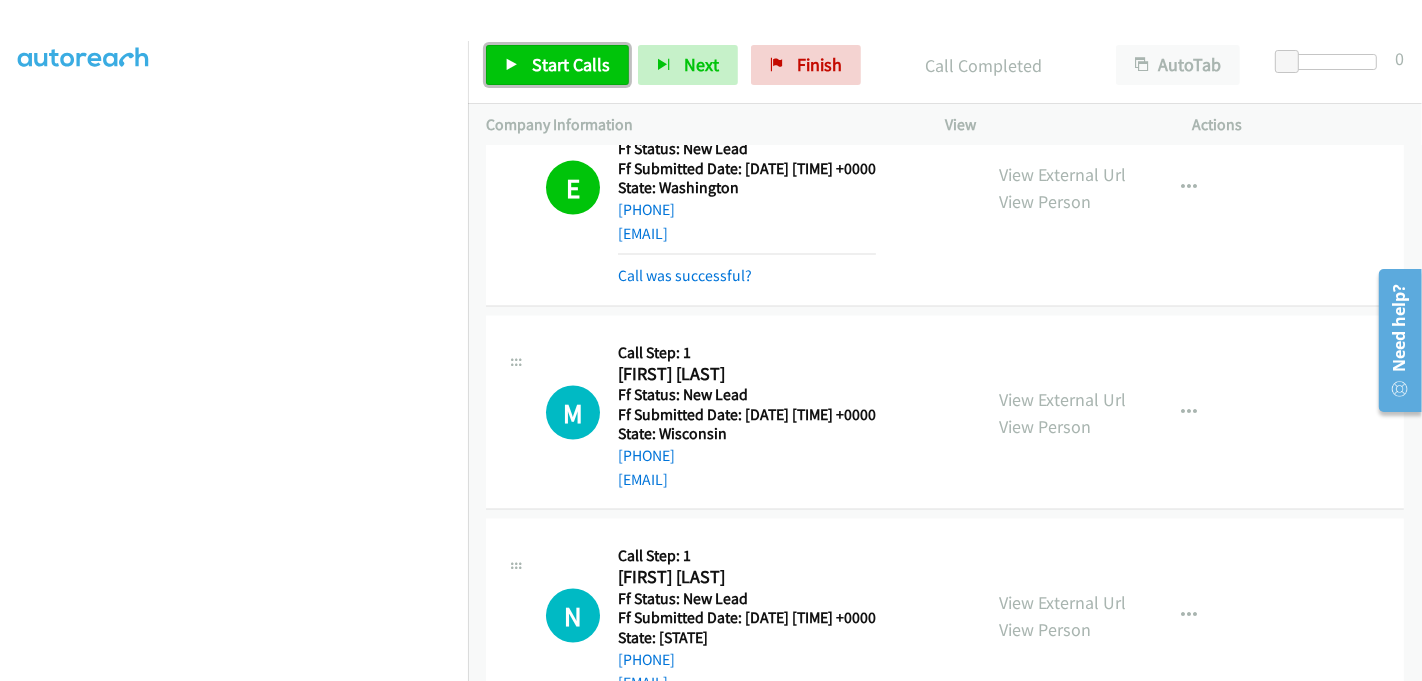 click on "Start Calls" at bounding box center (571, 64) 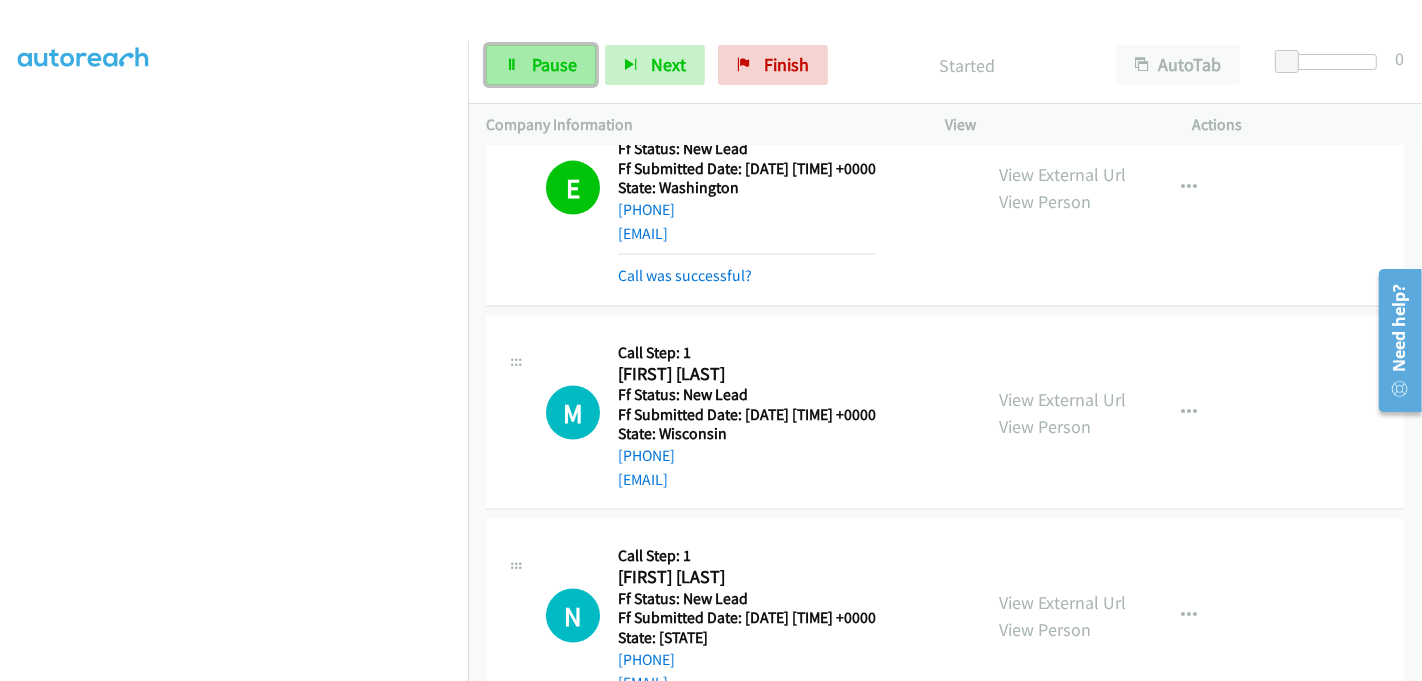 click on "Pause" at bounding box center (554, 64) 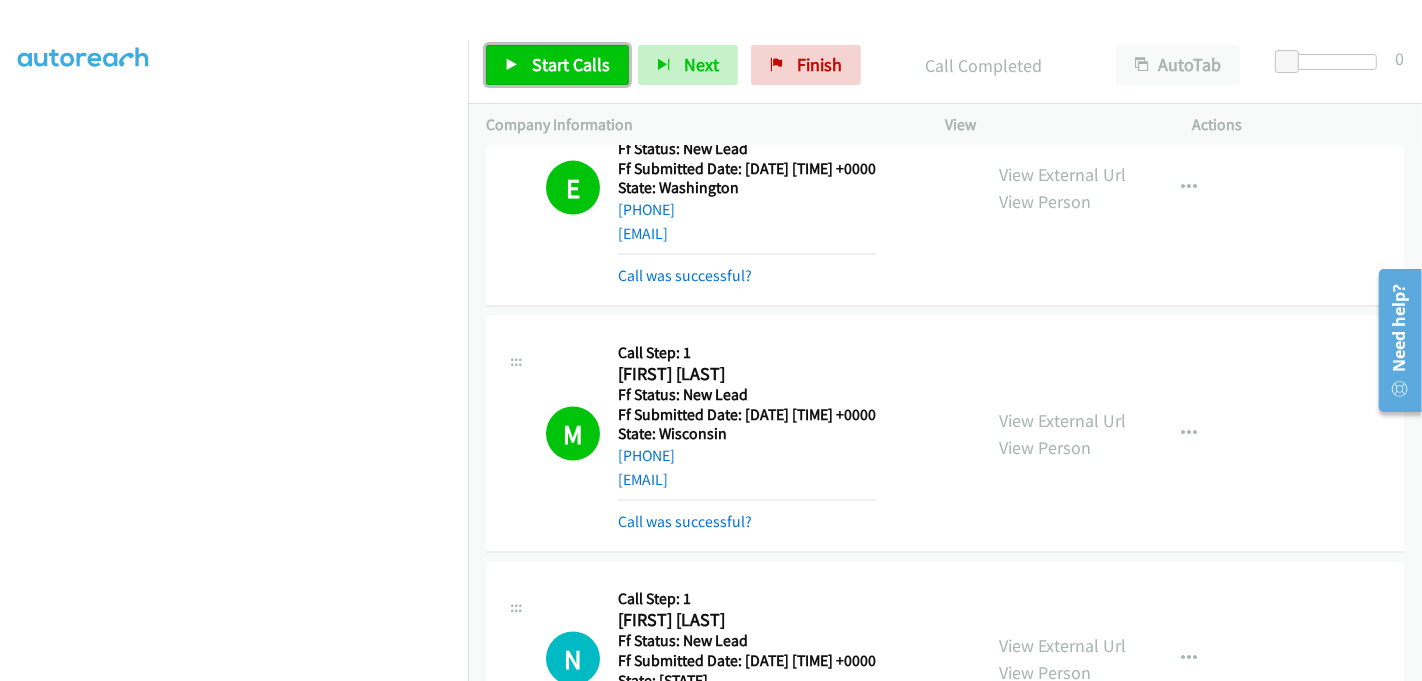 click on "Start Calls" at bounding box center (571, 64) 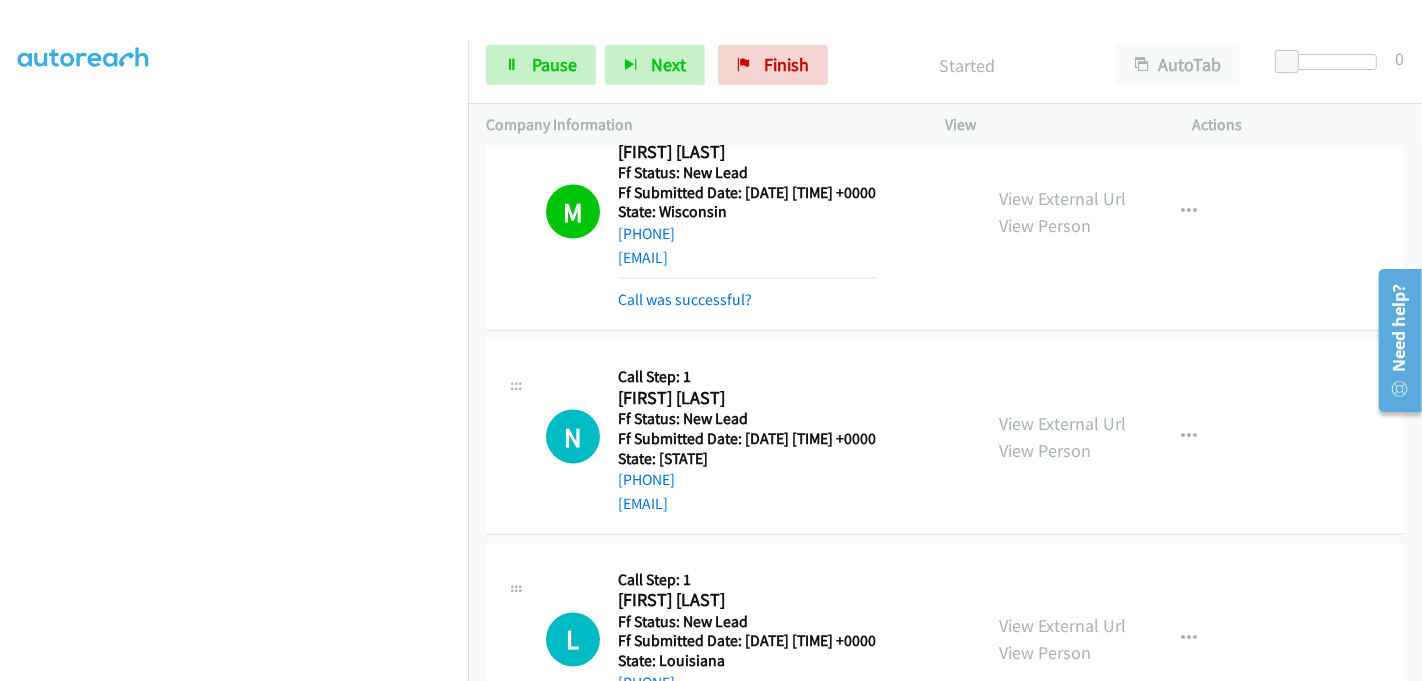 scroll, scrollTop: 2797, scrollLeft: 0, axis: vertical 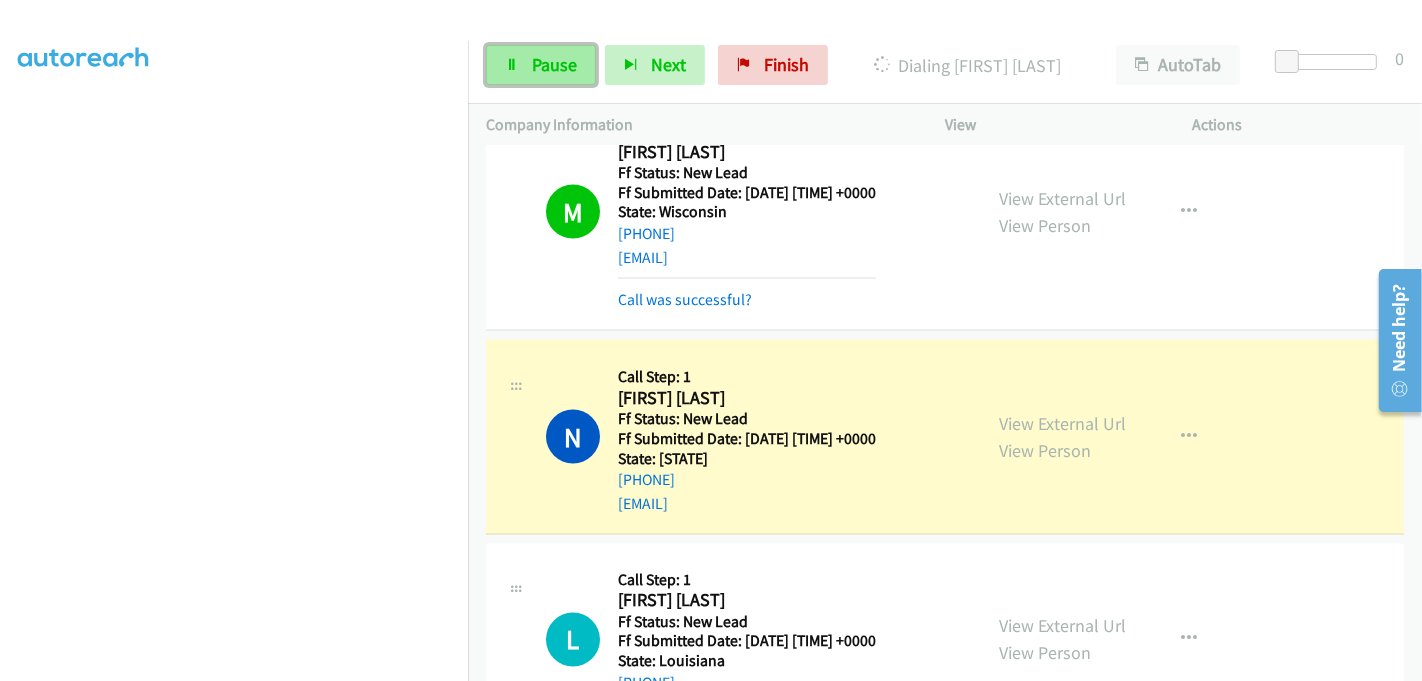 click on "Pause" at bounding box center (541, 65) 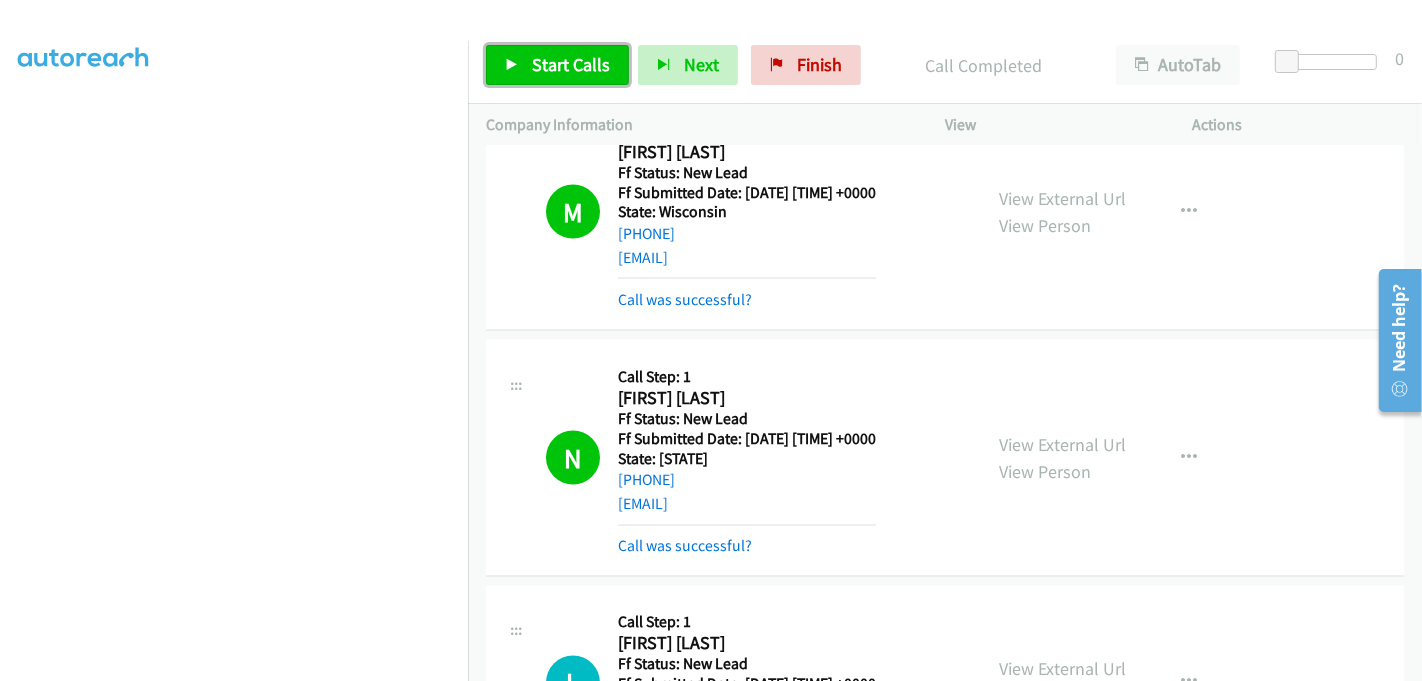 click on "Start Calls" at bounding box center (571, 64) 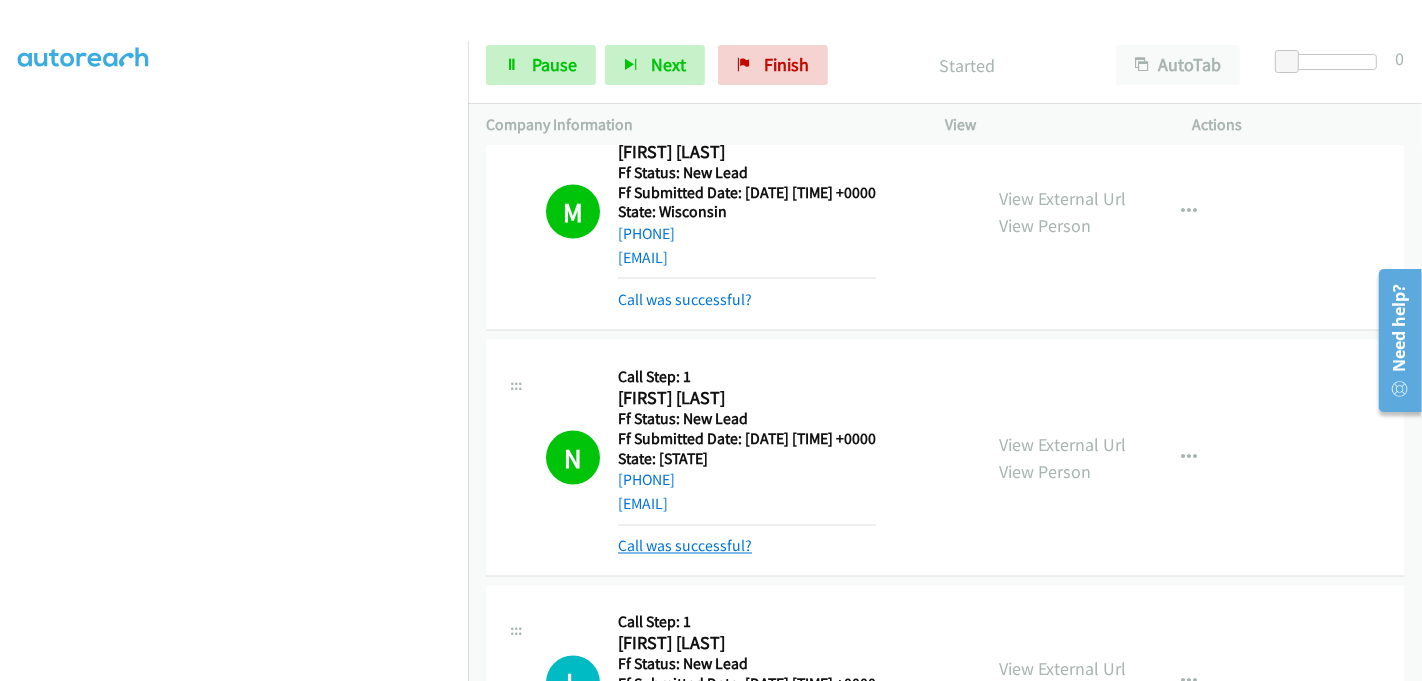 click on "Call was successful?" at bounding box center [685, 546] 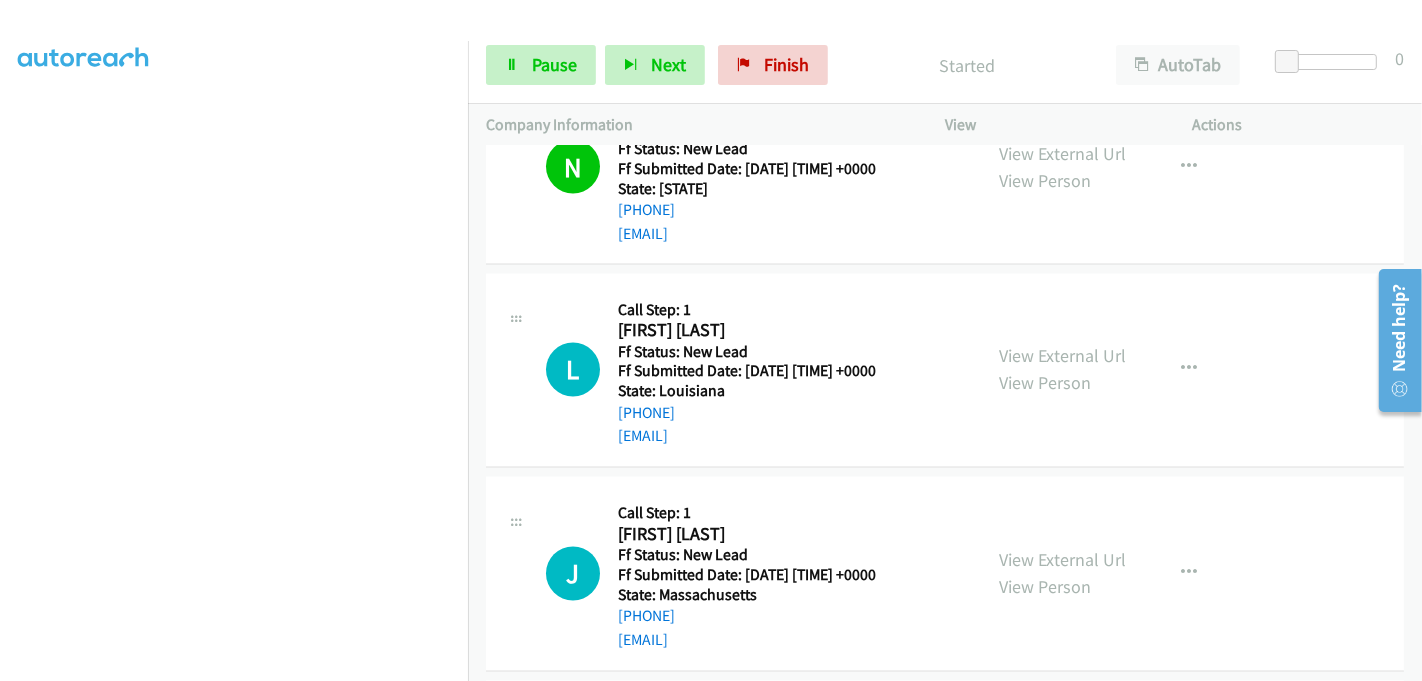 scroll, scrollTop: 3131, scrollLeft: 0, axis: vertical 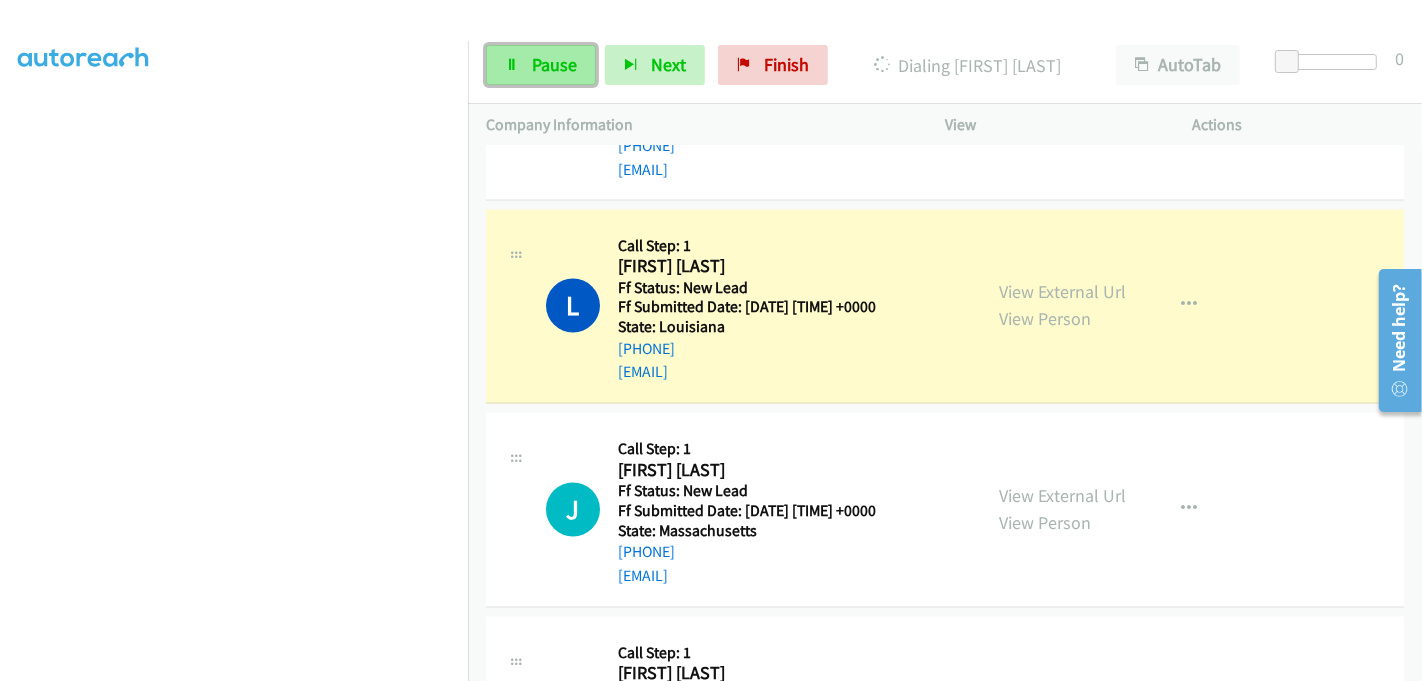 click on "Pause" at bounding box center (554, 64) 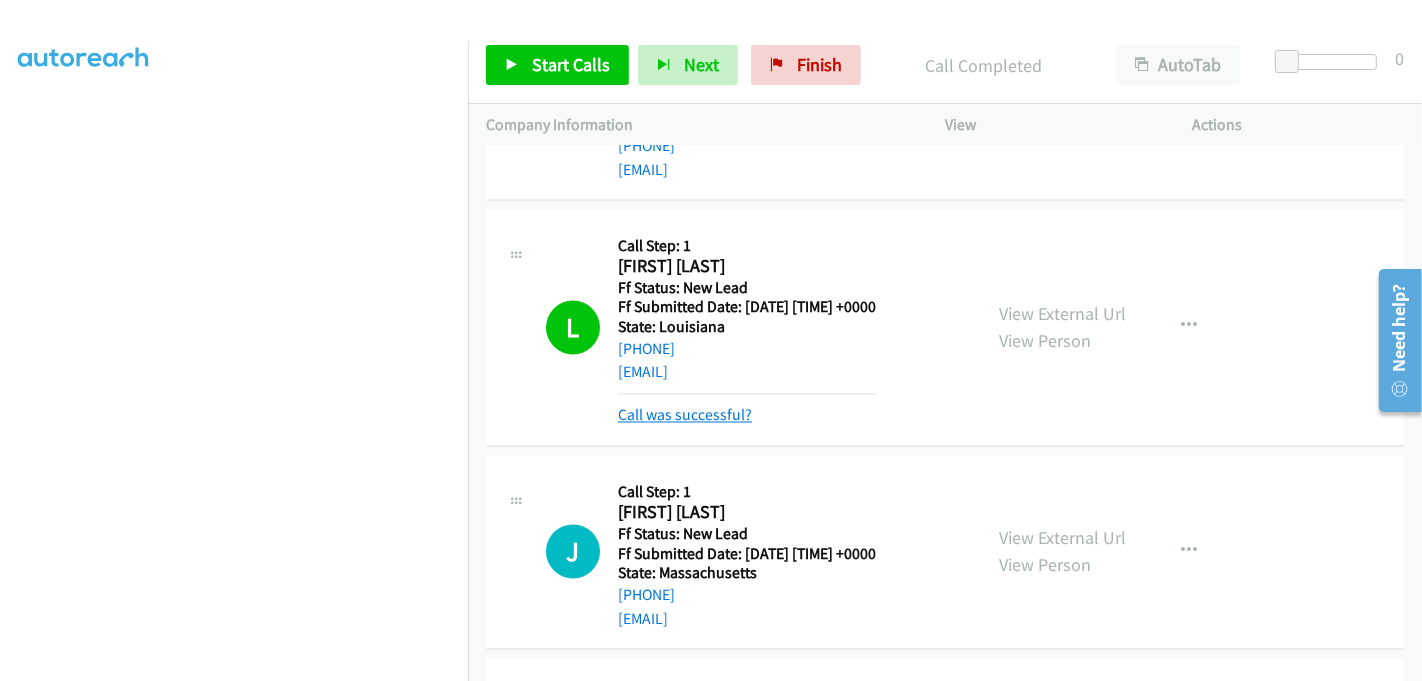 click on "Call was successful?" at bounding box center [685, 415] 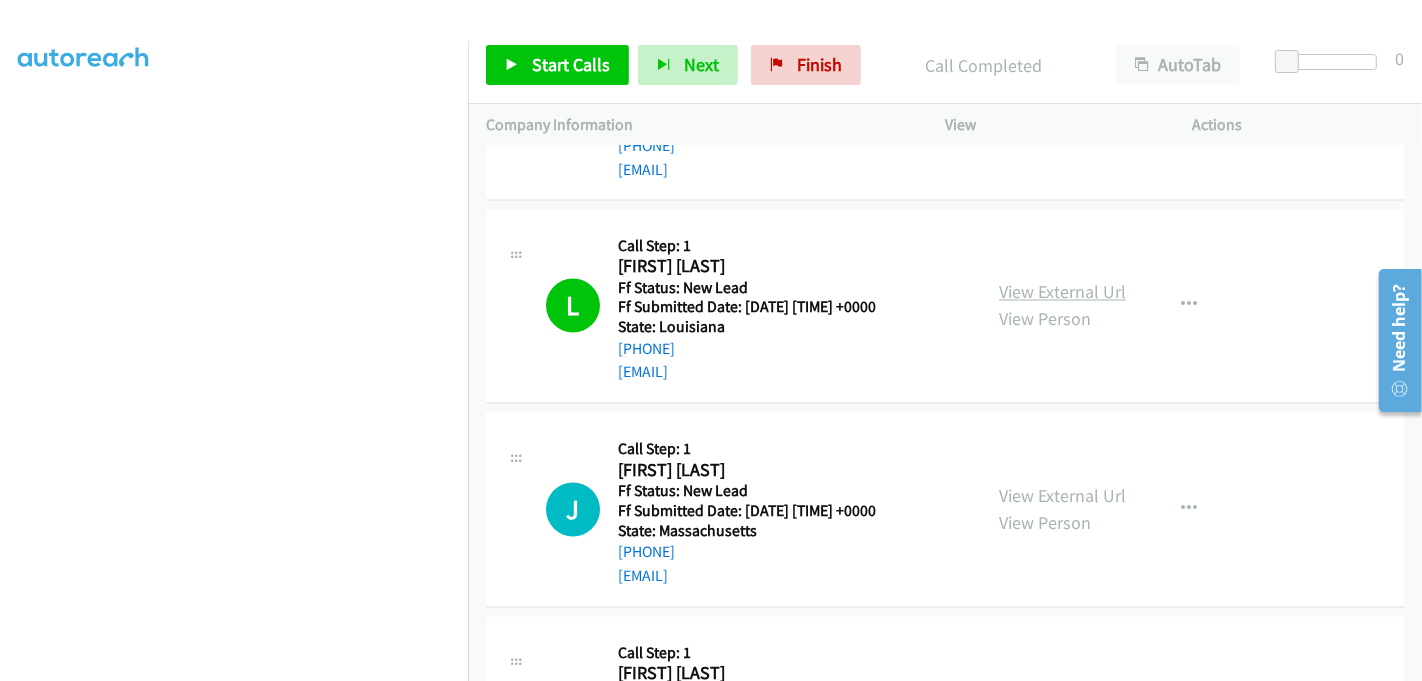 click on "View External Url" at bounding box center (1062, 292) 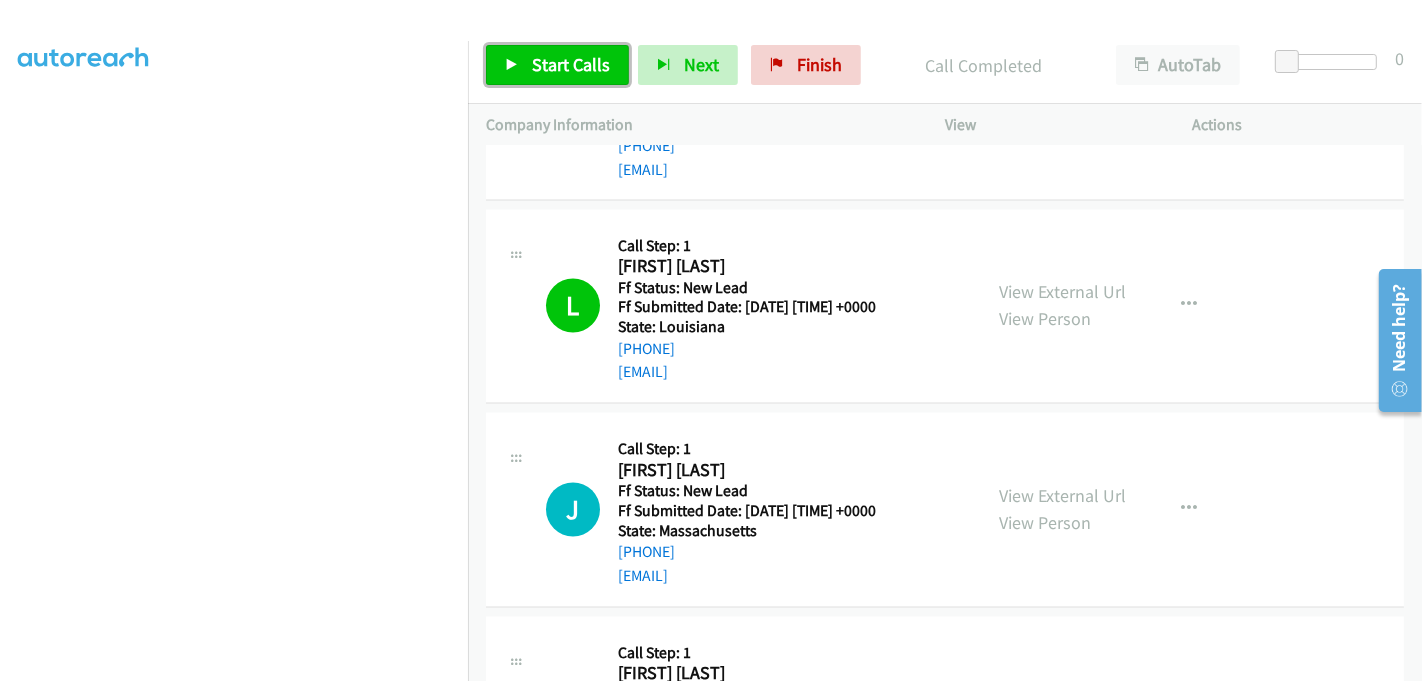 click on "Start Calls" at bounding box center [571, 64] 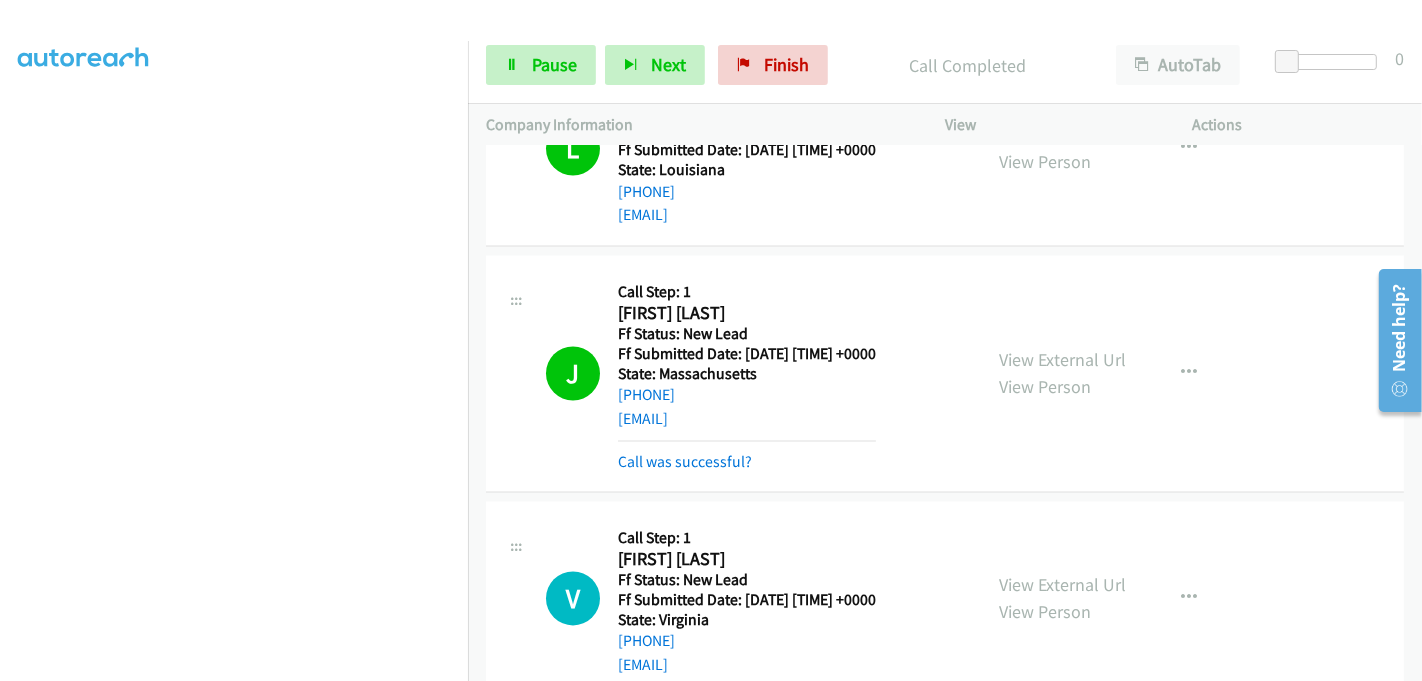 scroll, scrollTop: 3464, scrollLeft: 0, axis: vertical 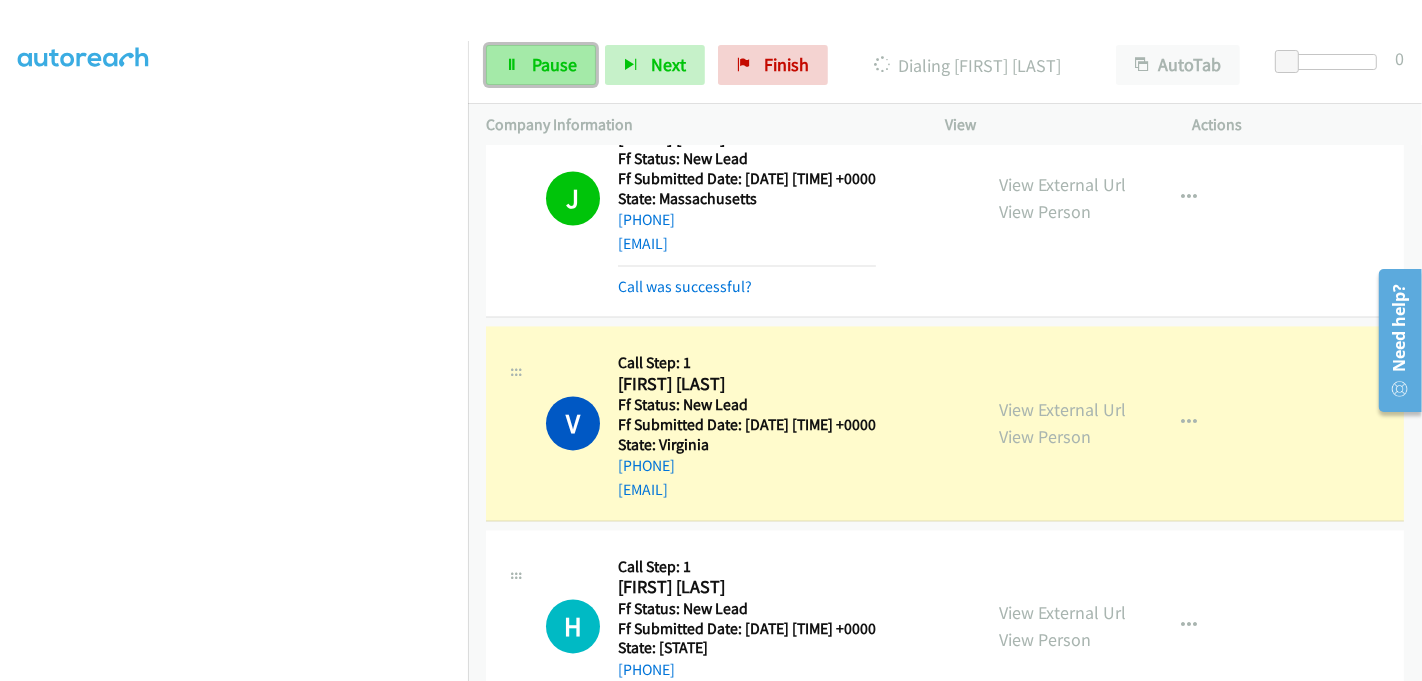 click on "Pause" at bounding box center (554, 64) 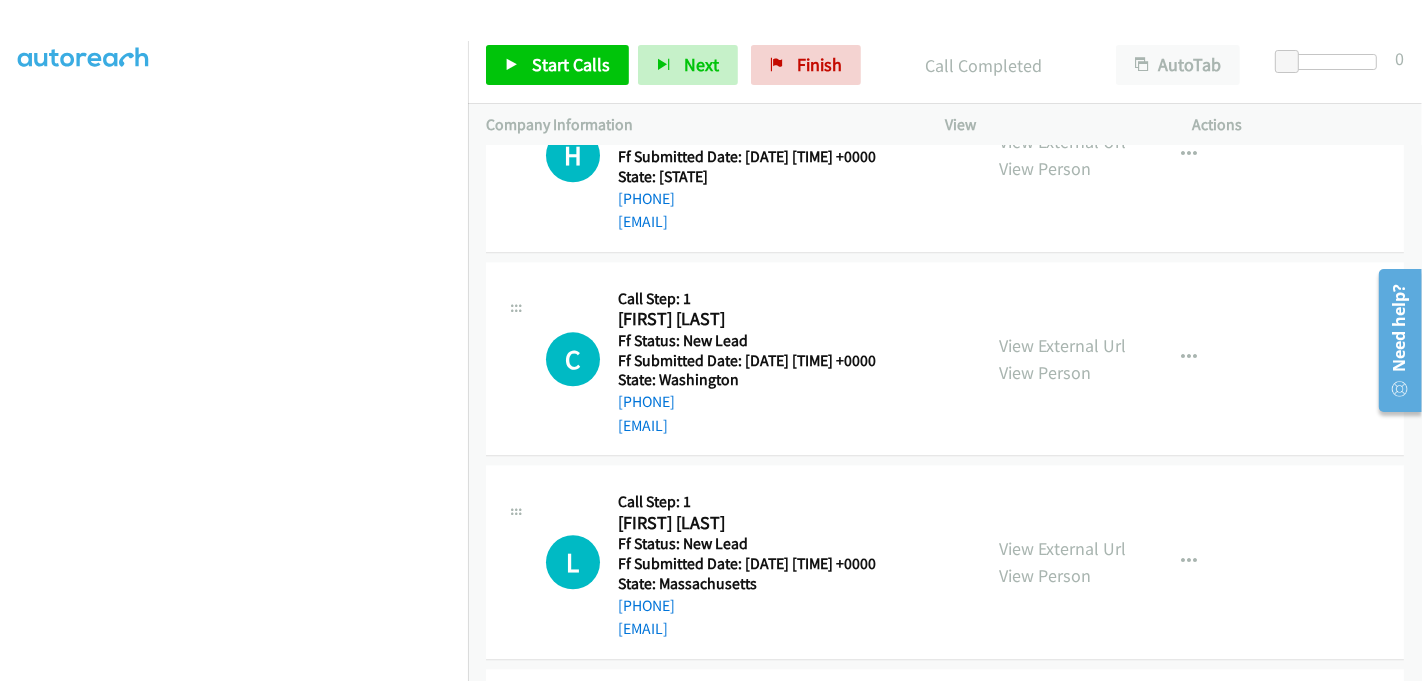 scroll, scrollTop: 3867, scrollLeft: 0, axis: vertical 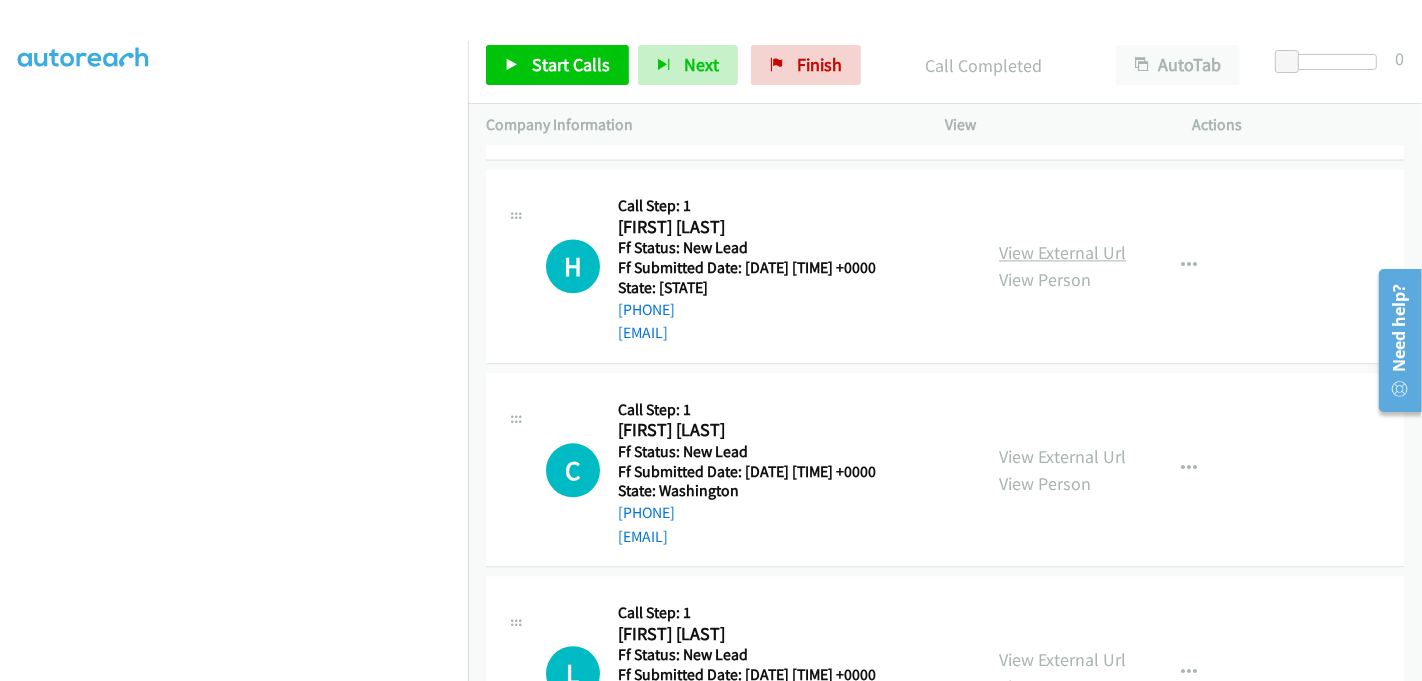 click on "View External Url" at bounding box center [1062, 252] 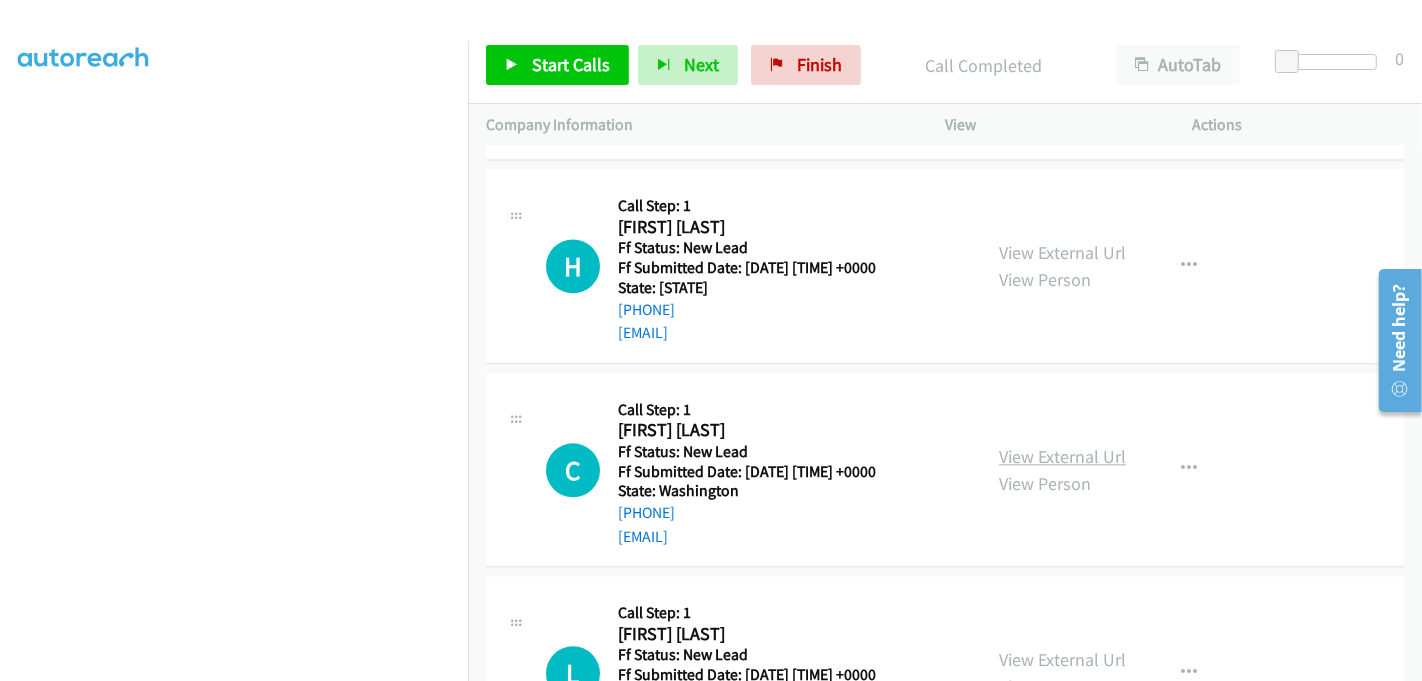 click on "View External Url" at bounding box center [1062, 456] 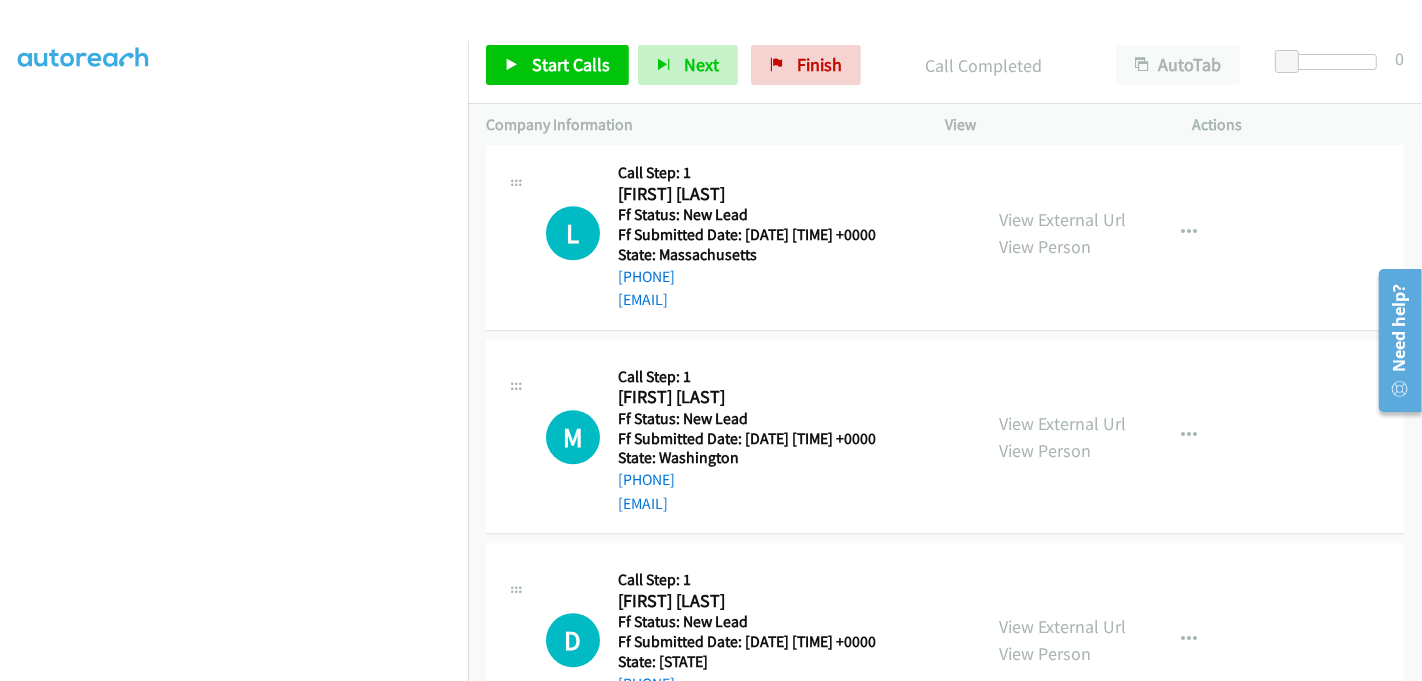 scroll, scrollTop: 4311, scrollLeft: 0, axis: vertical 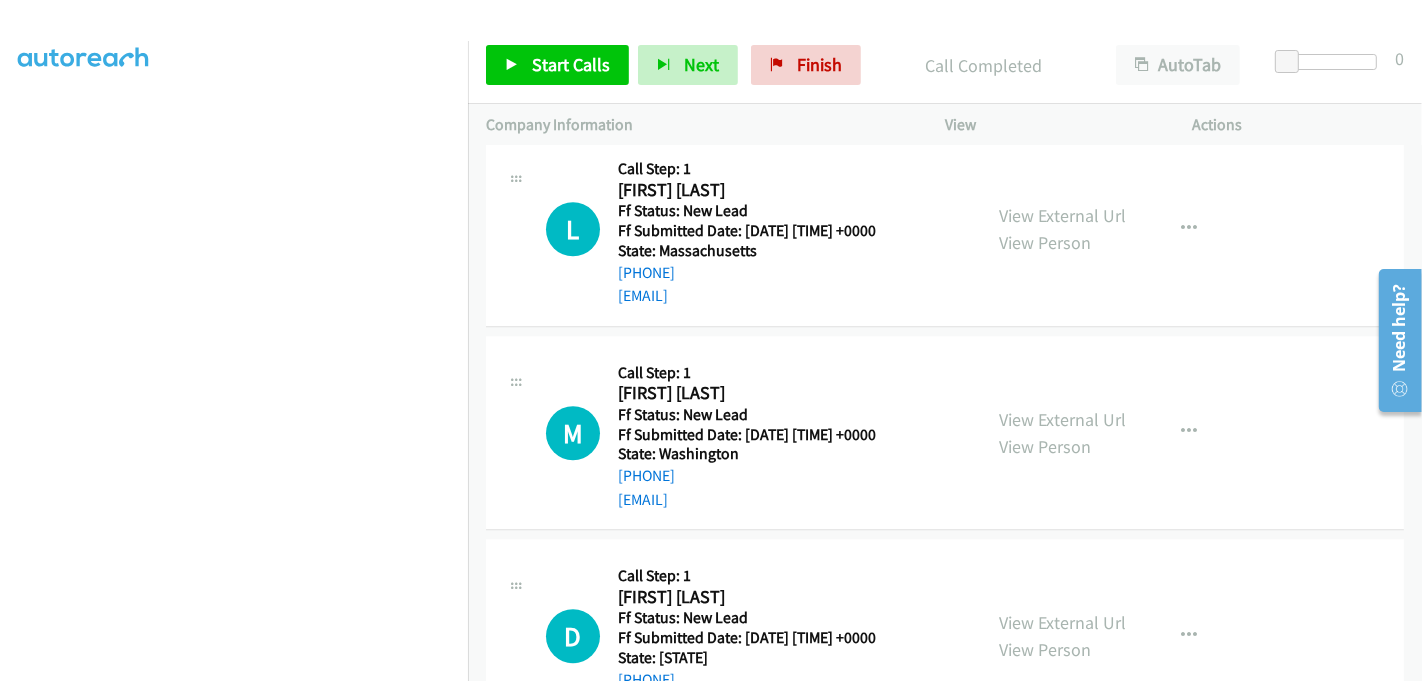 click on "L
Callback Scheduled
Call Step: 1
Lori Ann Massara
America/New_York
Ff Status: New Lead
Ff Submitted Date: 2025-08-08 22:22:12 +0000
State: Georgia
+1 678-525-8967
ltomlinson@usa.net
Call was successful?
View External Url
View Person
View External Url
Email
Schedule/Manage Callback
Skip Call
Add to do not call list
D
Callback Scheduled
Call Step: 1
Dawn Allison
America/Los_Angeles
Ff Status: New Lead
Ff Submitted Date: 2025-08-08 22:22:11 +0000
State: Oregon
+1 541-390-3979
dsallison7@gmail.com
Call was successful?
View External Url
View Person
View External Url
Email
Schedule/Manage Callback
Skip Call
Add to do not call list
M
Callback Scheduled
Call Step: 1" at bounding box center [945, -1714] 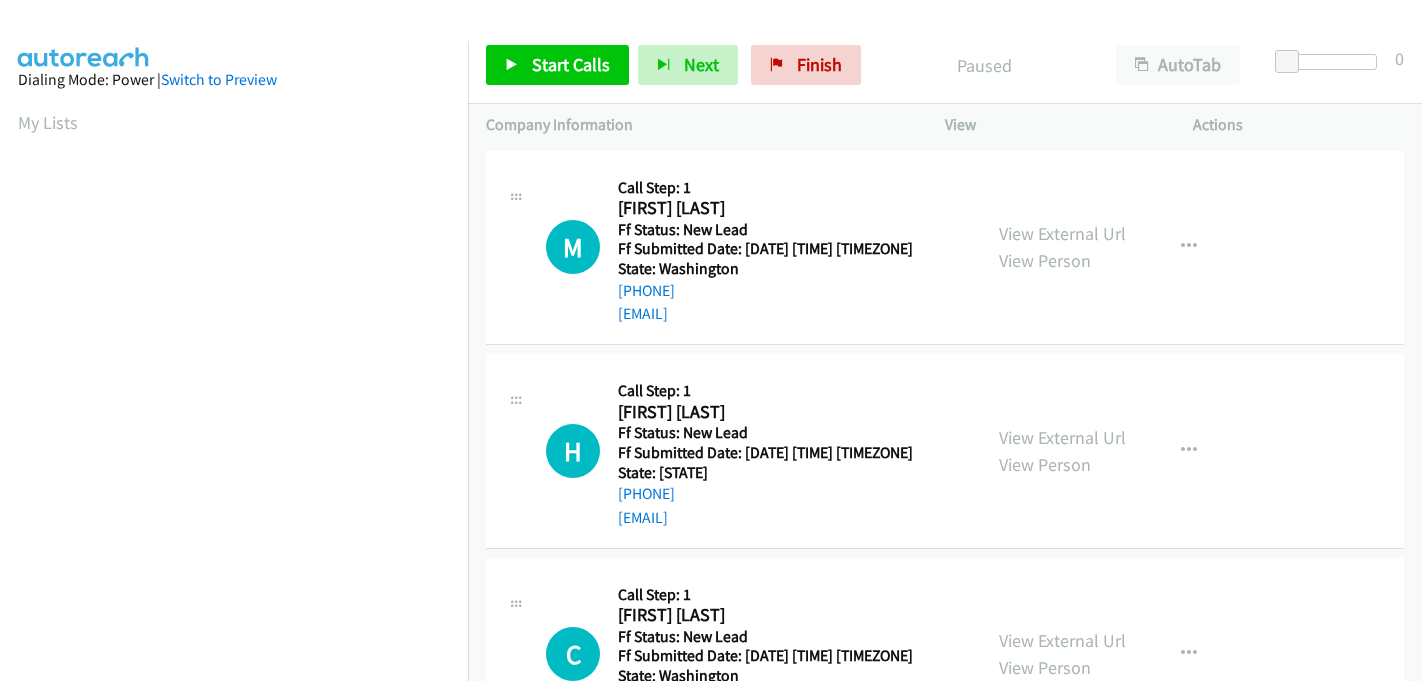 scroll, scrollTop: 0, scrollLeft: 0, axis: both 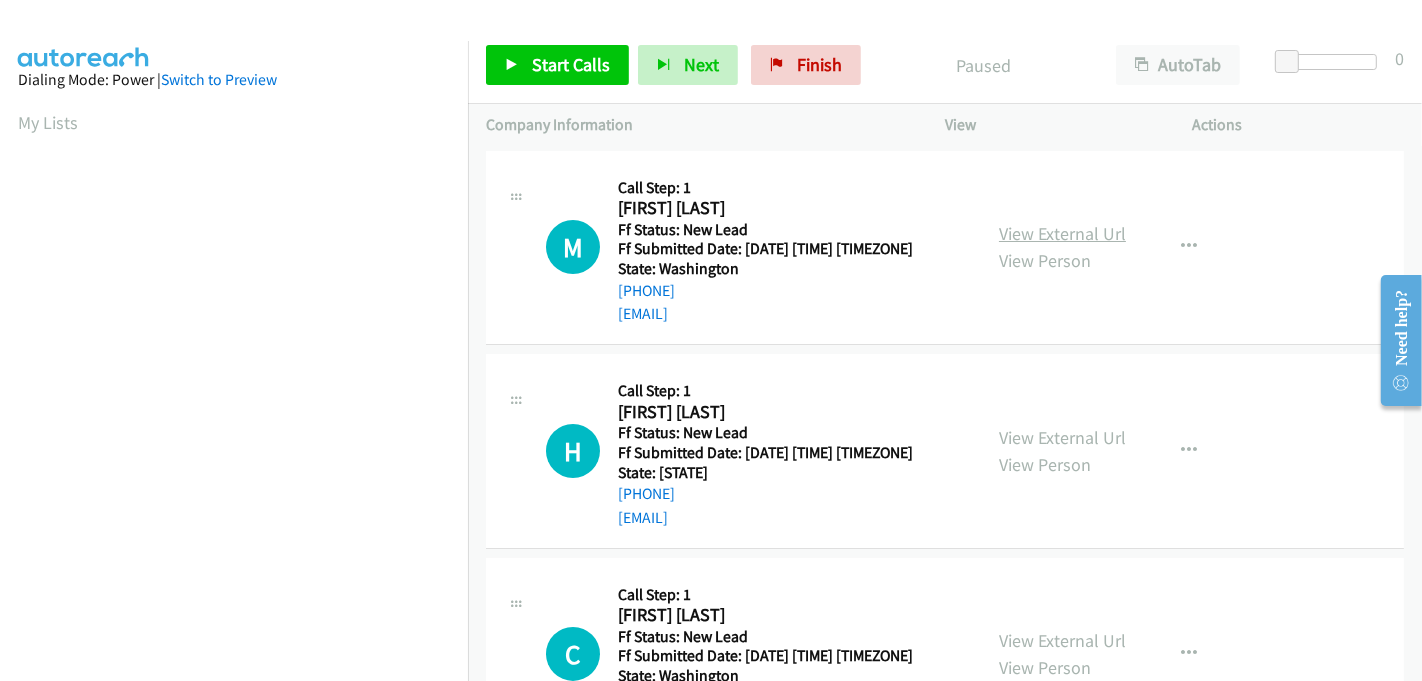 click on "View External Url" at bounding box center (1062, 233) 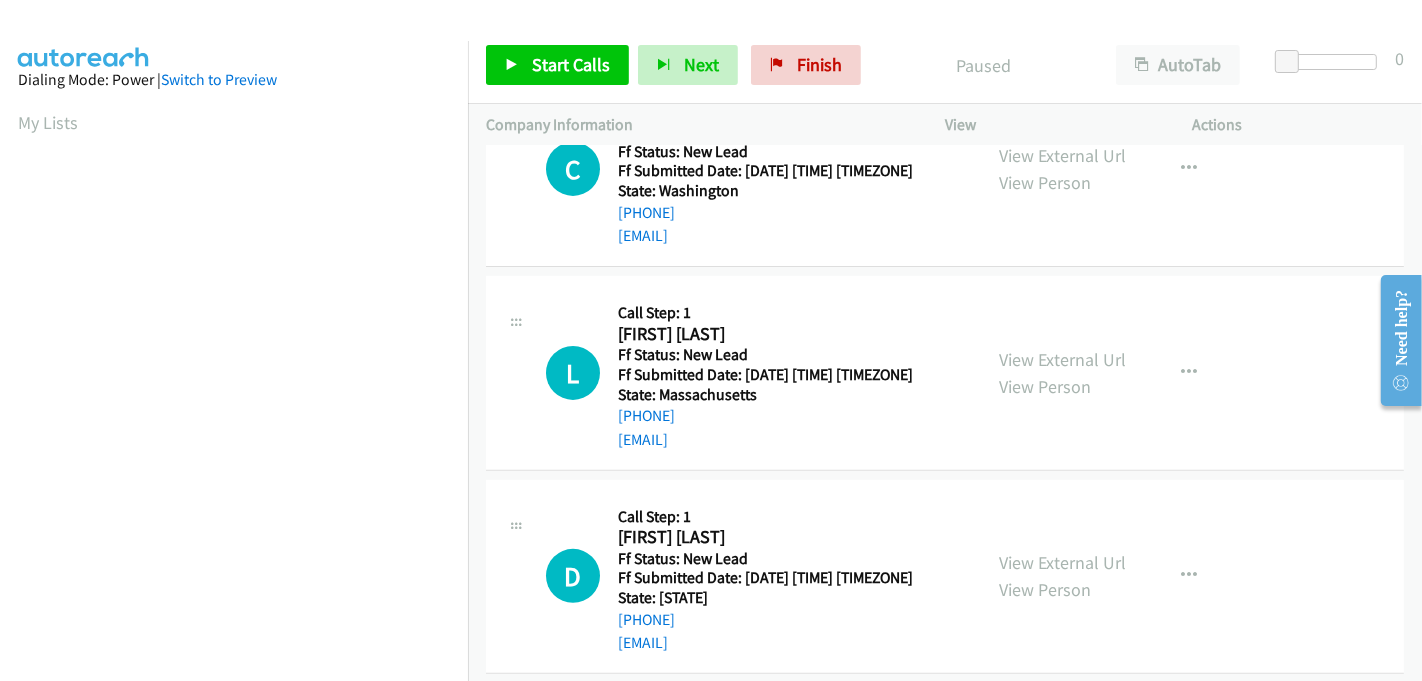 scroll, scrollTop: 507, scrollLeft: 0, axis: vertical 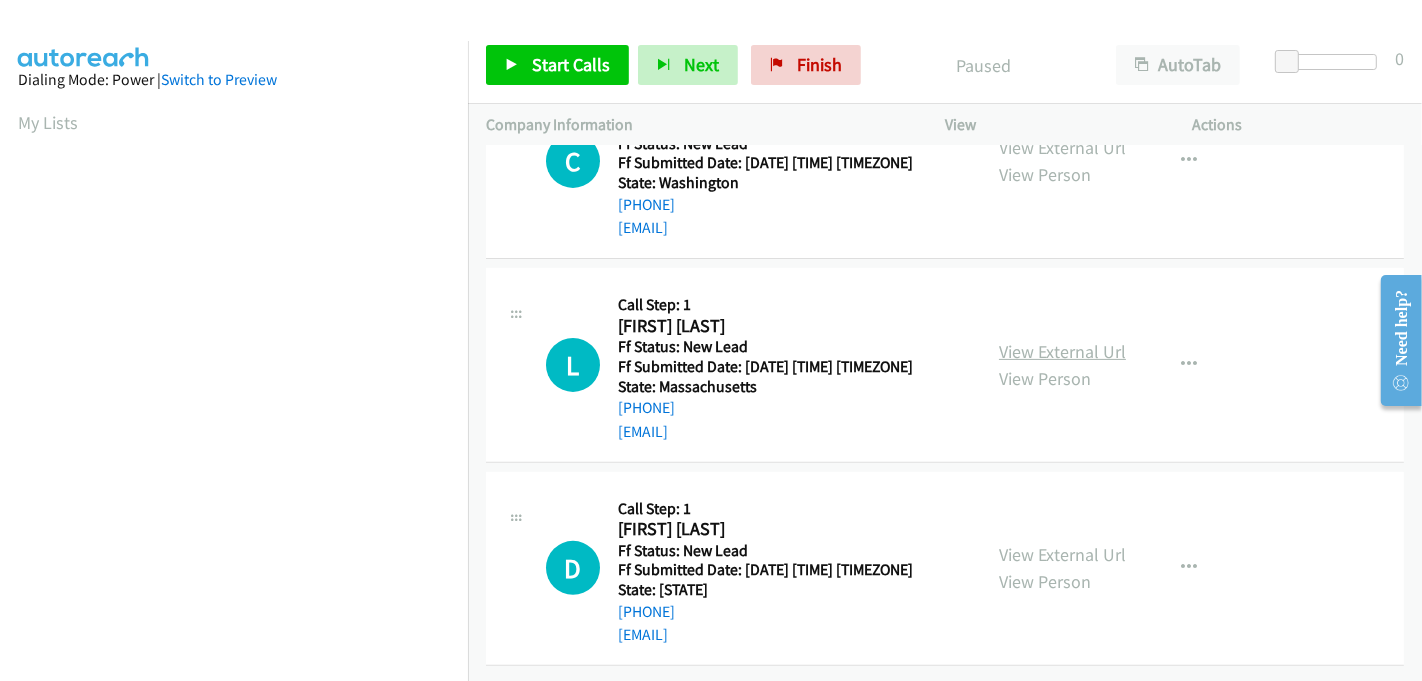 click on "View External Url" at bounding box center (1062, 351) 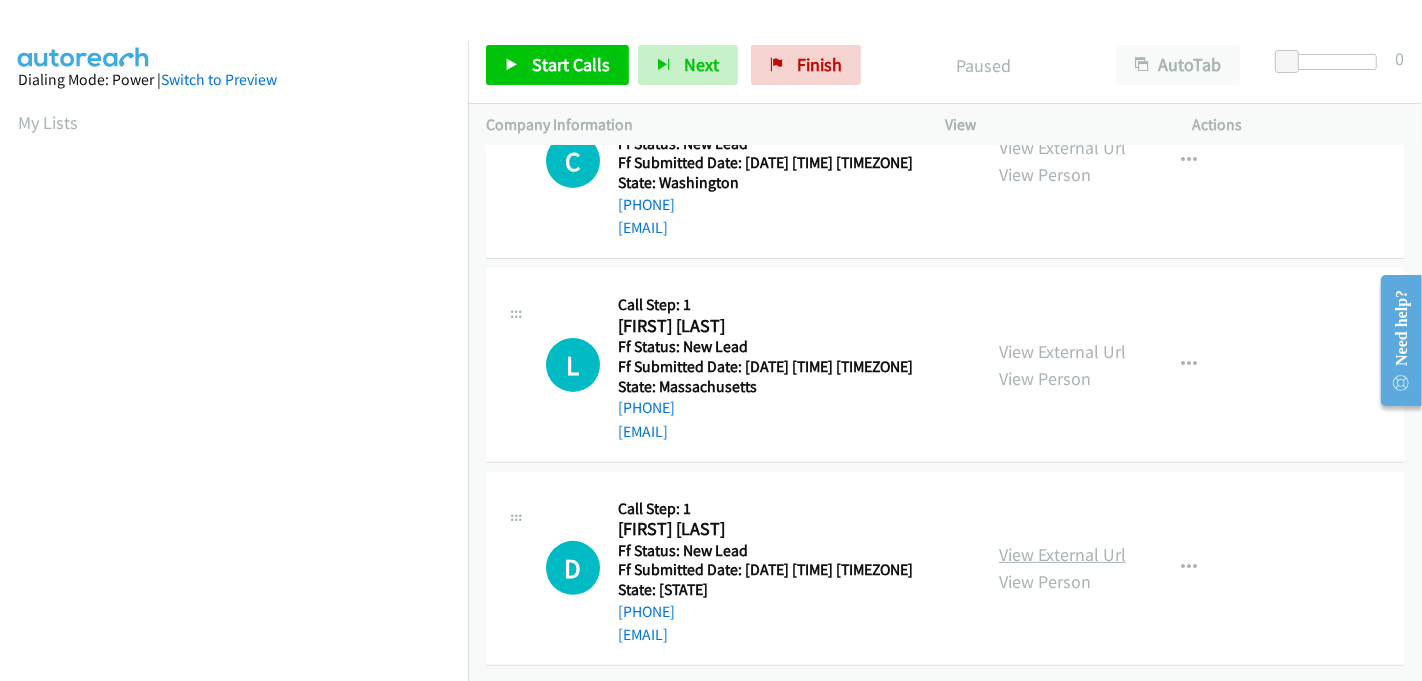 click on "View External Url" at bounding box center [1062, 554] 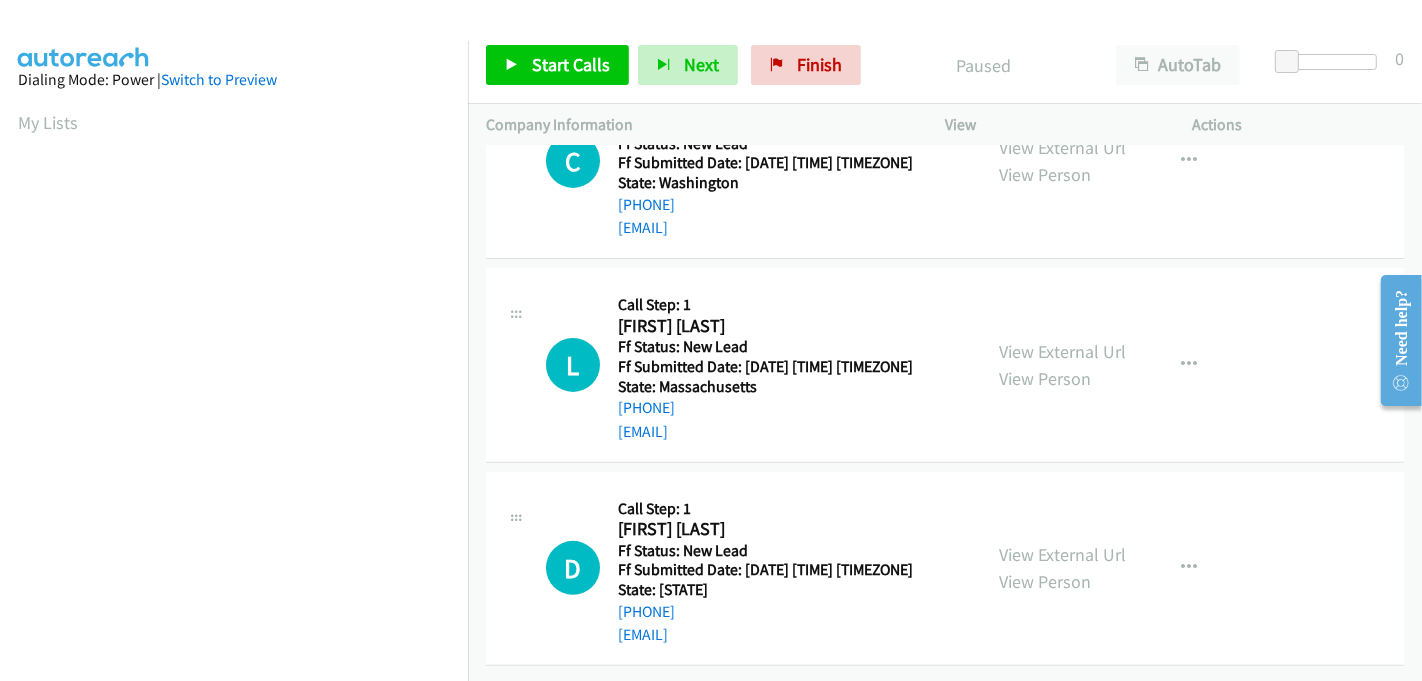 scroll, scrollTop: 442, scrollLeft: 0, axis: vertical 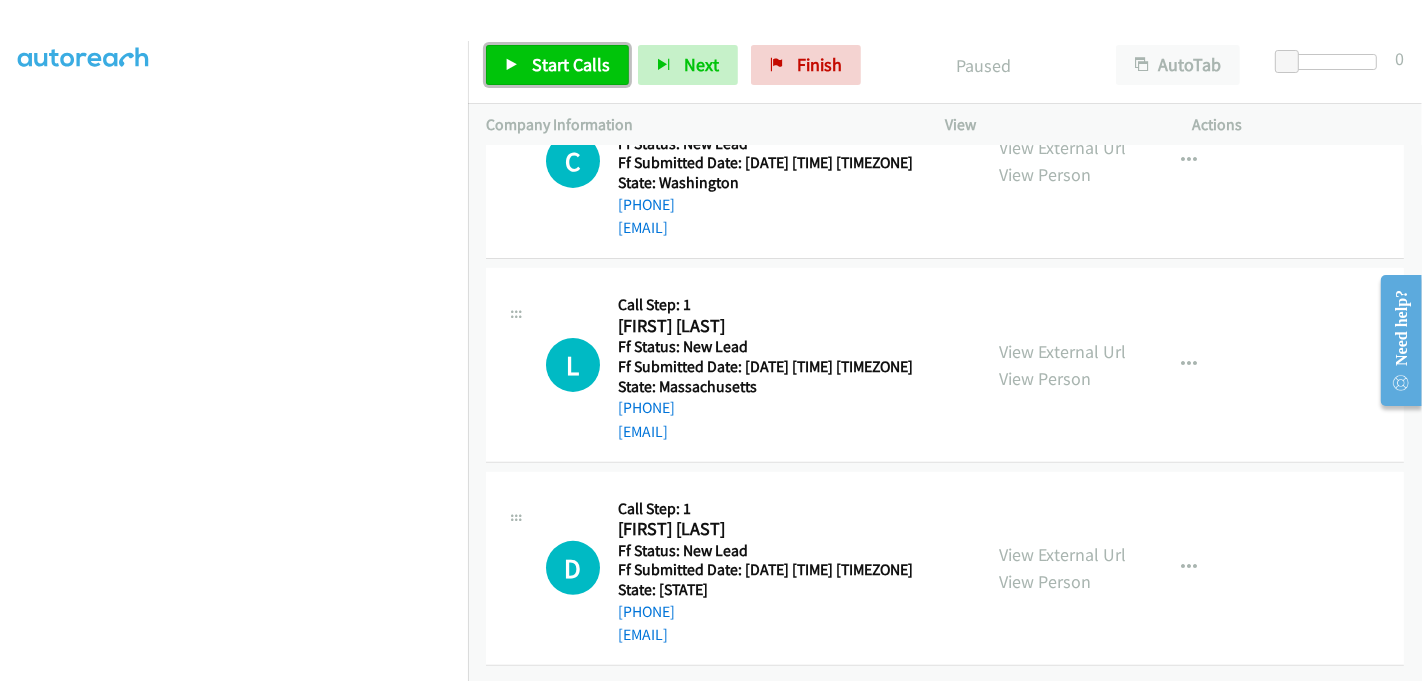 click on "Start Calls" at bounding box center [571, 64] 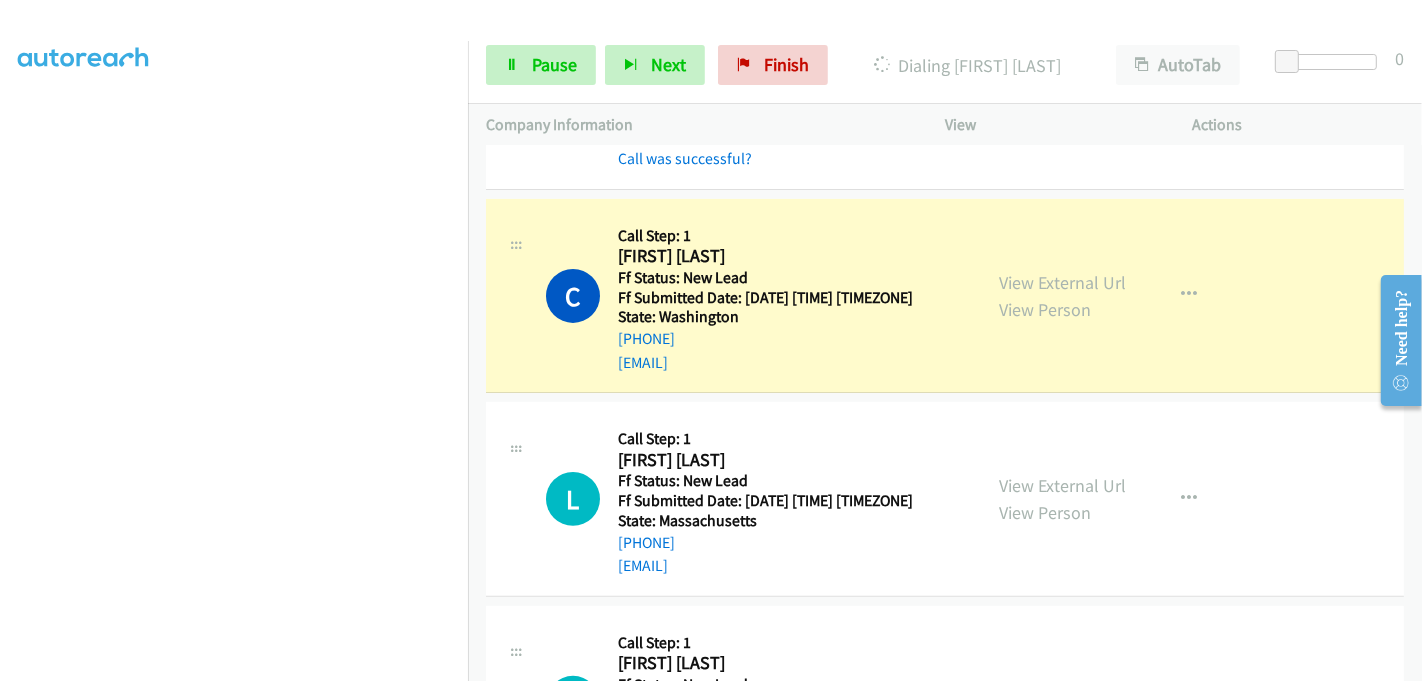 scroll, scrollTop: 555, scrollLeft: 0, axis: vertical 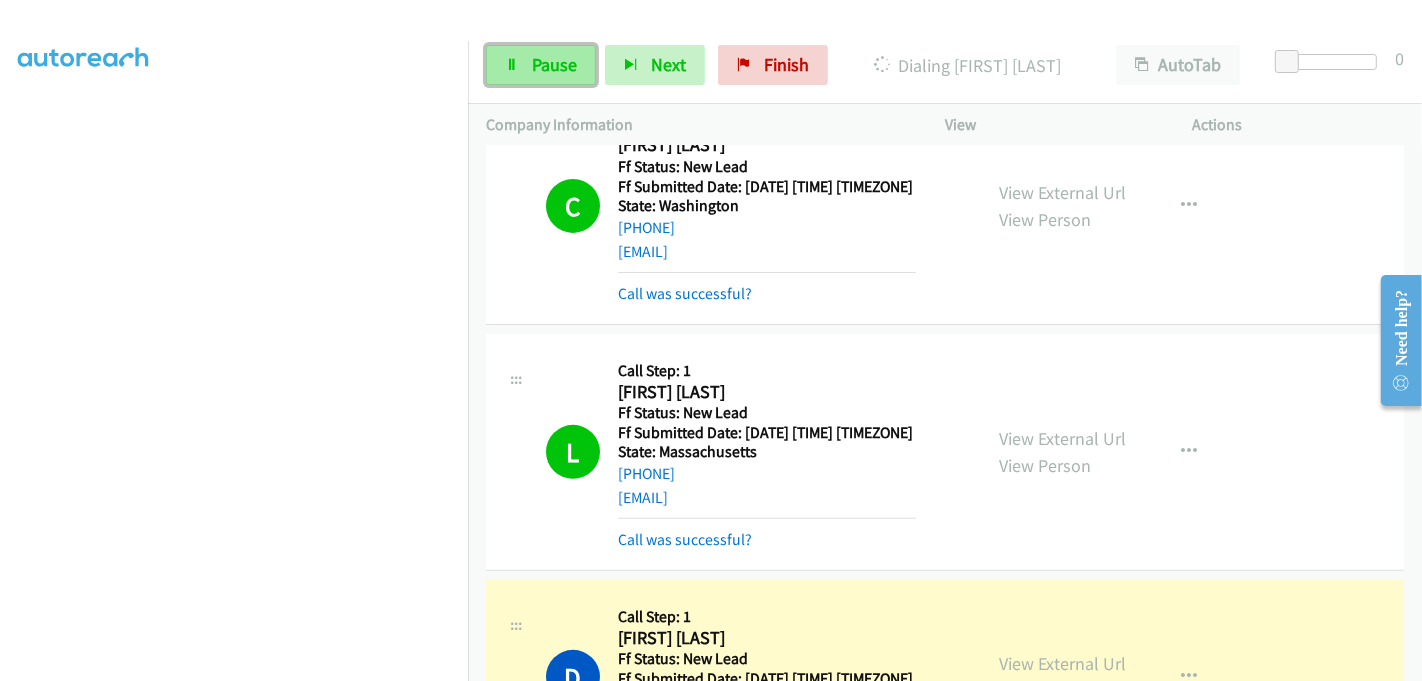 click on "Pause" at bounding box center [554, 64] 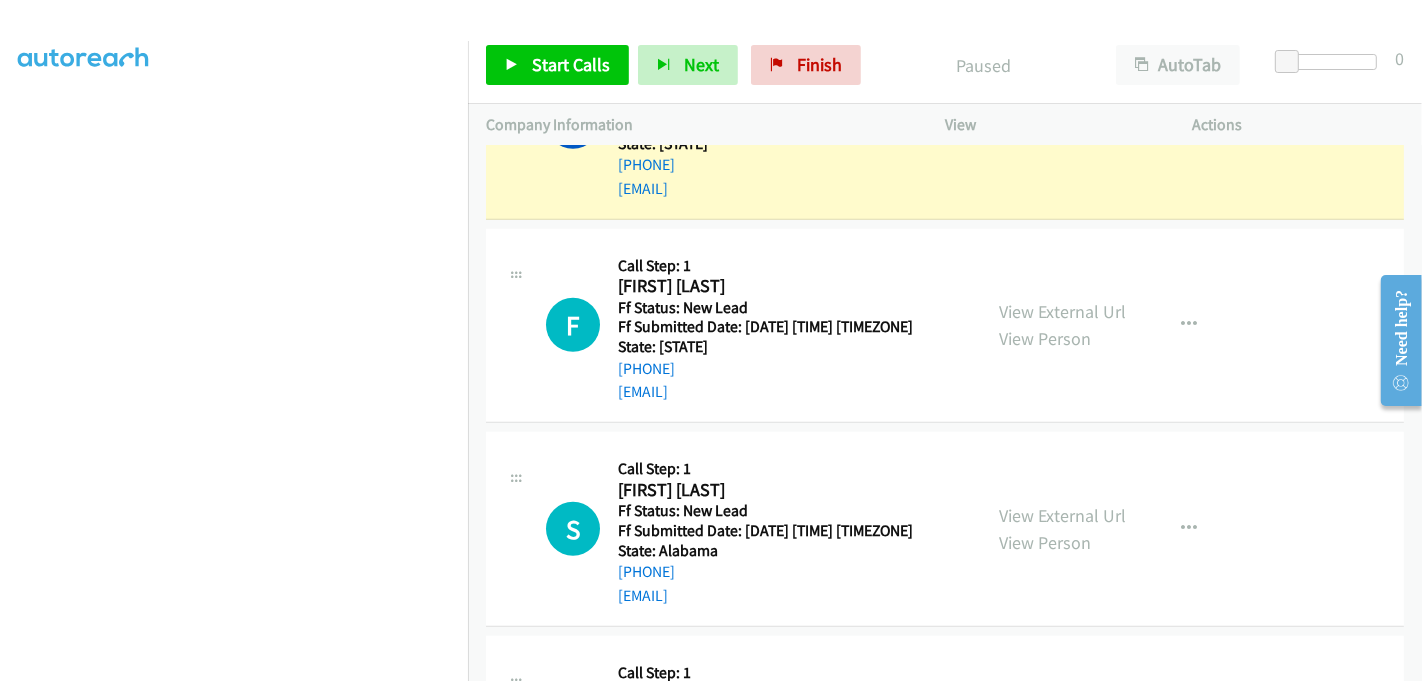 scroll, scrollTop: 1111, scrollLeft: 0, axis: vertical 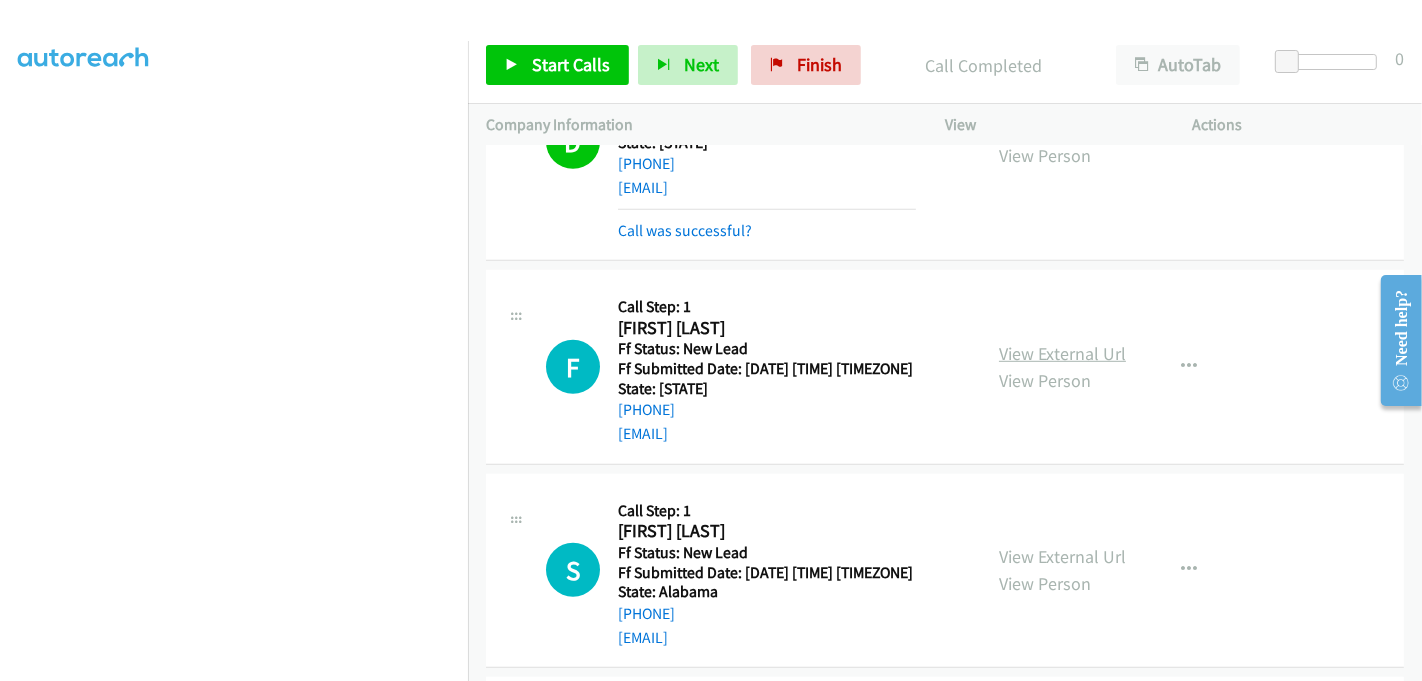 click on "View External Url" at bounding box center (1062, 353) 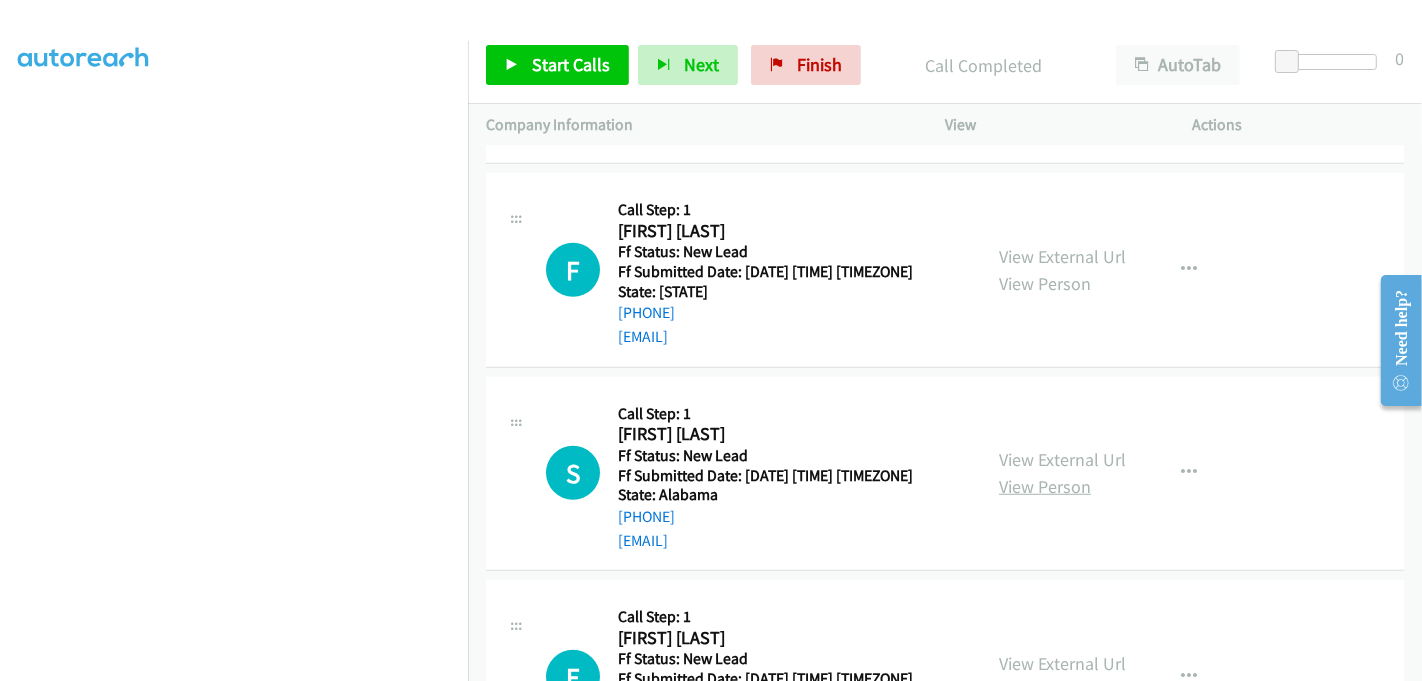 scroll, scrollTop: 1328, scrollLeft: 0, axis: vertical 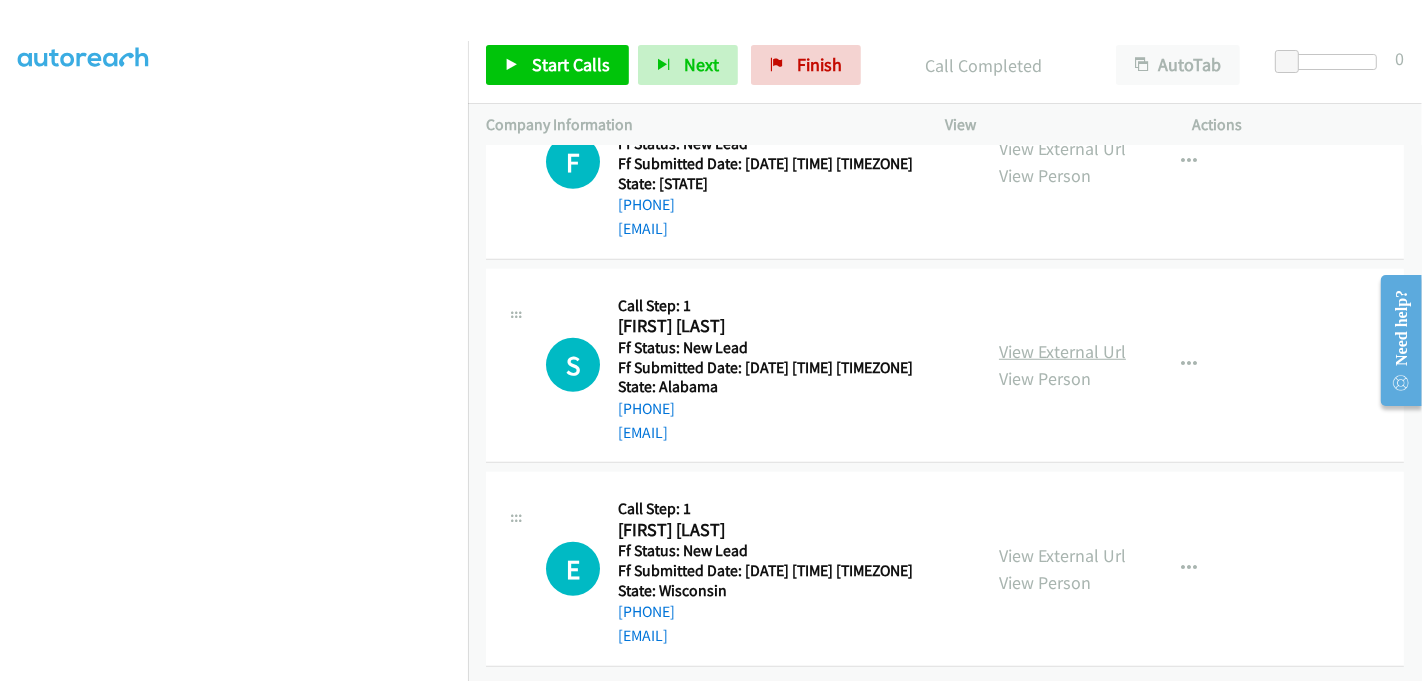 click on "View External Url" at bounding box center [1062, 351] 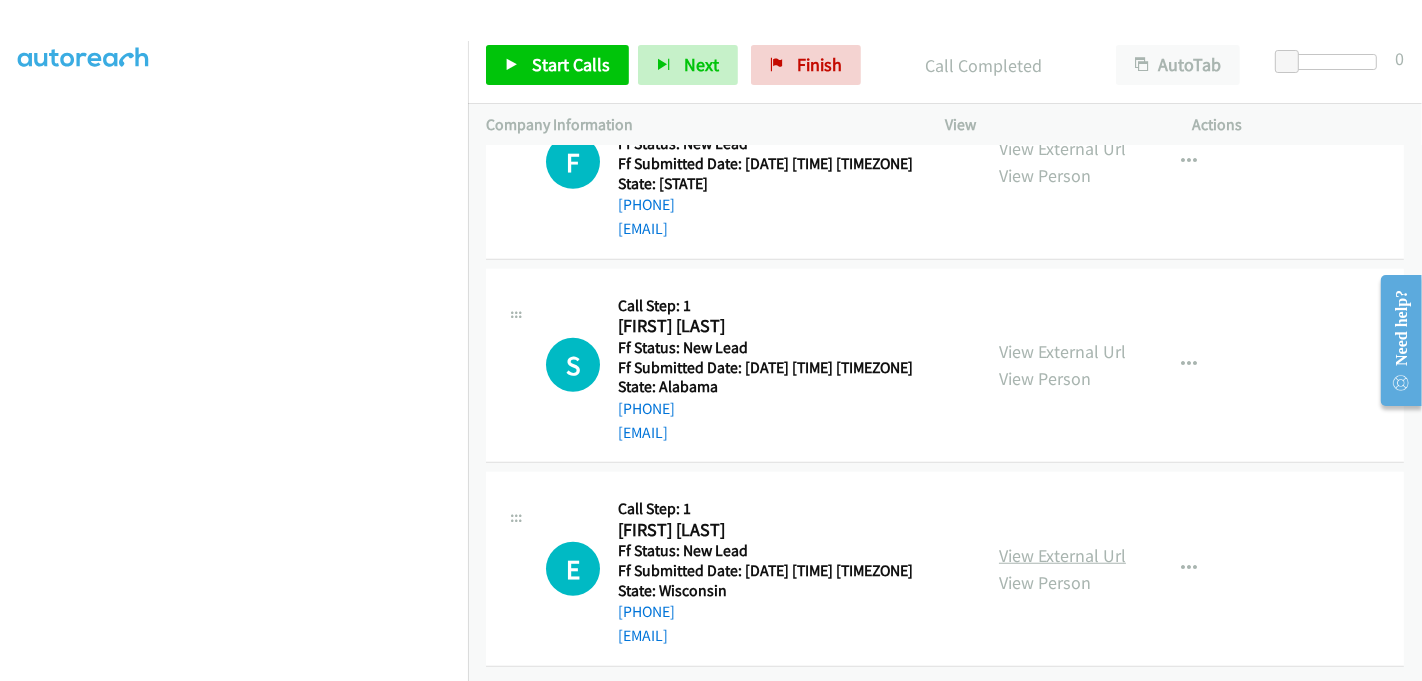 click on "View External Url" at bounding box center [1062, 555] 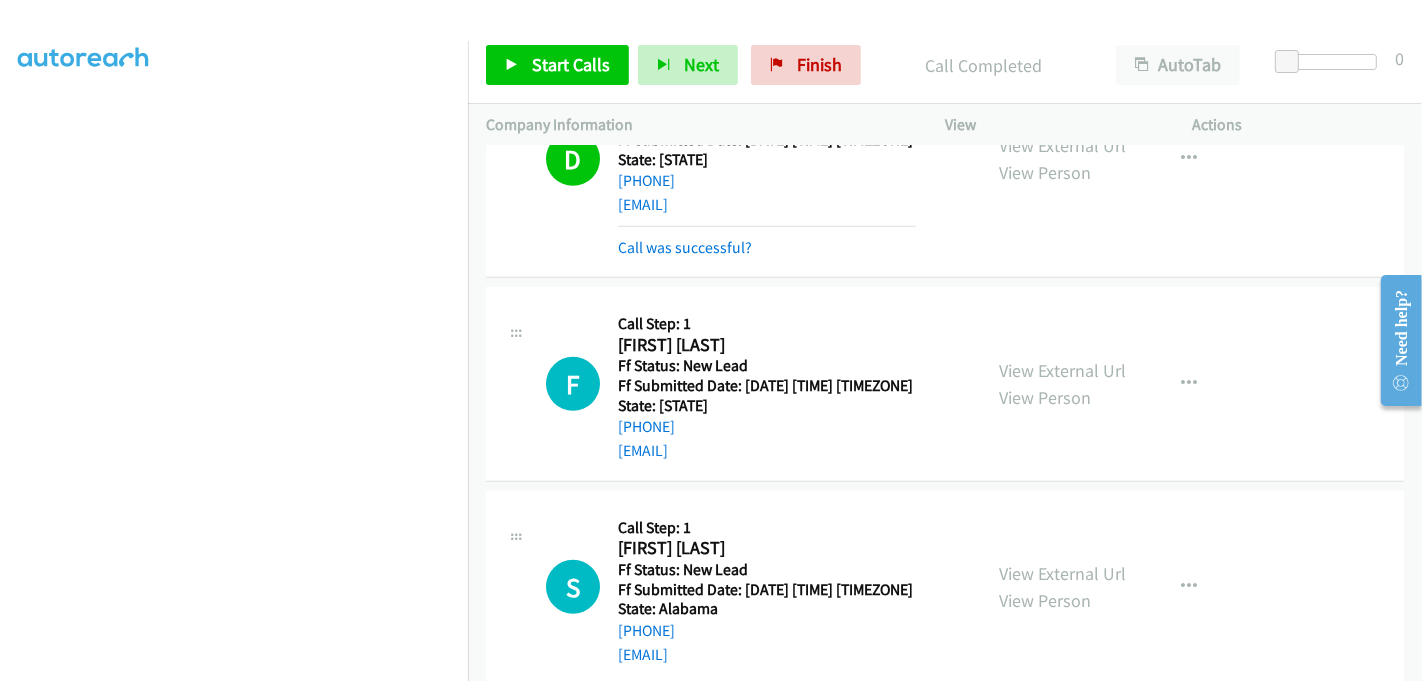 scroll, scrollTop: 1217, scrollLeft: 0, axis: vertical 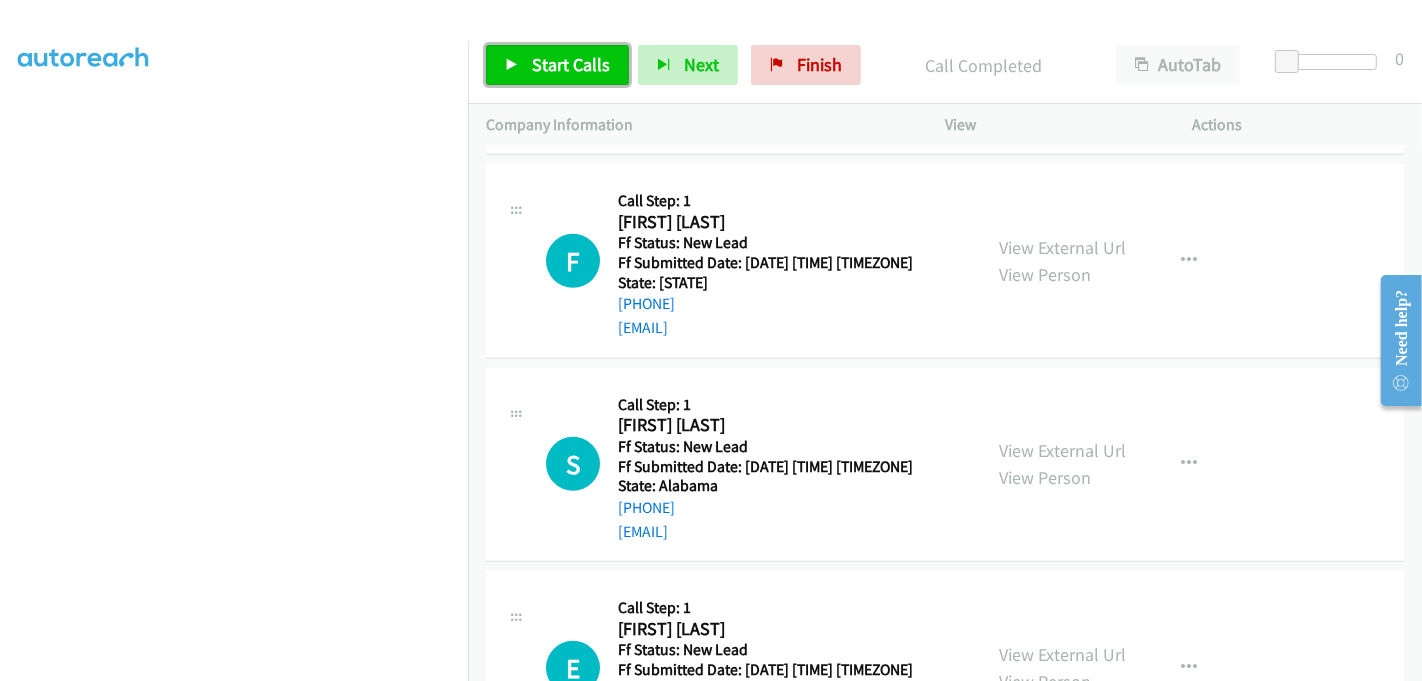 click on "Start Calls" at bounding box center [571, 64] 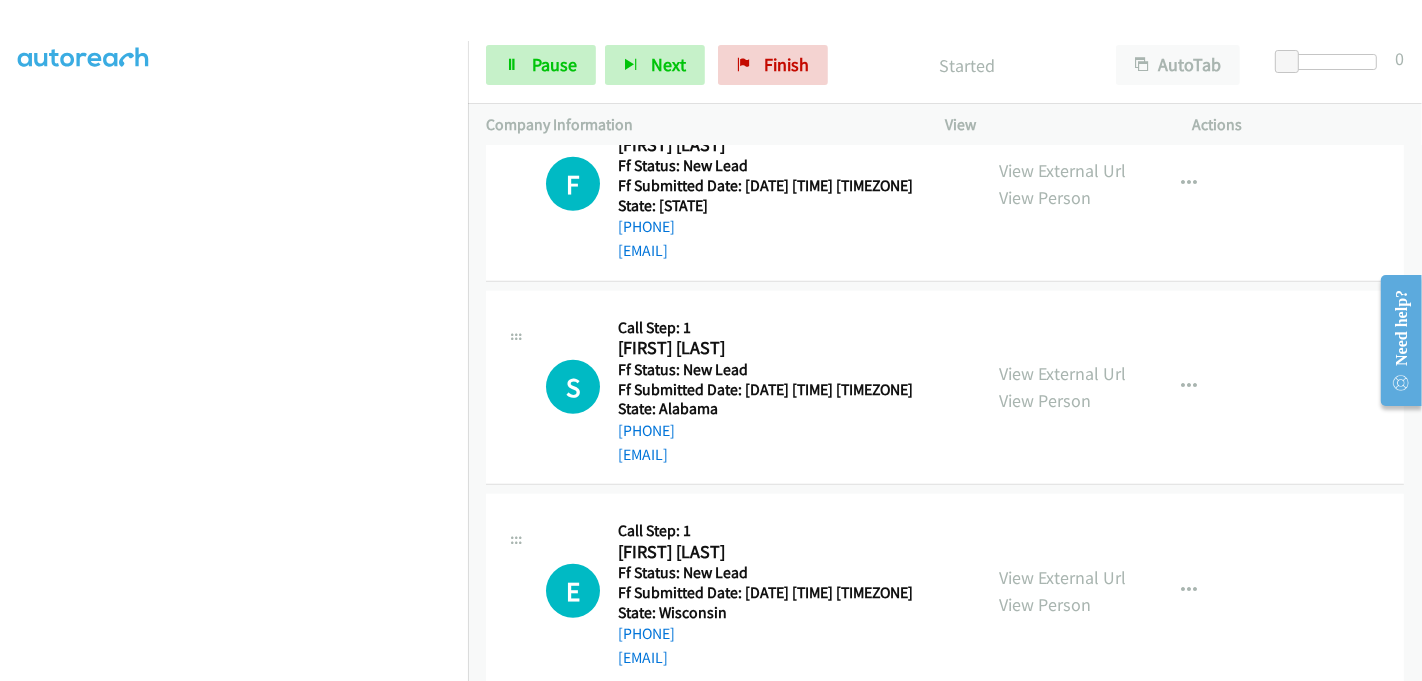 scroll, scrollTop: 1328, scrollLeft: 0, axis: vertical 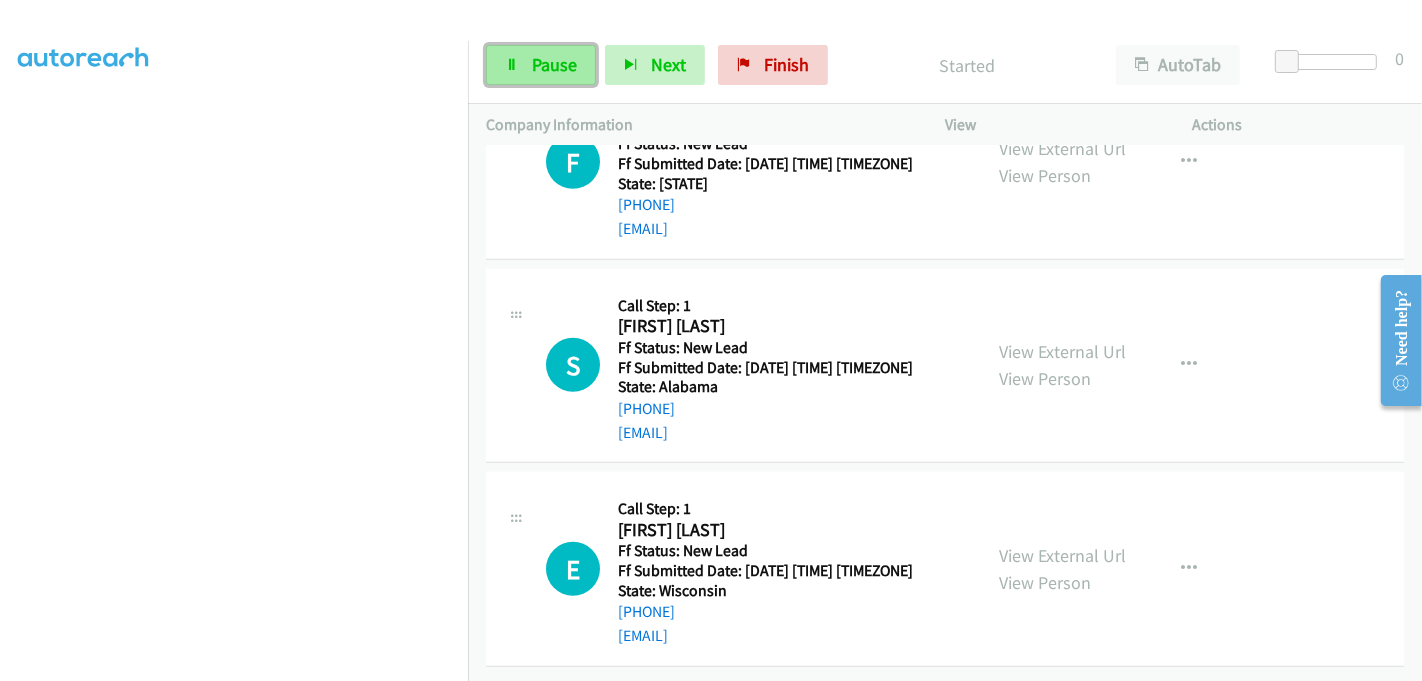 click on "Pause" at bounding box center (541, 65) 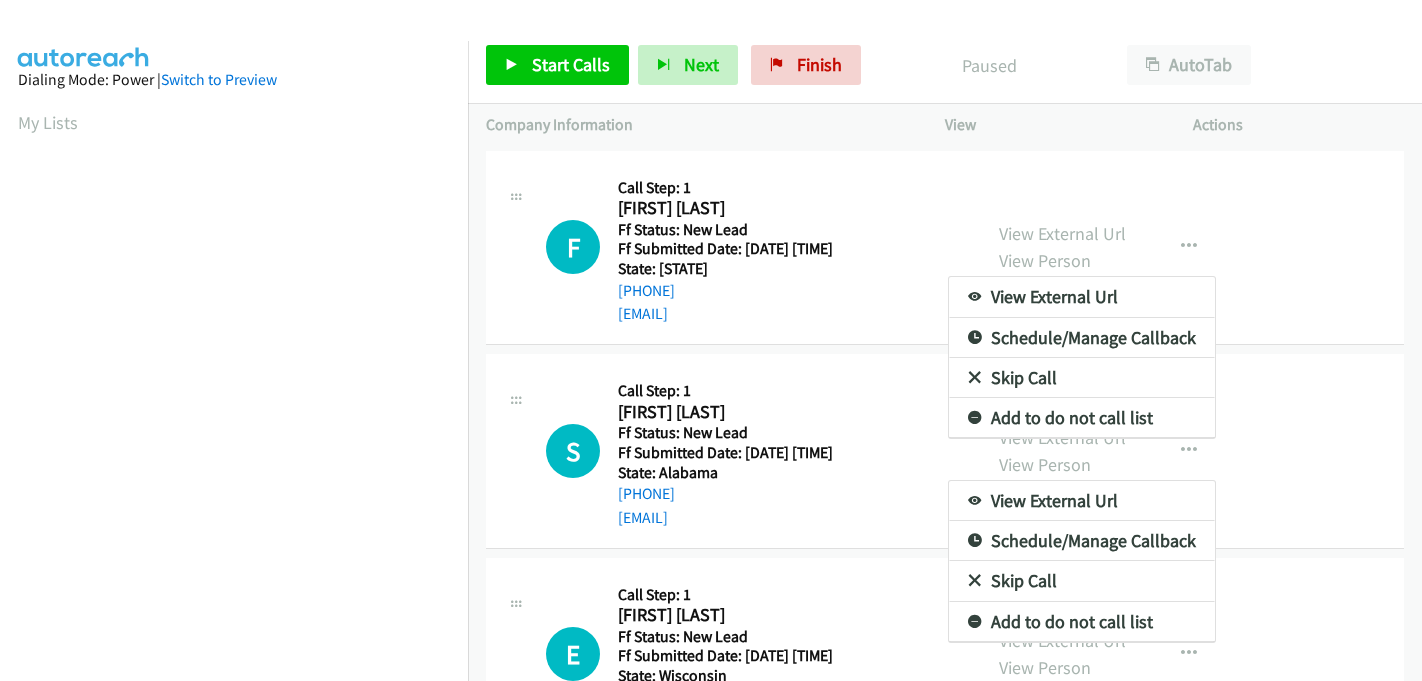scroll, scrollTop: 0, scrollLeft: 0, axis: both 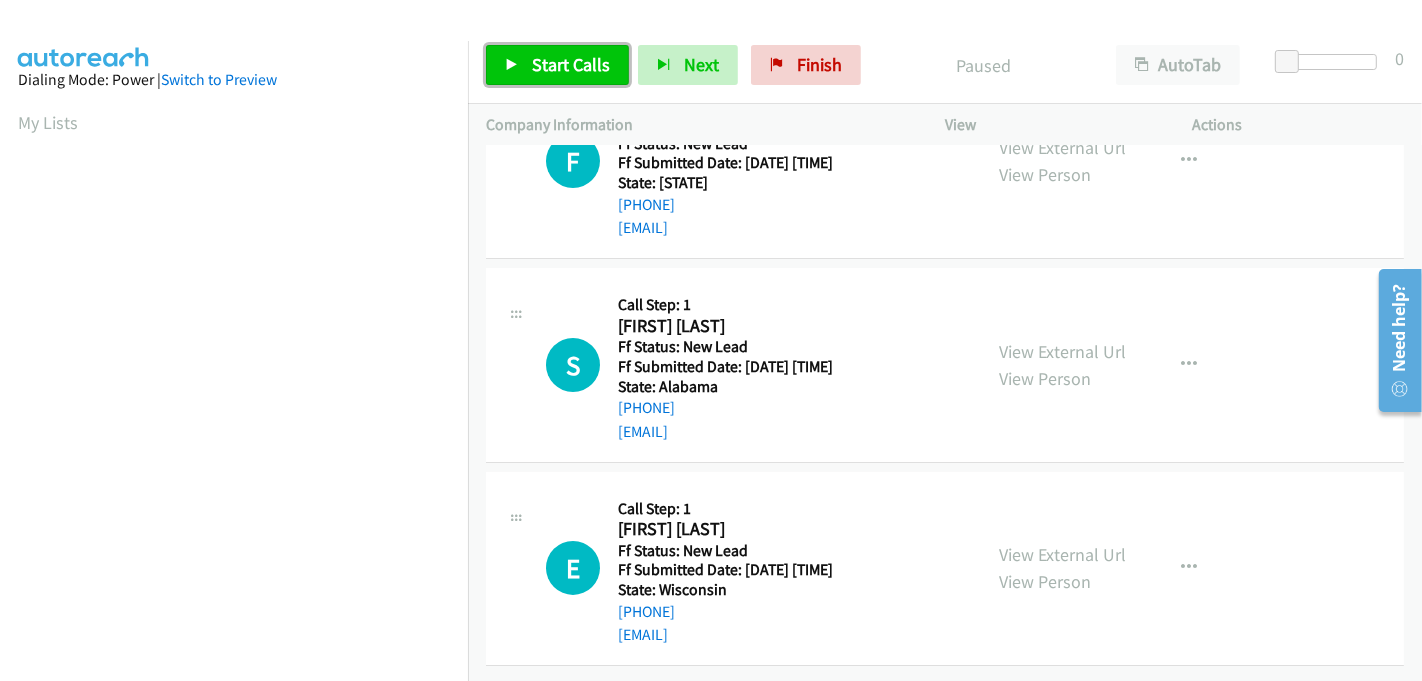 click on "Start Calls" at bounding box center (571, 64) 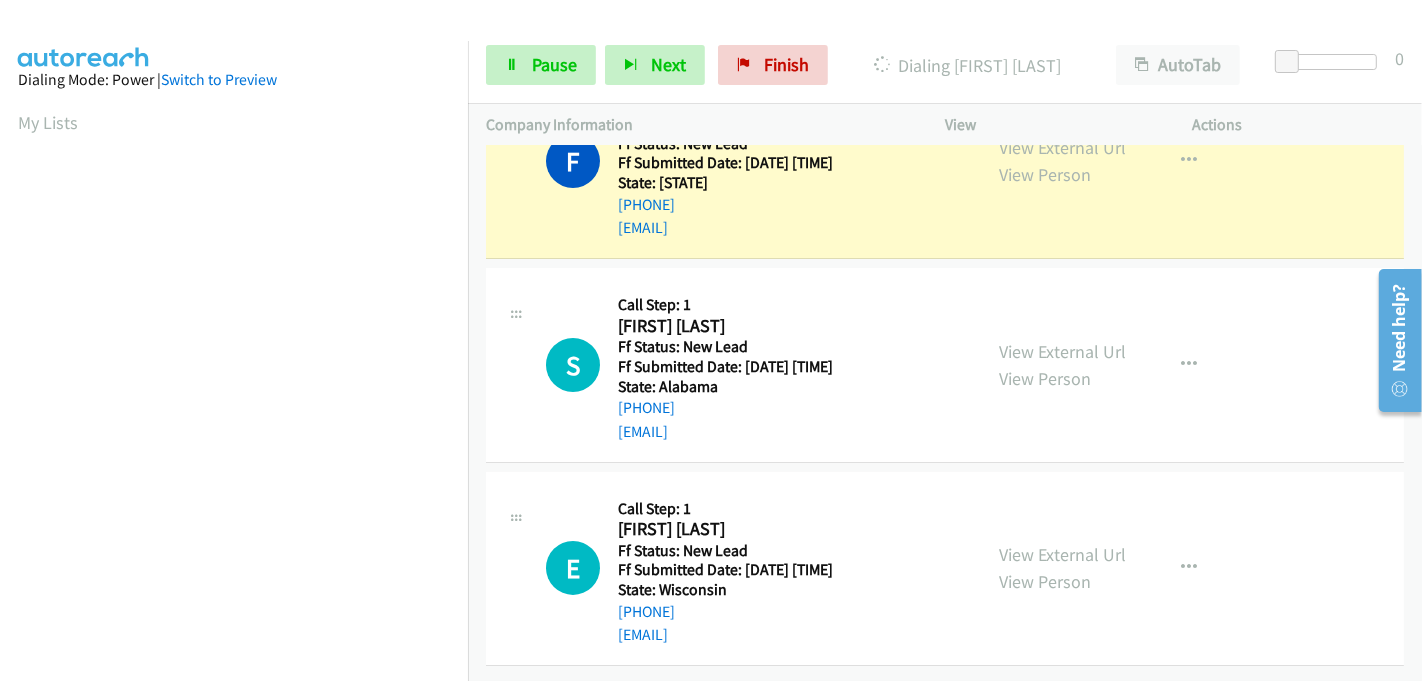 scroll, scrollTop: 442, scrollLeft: 0, axis: vertical 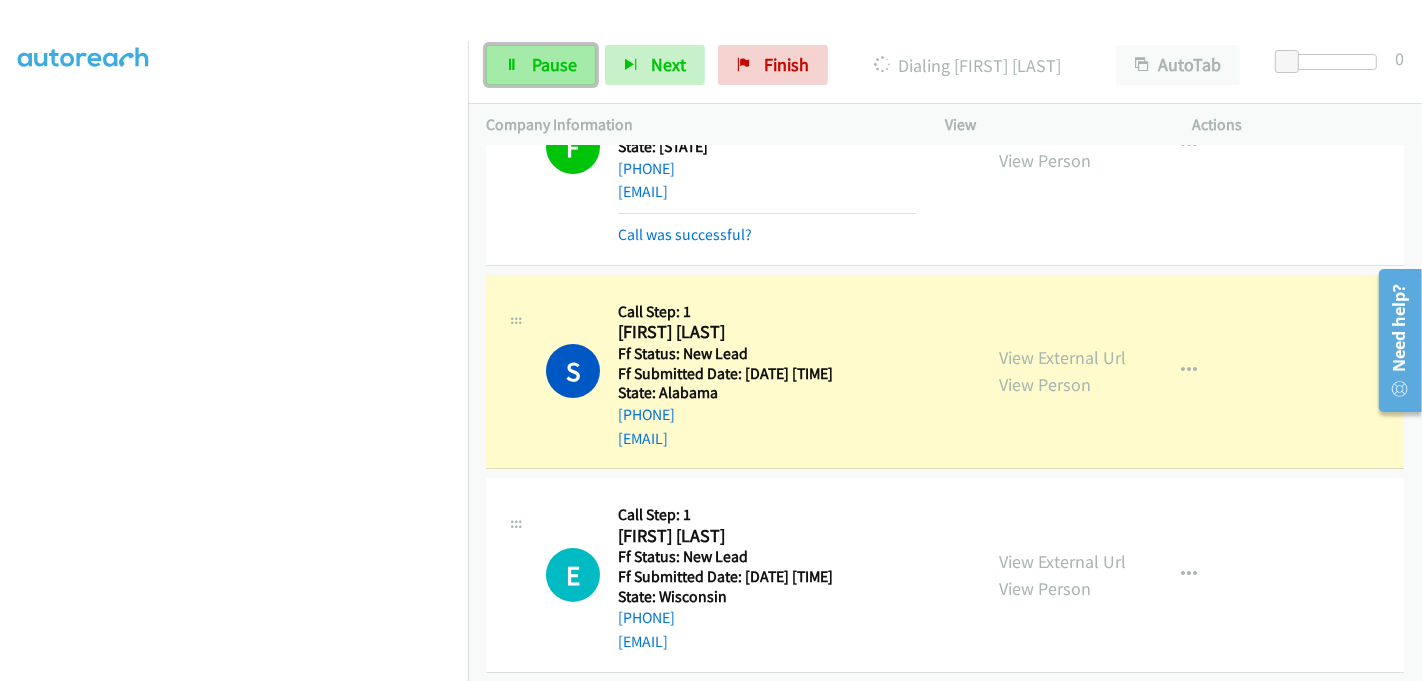 click on "Pause" at bounding box center (554, 64) 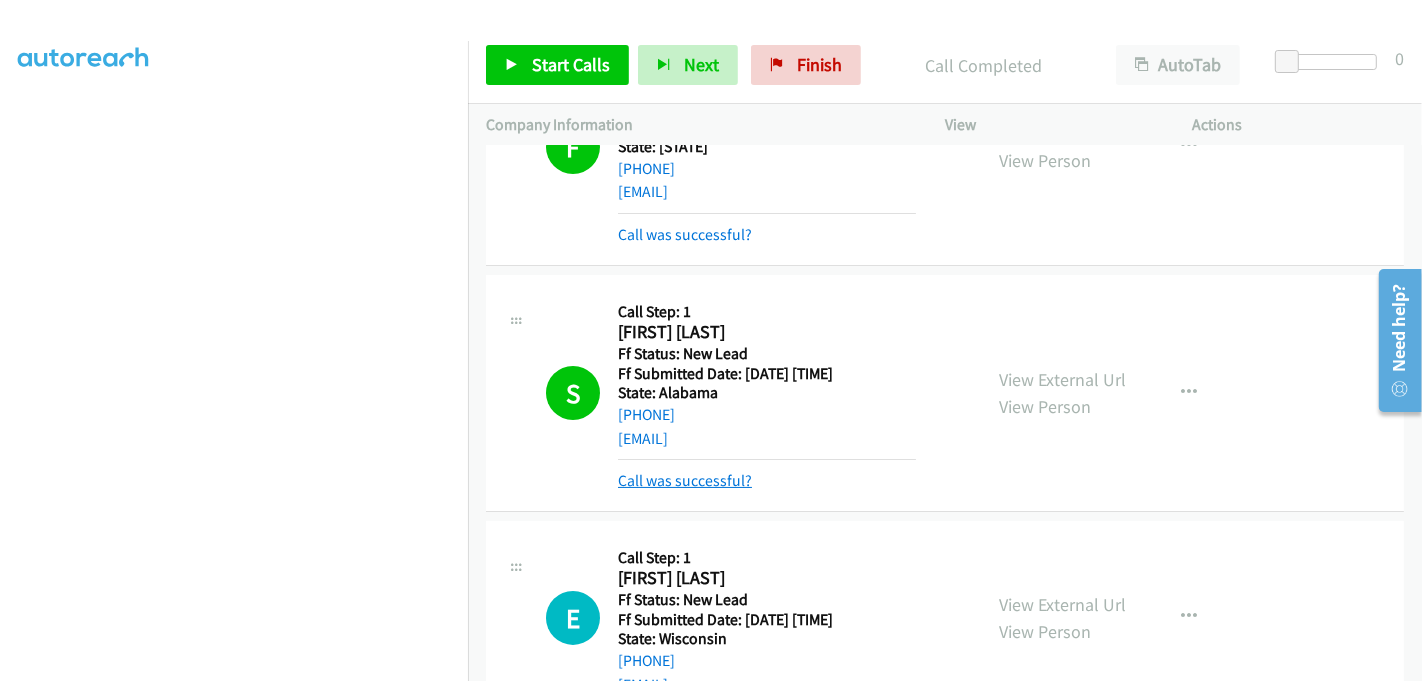 click on "Call was successful?" at bounding box center [685, 480] 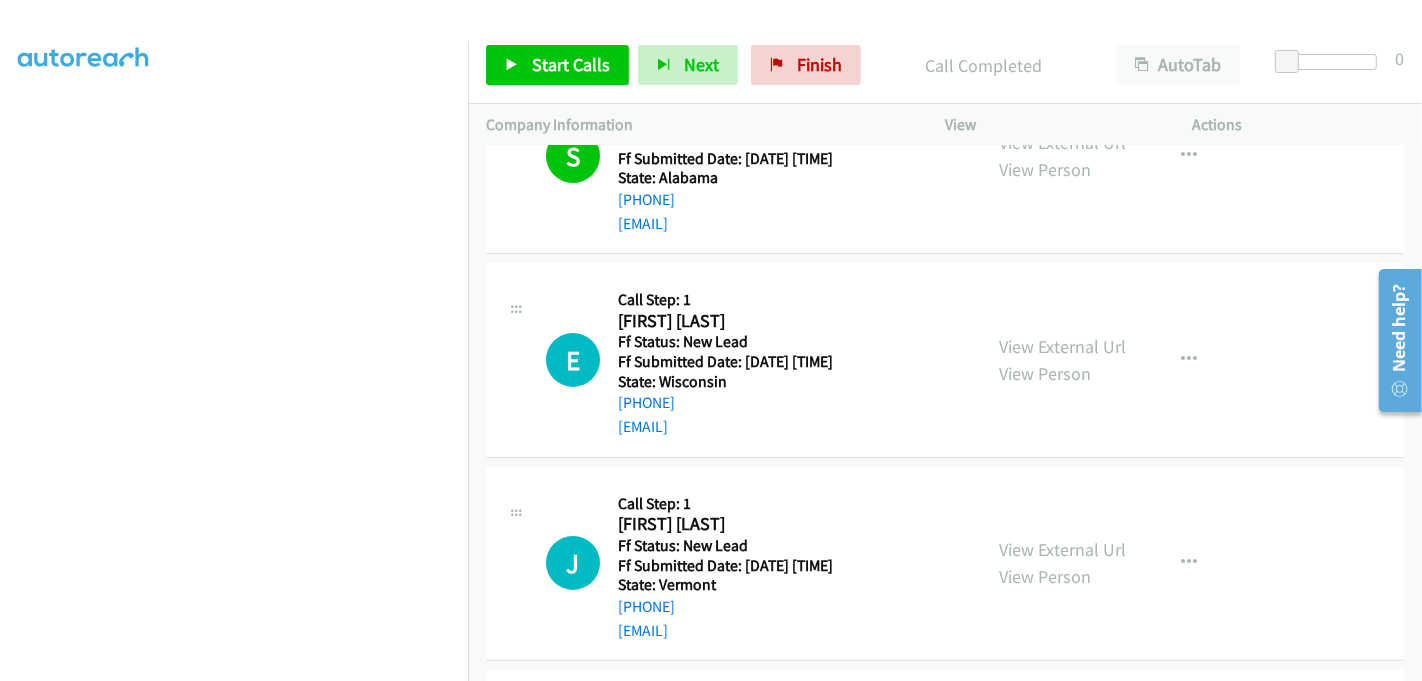 scroll, scrollTop: 197, scrollLeft: 0, axis: vertical 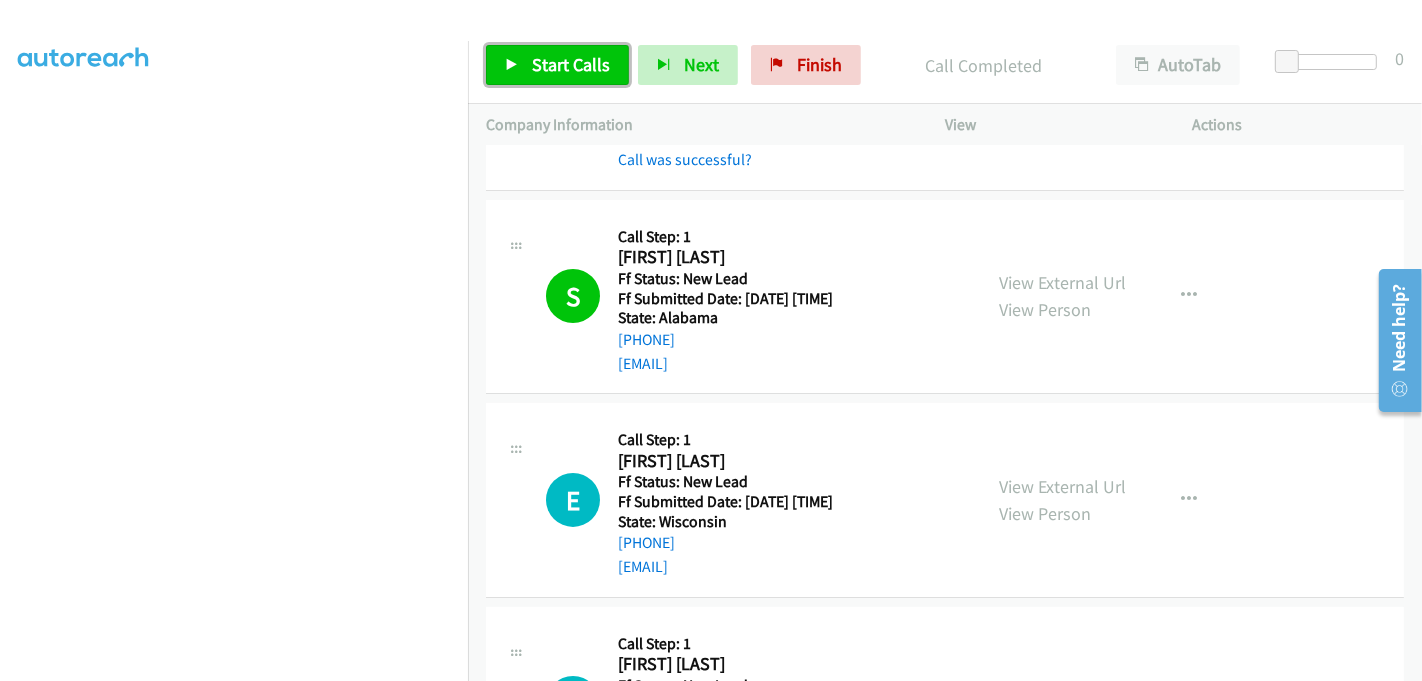 click on "Start Calls" at bounding box center [571, 64] 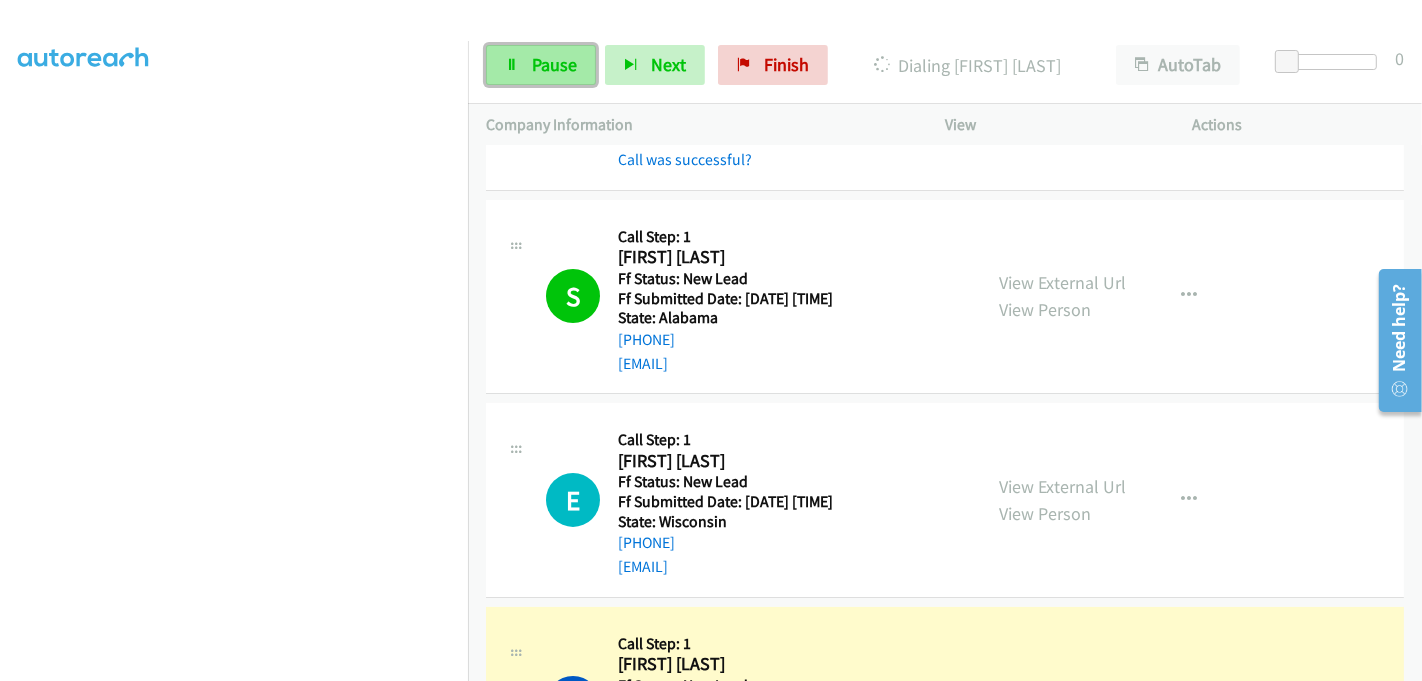 click on "Pause" at bounding box center [554, 64] 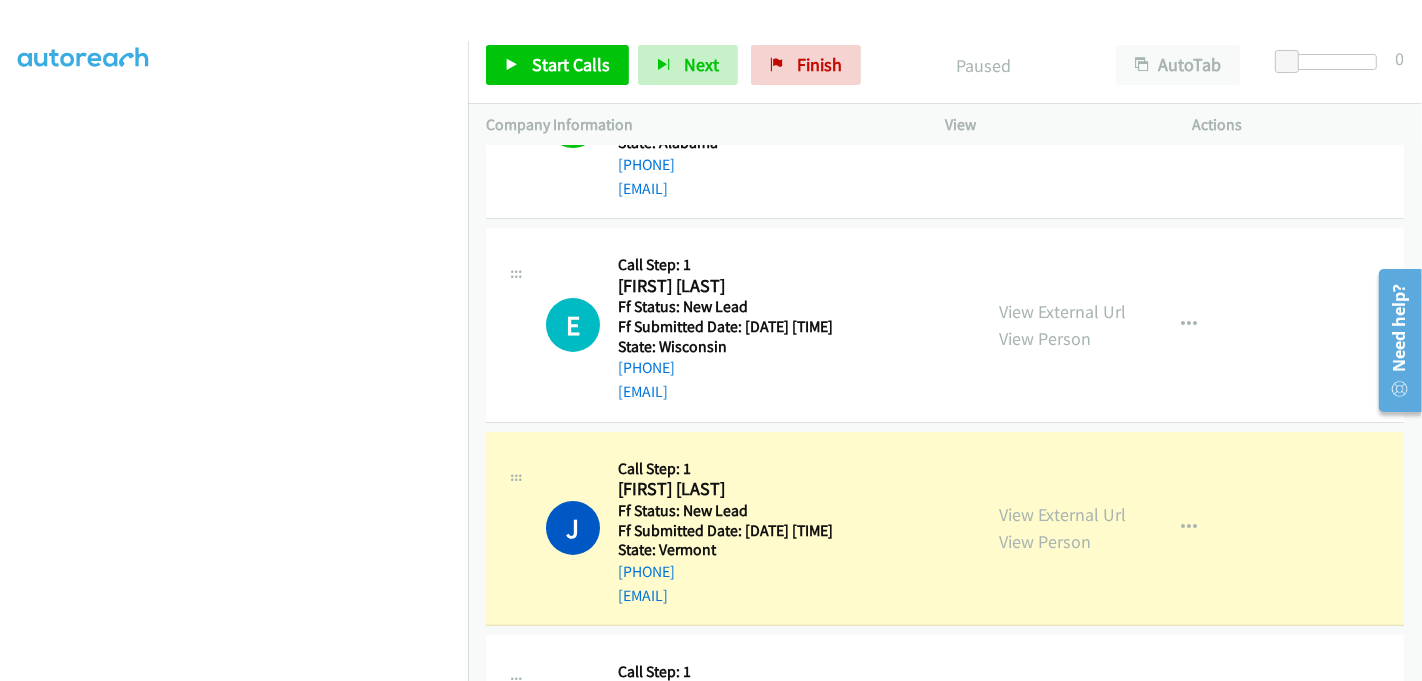 scroll, scrollTop: 531, scrollLeft: 0, axis: vertical 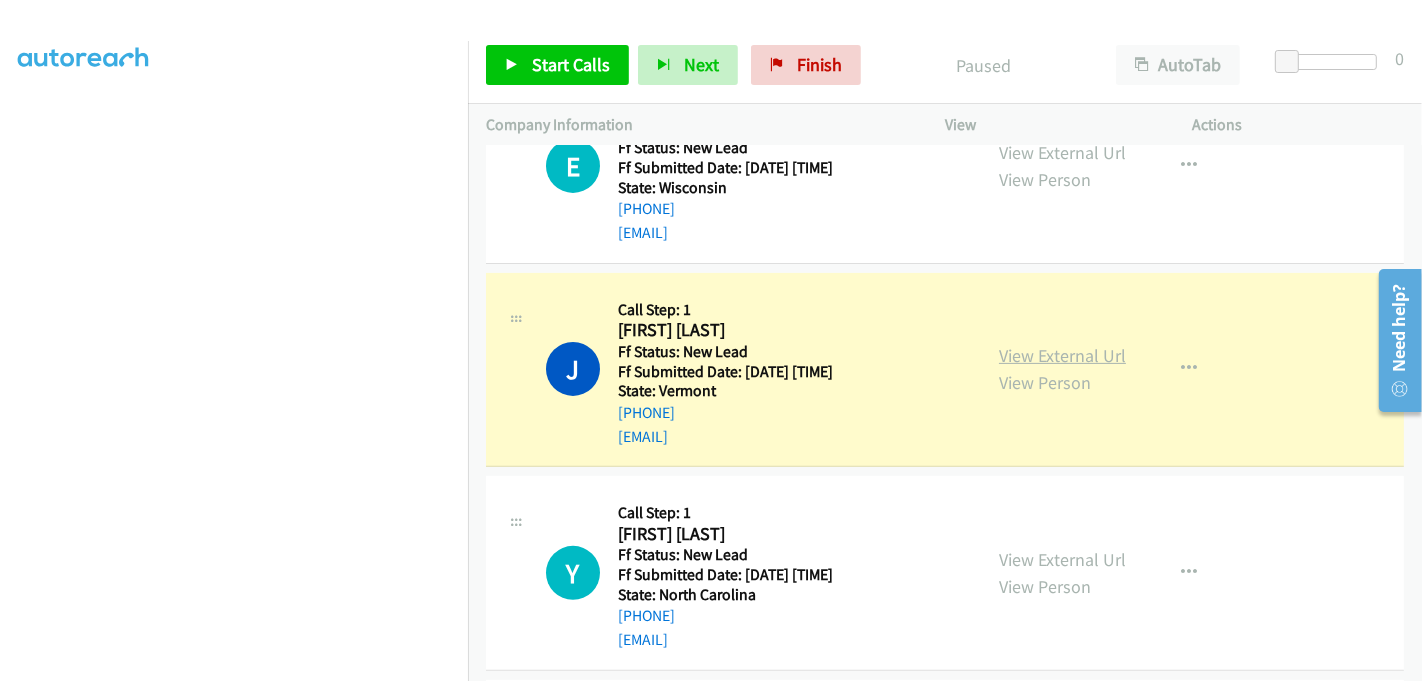 click on "View External Url" at bounding box center (1062, 355) 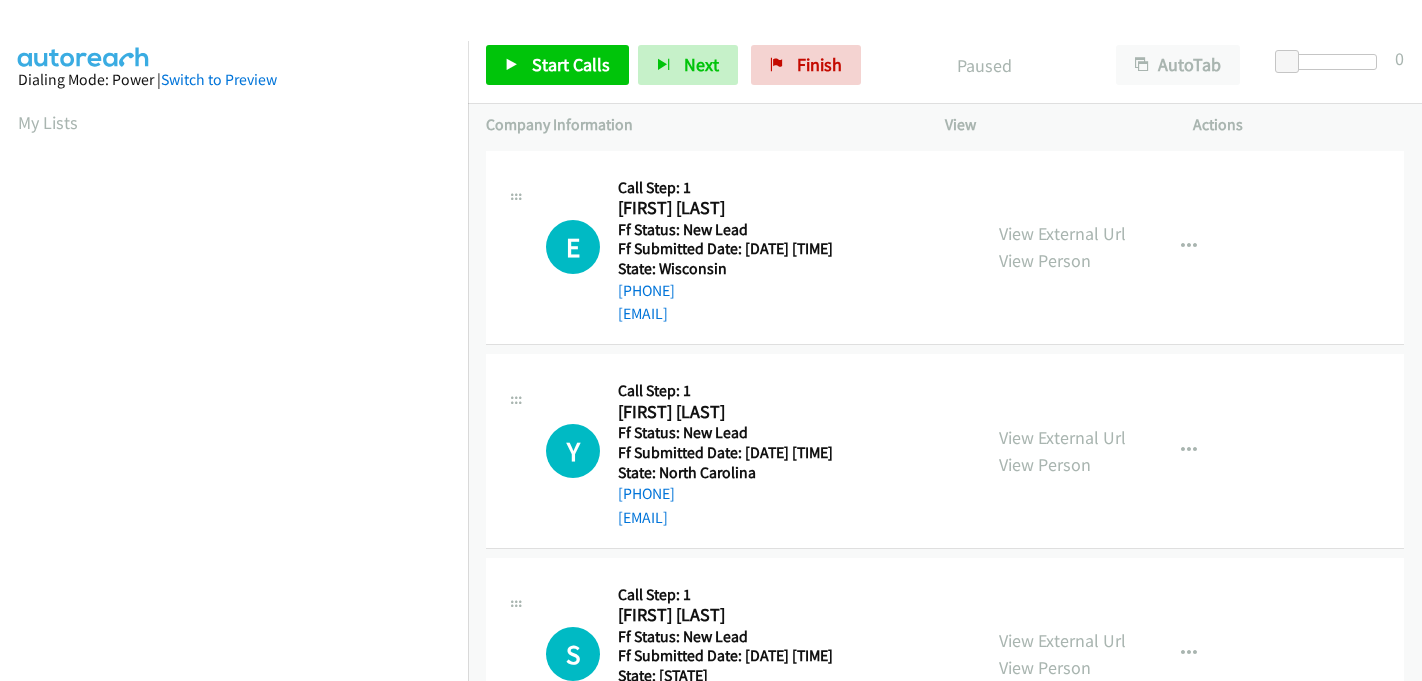 scroll, scrollTop: 0, scrollLeft: 0, axis: both 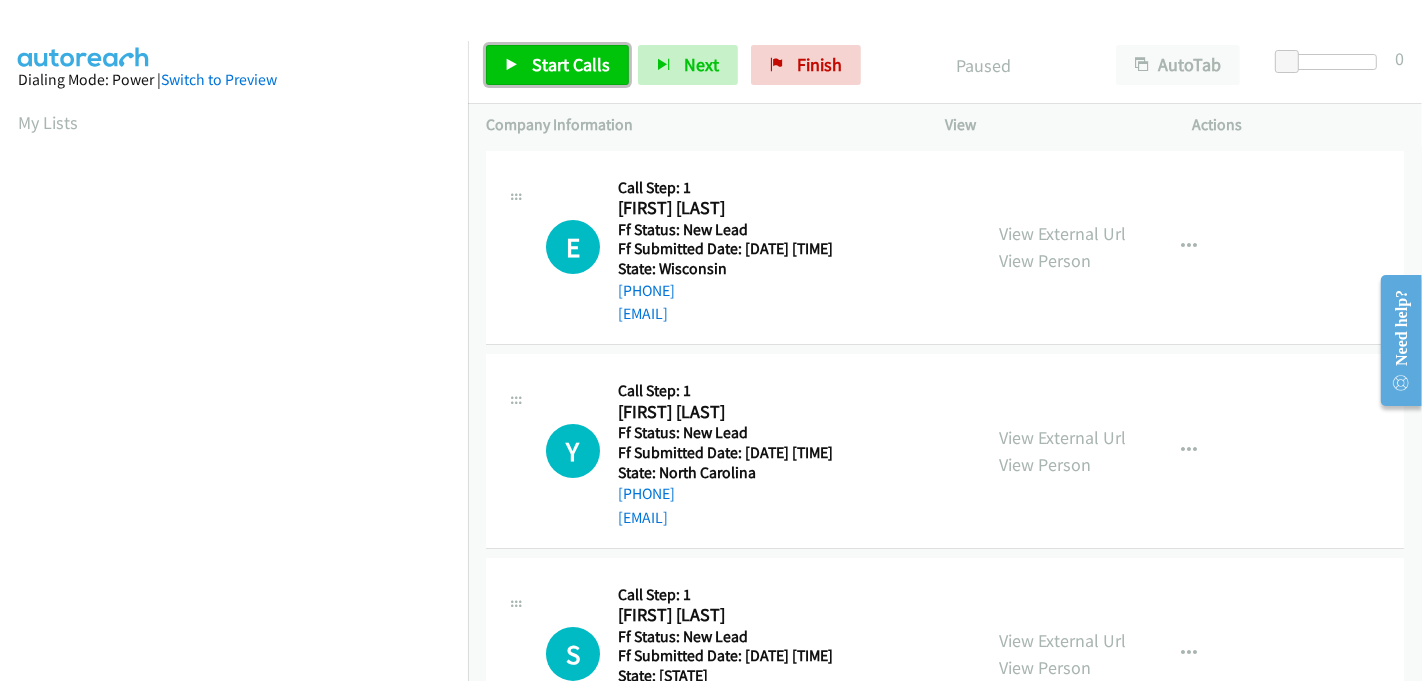 click on "Start Calls" at bounding box center [571, 64] 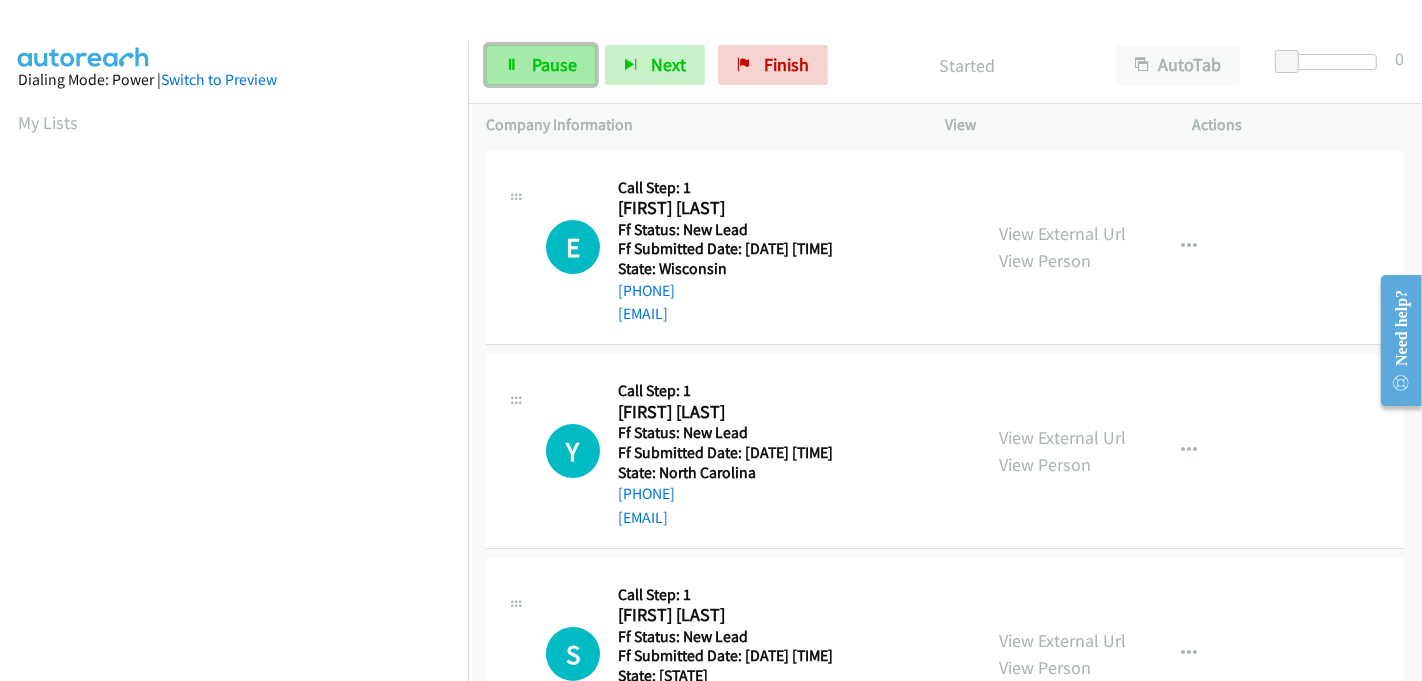 click on "Pause" at bounding box center [554, 64] 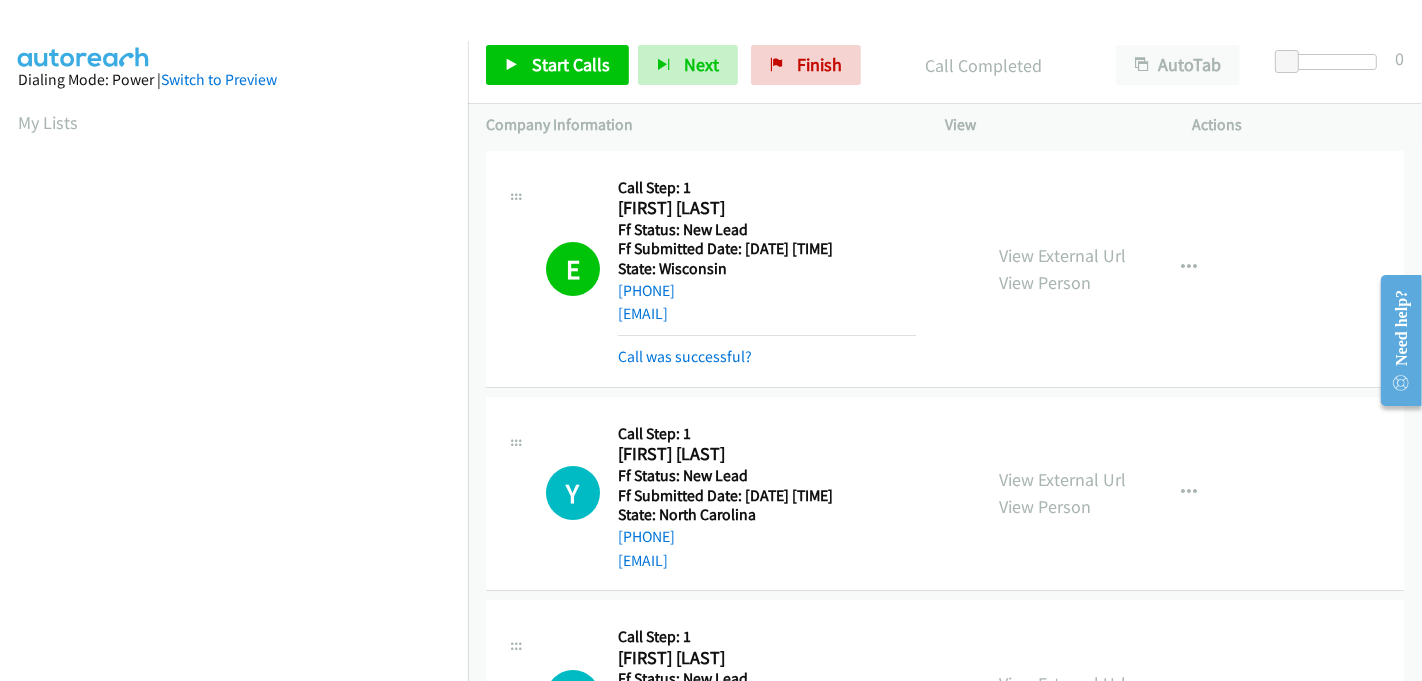 scroll, scrollTop: 442, scrollLeft: 0, axis: vertical 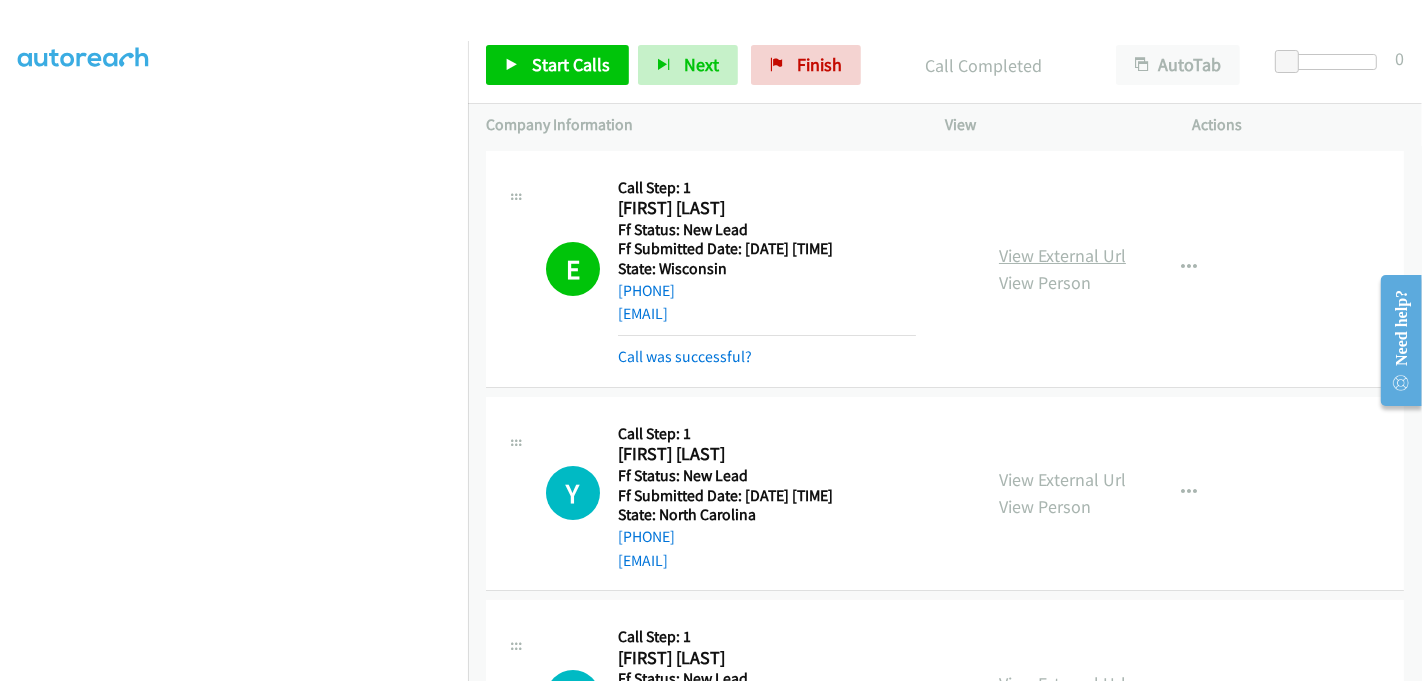 click on "View External Url" at bounding box center (1062, 255) 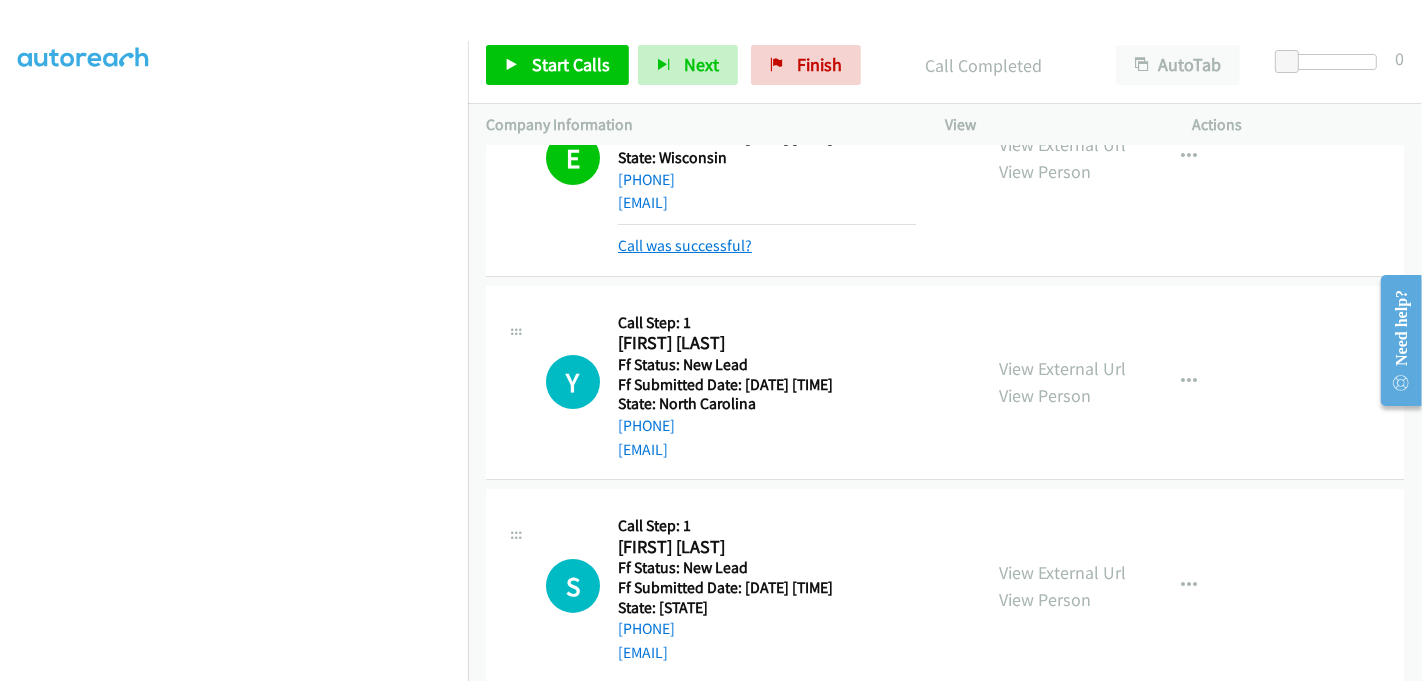click on "Call was successful?" at bounding box center (685, 245) 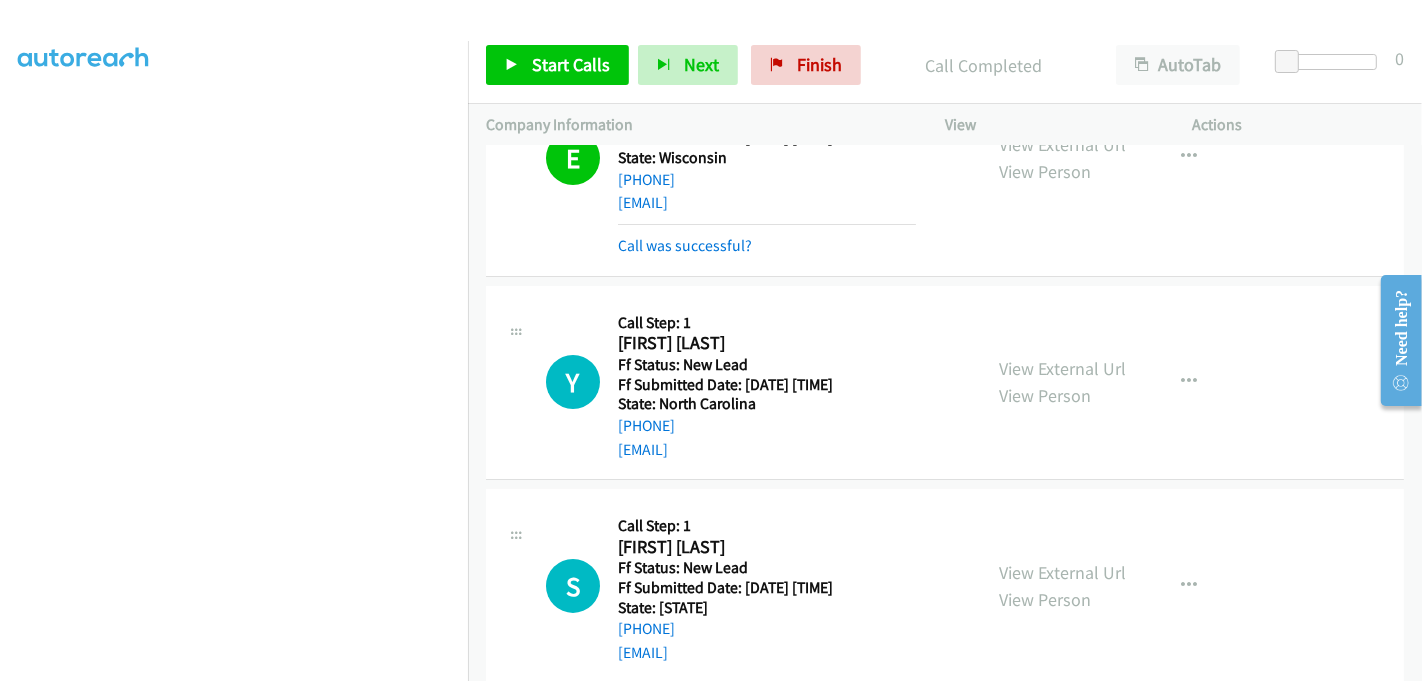 scroll, scrollTop: 89, scrollLeft: 0, axis: vertical 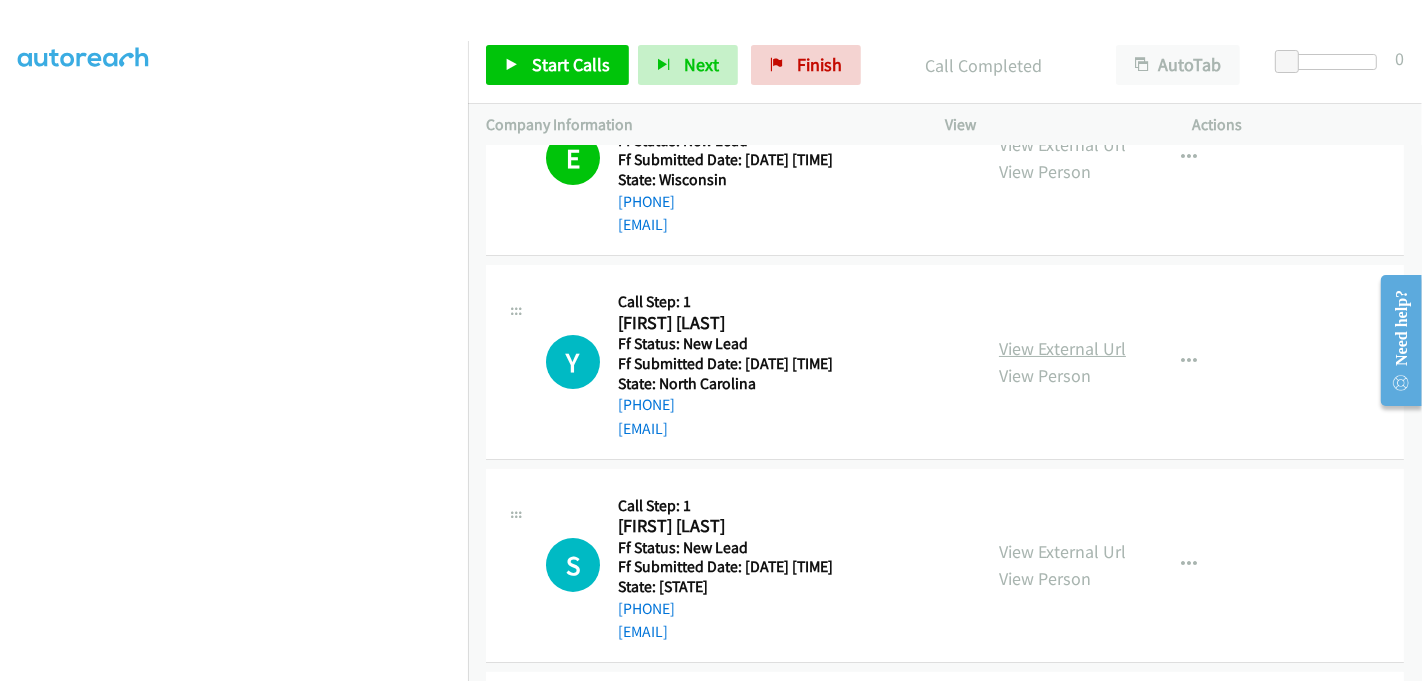 click on "View External Url" at bounding box center [1062, 348] 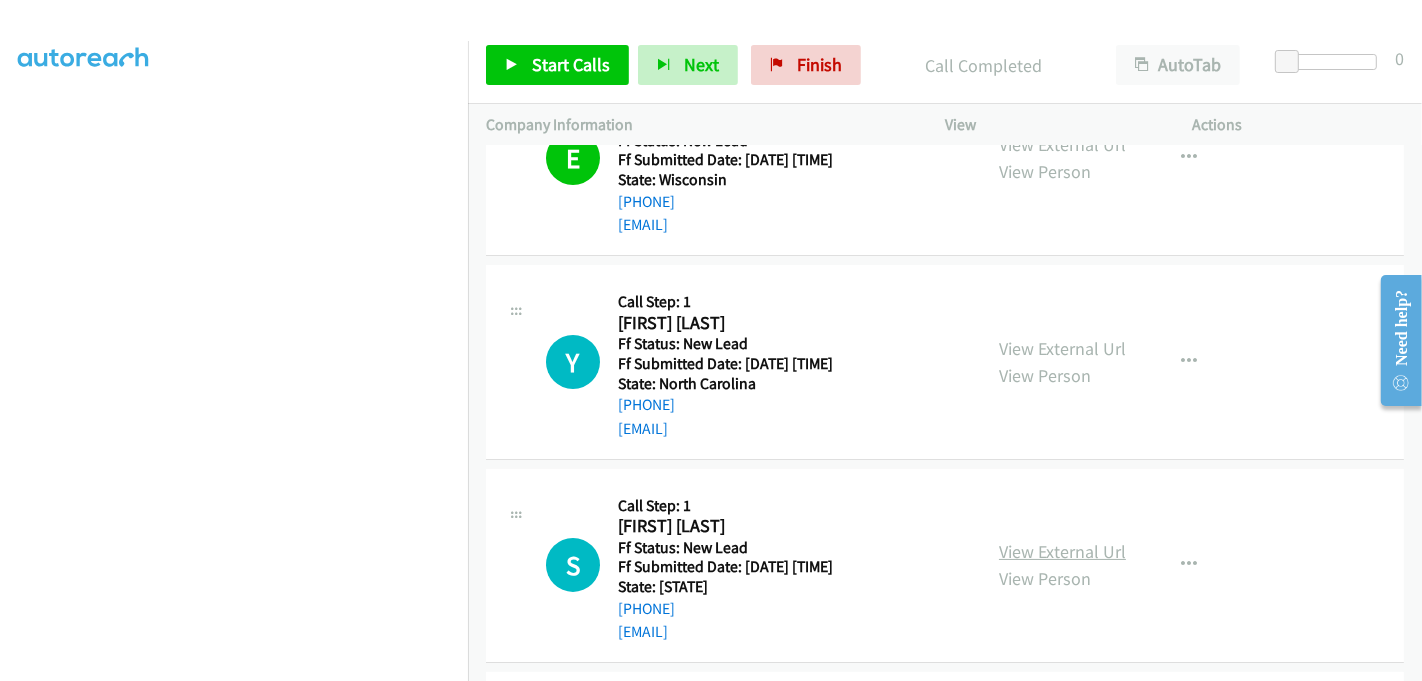 click on "View External Url" at bounding box center (1062, 551) 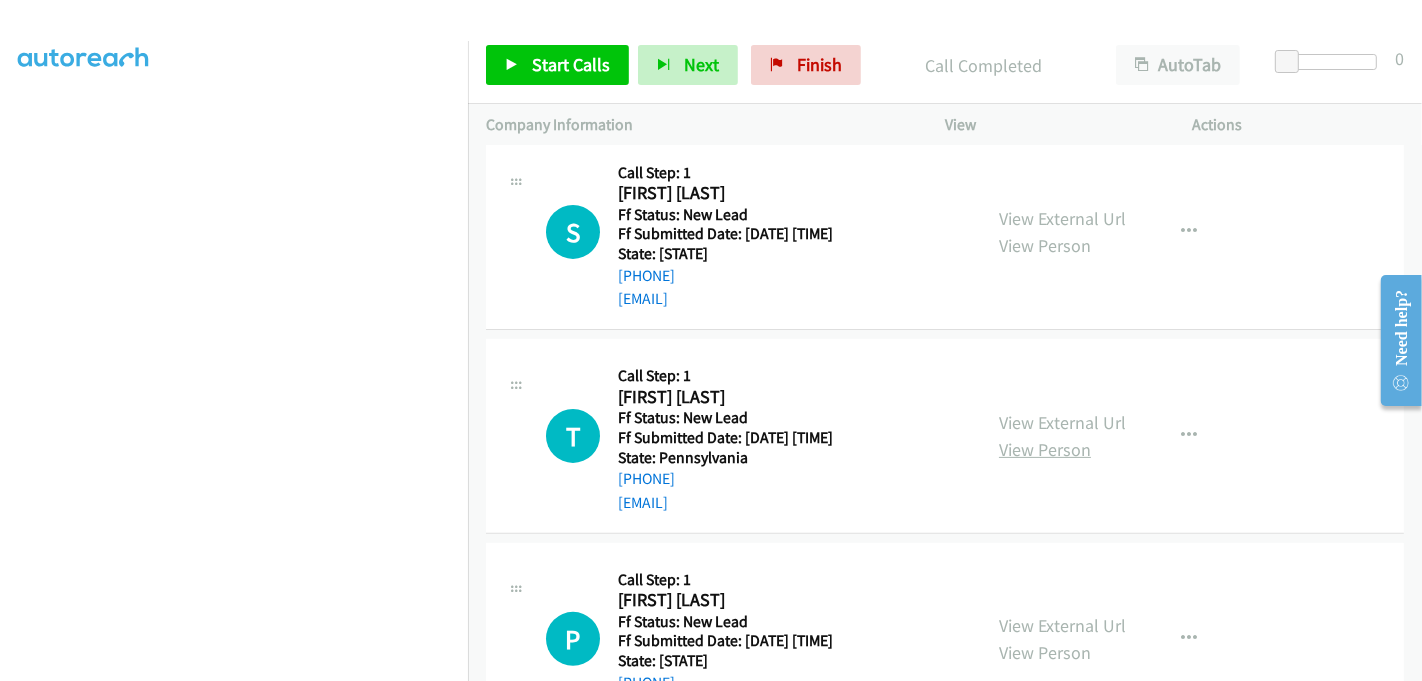 scroll, scrollTop: 422, scrollLeft: 0, axis: vertical 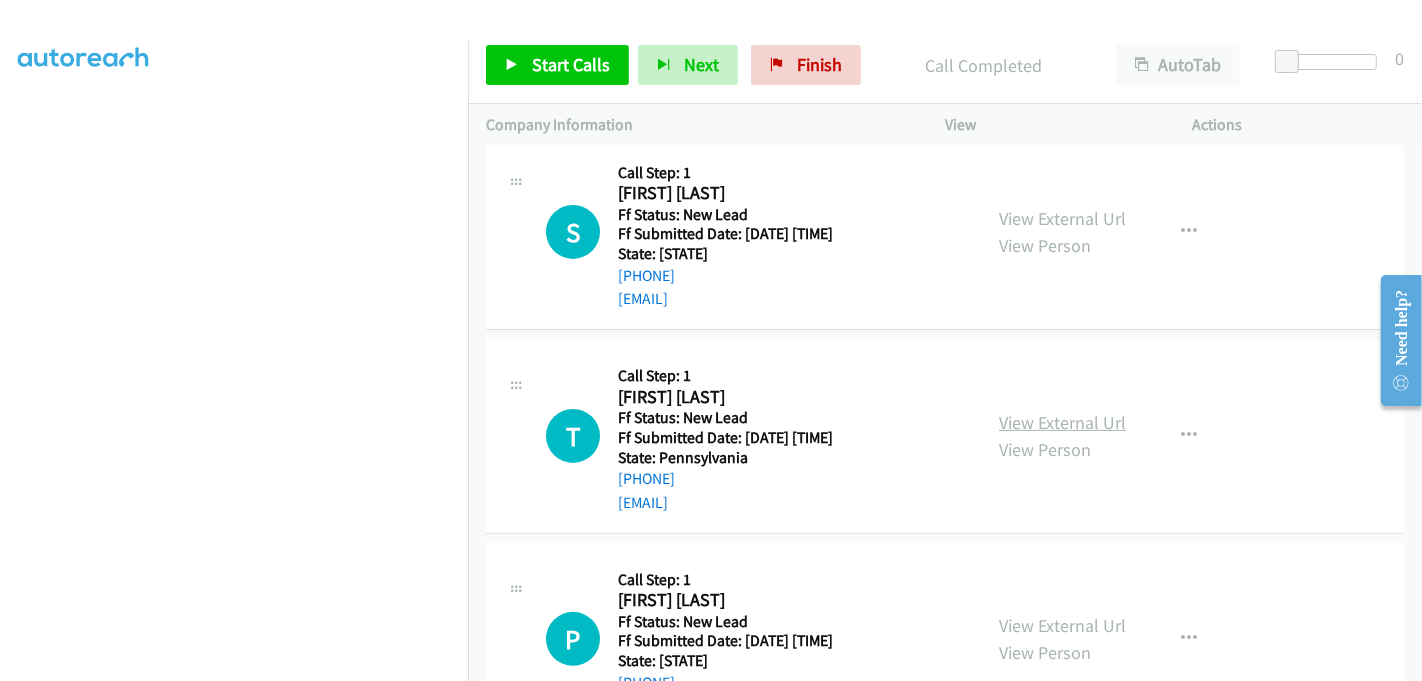 click on "View External Url" at bounding box center [1062, 422] 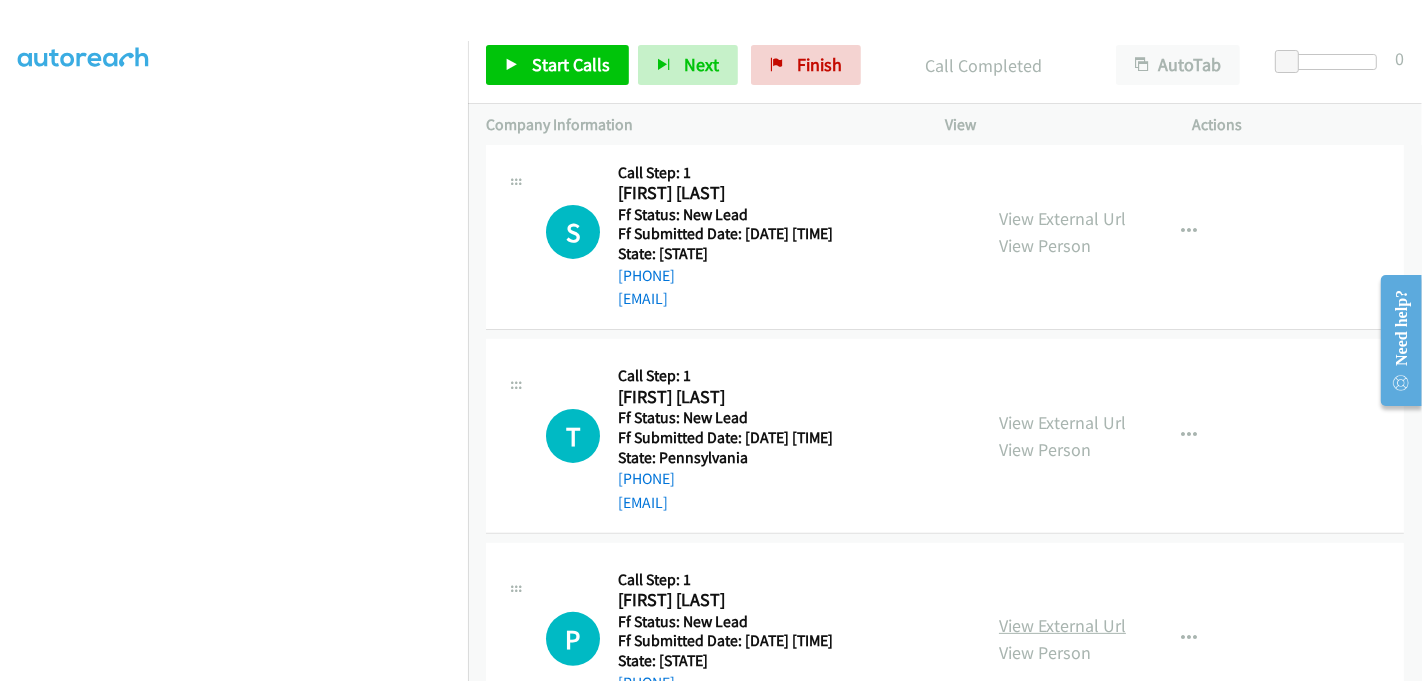 click on "View External Url" at bounding box center (1062, 625) 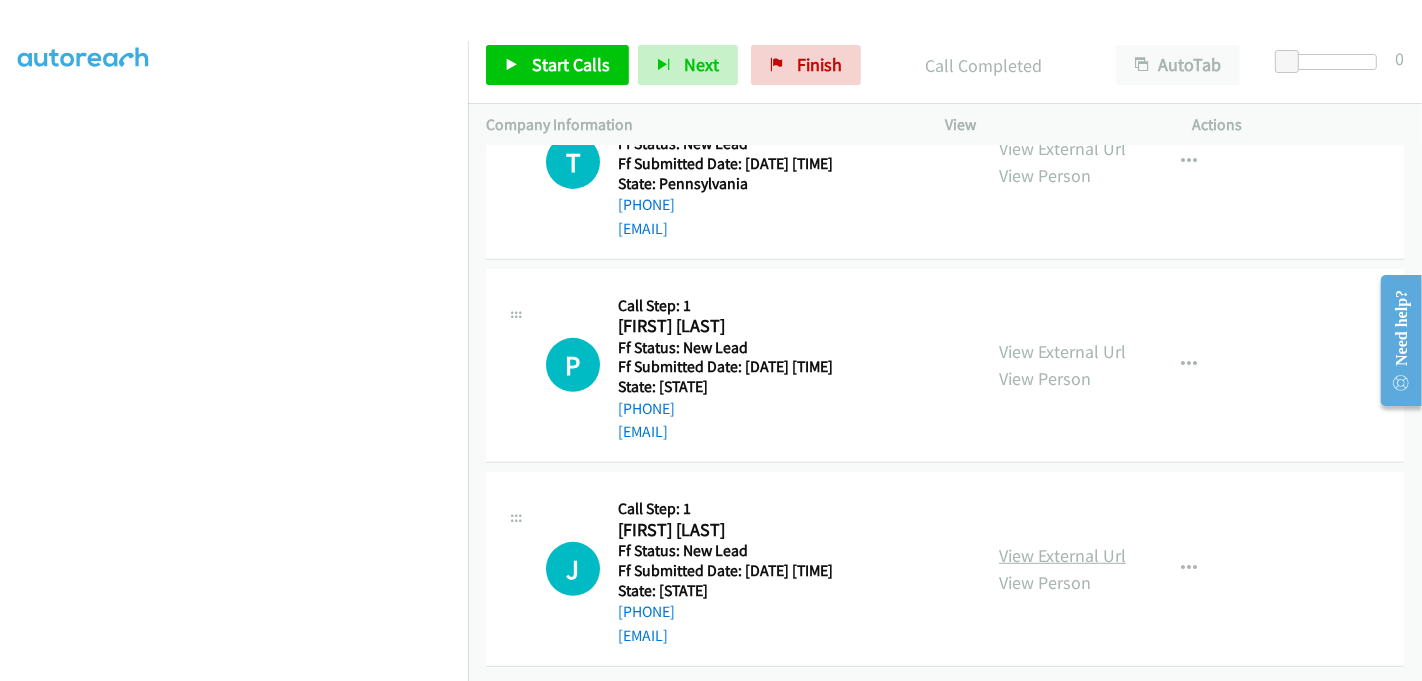 scroll, scrollTop: 710, scrollLeft: 0, axis: vertical 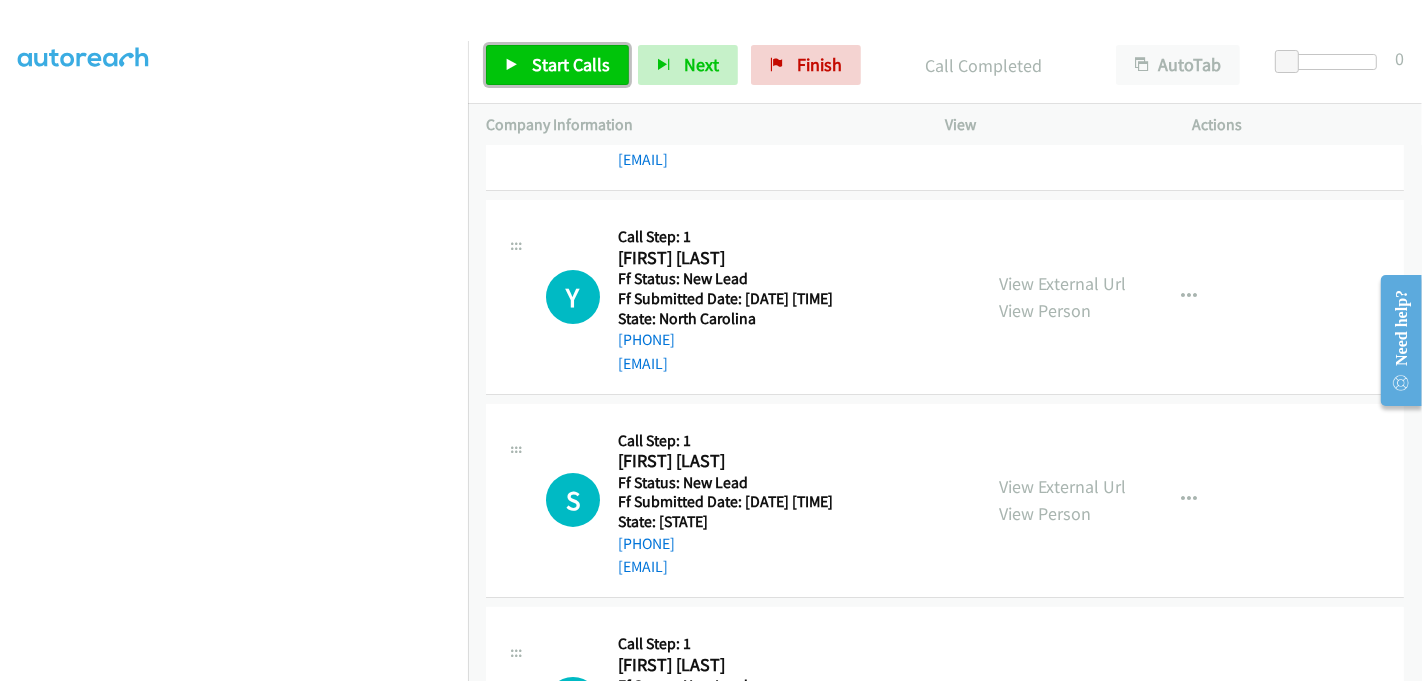 click on "Start Calls" at bounding box center [571, 64] 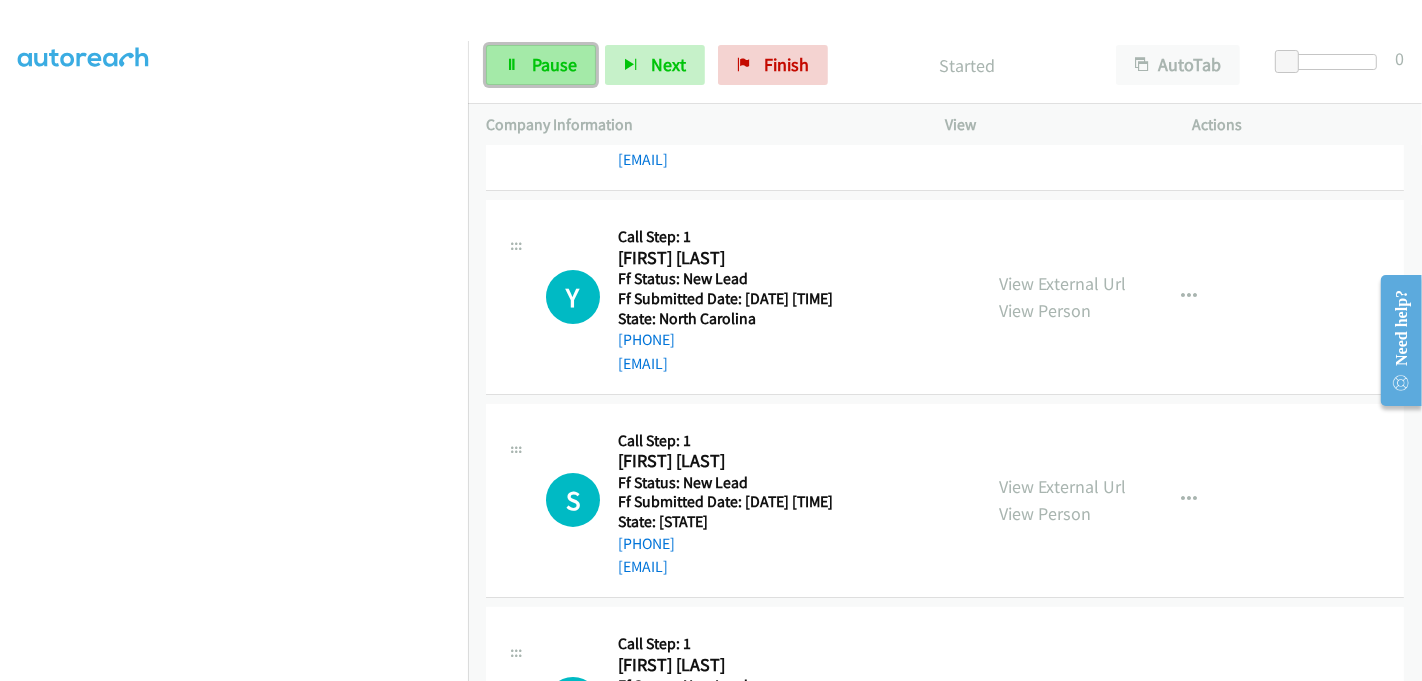 click on "Pause" at bounding box center (541, 65) 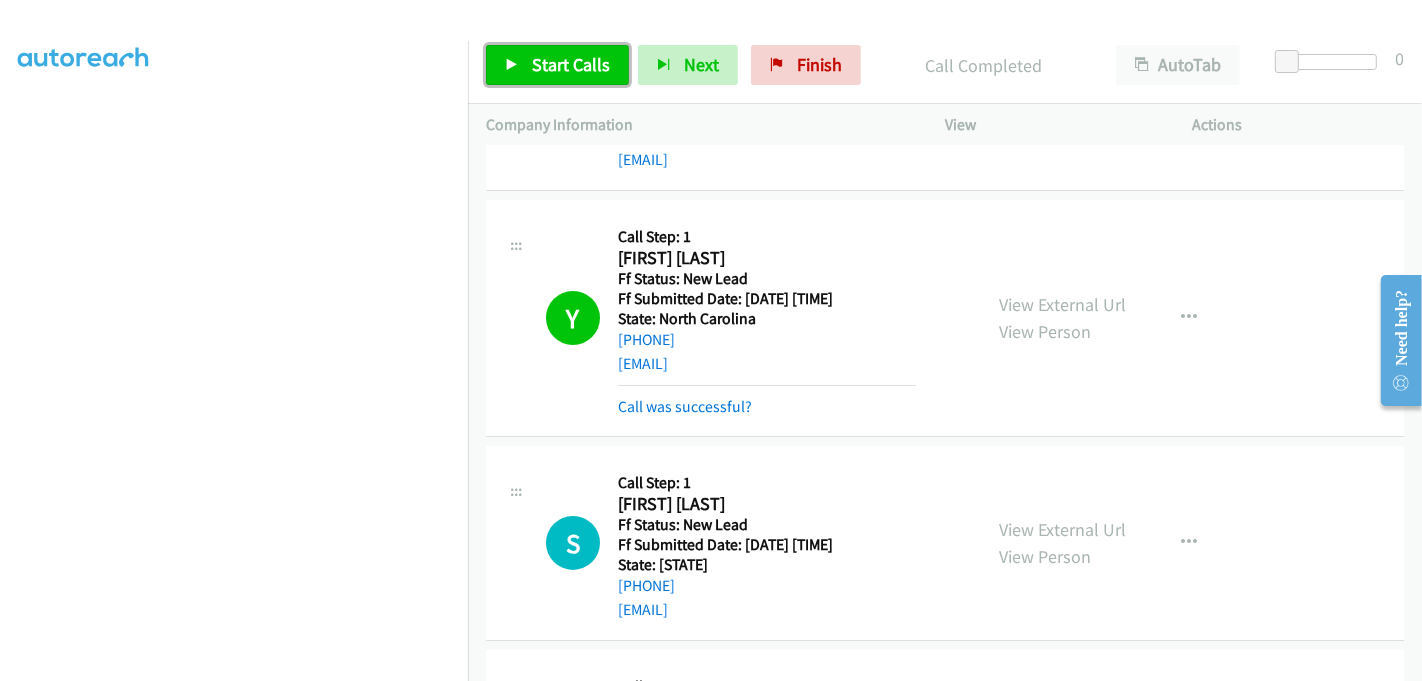 click on "Start Calls" at bounding box center (571, 64) 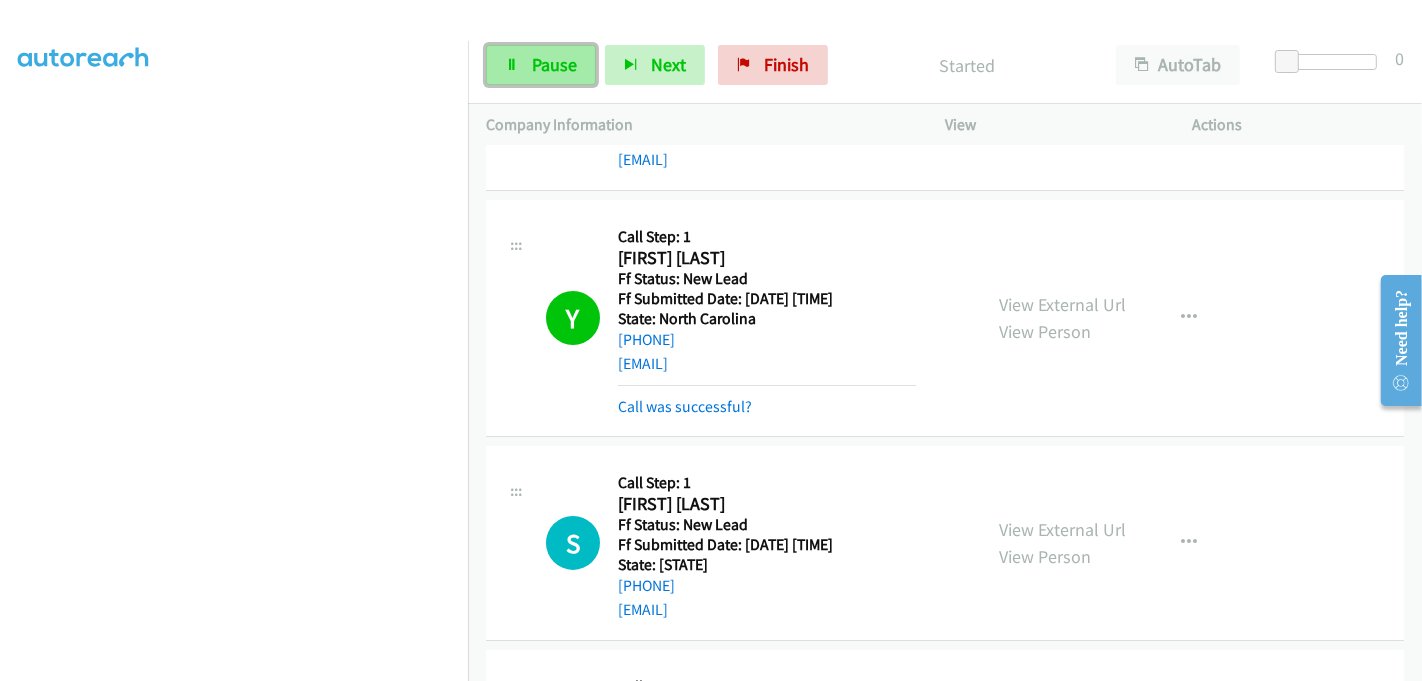 click on "Pause" at bounding box center [554, 64] 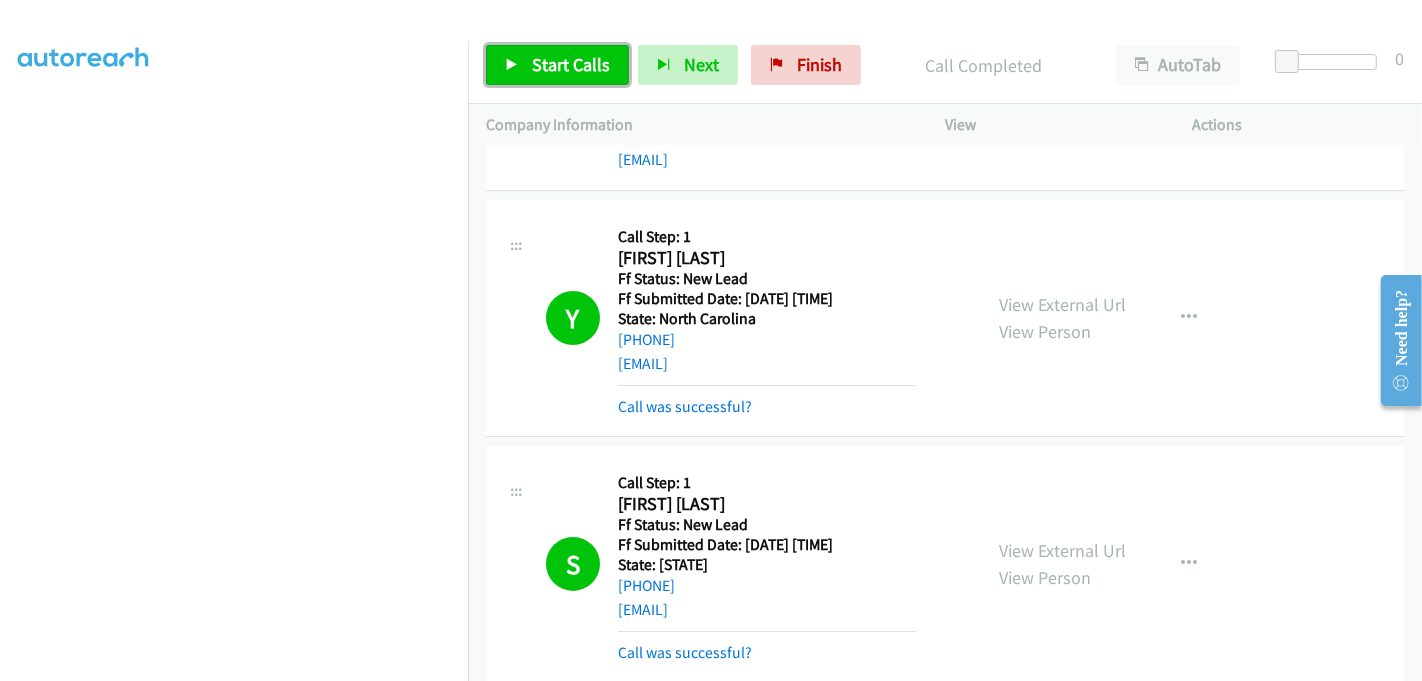 click on "Start Calls" at bounding box center [571, 64] 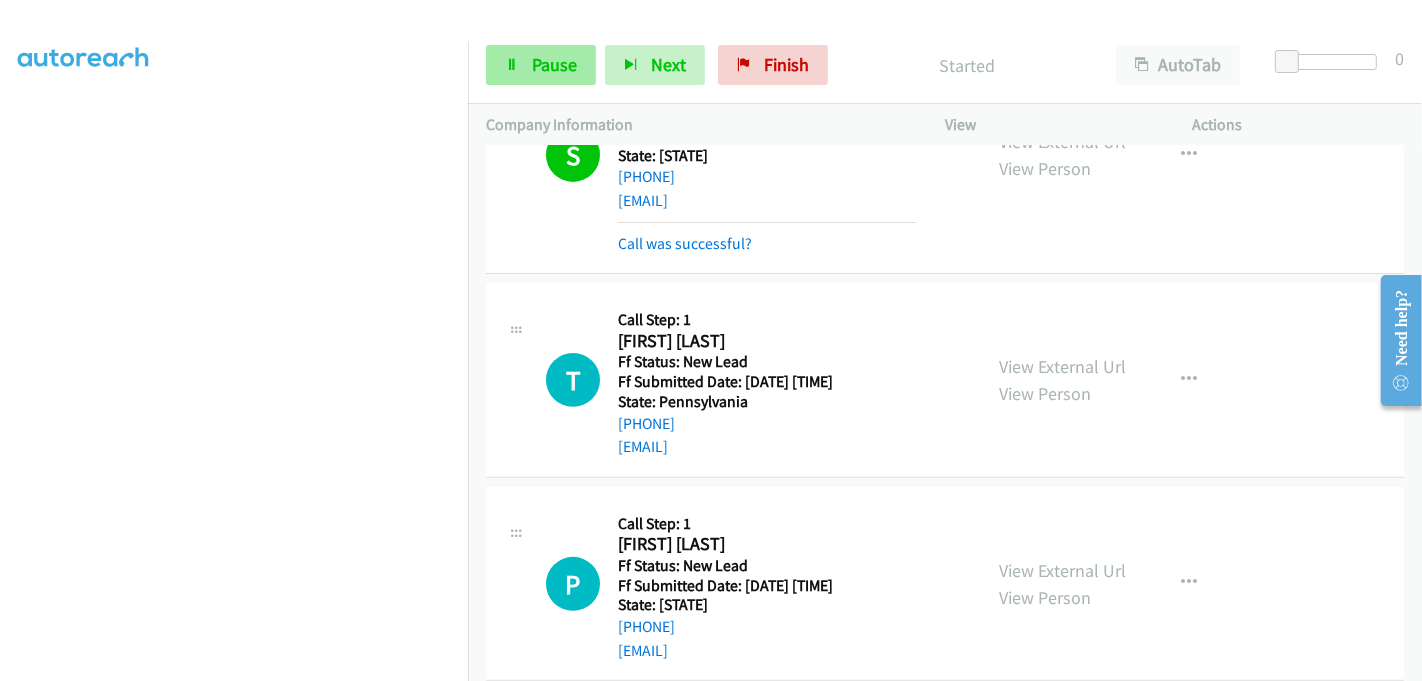 scroll, scrollTop: 599, scrollLeft: 0, axis: vertical 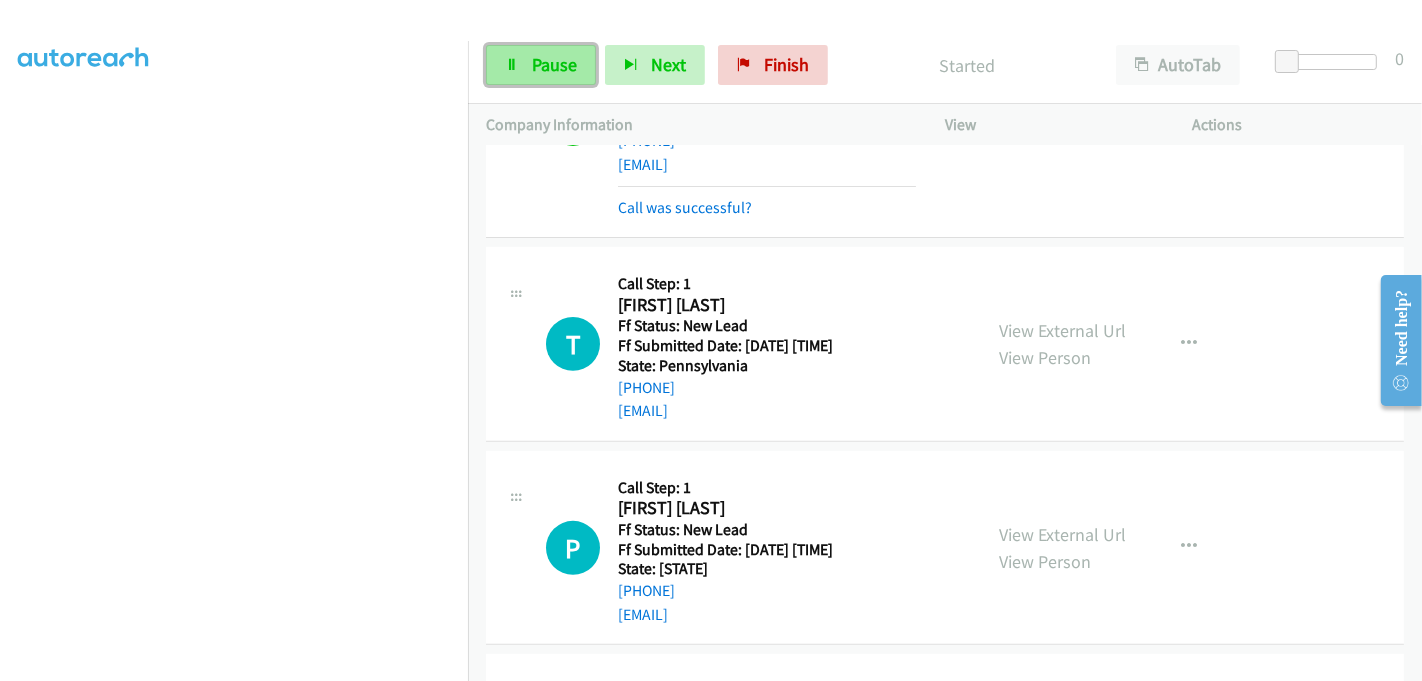 click on "Pause" at bounding box center (554, 64) 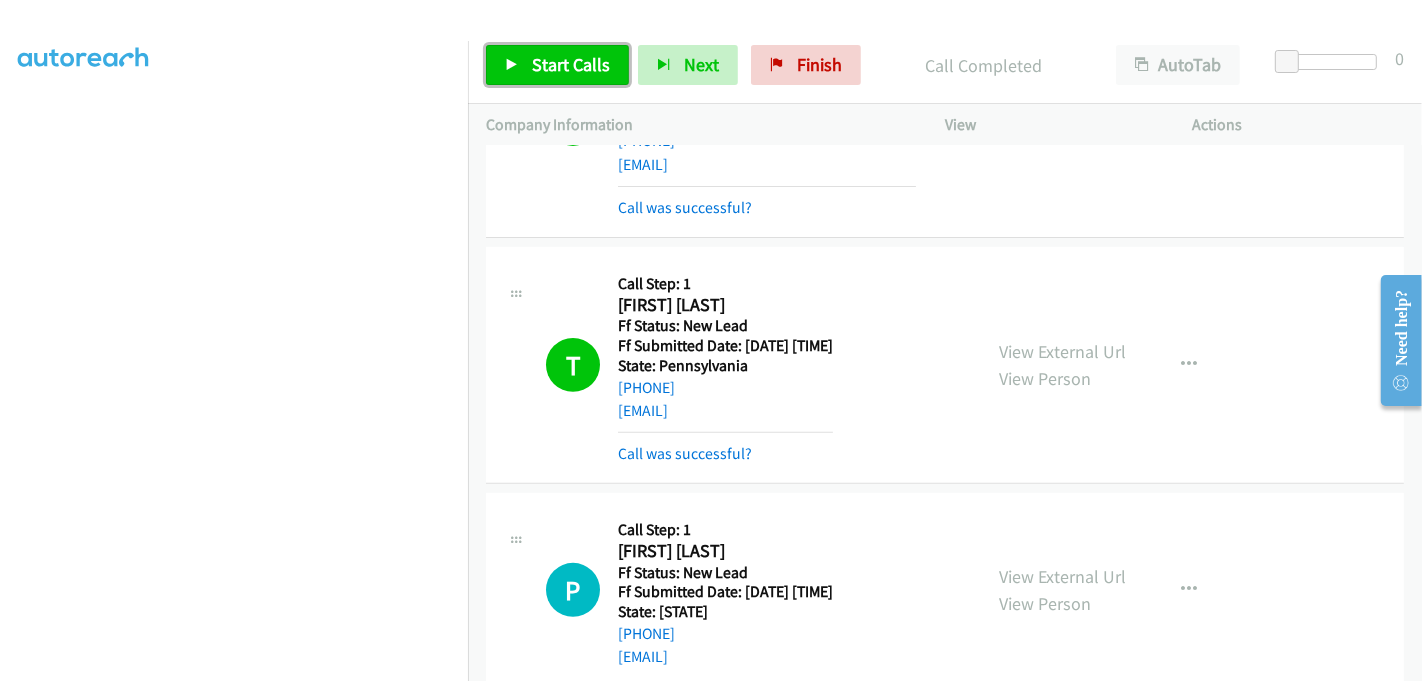click on "Start Calls" at bounding box center (571, 64) 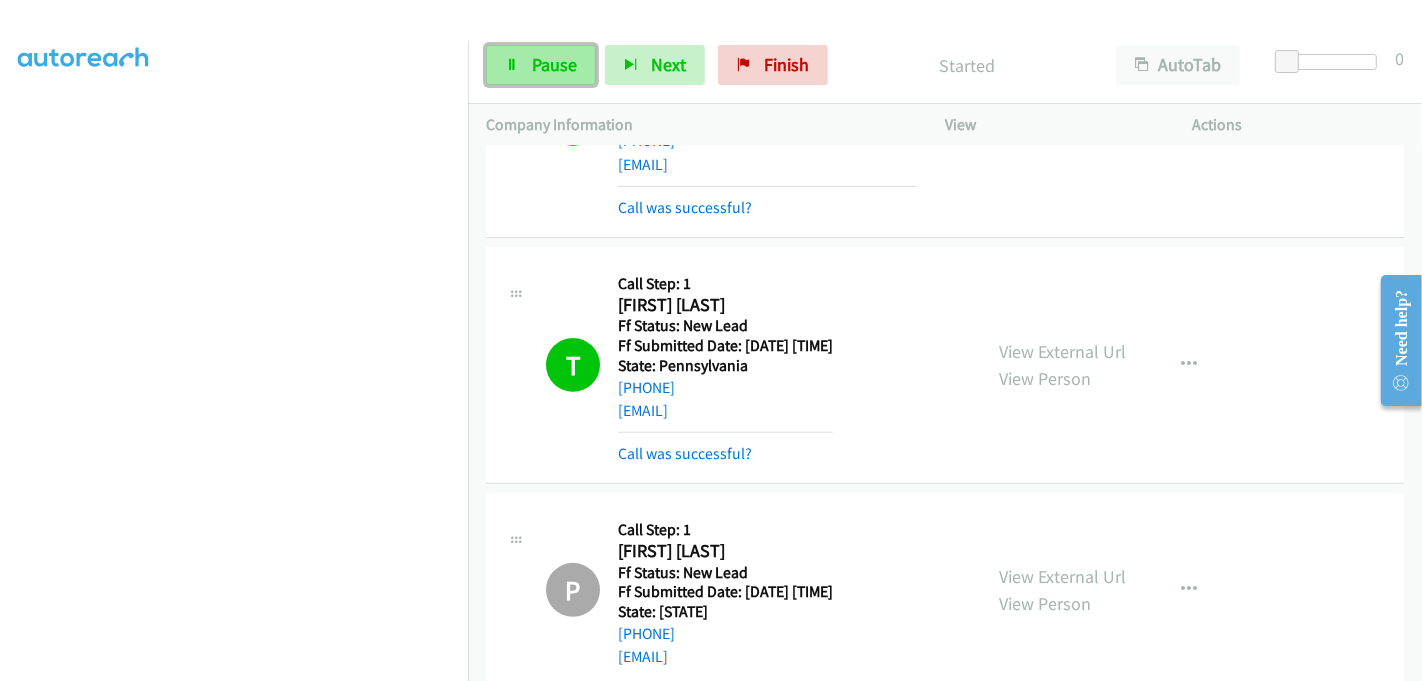 click on "Pause" at bounding box center [554, 64] 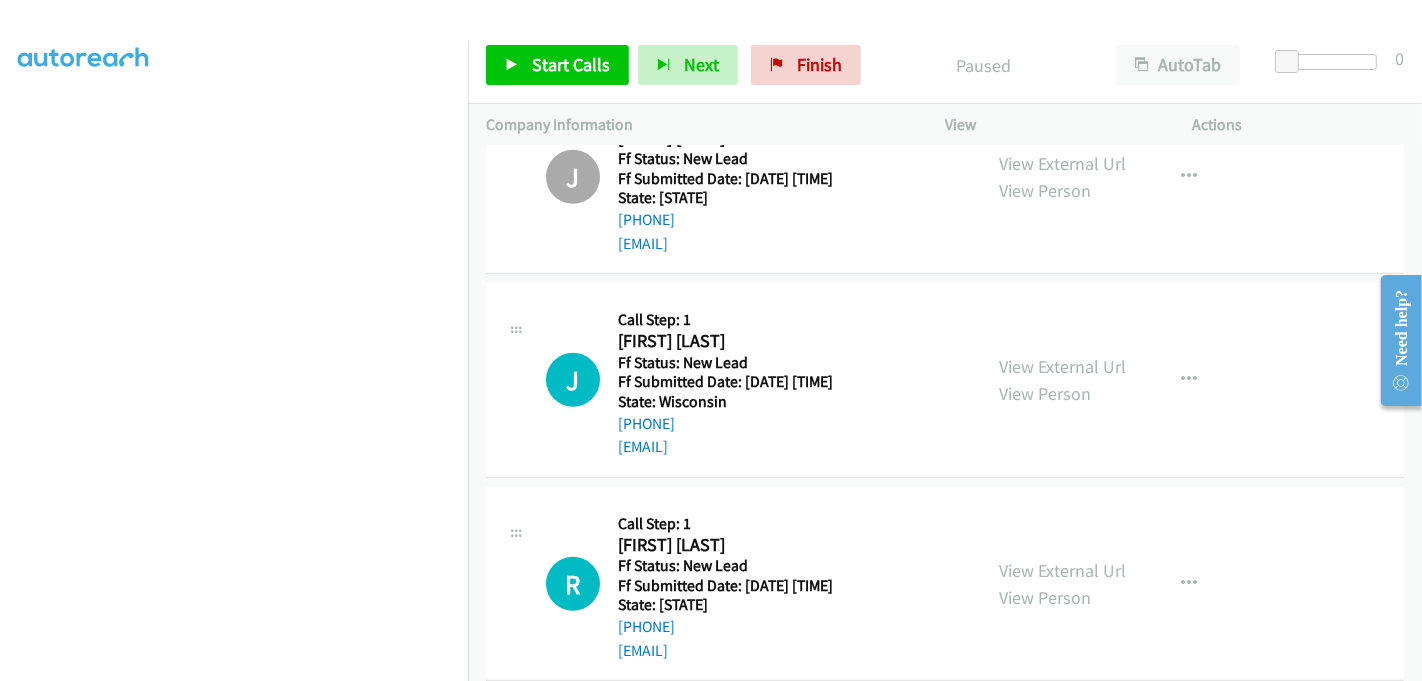scroll, scrollTop: 1265, scrollLeft: 0, axis: vertical 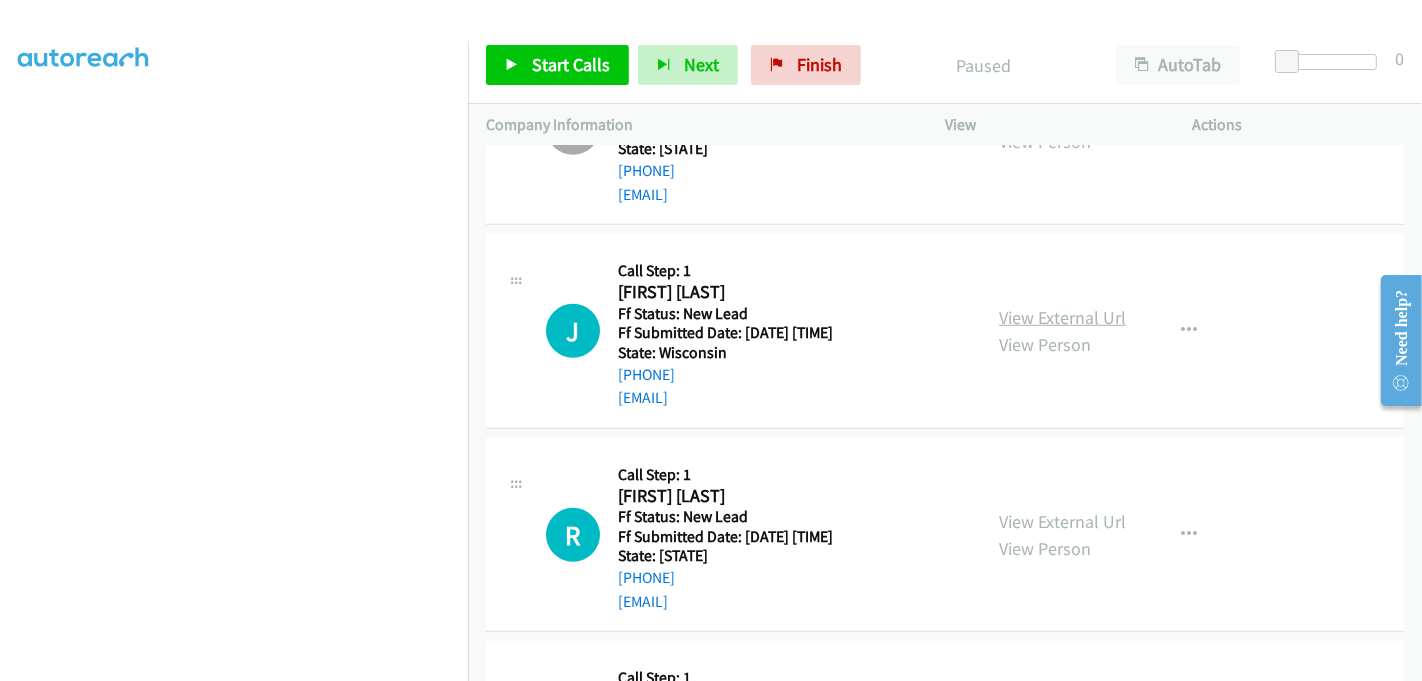 click on "View External Url" at bounding box center (1062, 317) 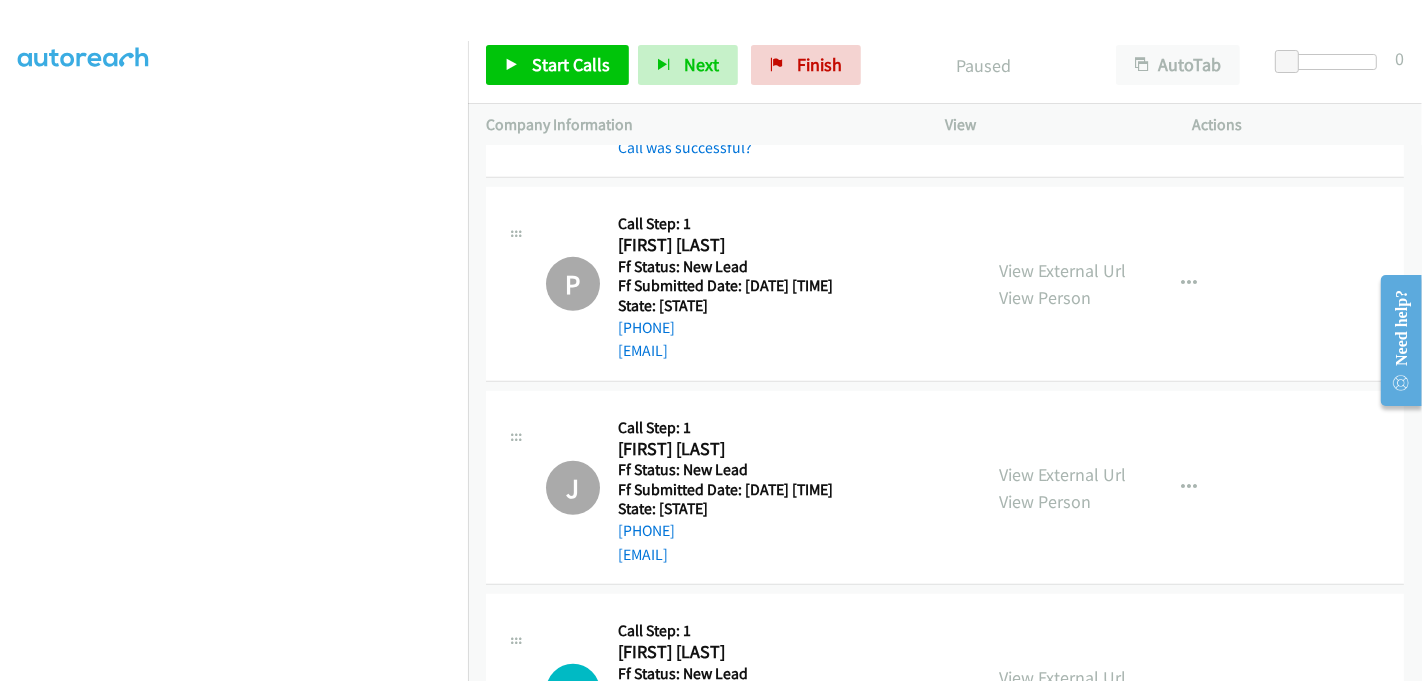 scroll, scrollTop: 1154, scrollLeft: 0, axis: vertical 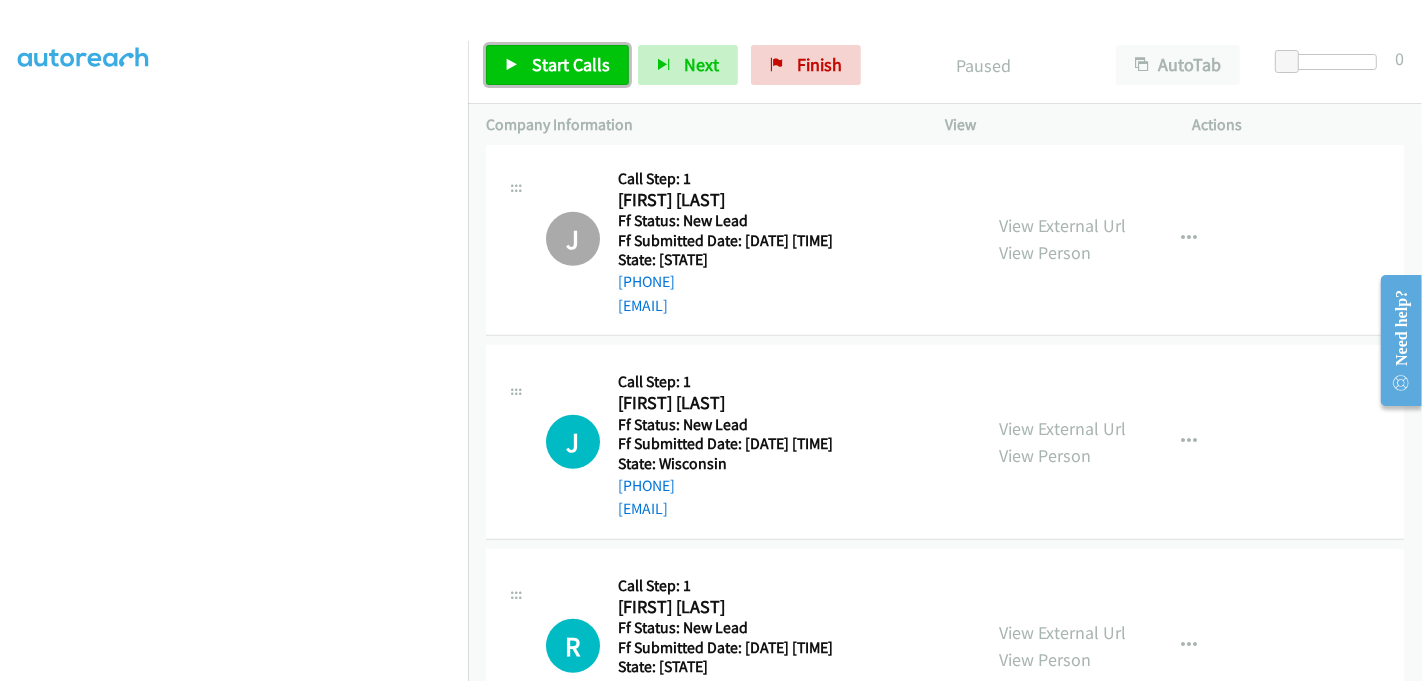 click on "Start Calls" at bounding box center [571, 64] 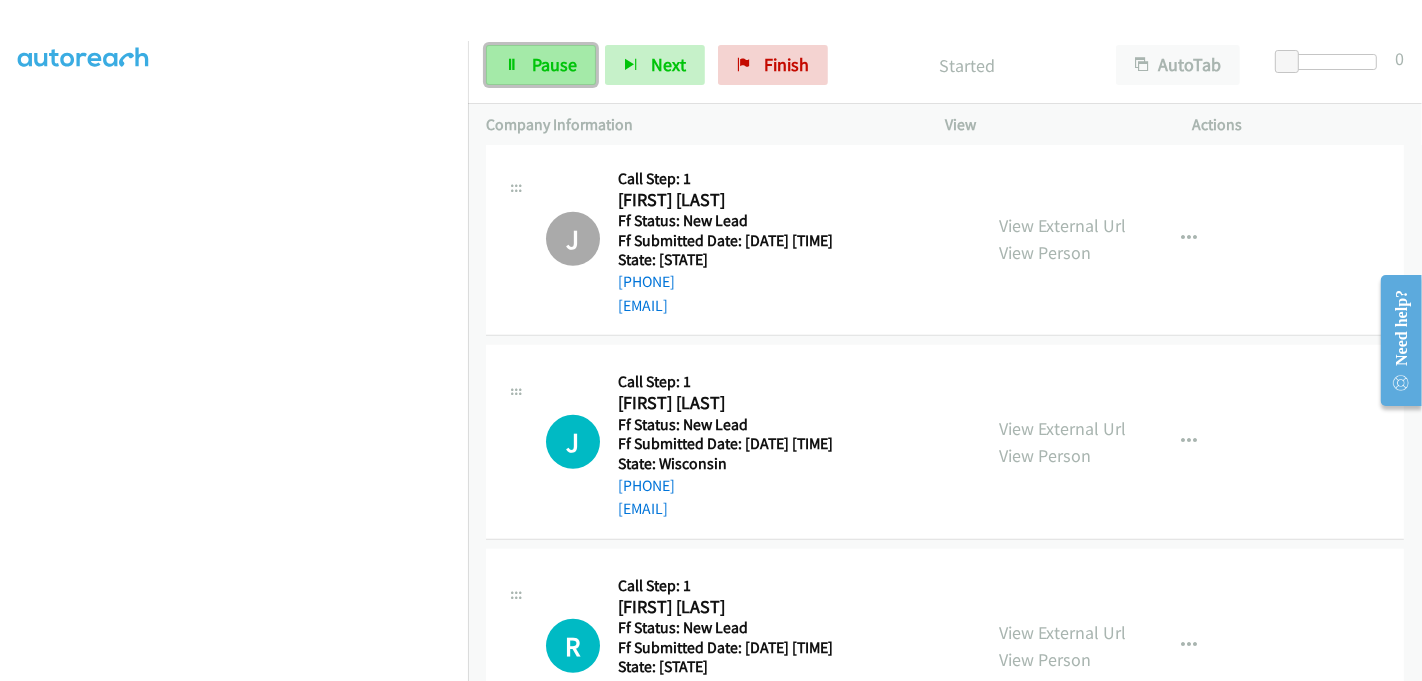 click on "Pause" at bounding box center (554, 64) 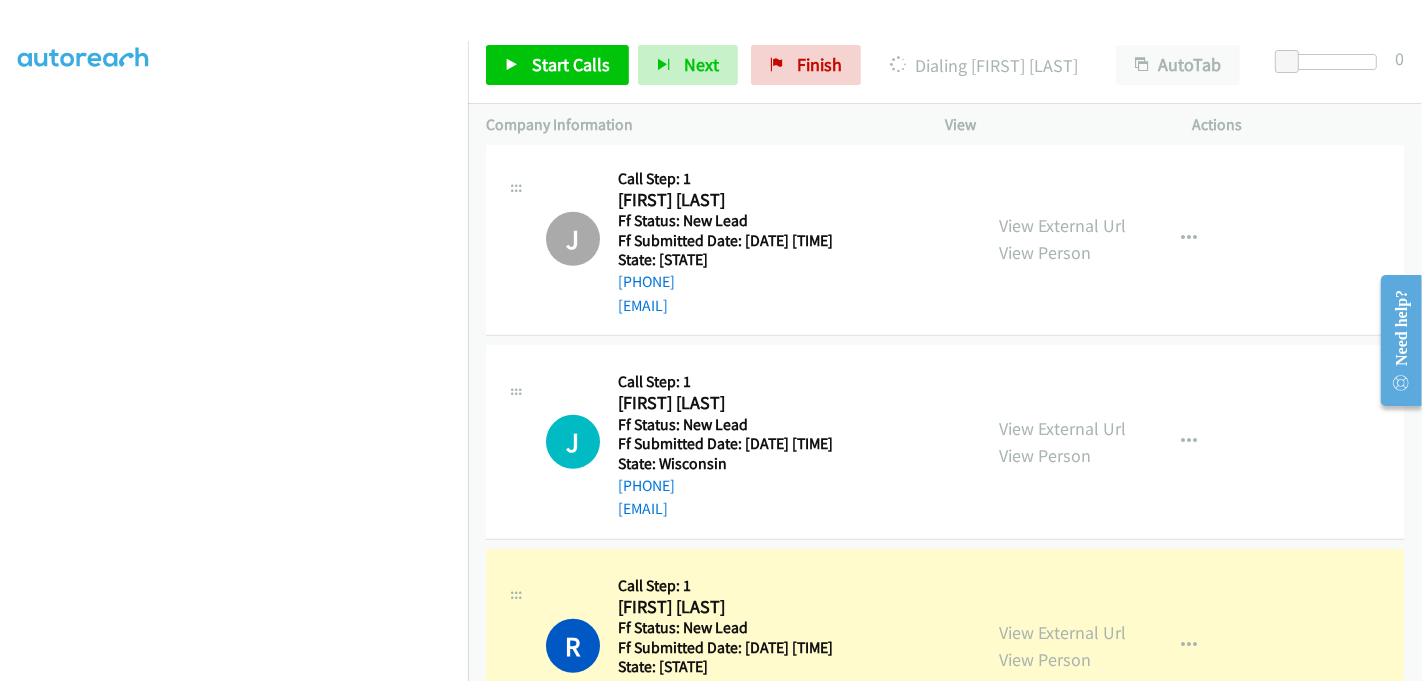 scroll, scrollTop: 0, scrollLeft: 0, axis: both 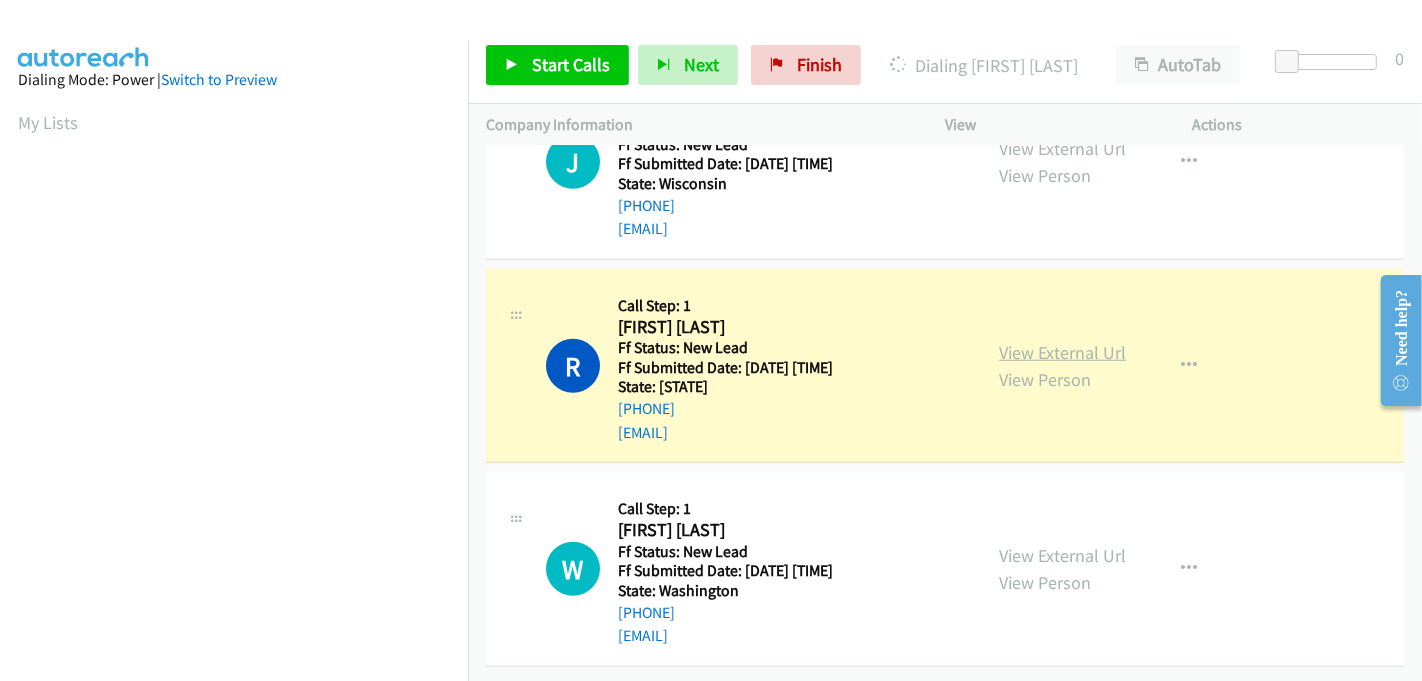 click on "View External Url" at bounding box center (1062, 352) 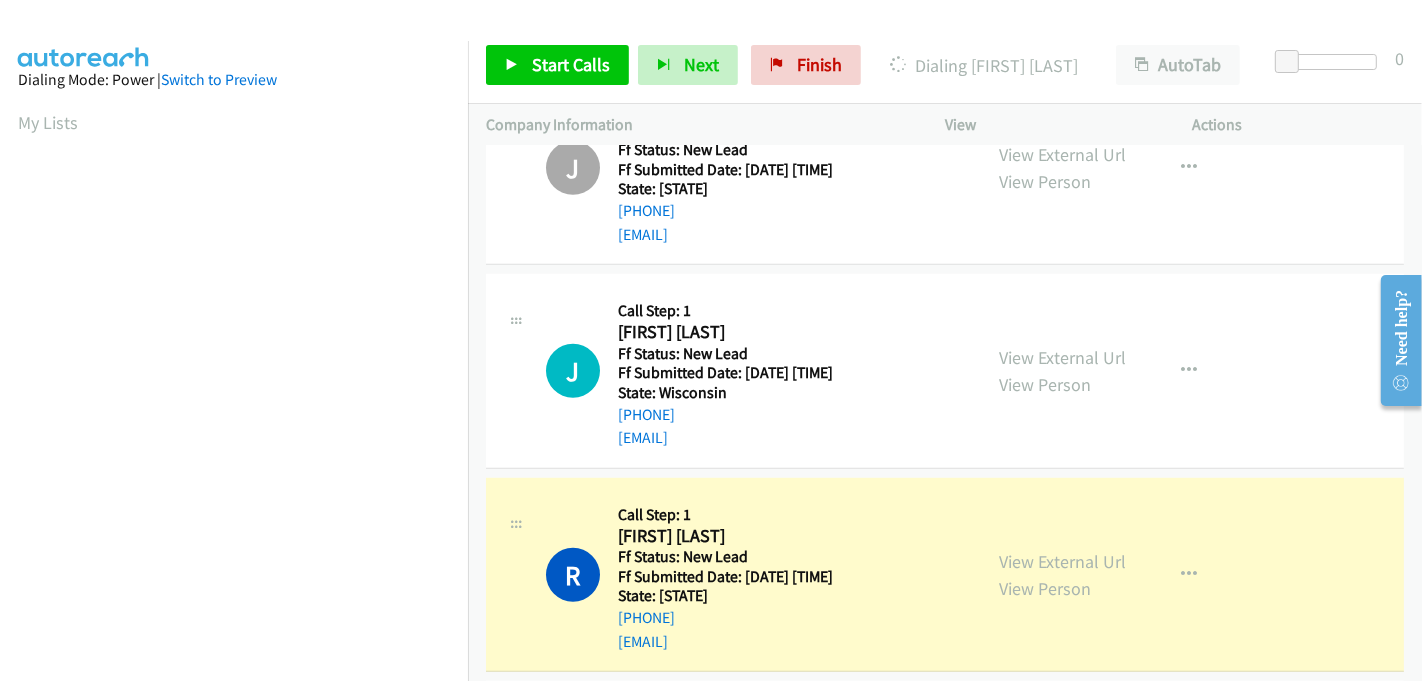 scroll, scrollTop: 1447, scrollLeft: 0, axis: vertical 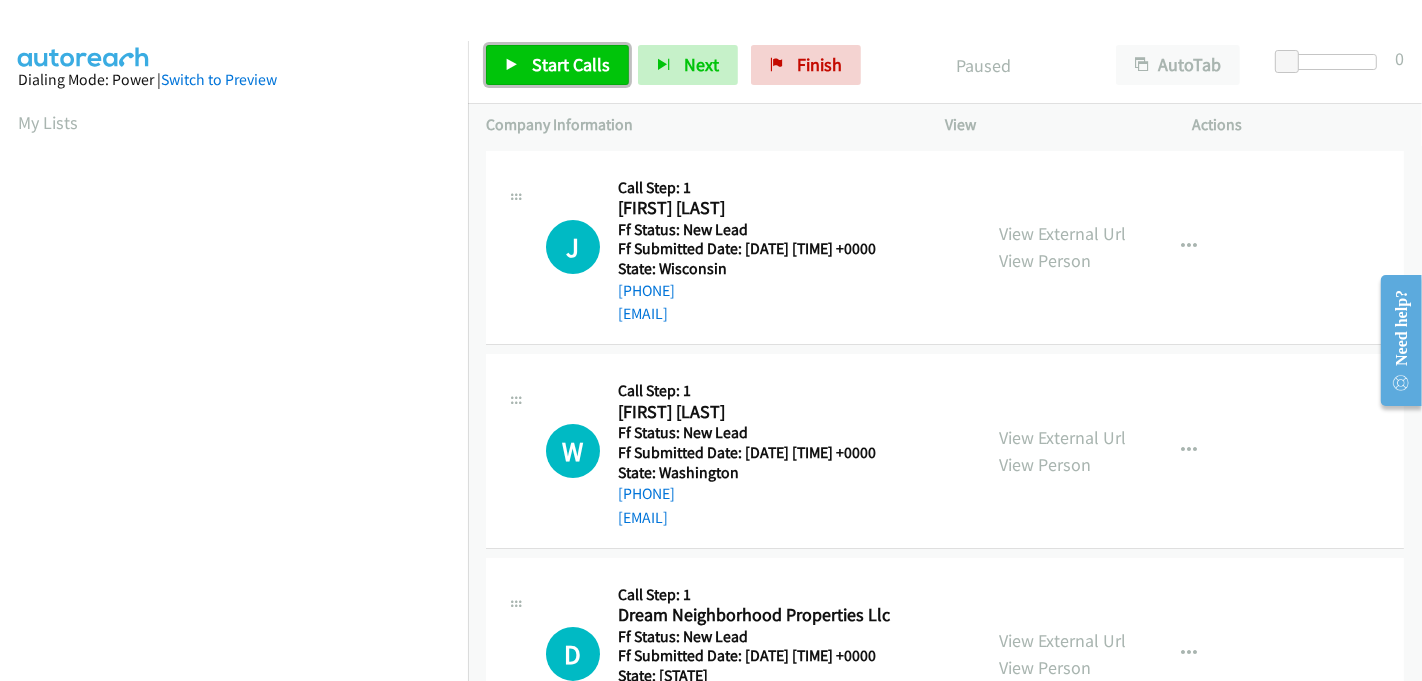 click on "Start Calls" at bounding box center [571, 64] 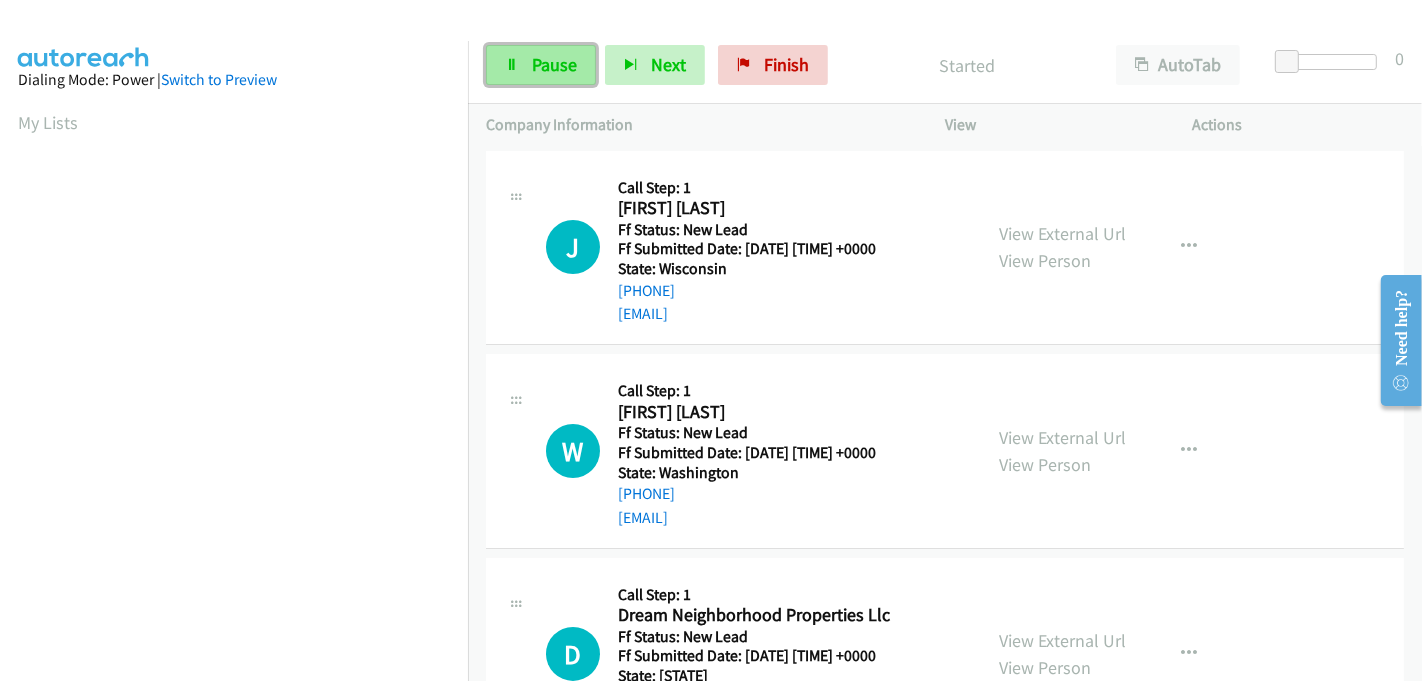 click on "Pause" at bounding box center (554, 64) 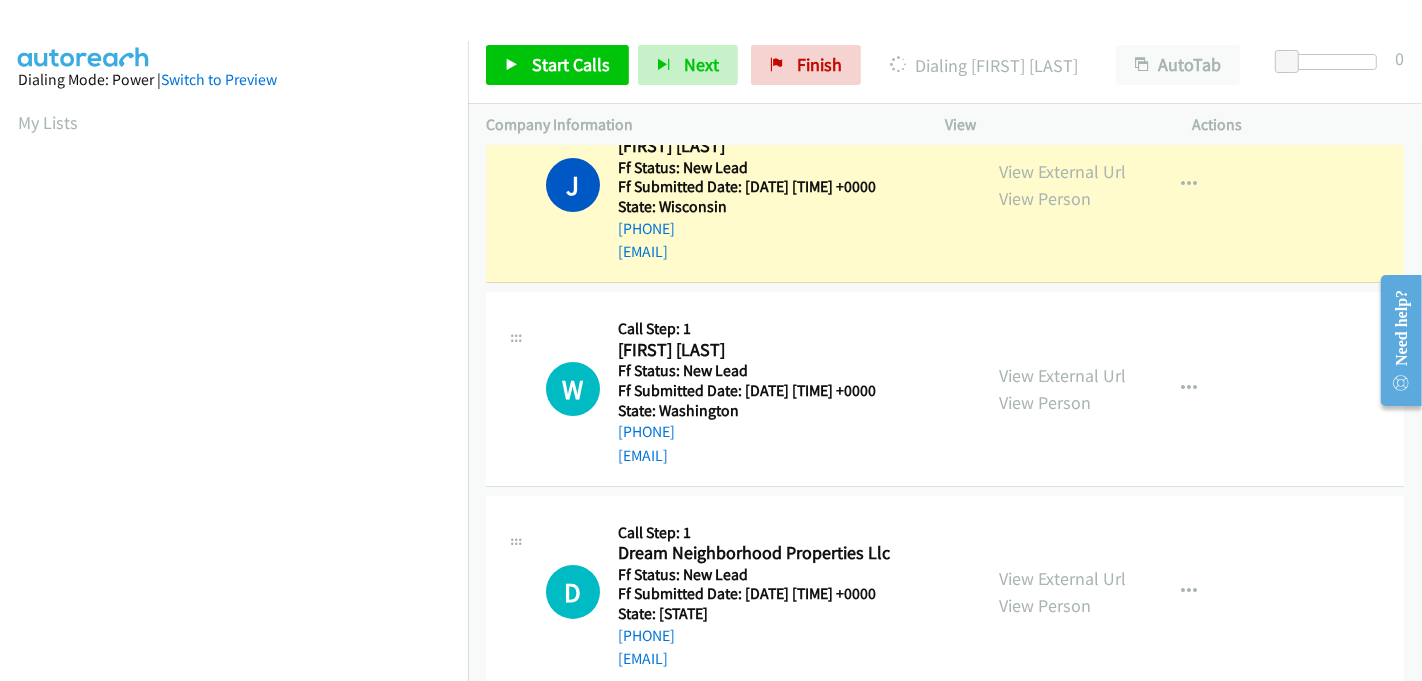 scroll, scrollTop: 0, scrollLeft: 0, axis: both 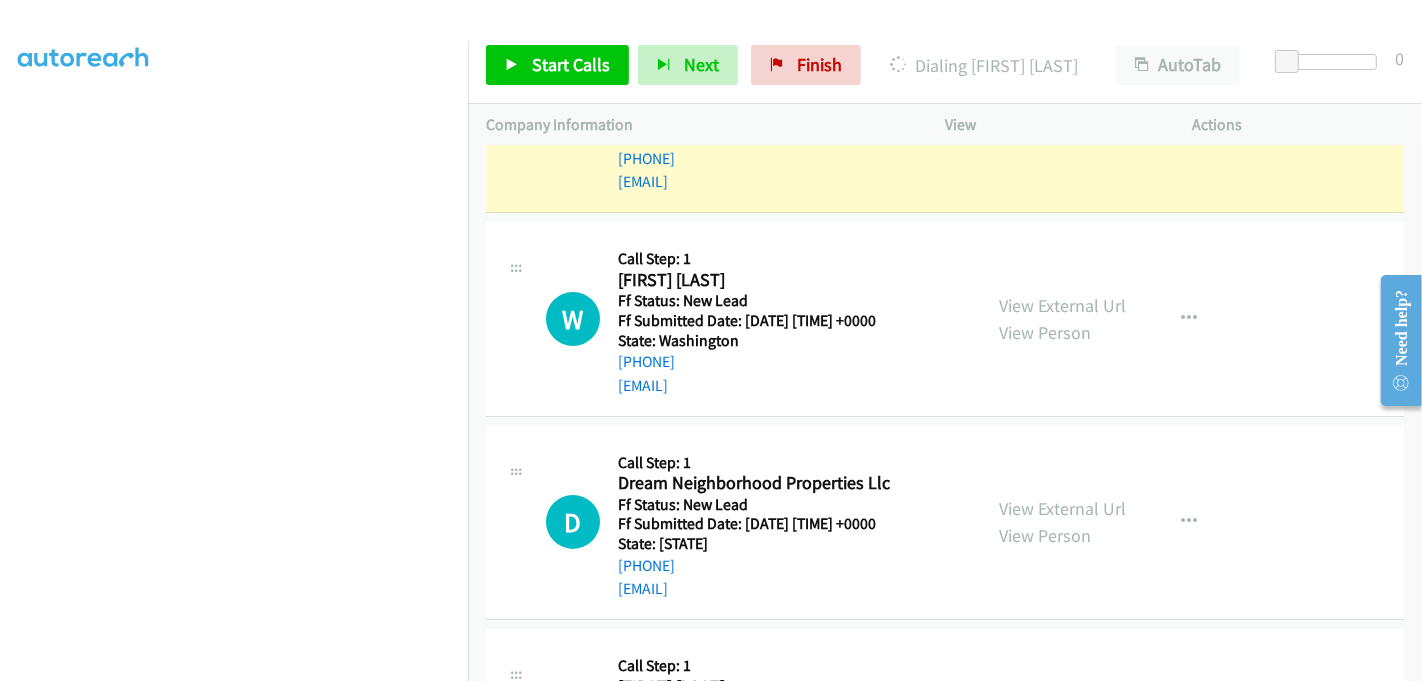 click on "View External Url
View Person
View External Url
Email
Schedule/Manage Callback
Skip Call
Add to do not call list" at bounding box center (1114, 319) 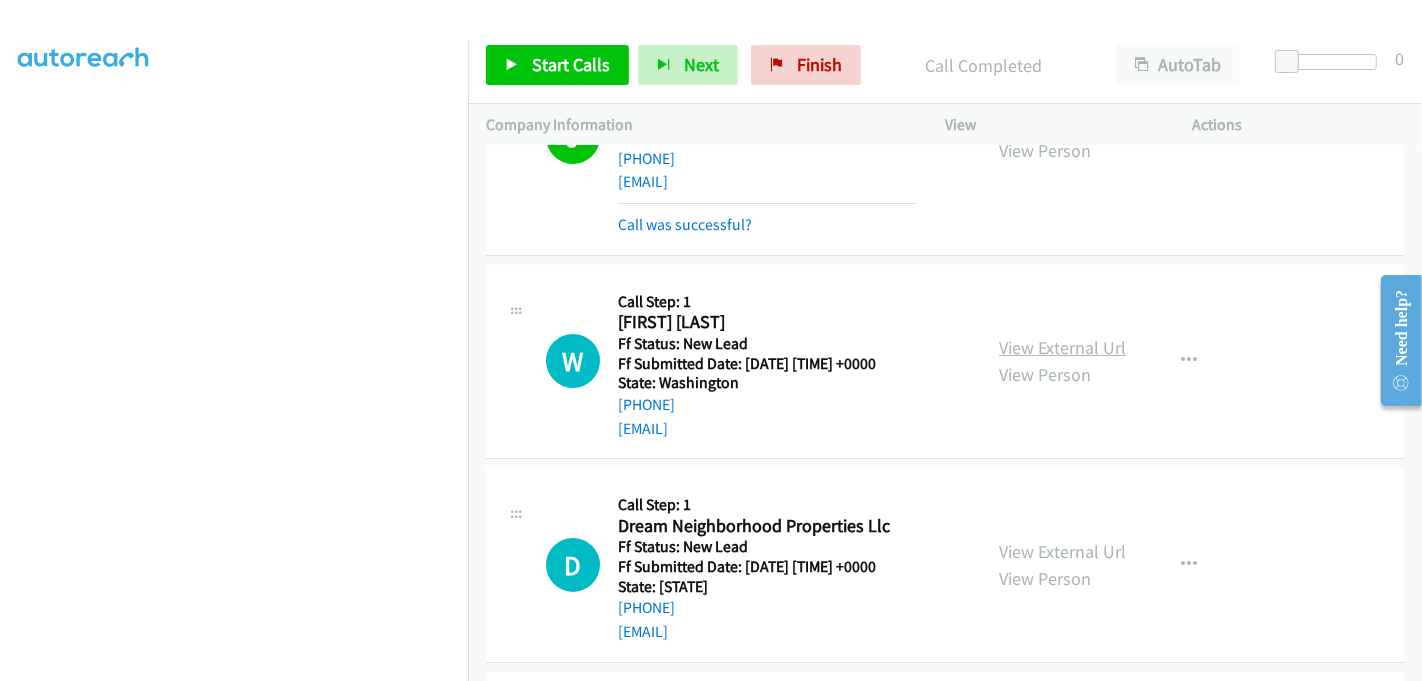 click on "View External Url" at bounding box center (1062, 347) 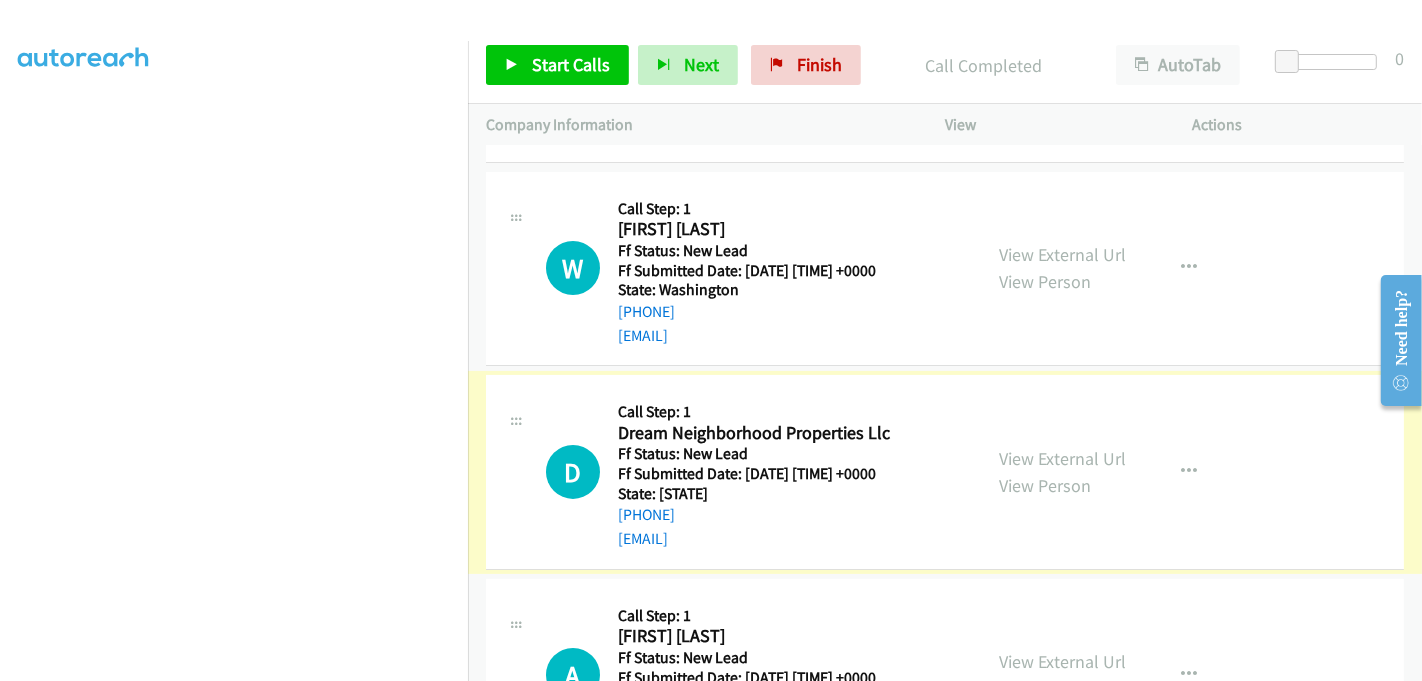 scroll, scrollTop: 354, scrollLeft: 0, axis: vertical 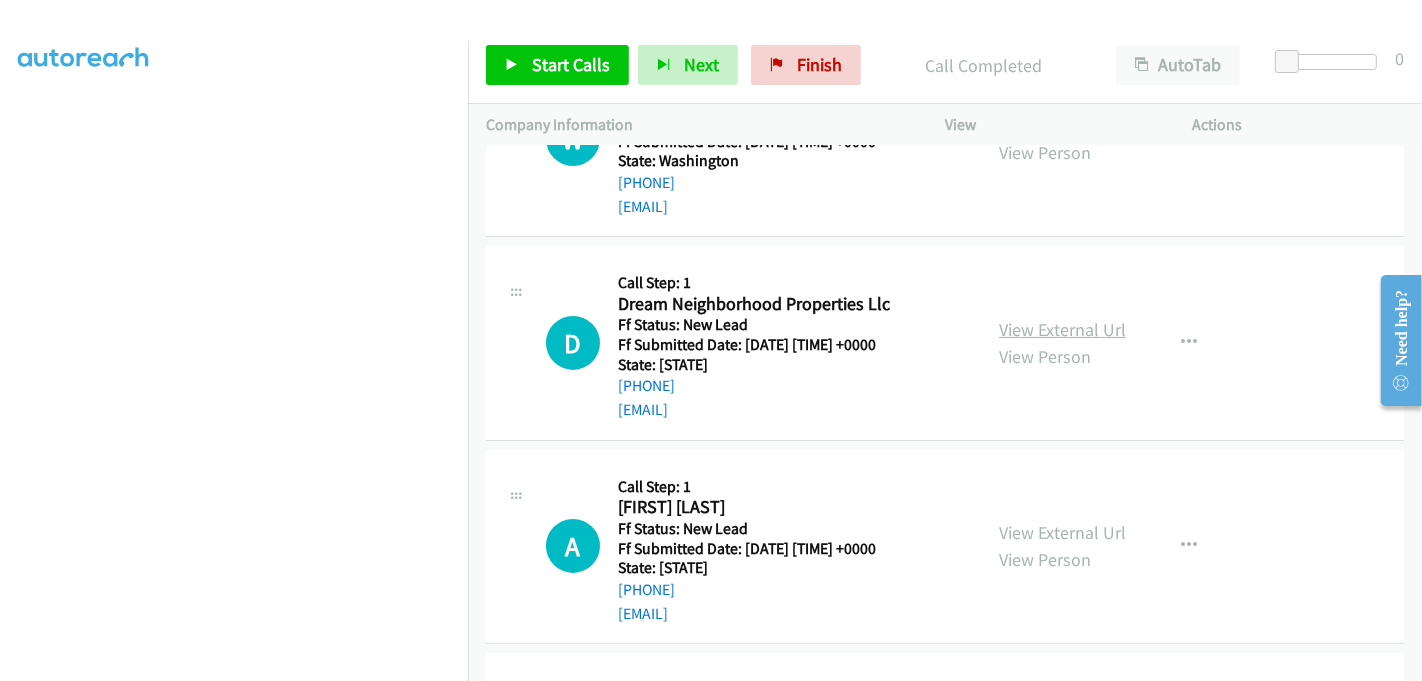 click on "View External Url" at bounding box center [1062, 329] 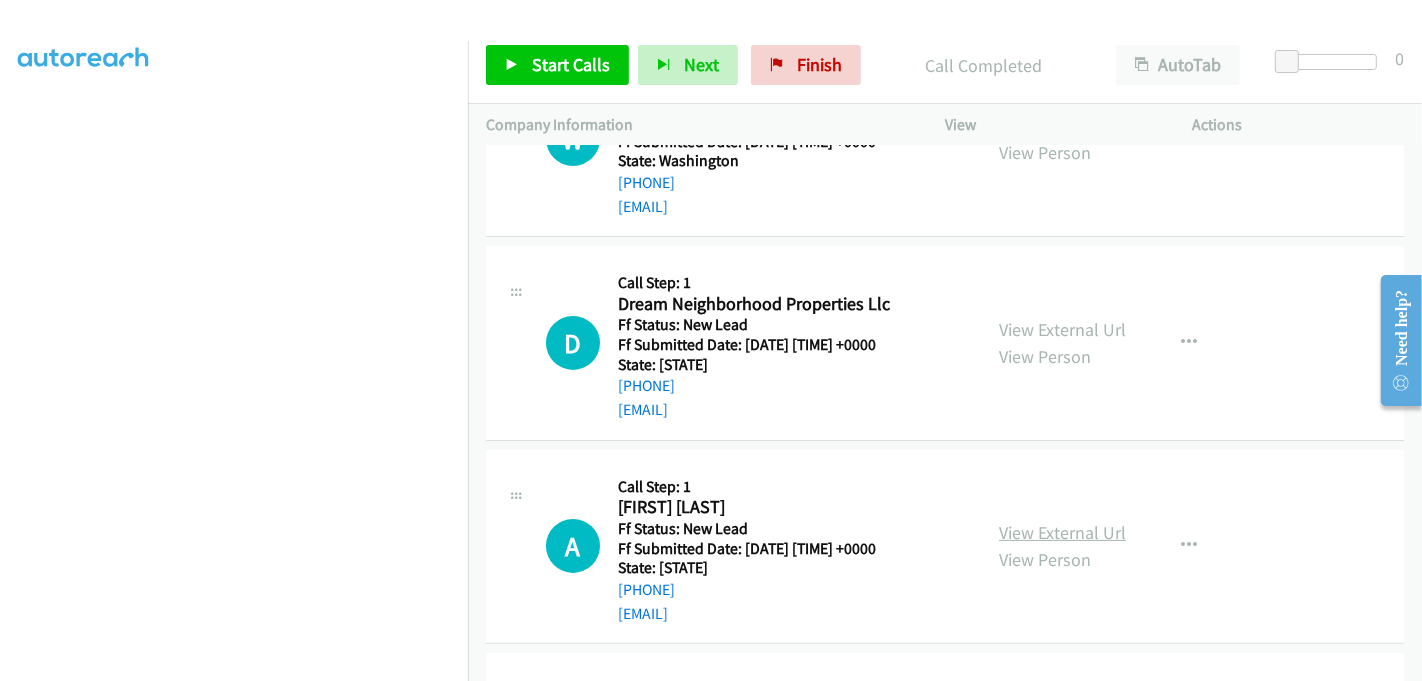 click on "View External Url" at bounding box center (1062, 532) 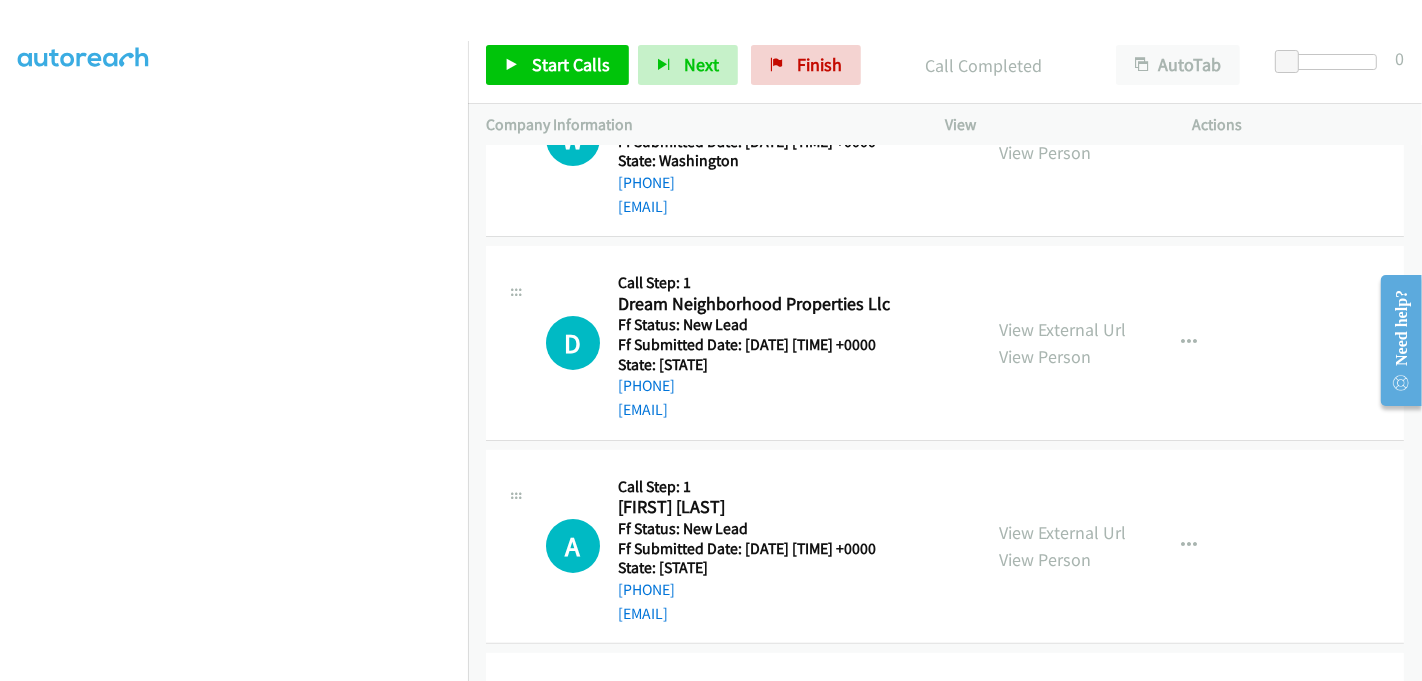 scroll, scrollTop: 549, scrollLeft: 0, axis: vertical 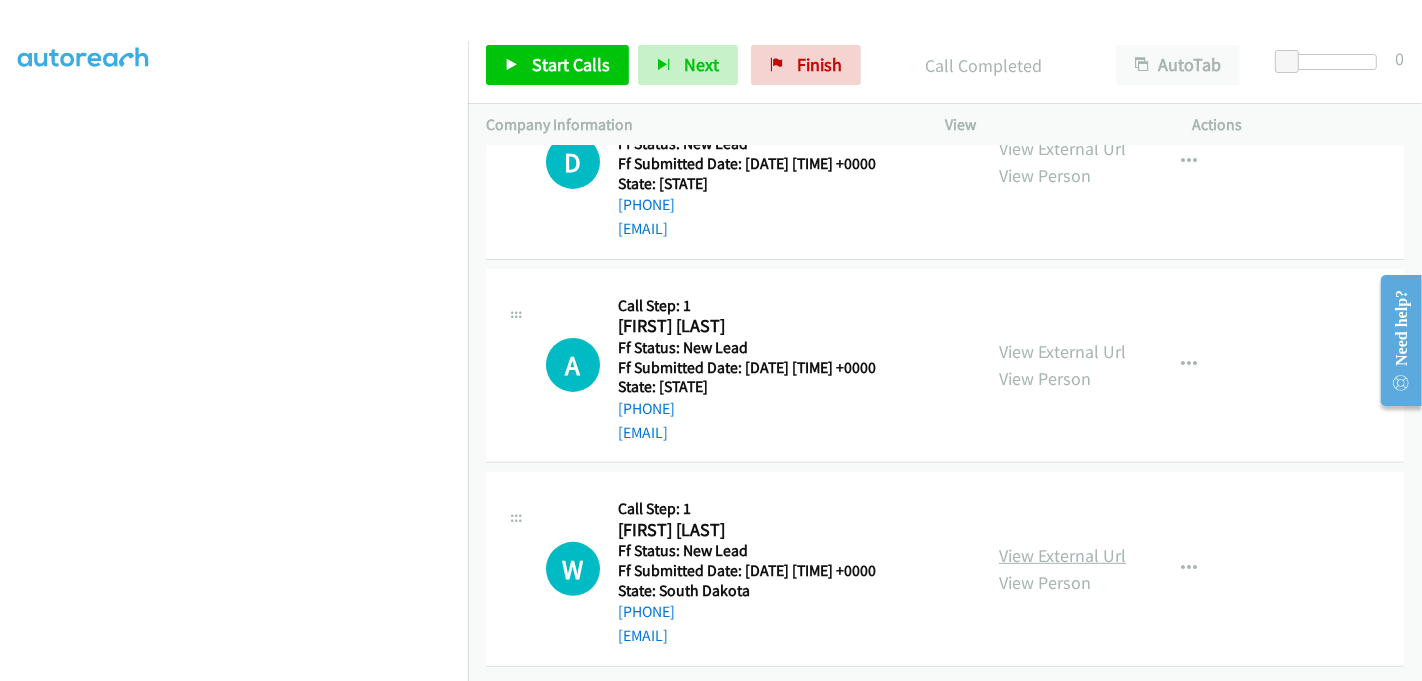 click on "View External Url" at bounding box center (1062, 555) 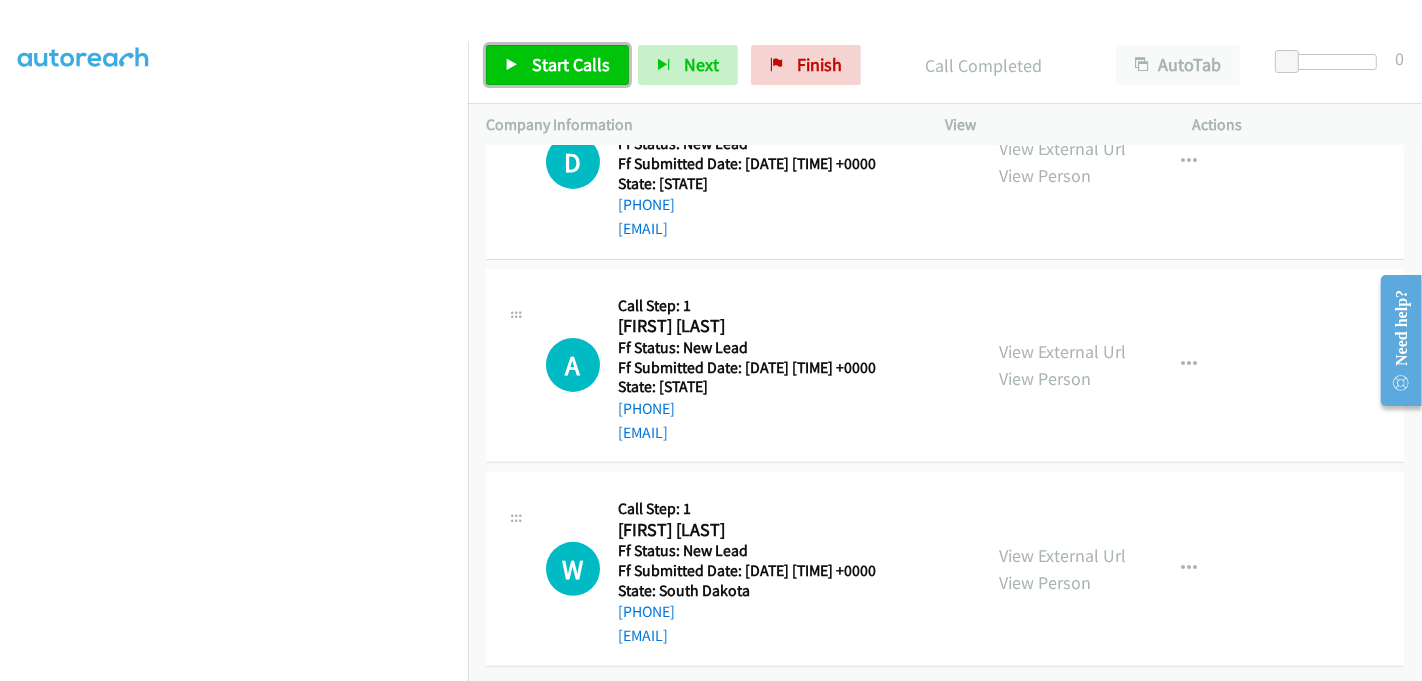 click on "Start Calls" at bounding box center (571, 64) 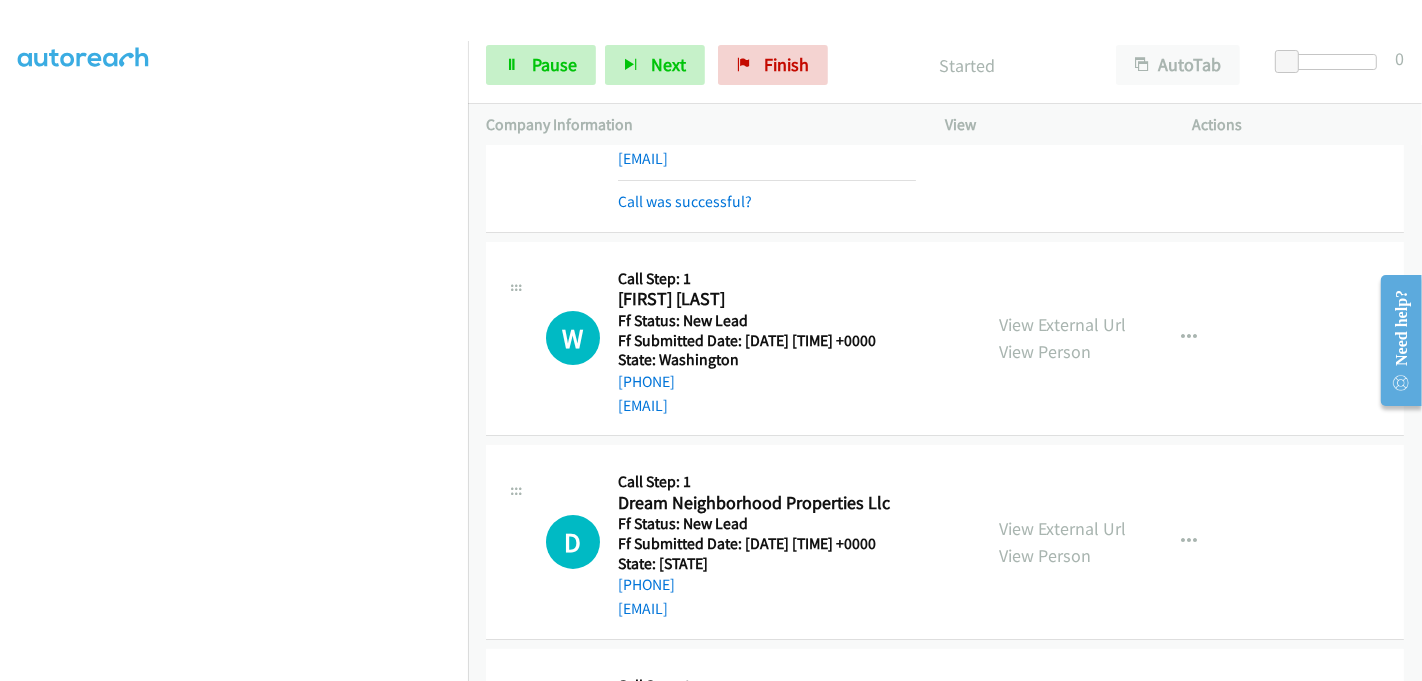 scroll, scrollTop: 105, scrollLeft: 0, axis: vertical 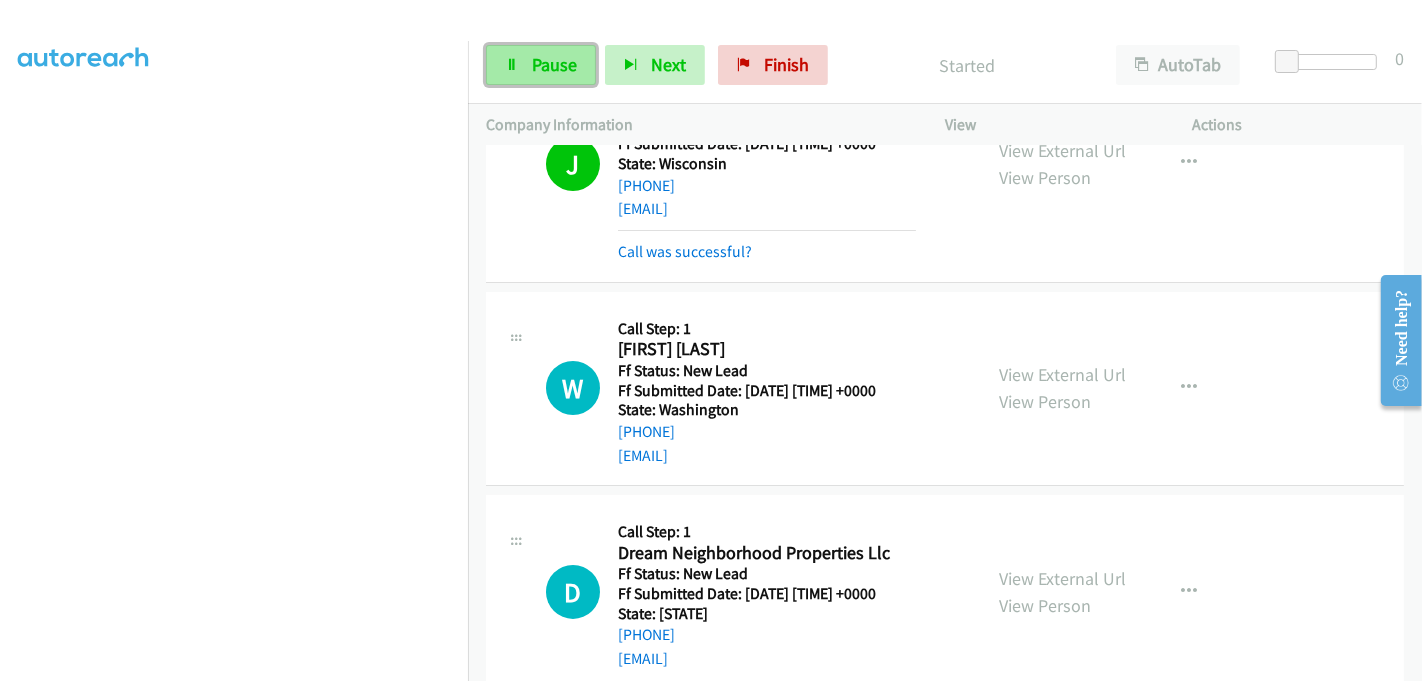 click on "Pause" at bounding box center (554, 64) 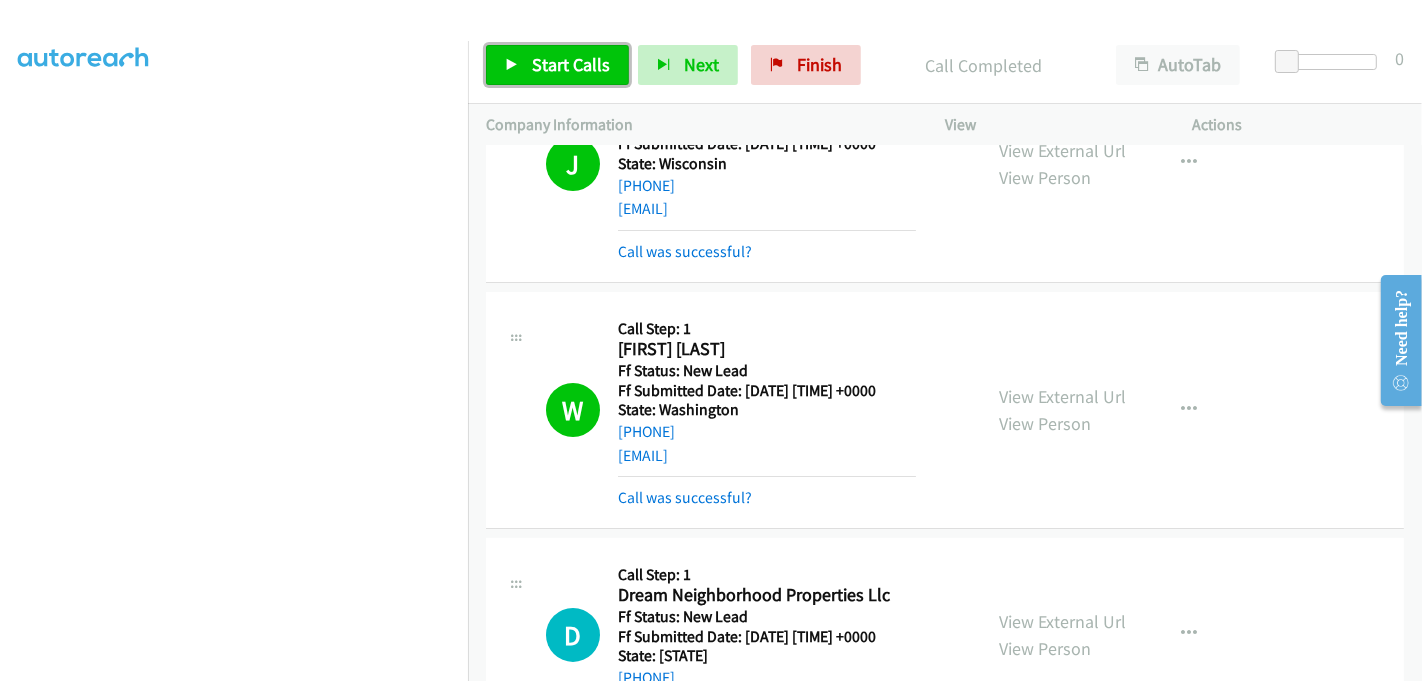click on "Start Calls" at bounding box center [571, 64] 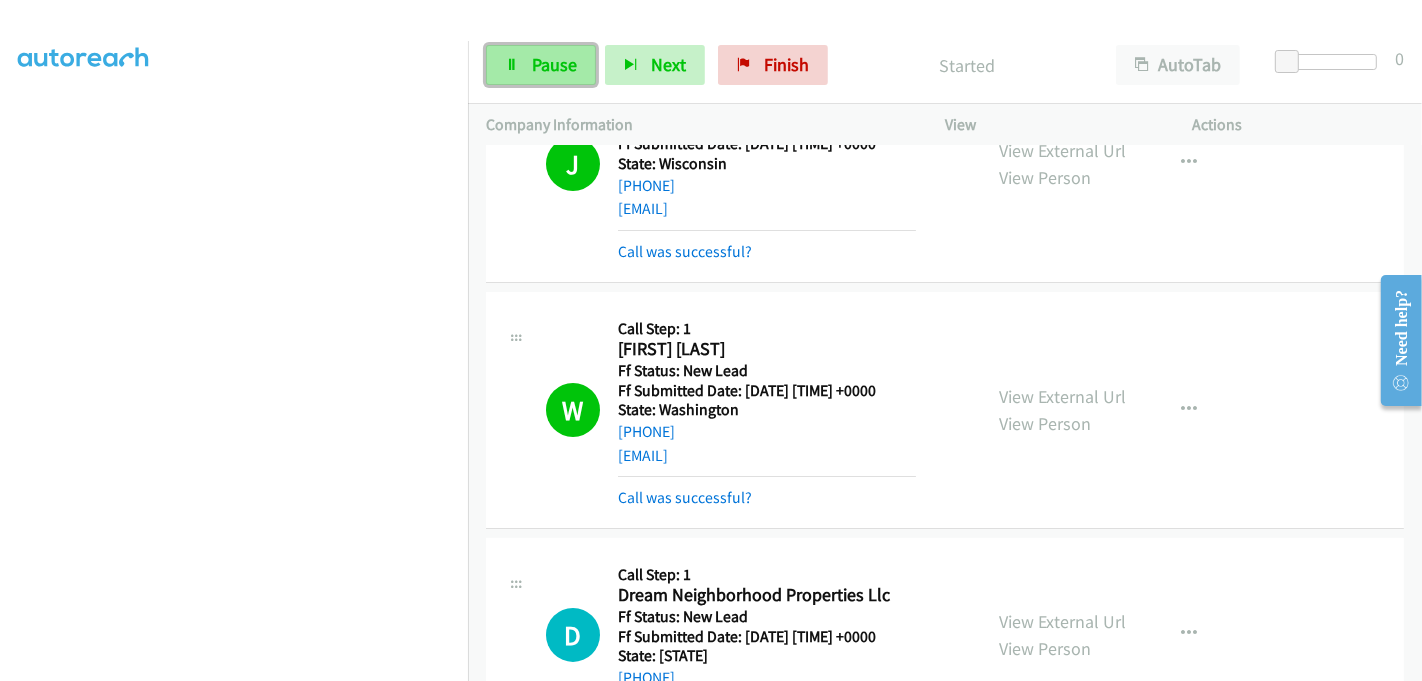 click on "Pause" at bounding box center (554, 64) 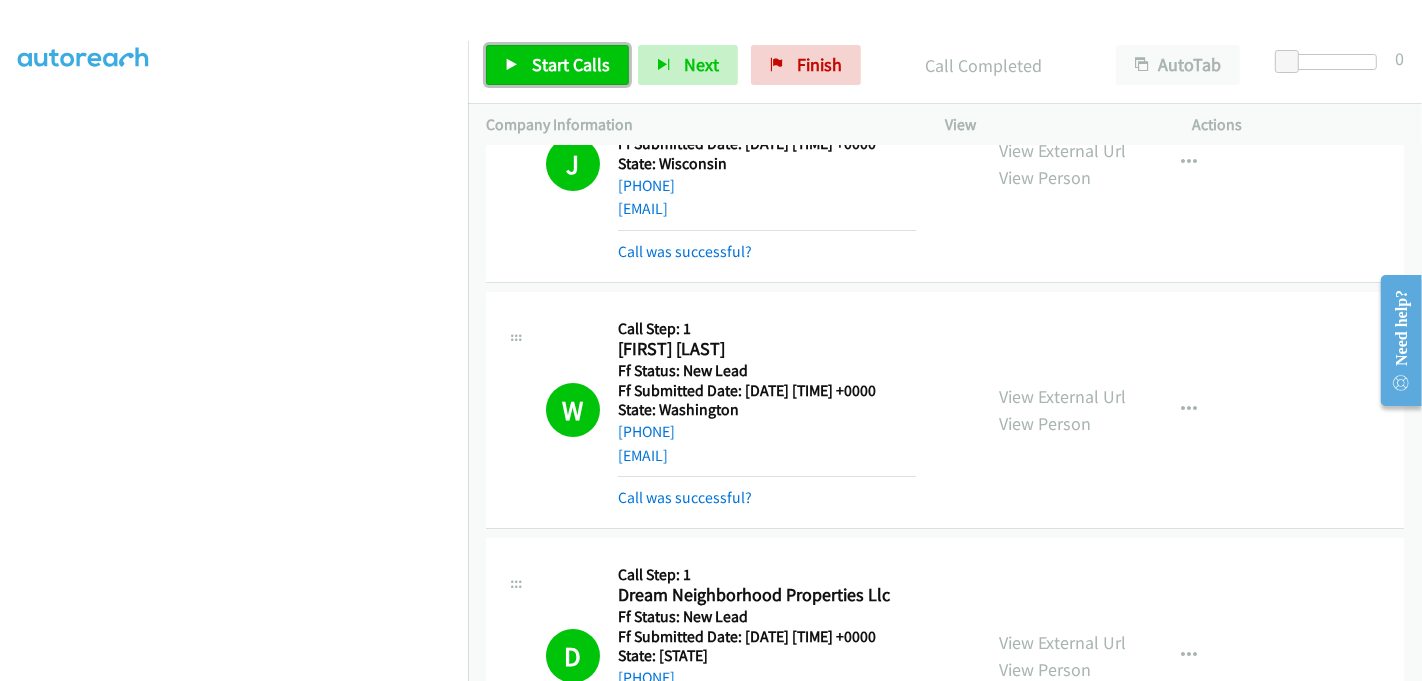 click on "Start Calls" at bounding box center (557, 65) 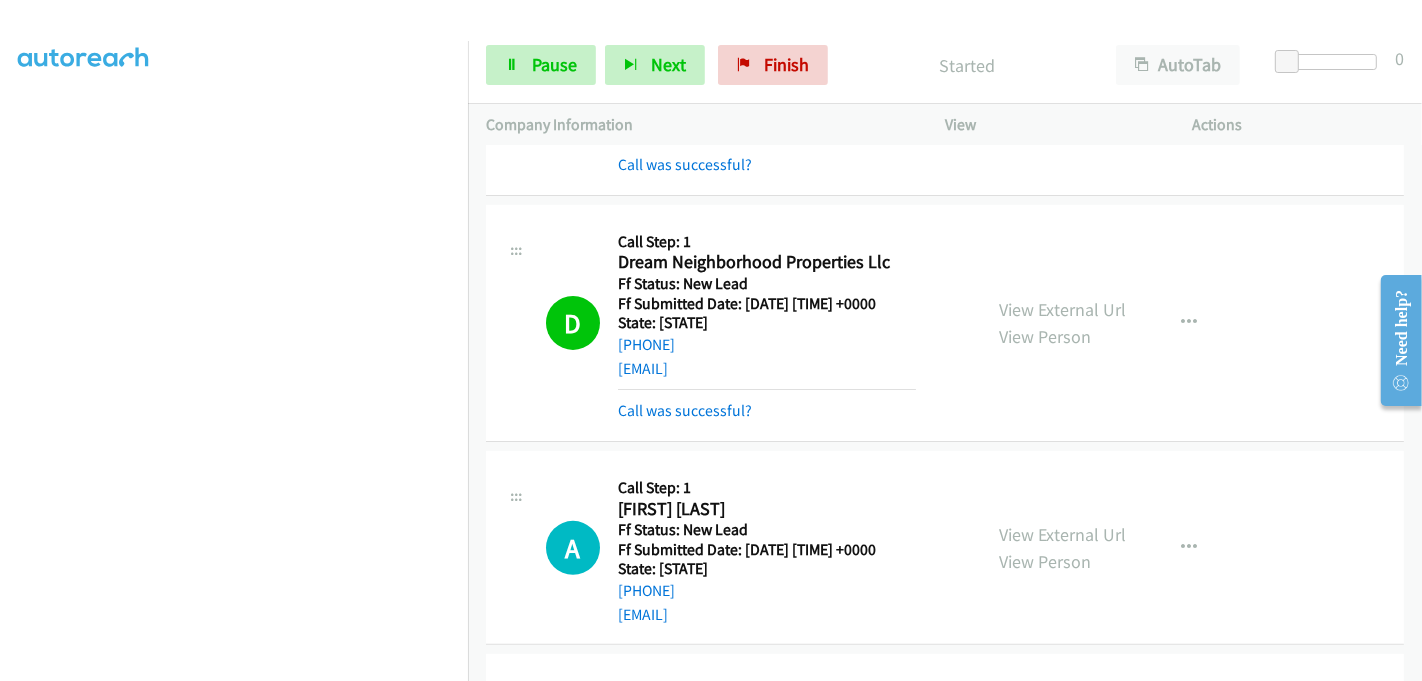 scroll, scrollTop: 549, scrollLeft: 0, axis: vertical 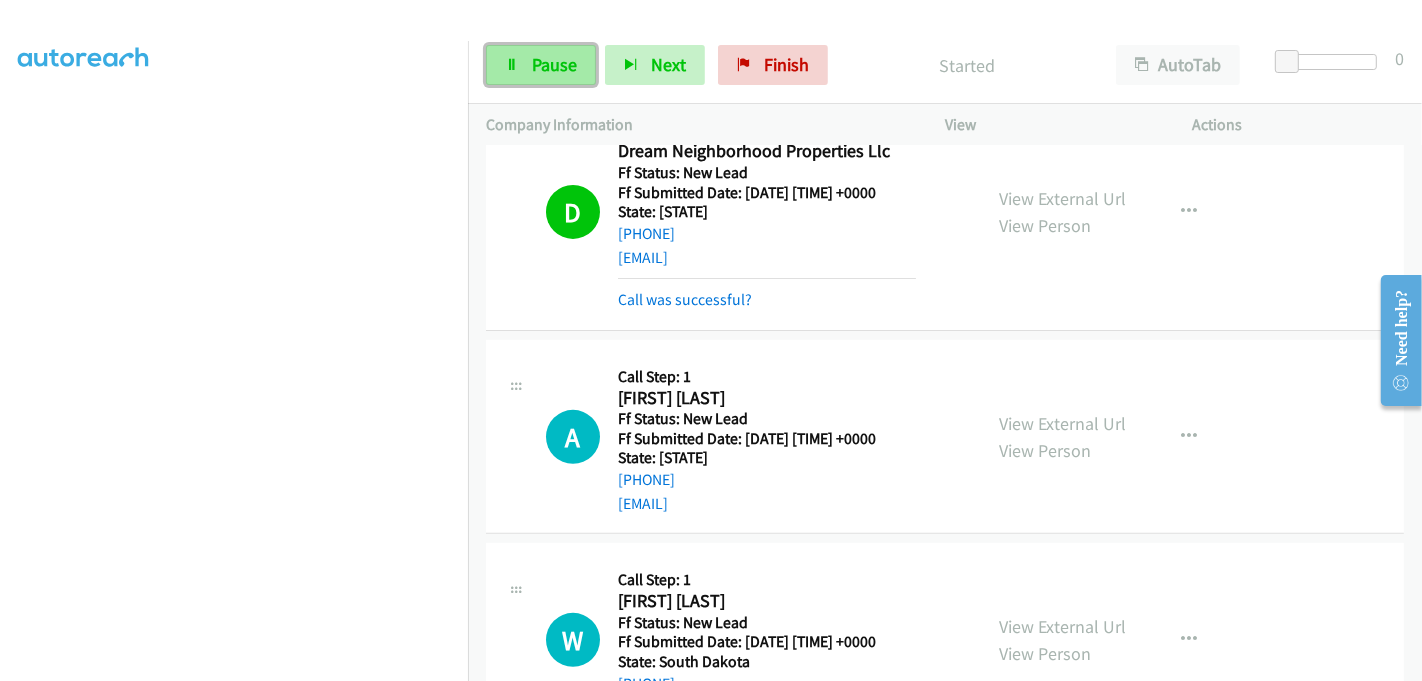 click on "Pause" at bounding box center (554, 64) 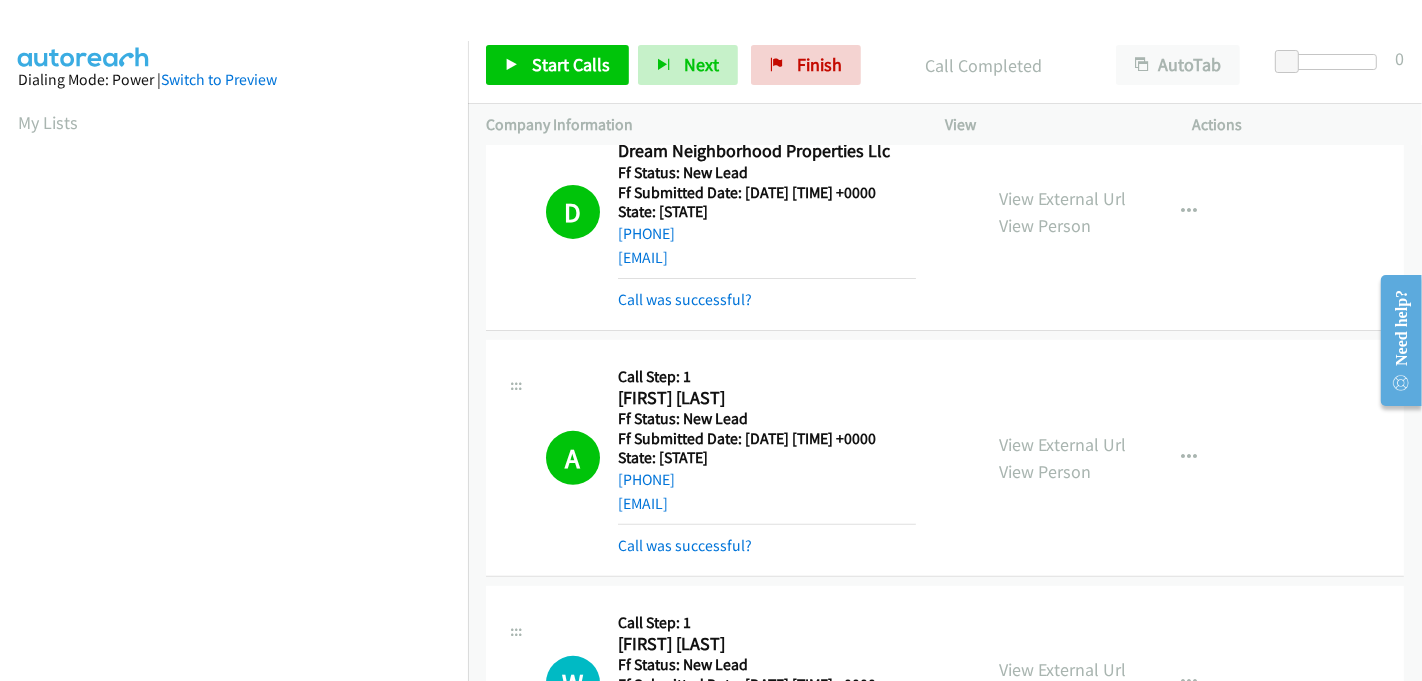 scroll, scrollTop: 0, scrollLeft: 2, axis: horizontal 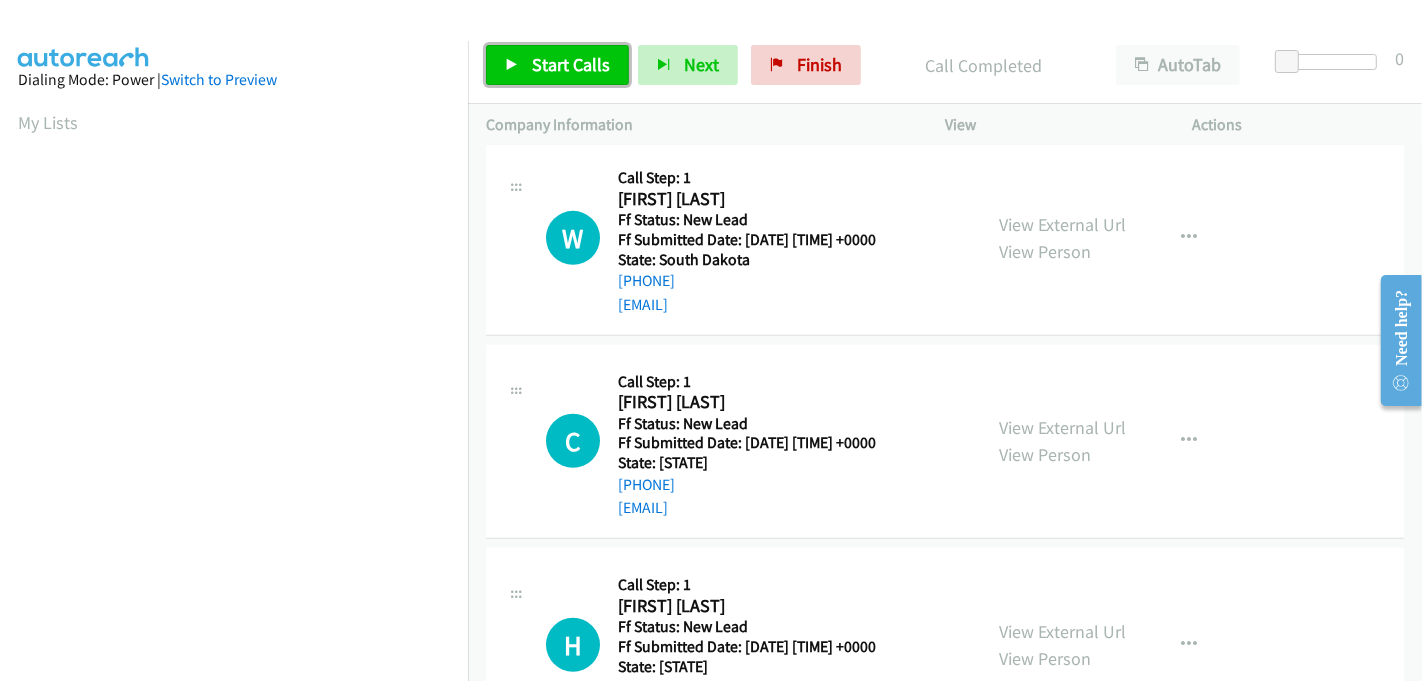 click on "Start Calls" at bounding box center (571, 64) 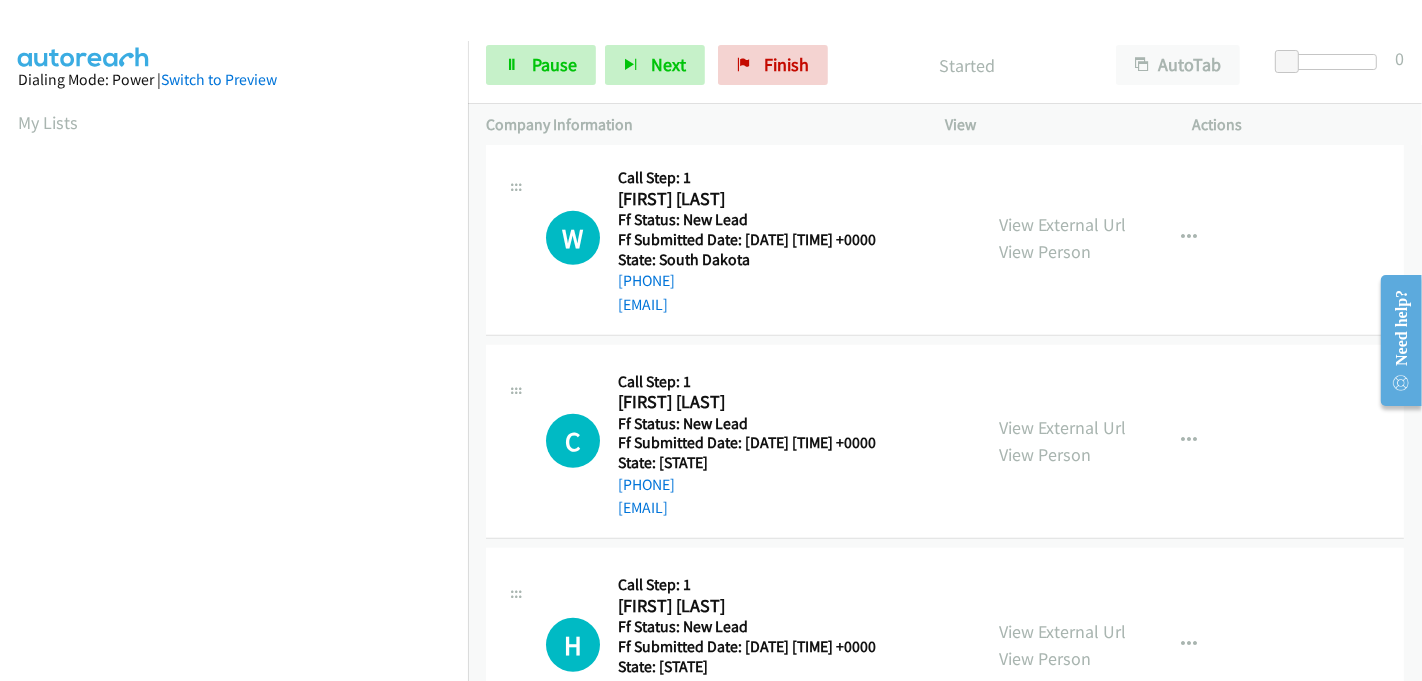 scroll, scrollTop: 113, scrollLeft: 2, axis: both 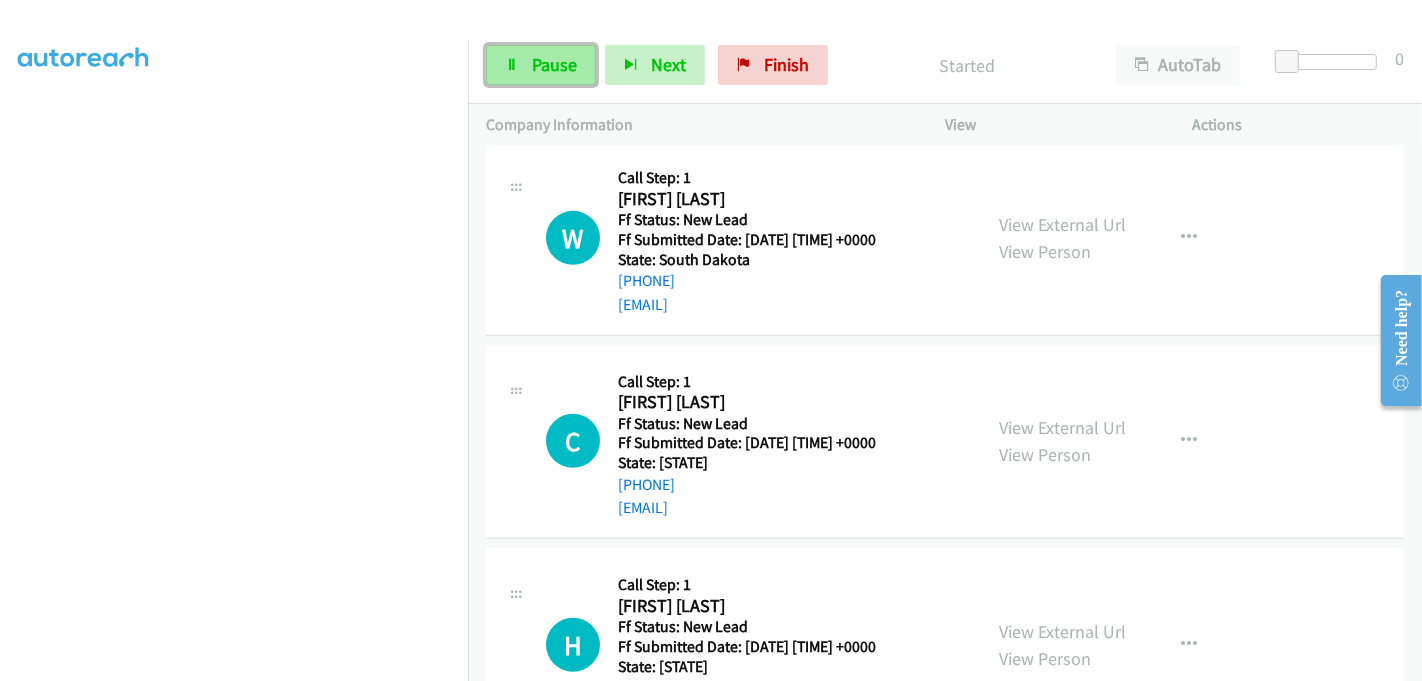 click on "Pause" at bounding box center (541, 65) 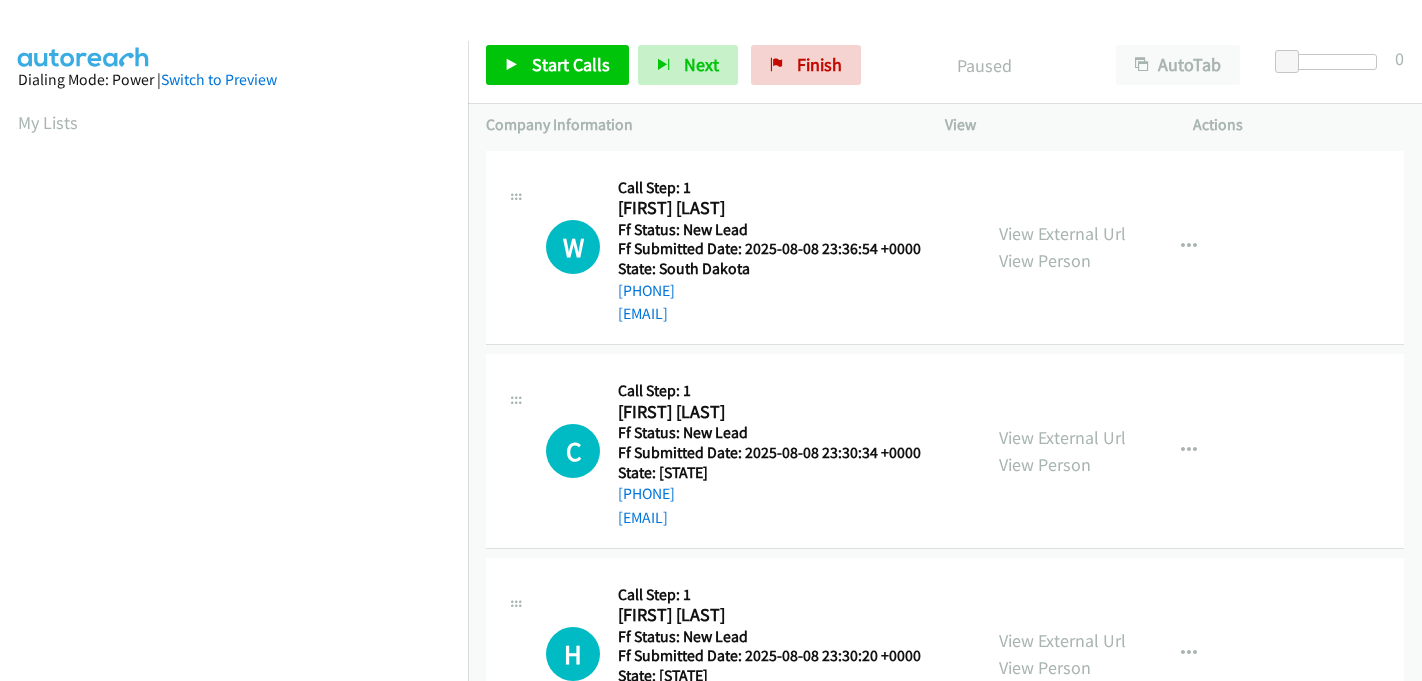 scroll, scrollTop: 0, scrollLeft: 0, axis: both 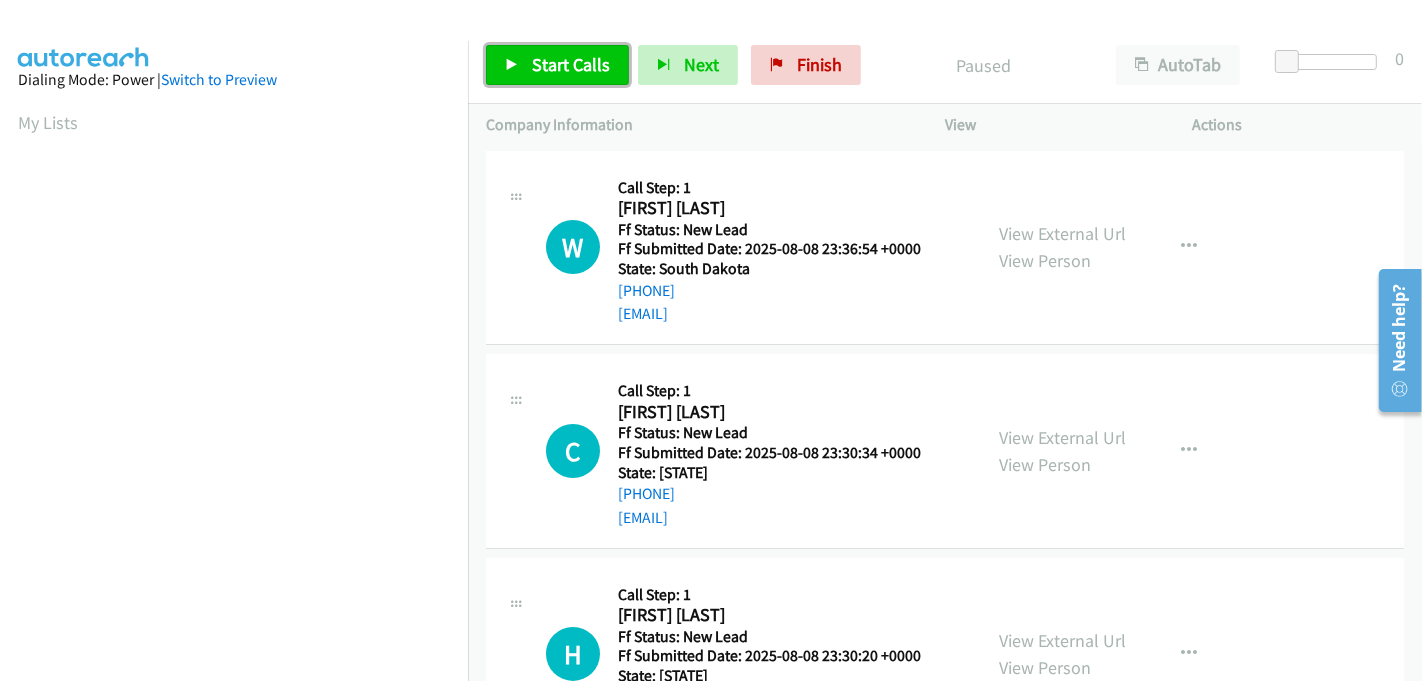 click on "Start Calls" at bounding box center (571, 64) 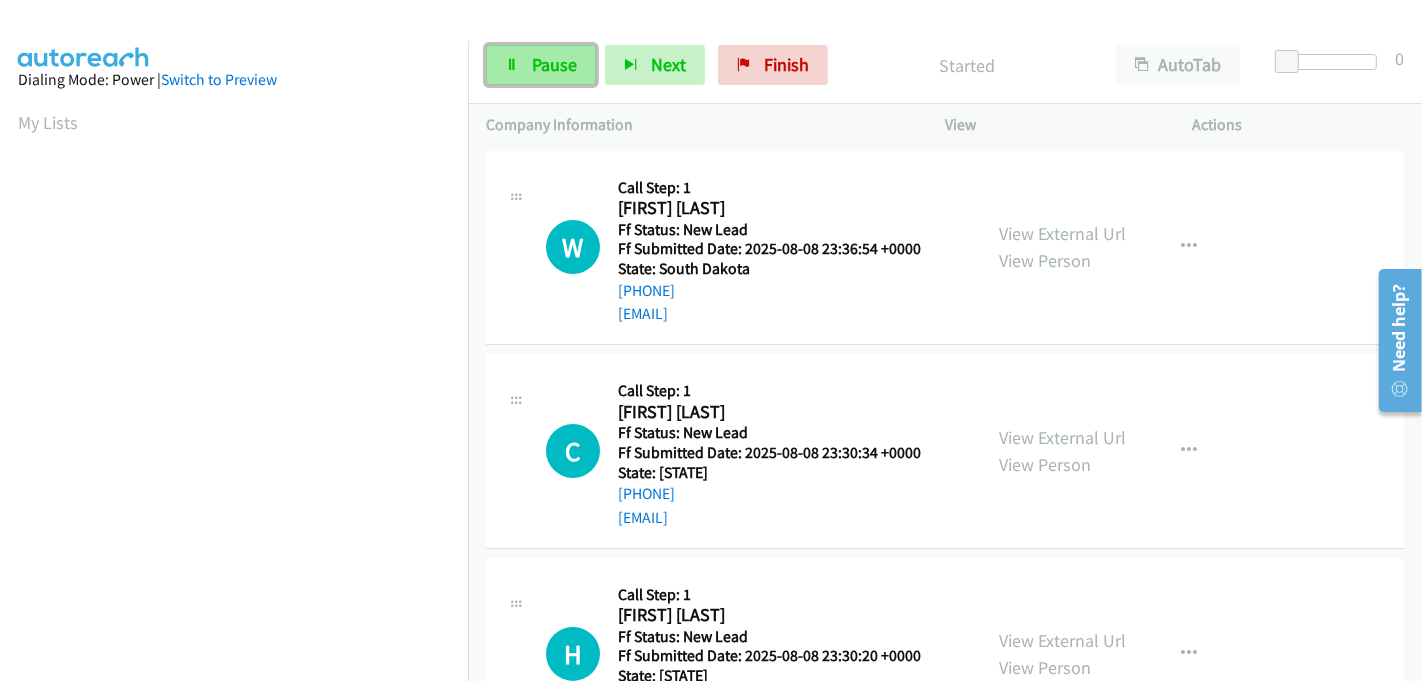 click on "Pause" at bounding box center [554, 64] 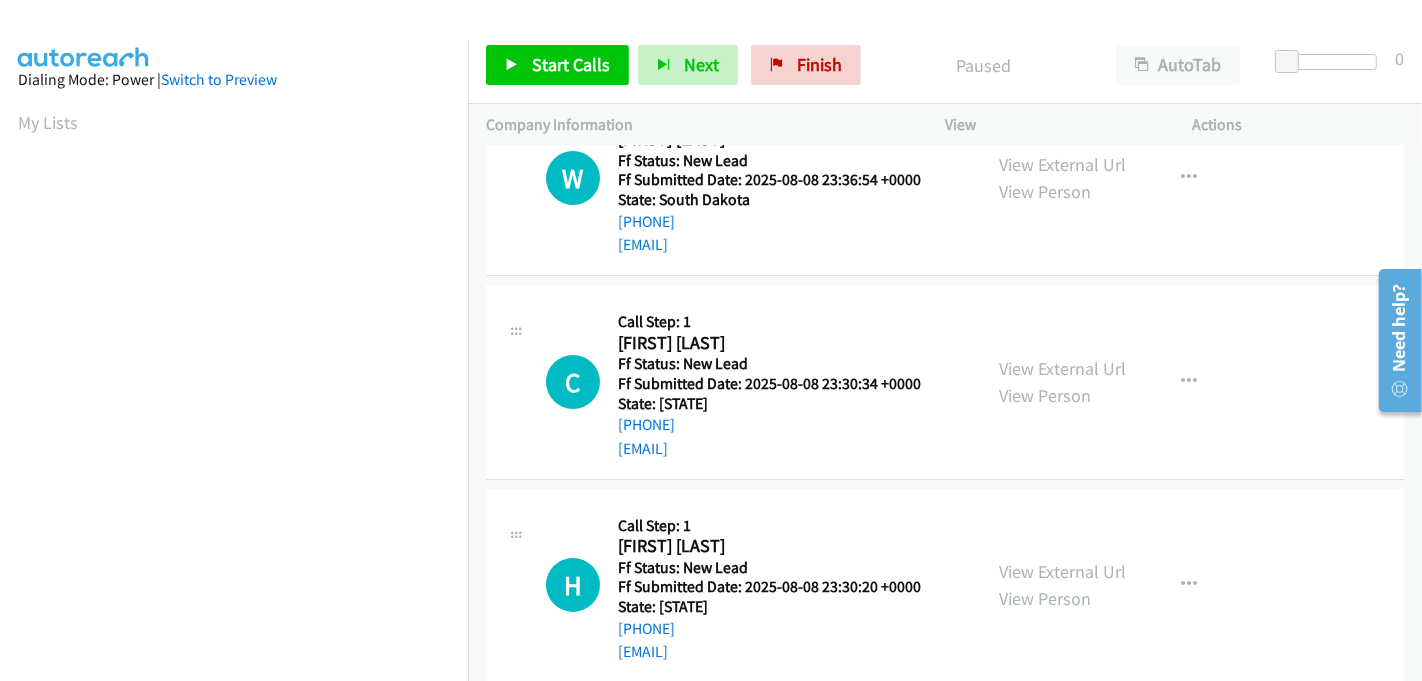 scroll, scrollTop: 222, scrollLeft: 0, axis: vertical 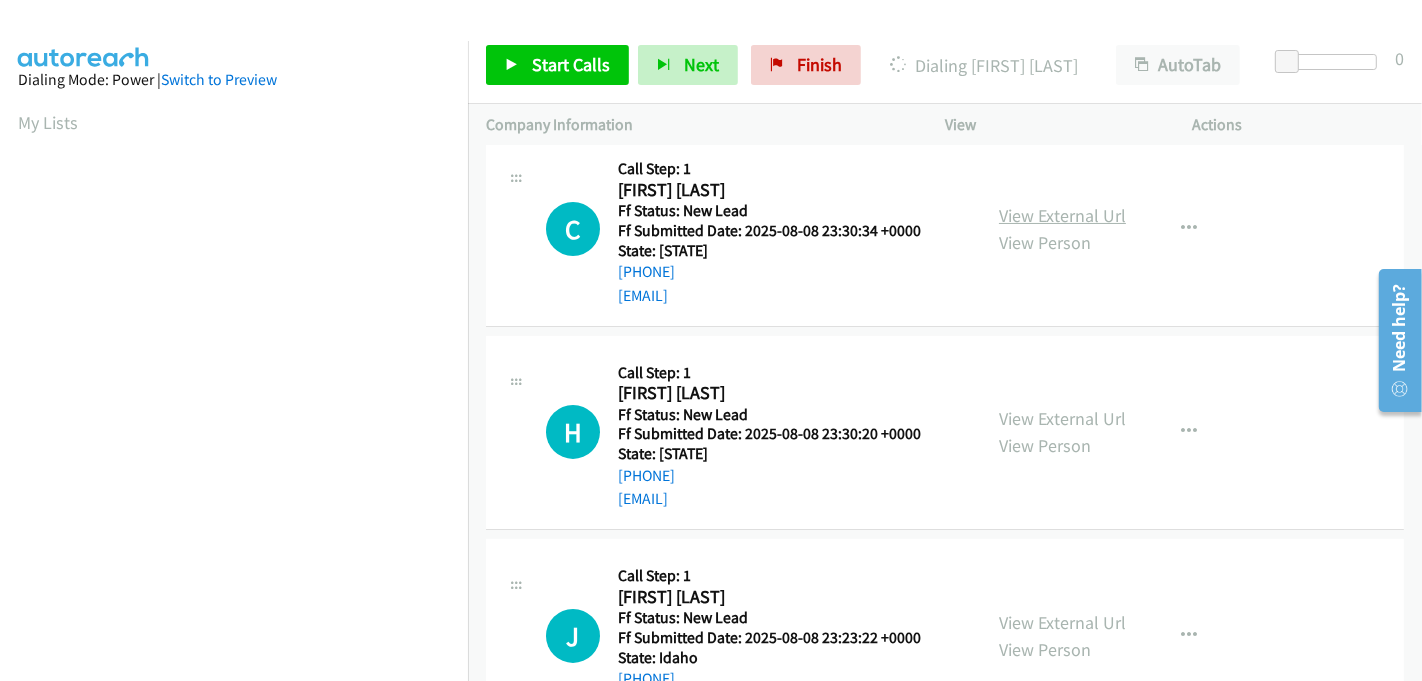 click on "View External Url" at bounding box center [1062, 215] 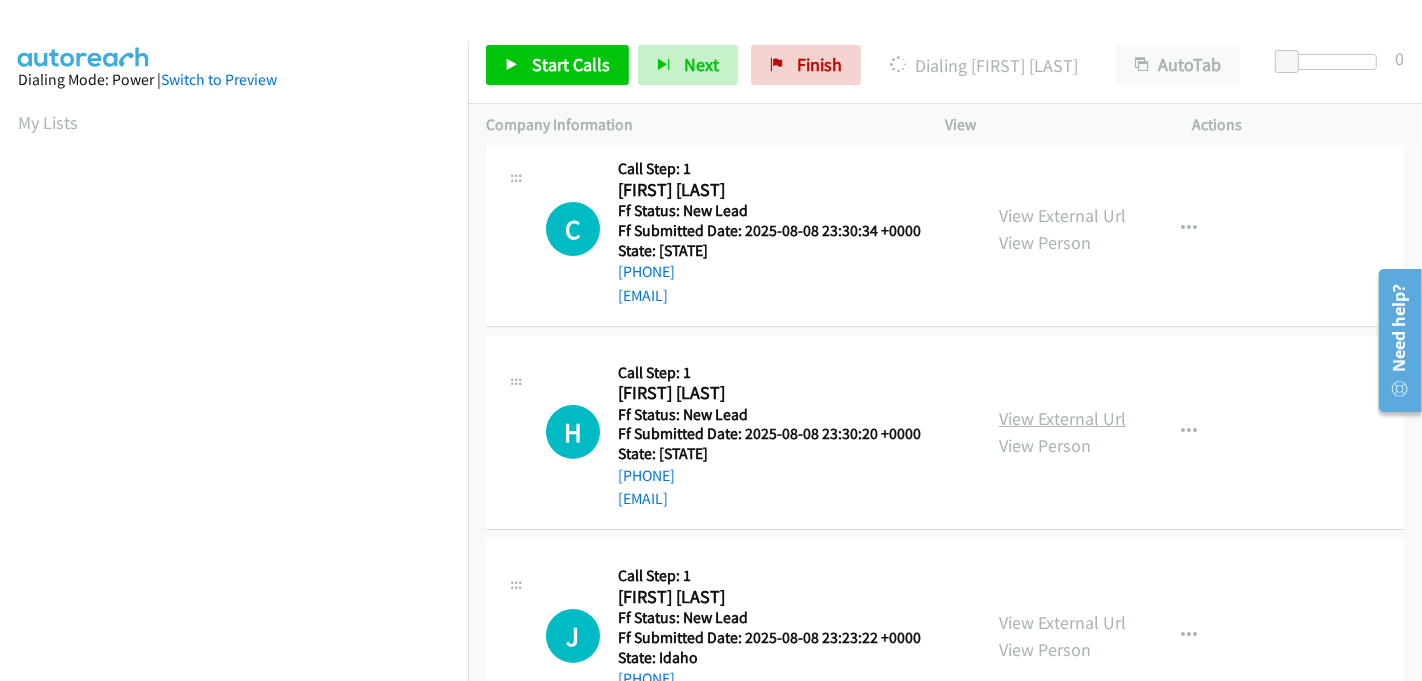 click on "View External Url" at bounding box center (1062, 418) 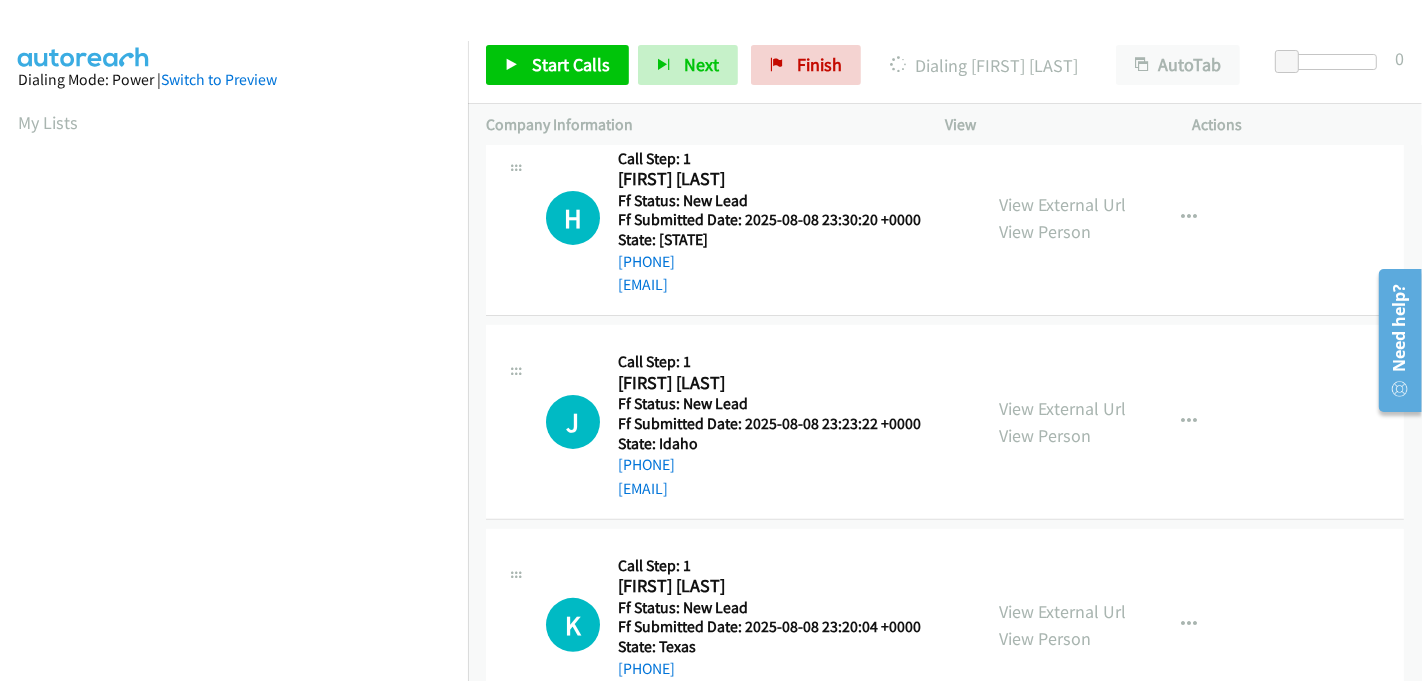 scroll, scrollTop: 444, scrollLeft: 0, axis: vertical 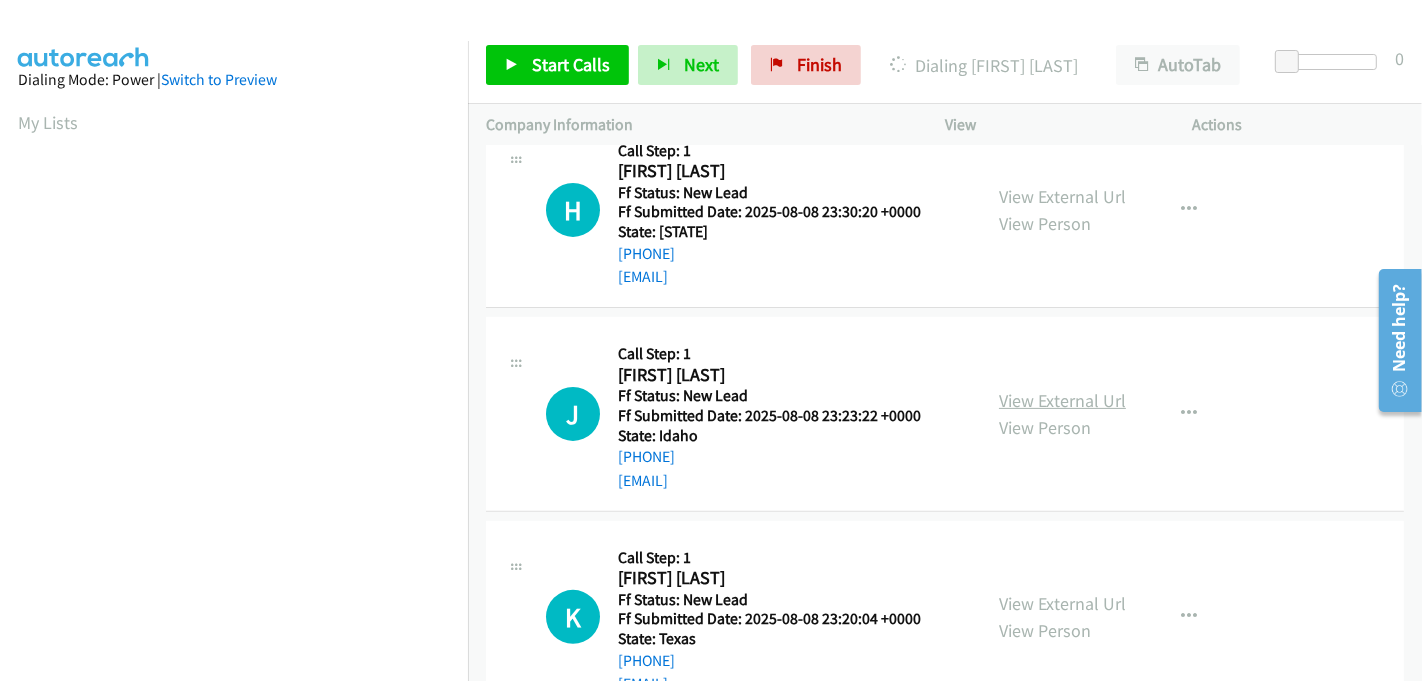 click on "View External Url" at bounding box center (1062, 400) 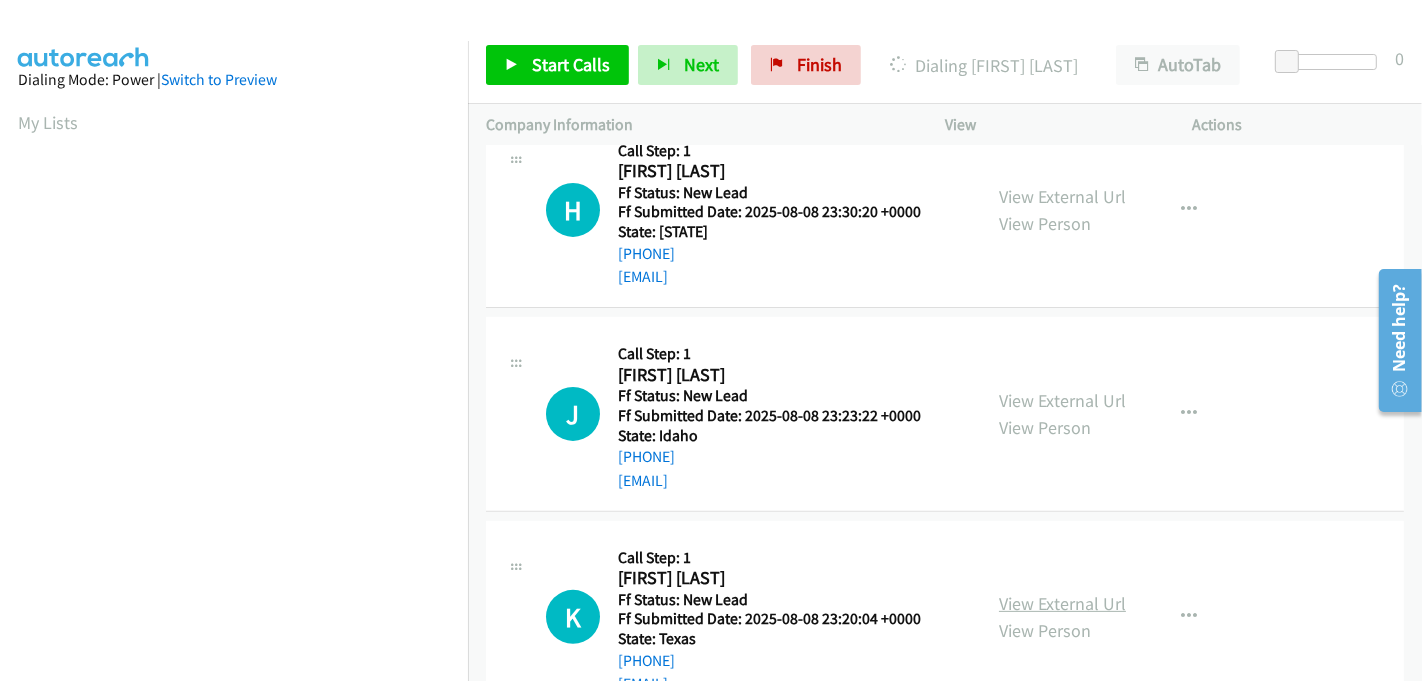 click on "View External Url" at bounding box center (1062, 603) 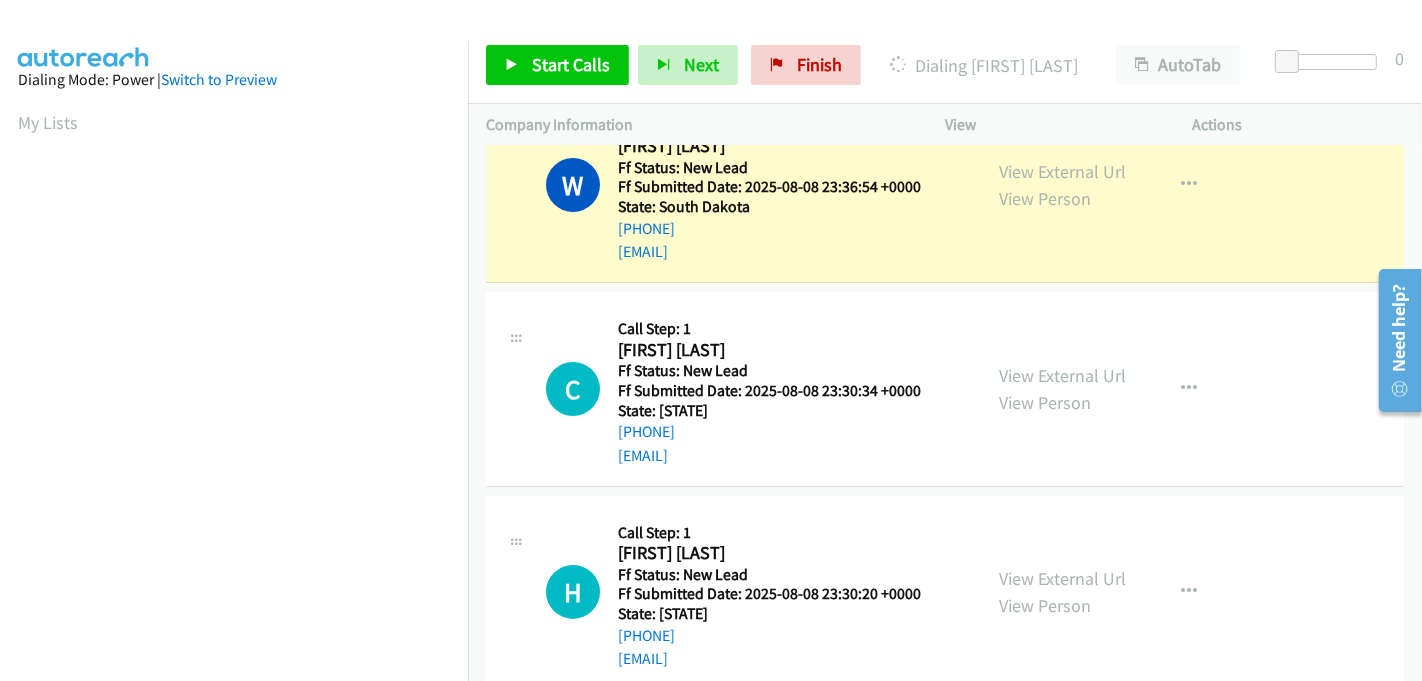 scroll, scrollTop: 0, scrollLeft: 0, axis: both 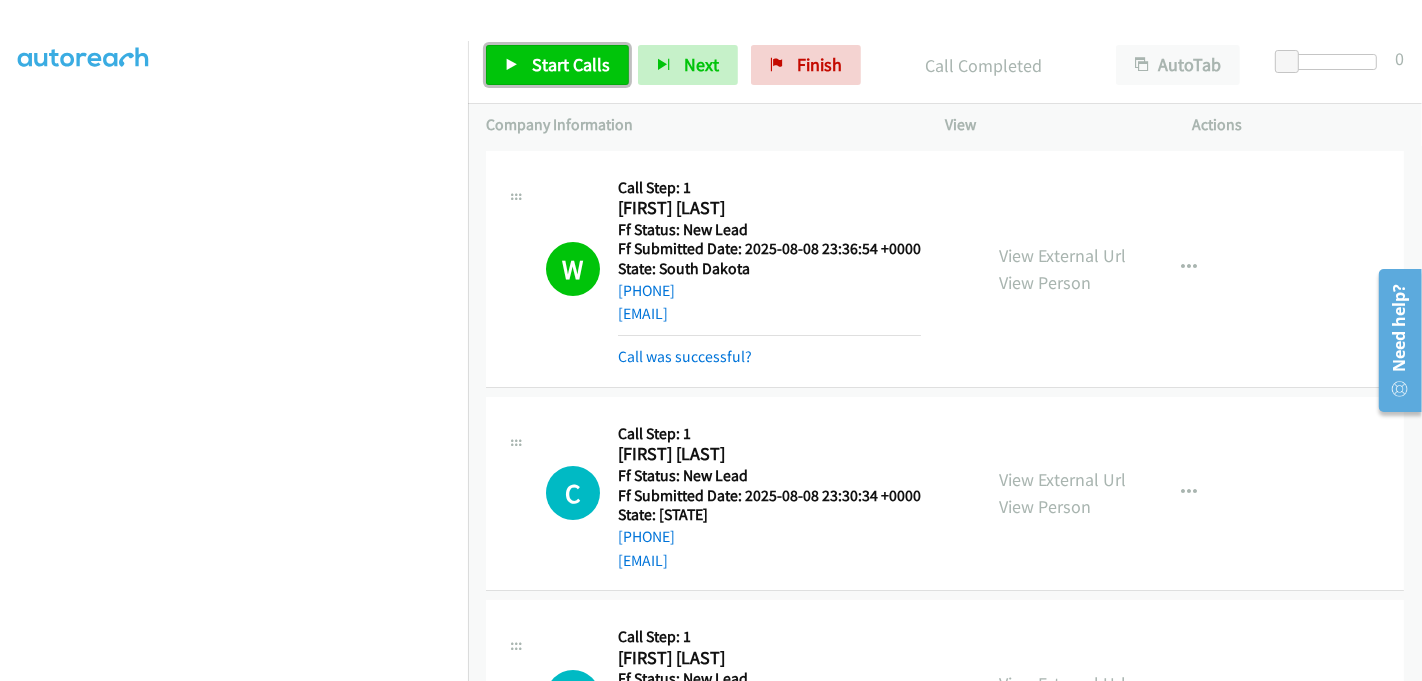 click on "Start Calls" at bounding box center (571, 64) 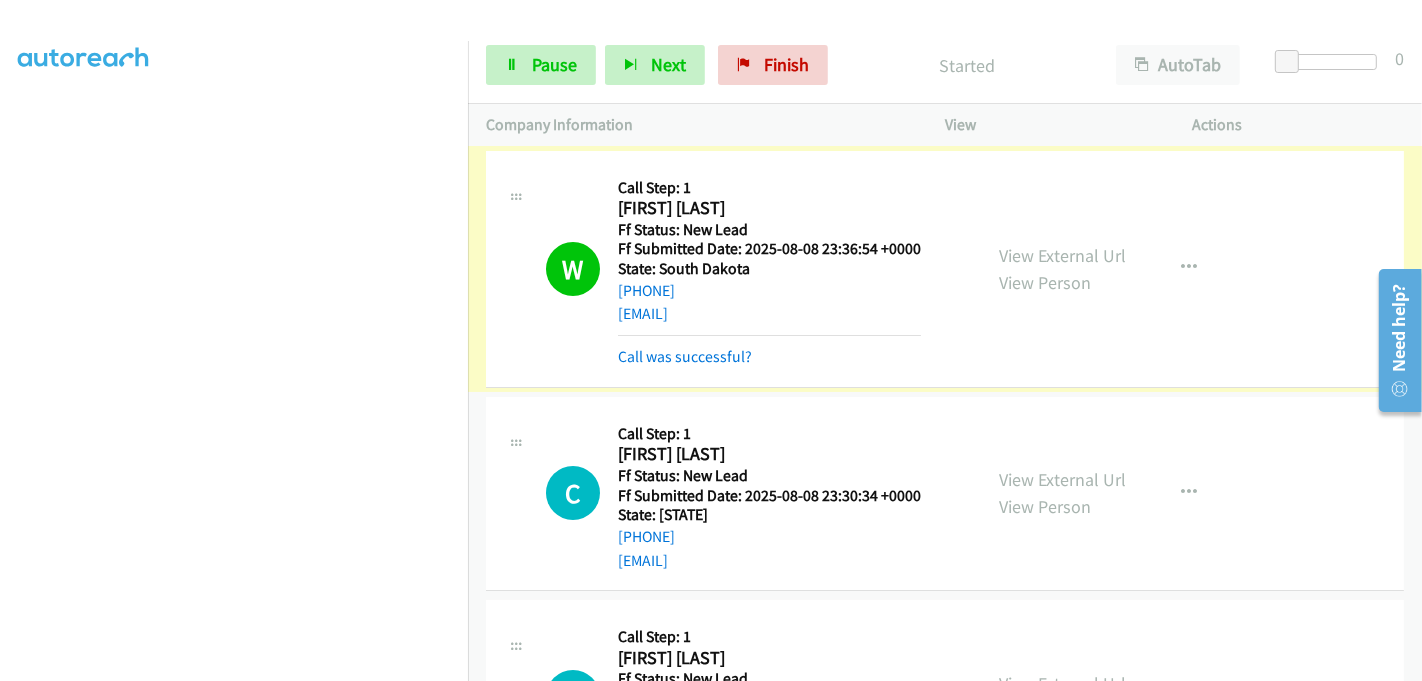 click on "Call was successful?" at bounding box center [685, 356] 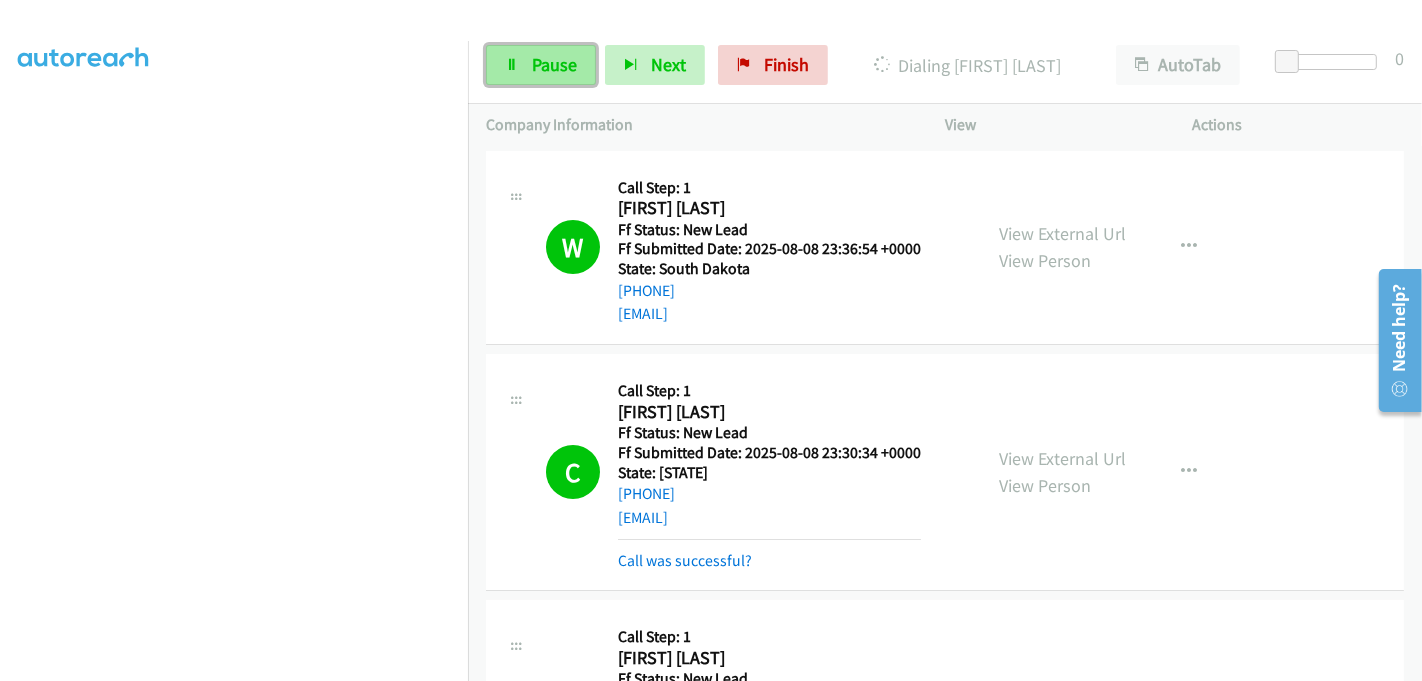 click on "Pause" at bounding box center (554, 64) 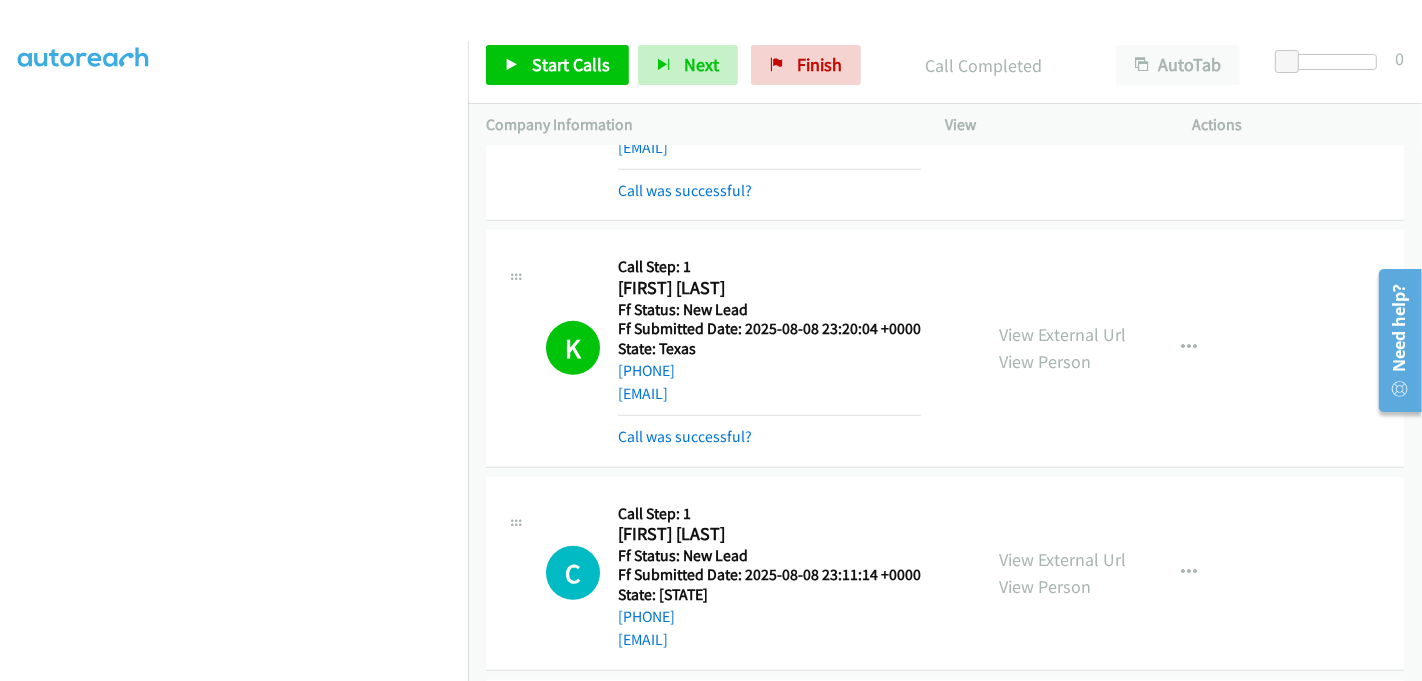 scroll, scrollTop: 1111, scrollLeft: 0, axis: vertical 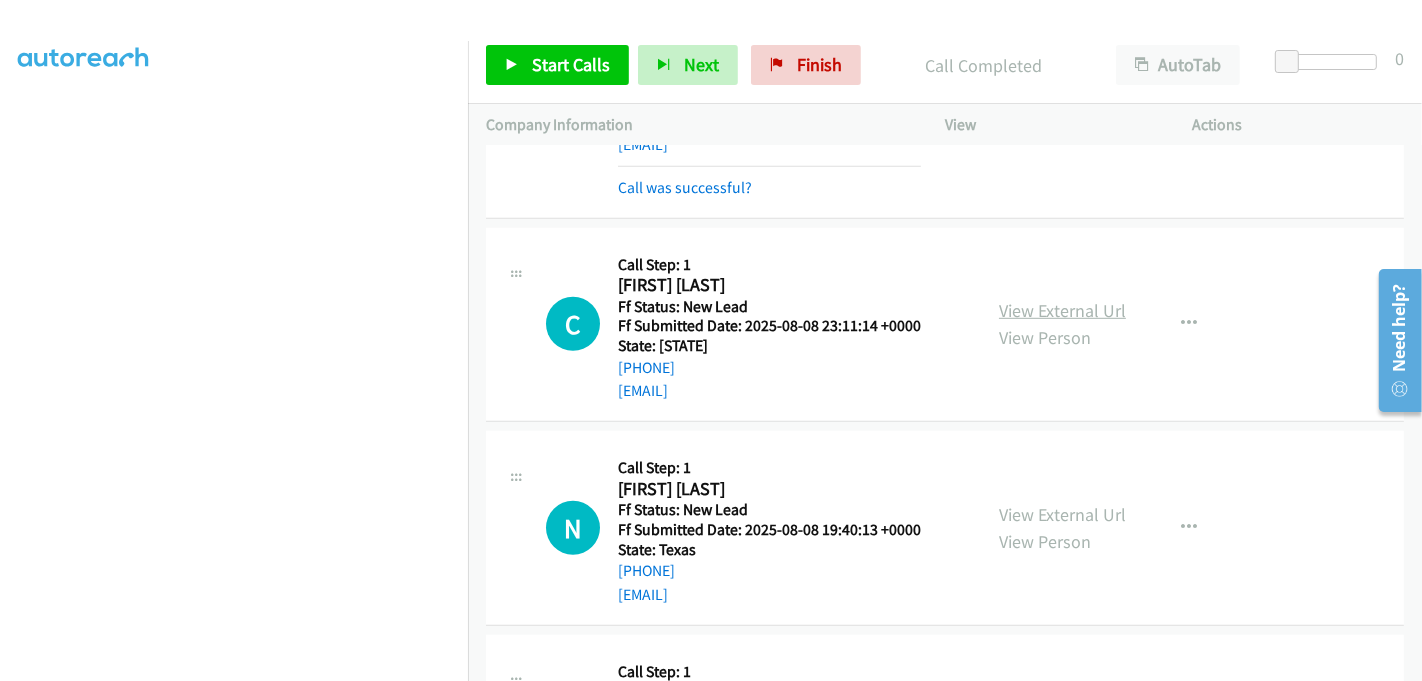 click on "View External Url" at bounding box center (1062, 310) 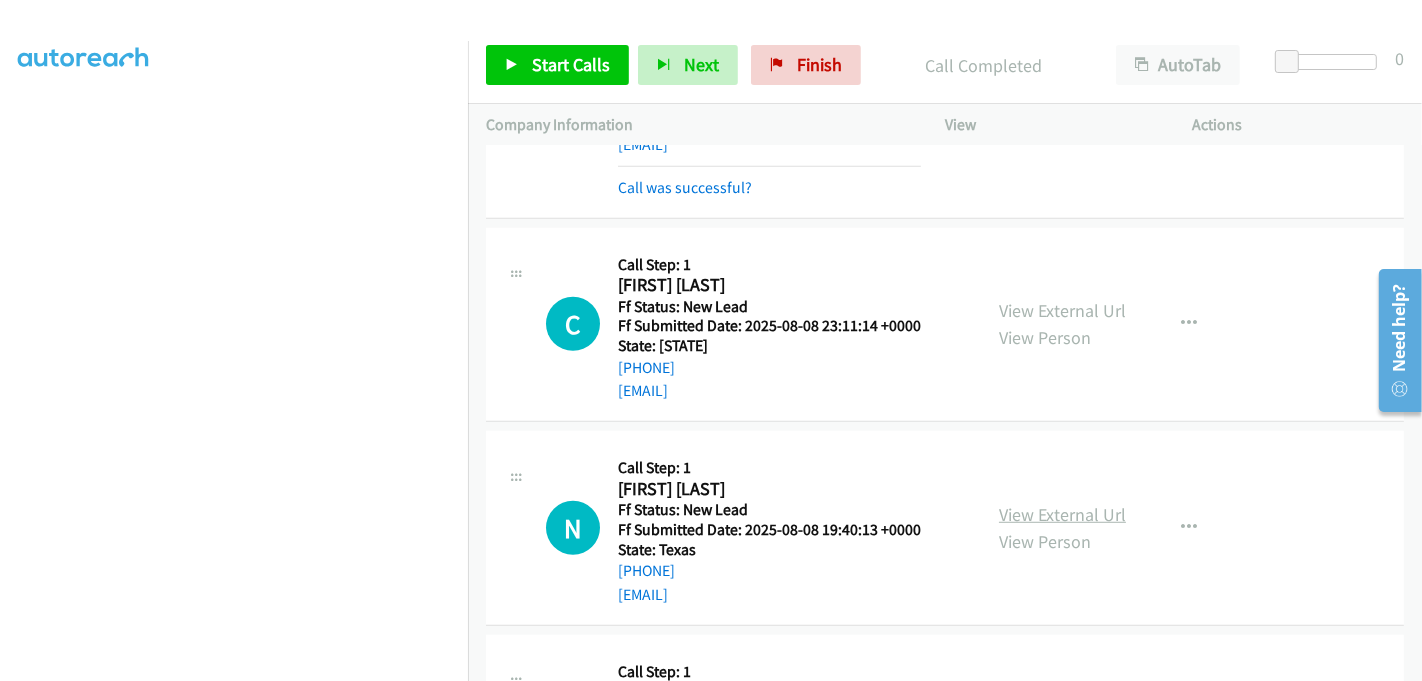 click on "View External Url" at bounding box center [1062, 514] 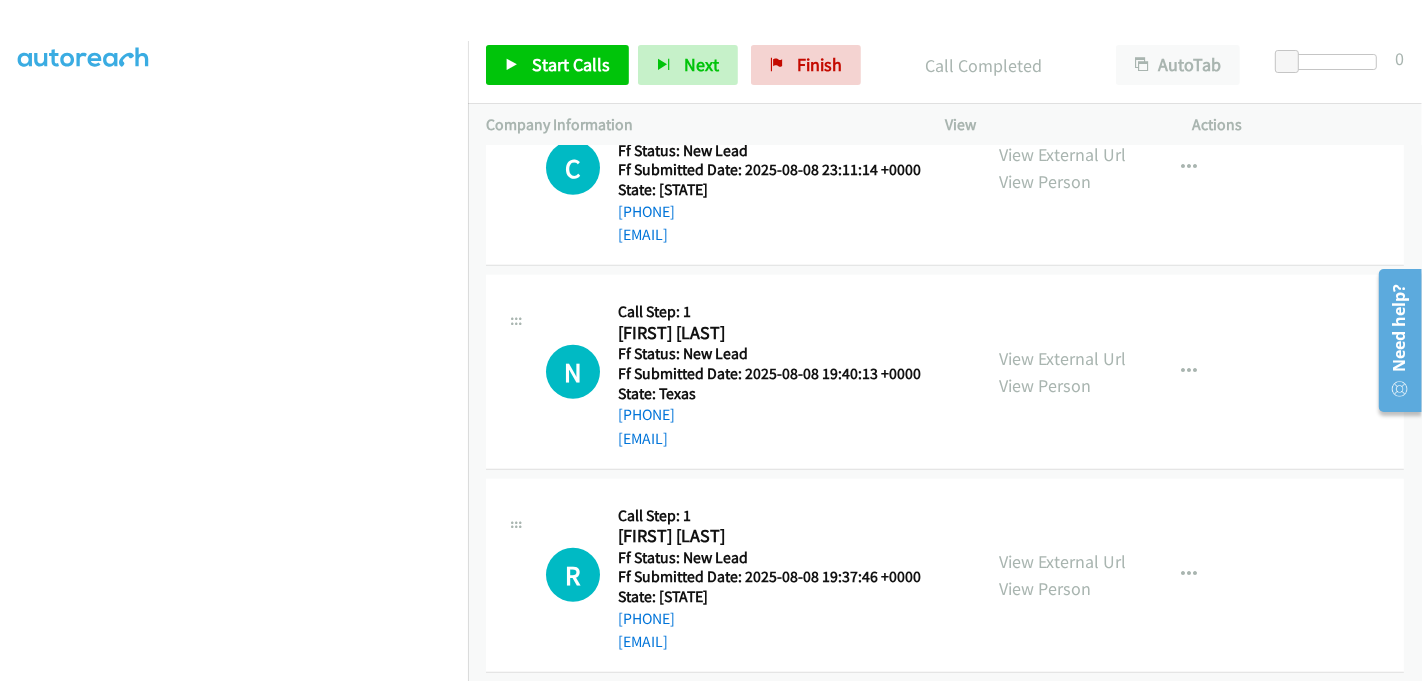 scroll, scrollTop: 1286, scrollLeft: 0, axis: vertical 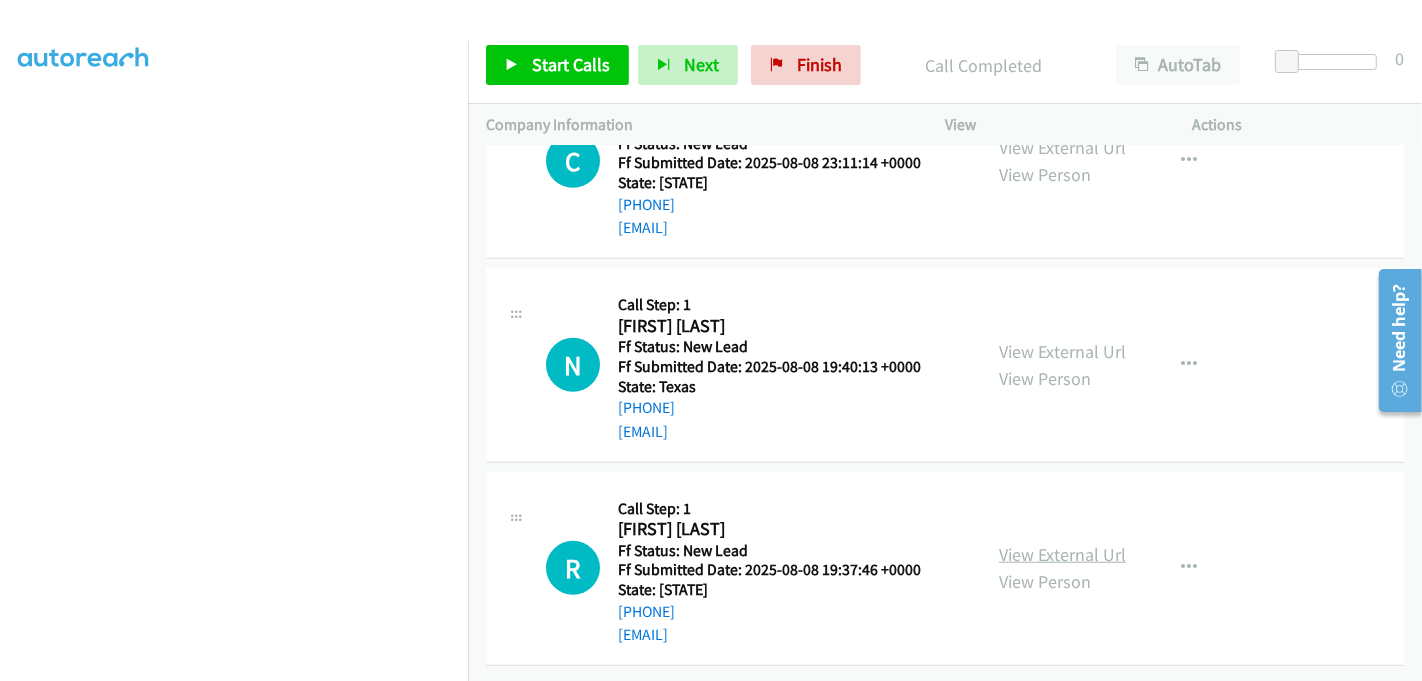 click on "View External Url" at bounding box center [1062, 554] 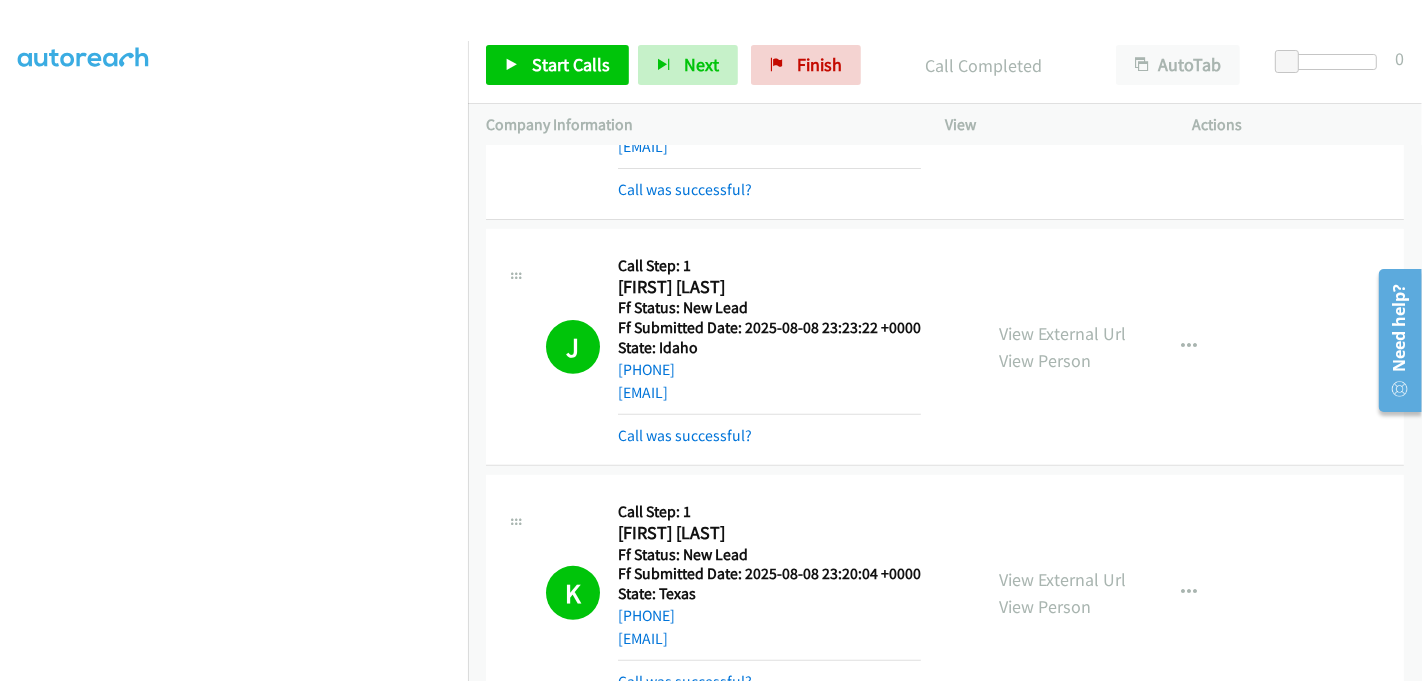 scroll, scrollTop: 508, scrollLeft: 0, axis: vertical 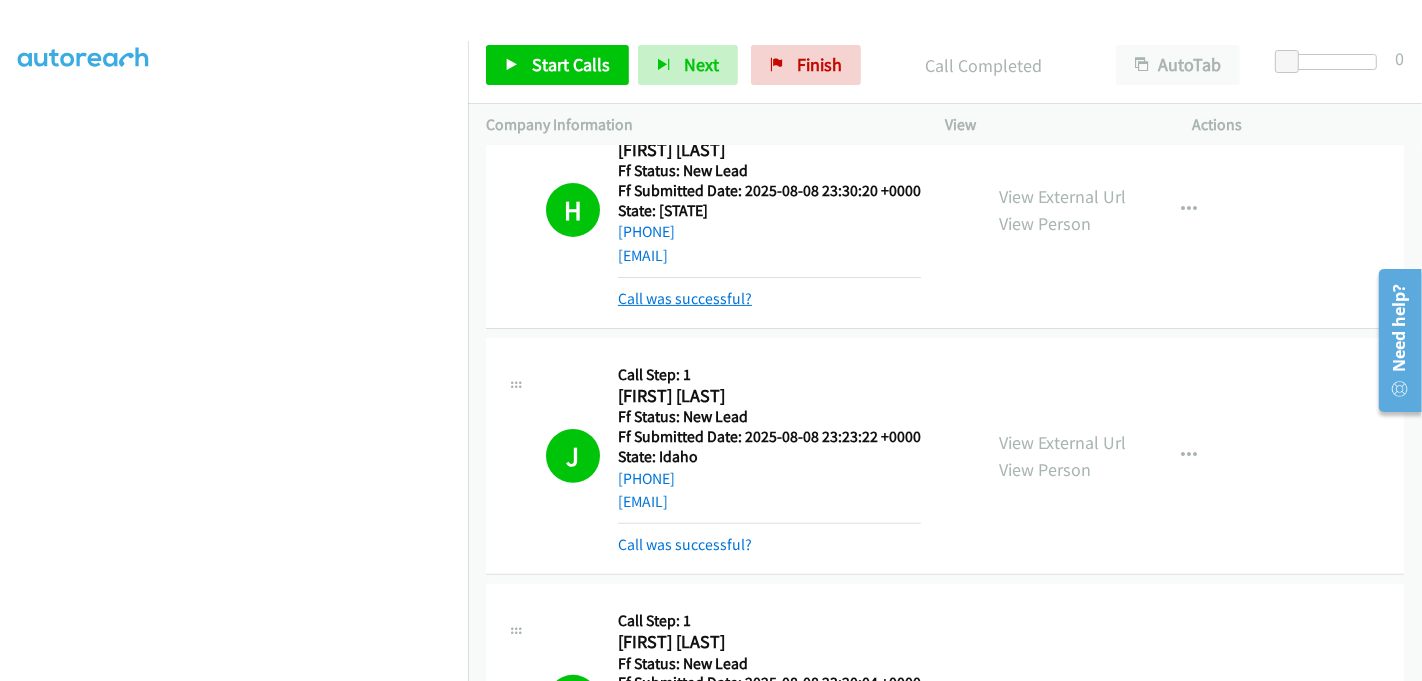 click on "Call was successful?" at bounding box center (685, 298) 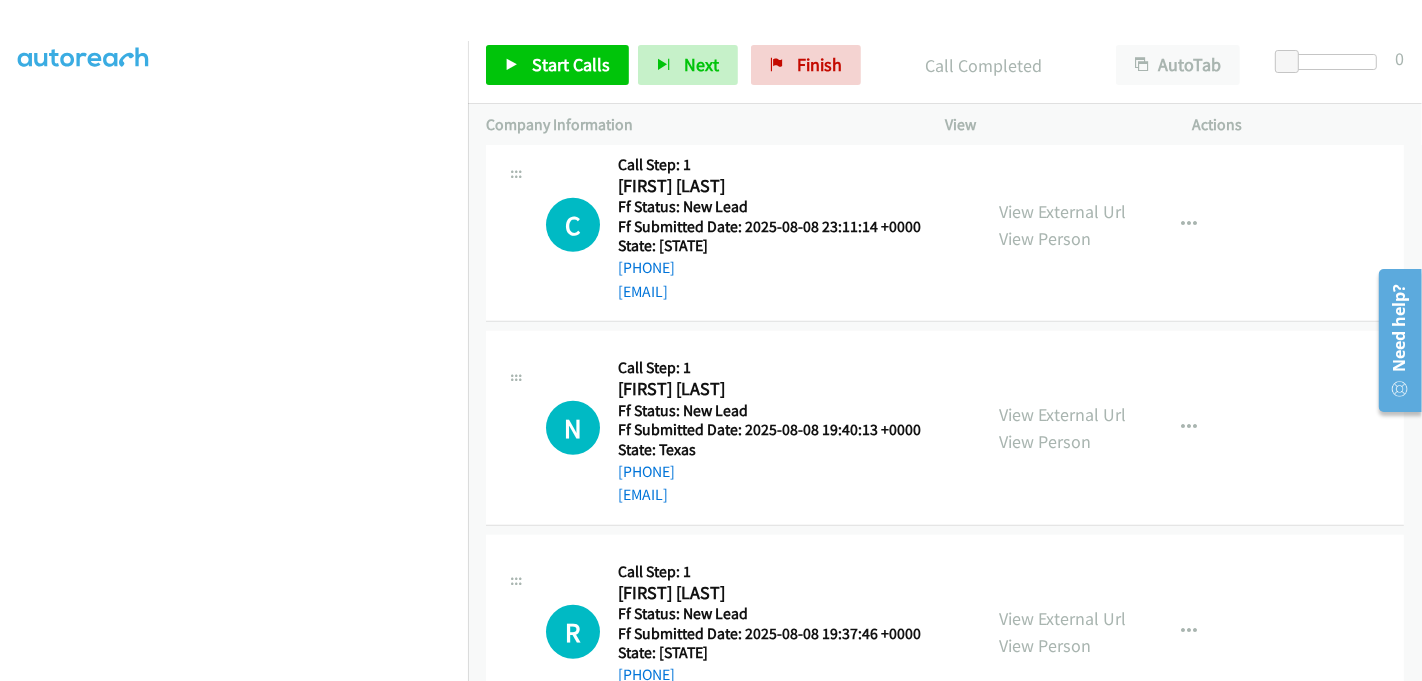 scroll, scrollTop: 1133, scrollLeft: 0, axis: vertical 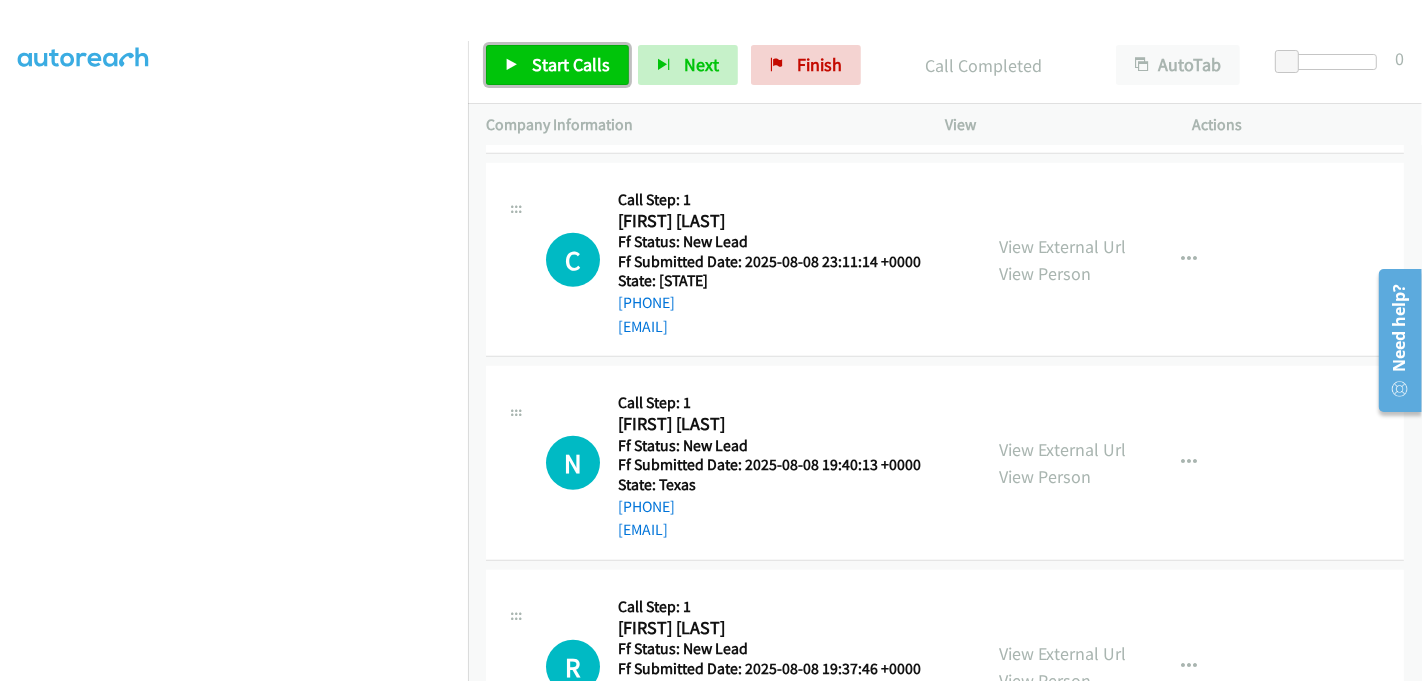 click on "Start Calls" at bounding box center [557, 65] 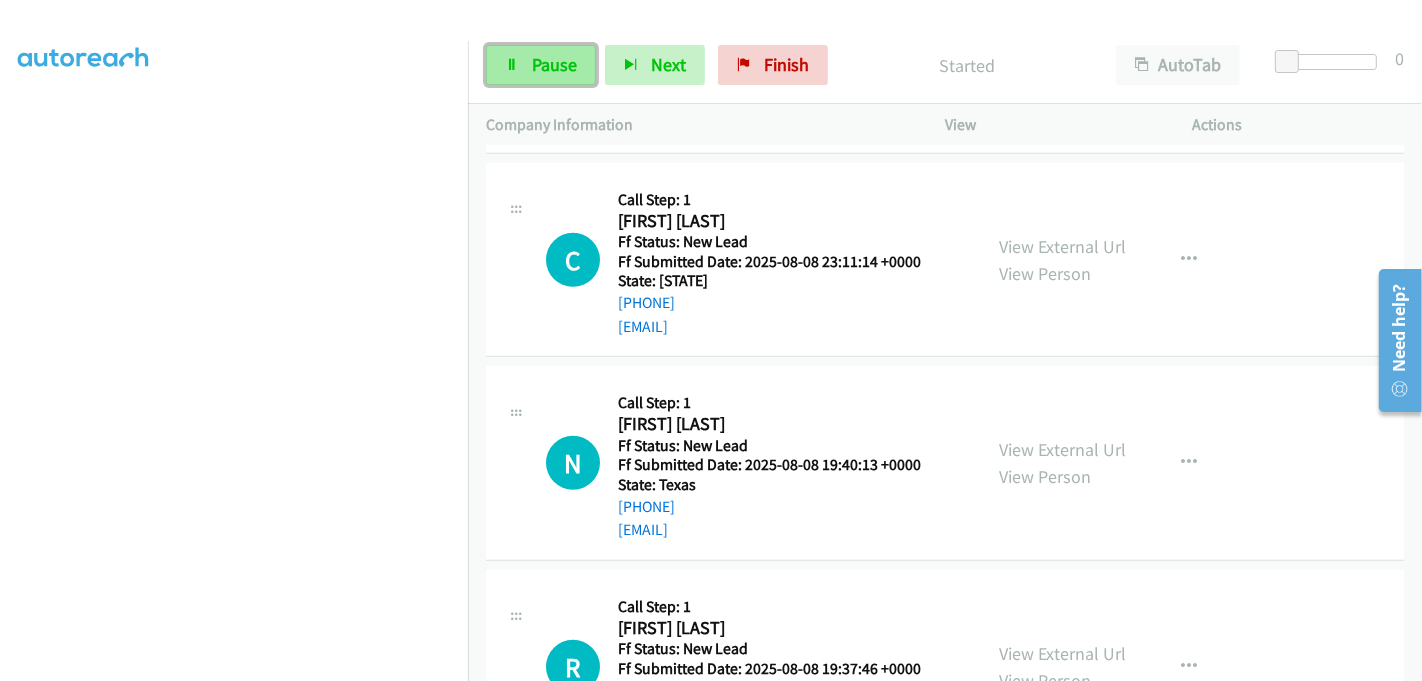 click on "Pause" at bounding box center [554, 64] 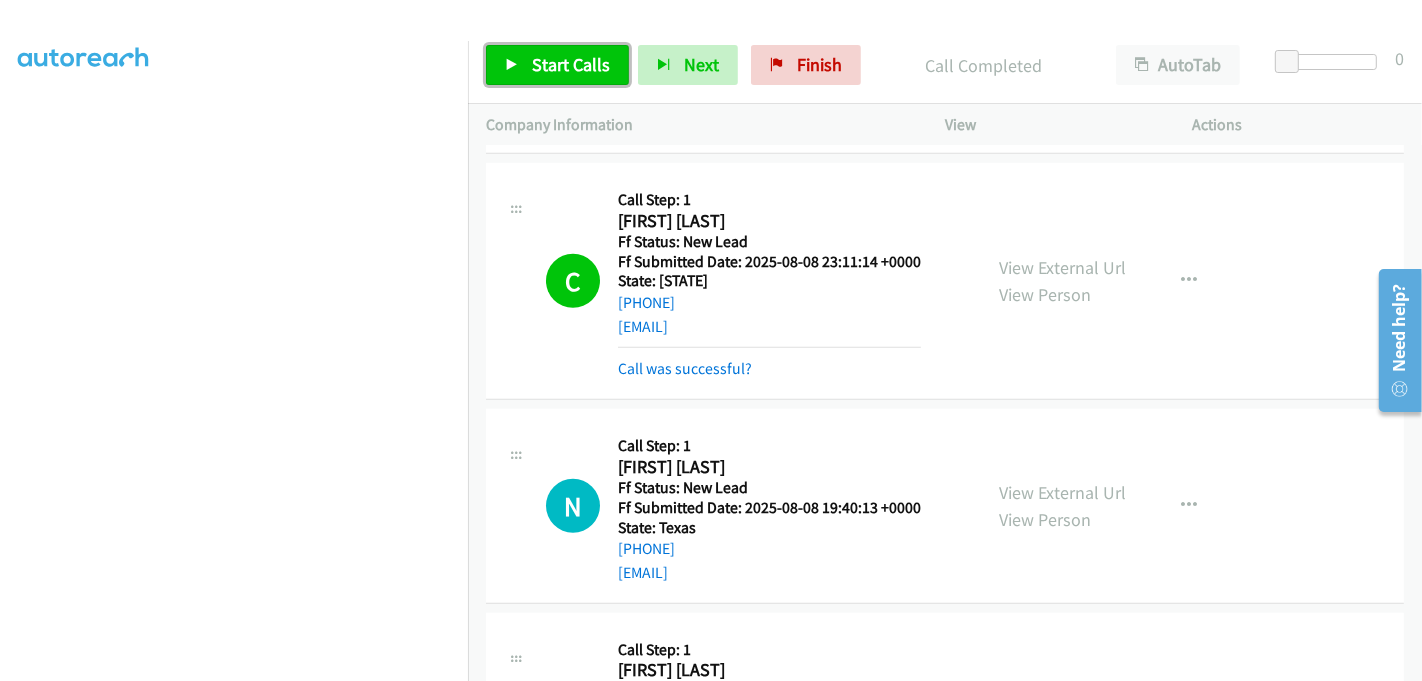 click on "Start Calls" at bounding box center (571, 64) 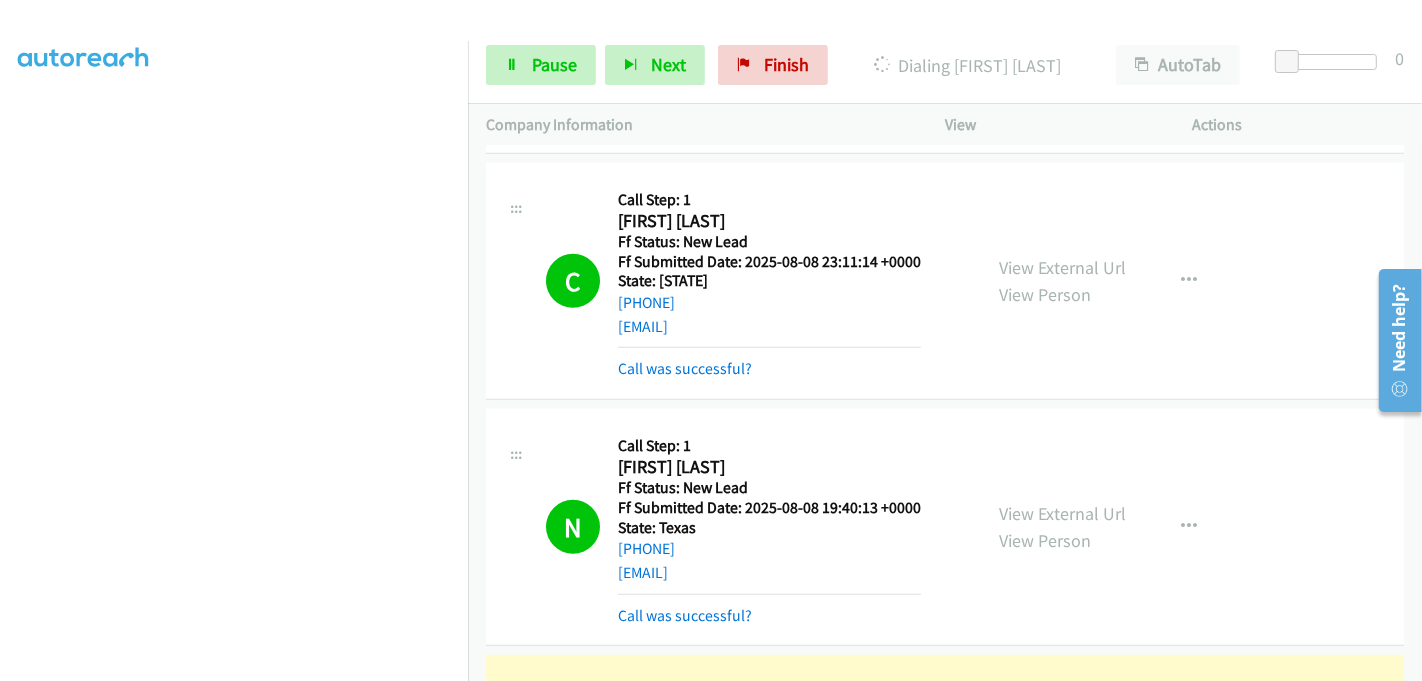 scroll, scrollTop: 1466, scrollLeft: 0, axis: vertical 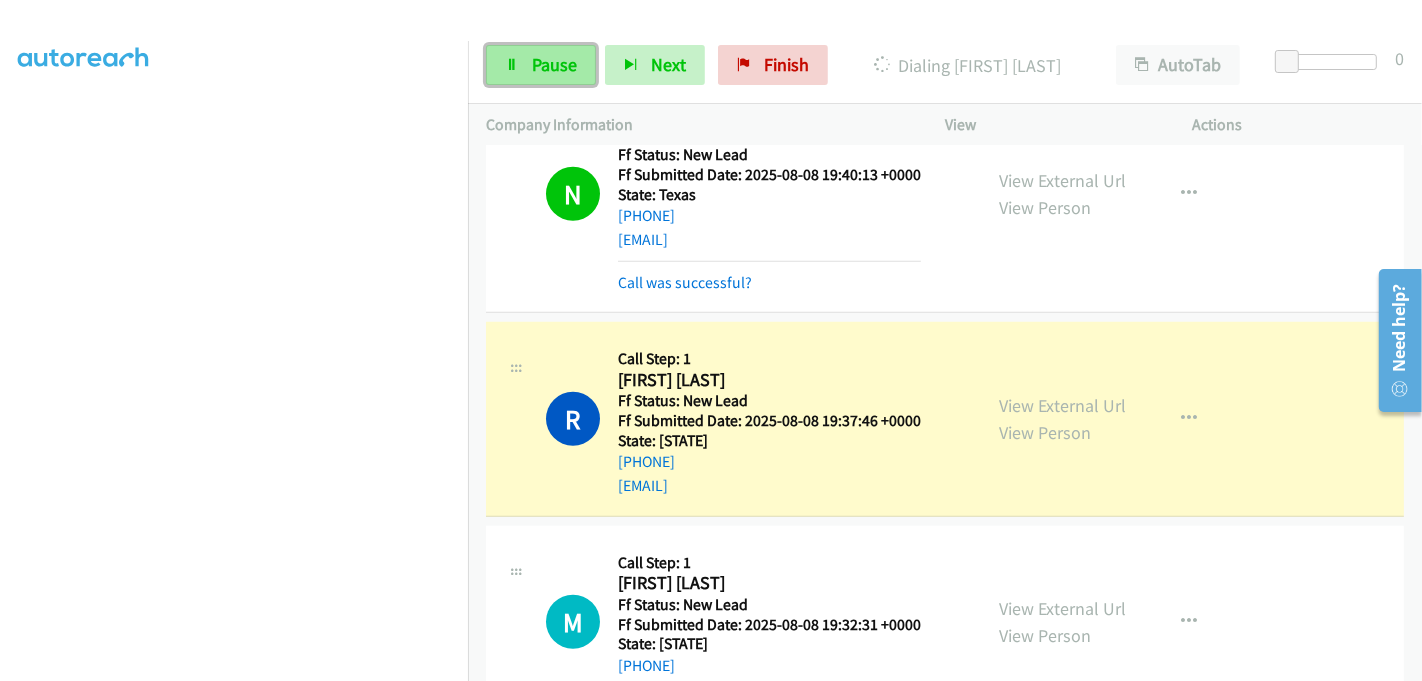 click on "Pause" at bounding box center [554, 64] 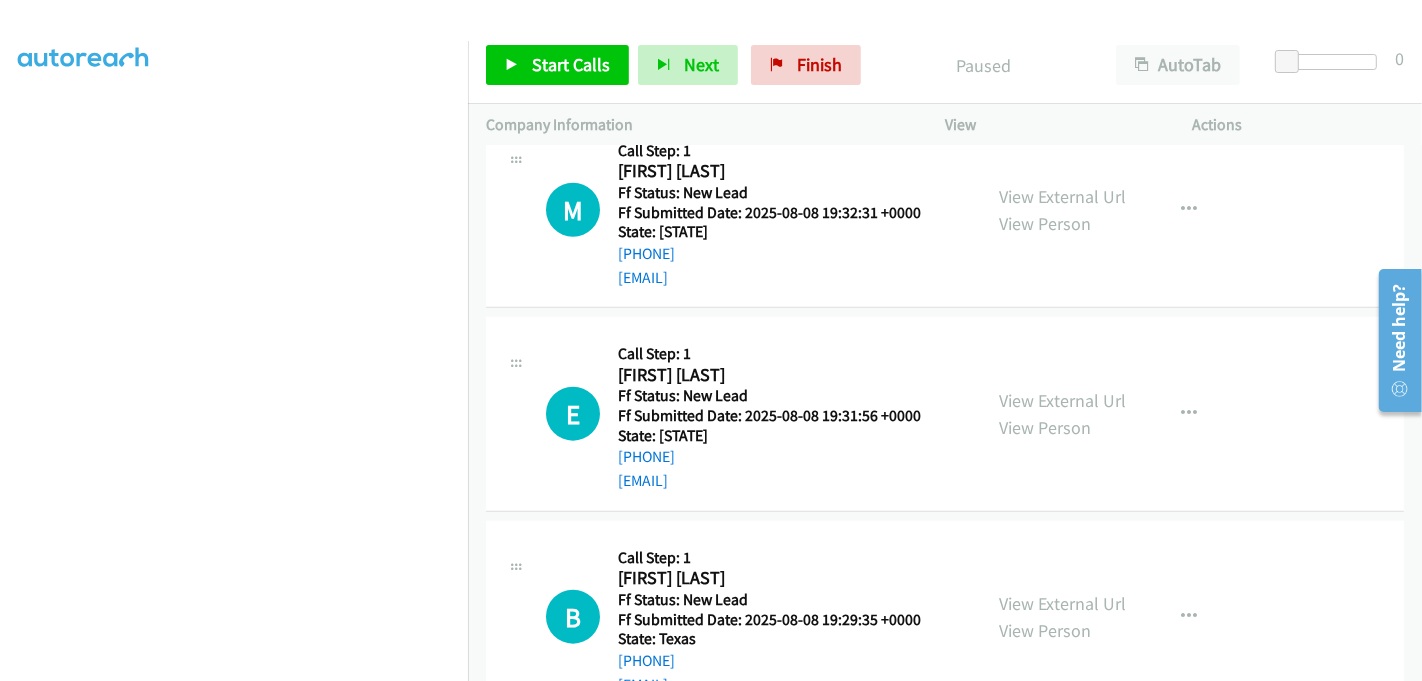 scroll, scrollTop: 1827, scrollLeft: 0, axis: vertical 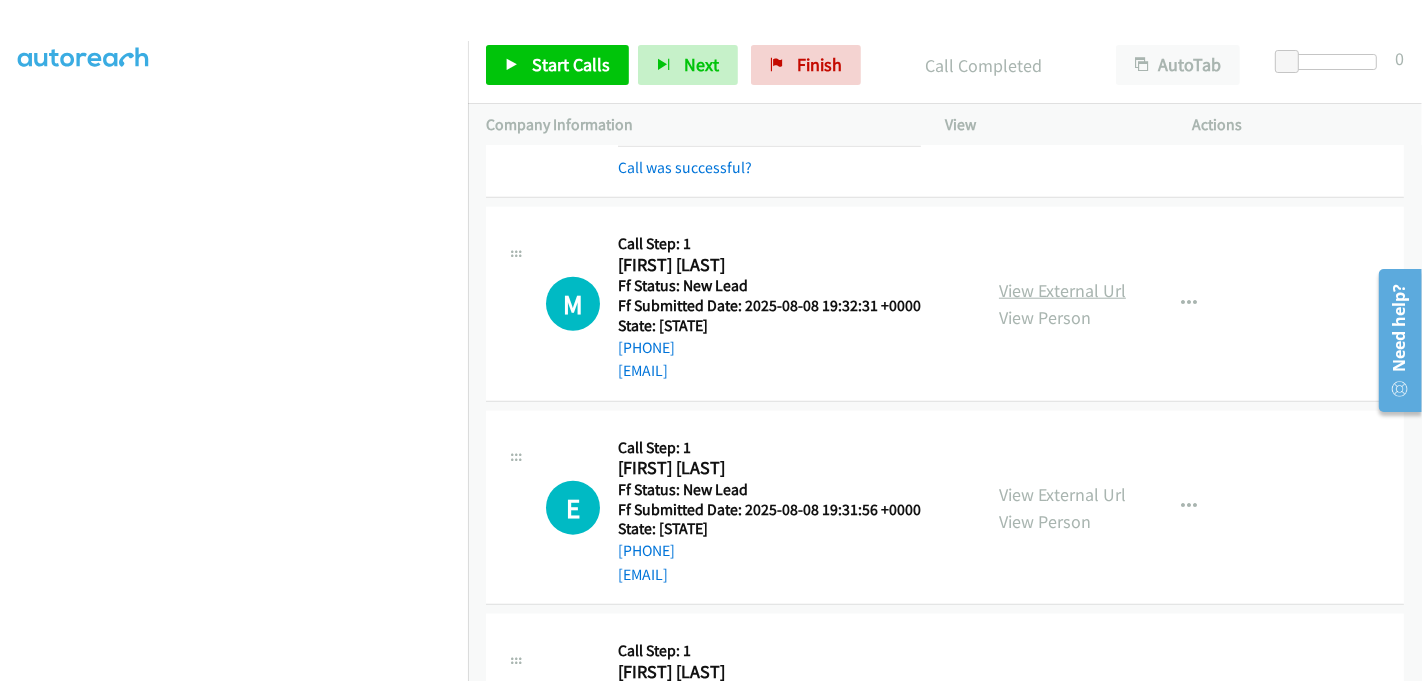 click on "View External Url" at bounding box center (1062, 290) 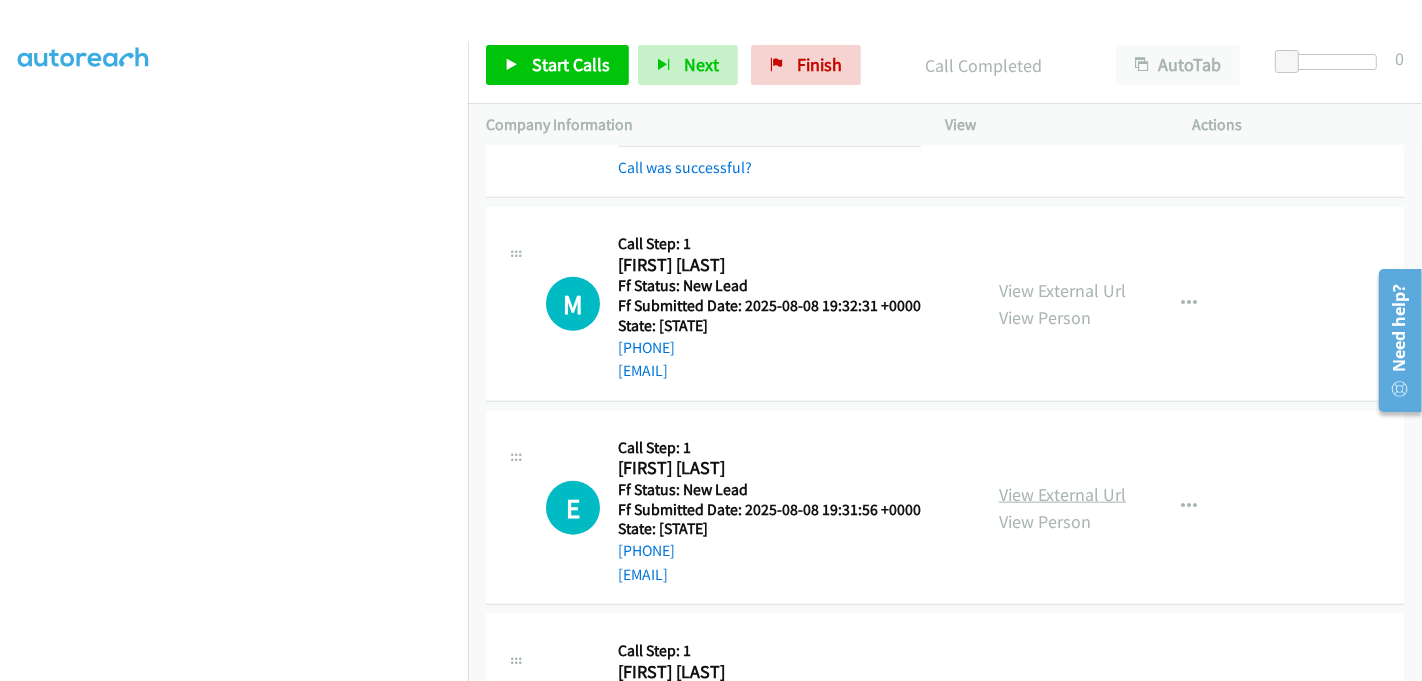 click on "View External Url" at bounding box center [1062, 494] 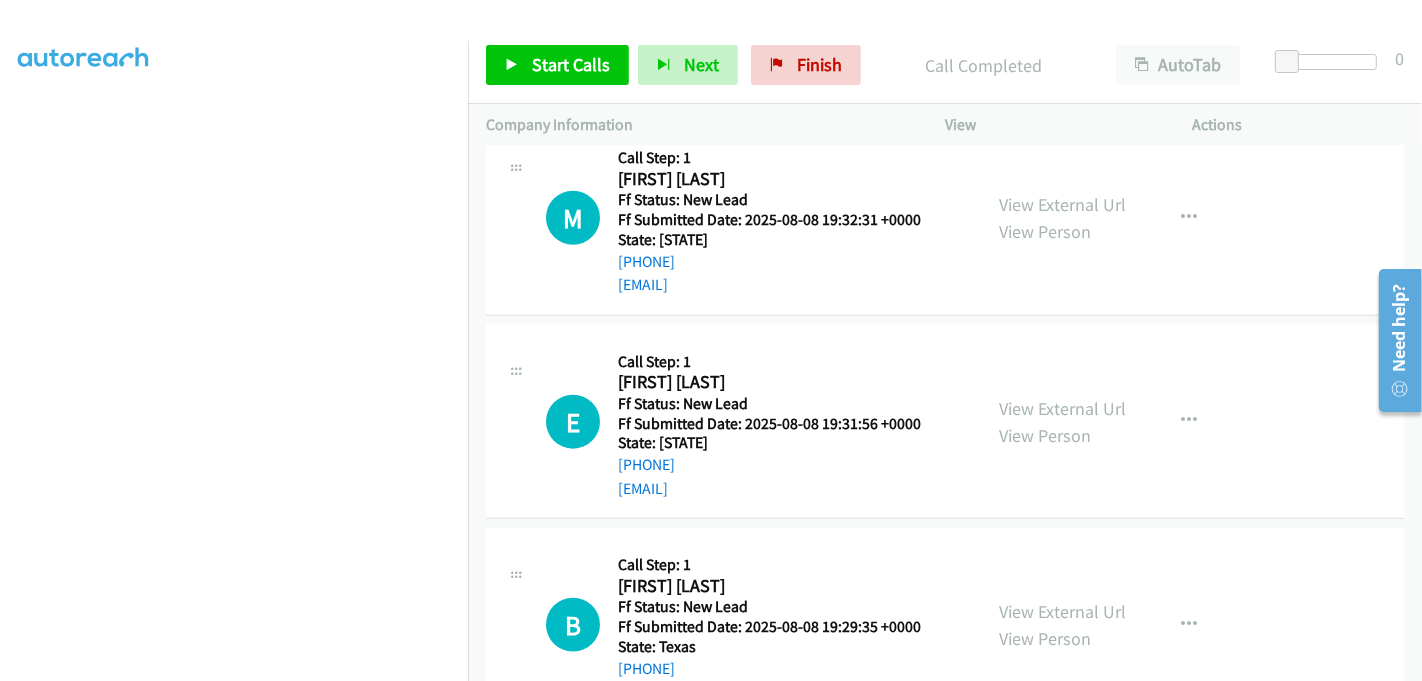 scroll, scrollTop: 1980, scrollLeft: 0, axis: vertical 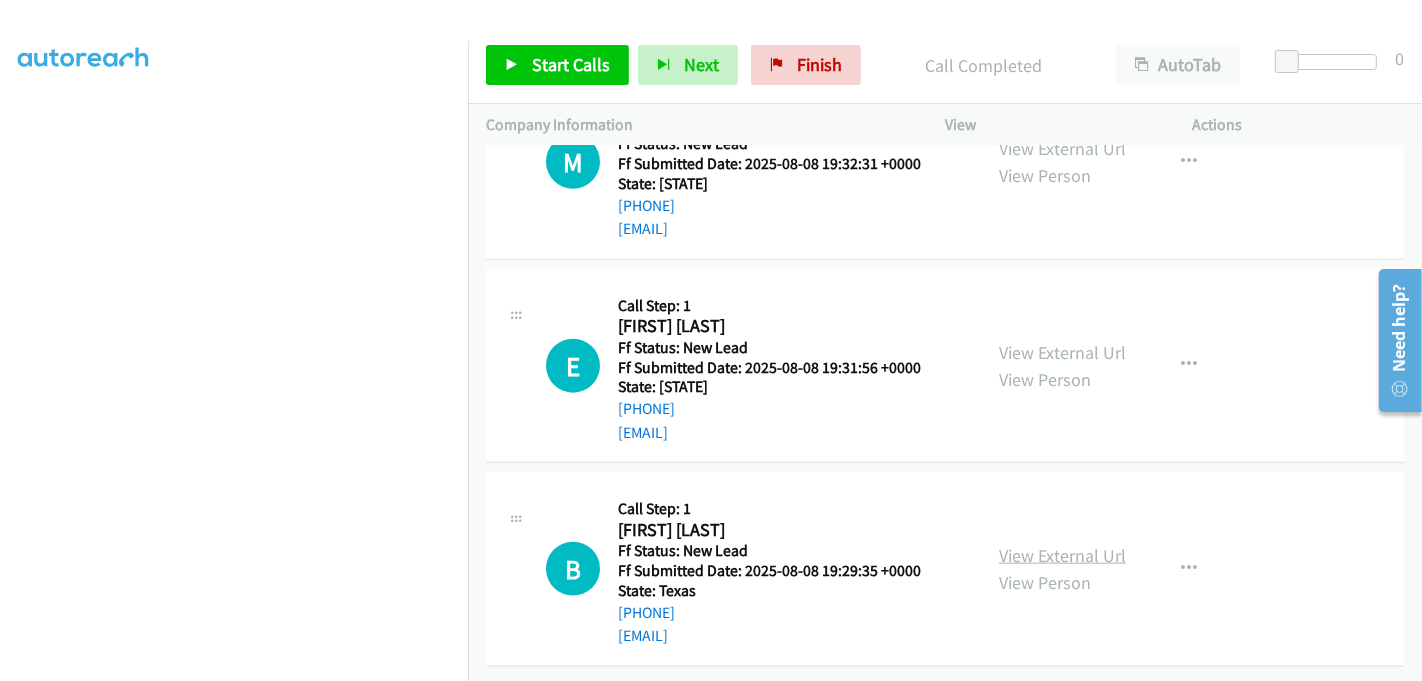 click on "View External Url" at bounding box center [1062, 555] 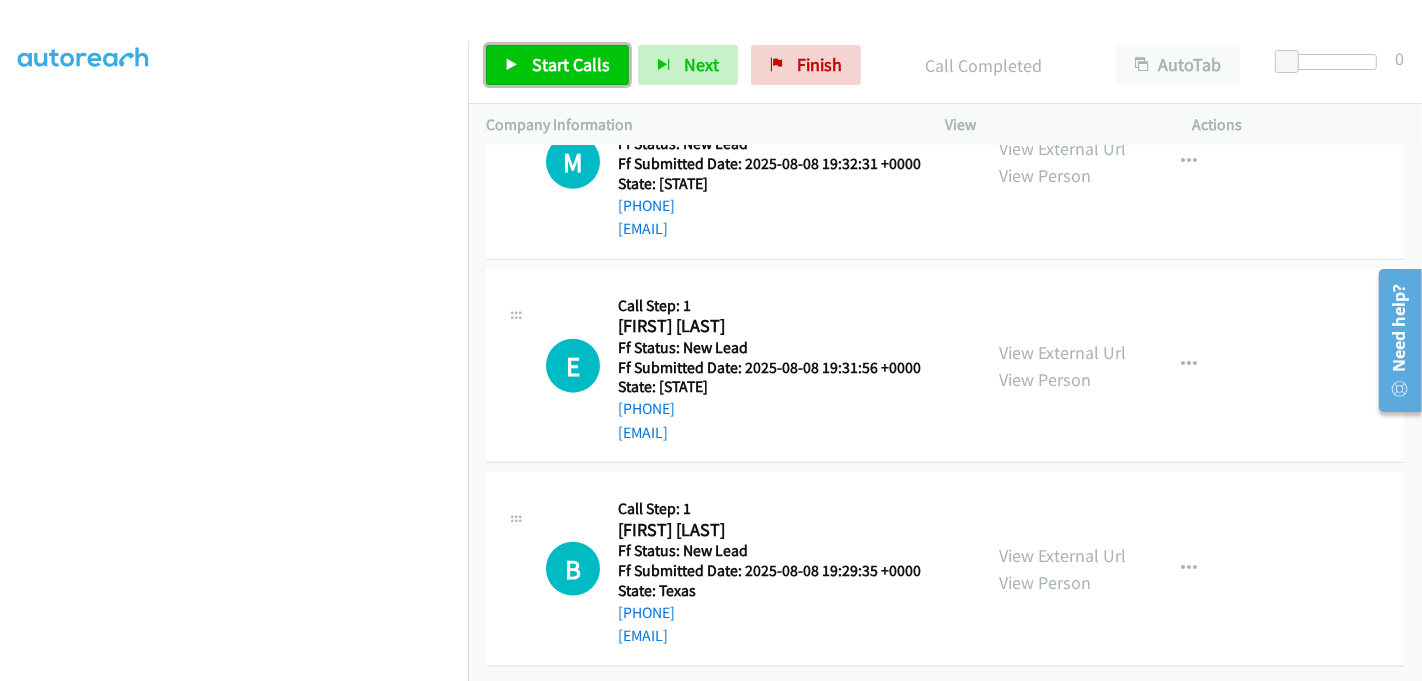 click on "Start Calls" at bounding box center [571, 64] 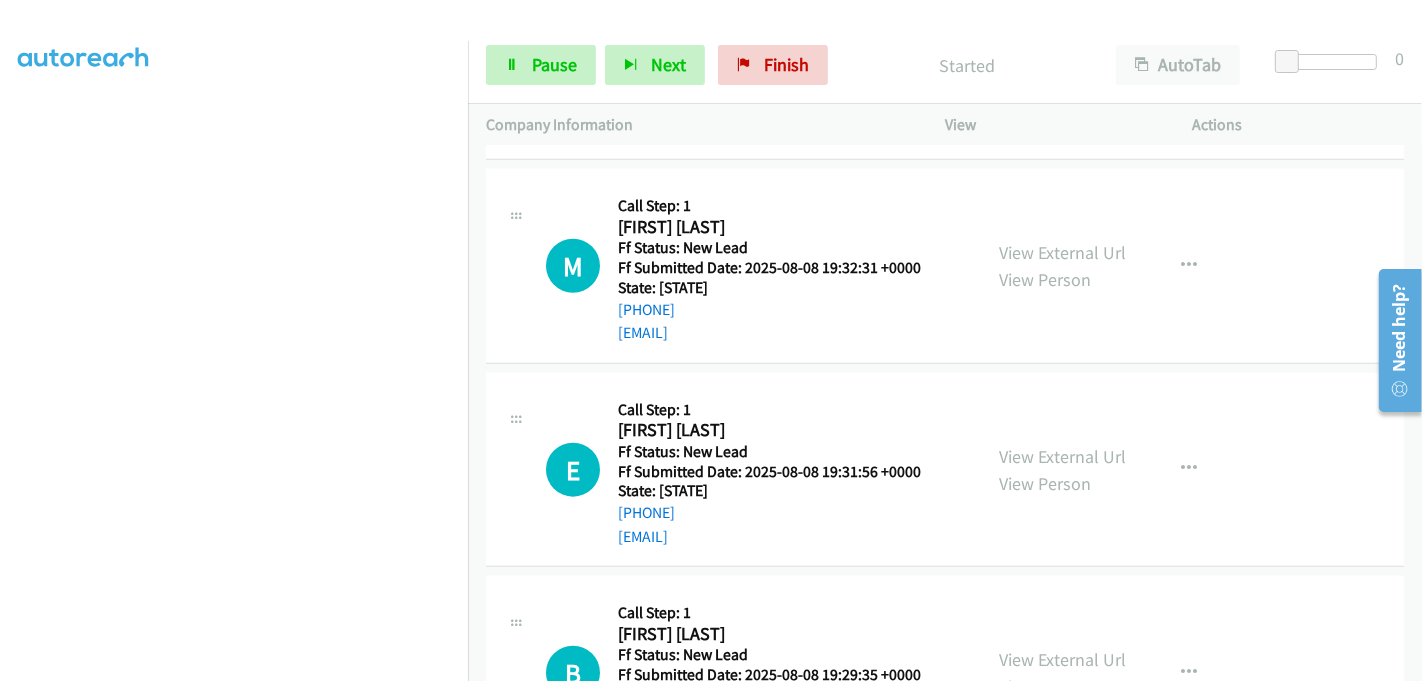 scroll, scrollTop: 1869, scrollLeft: 0, axis: vertical 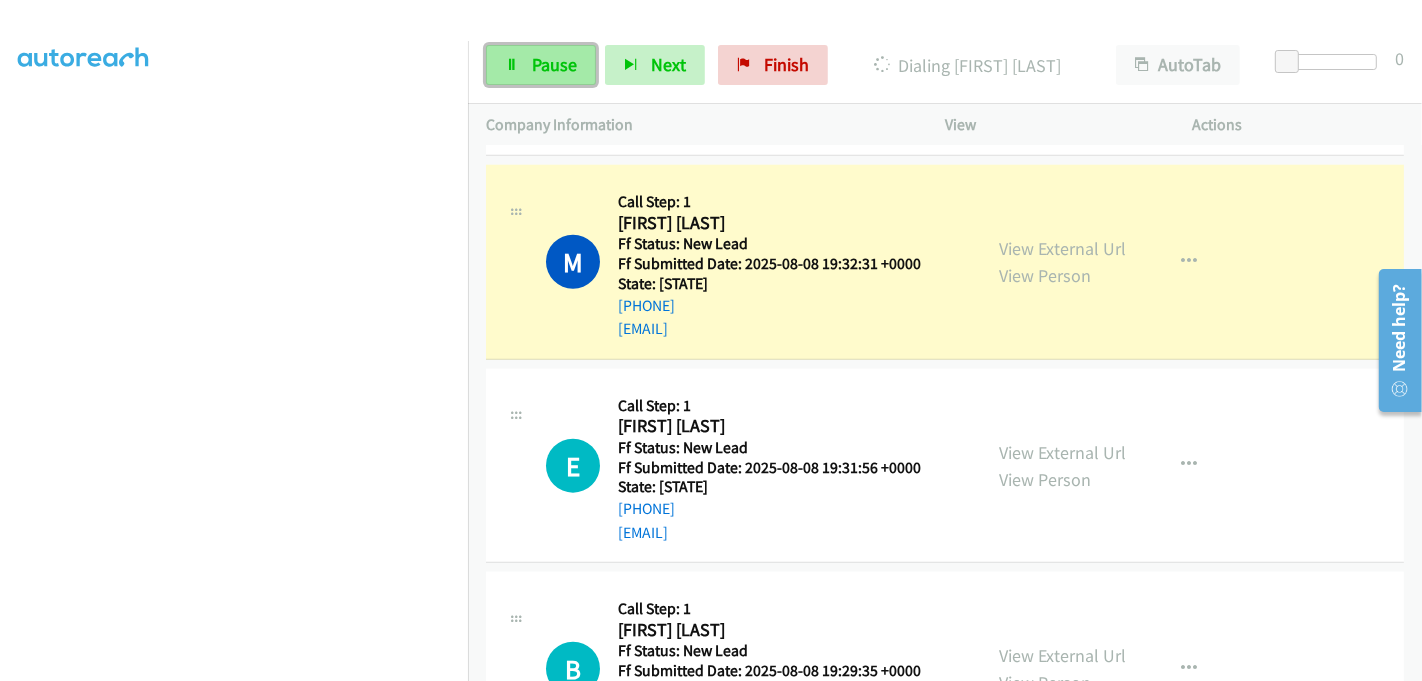 click on "Pause" at bounding box center (541, 65) 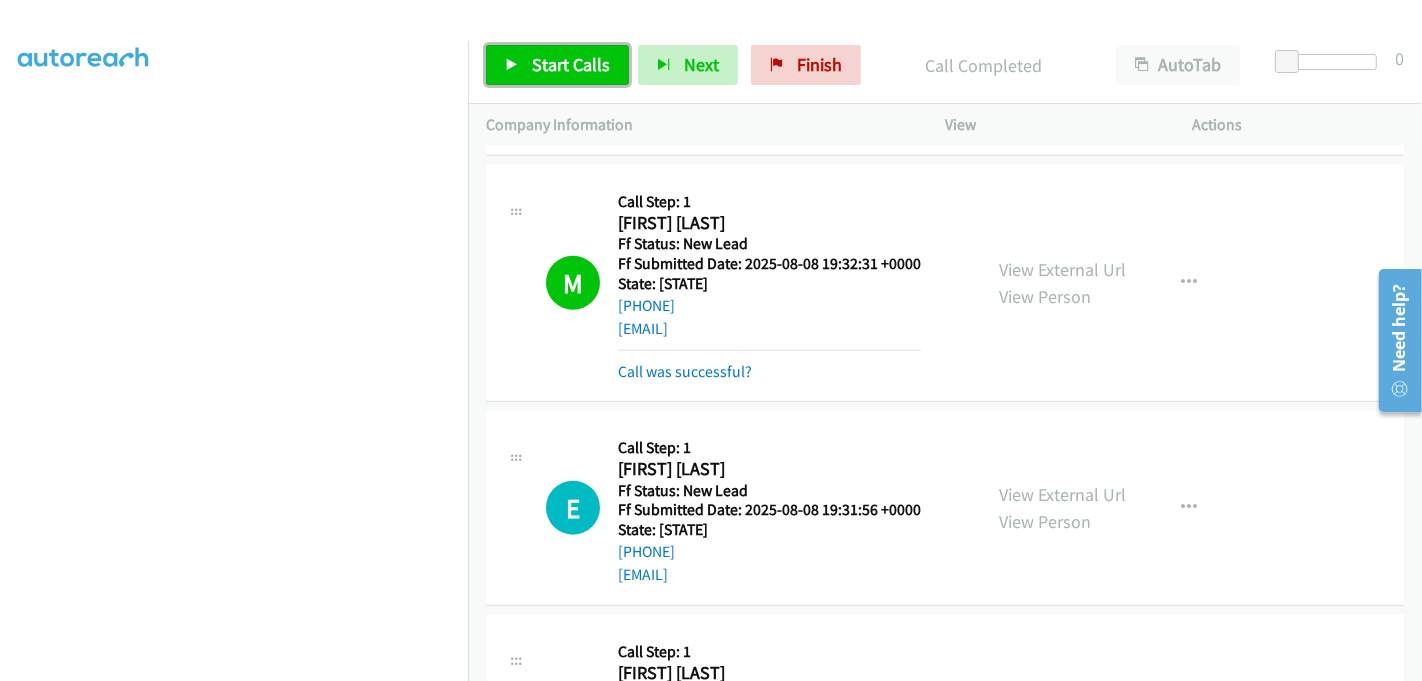 click on "Start Calls" at bounding box center [571, 64] 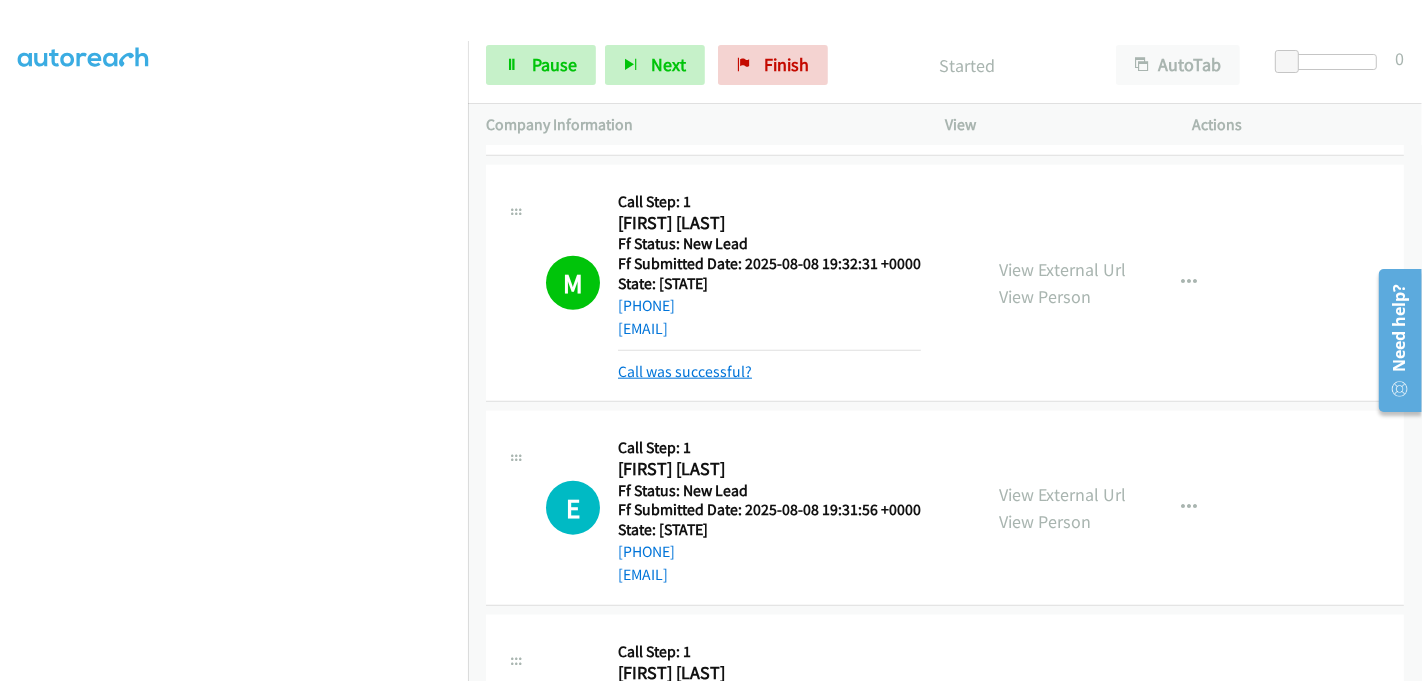 click on "Call was successful?" at bounding box center (685, 371) 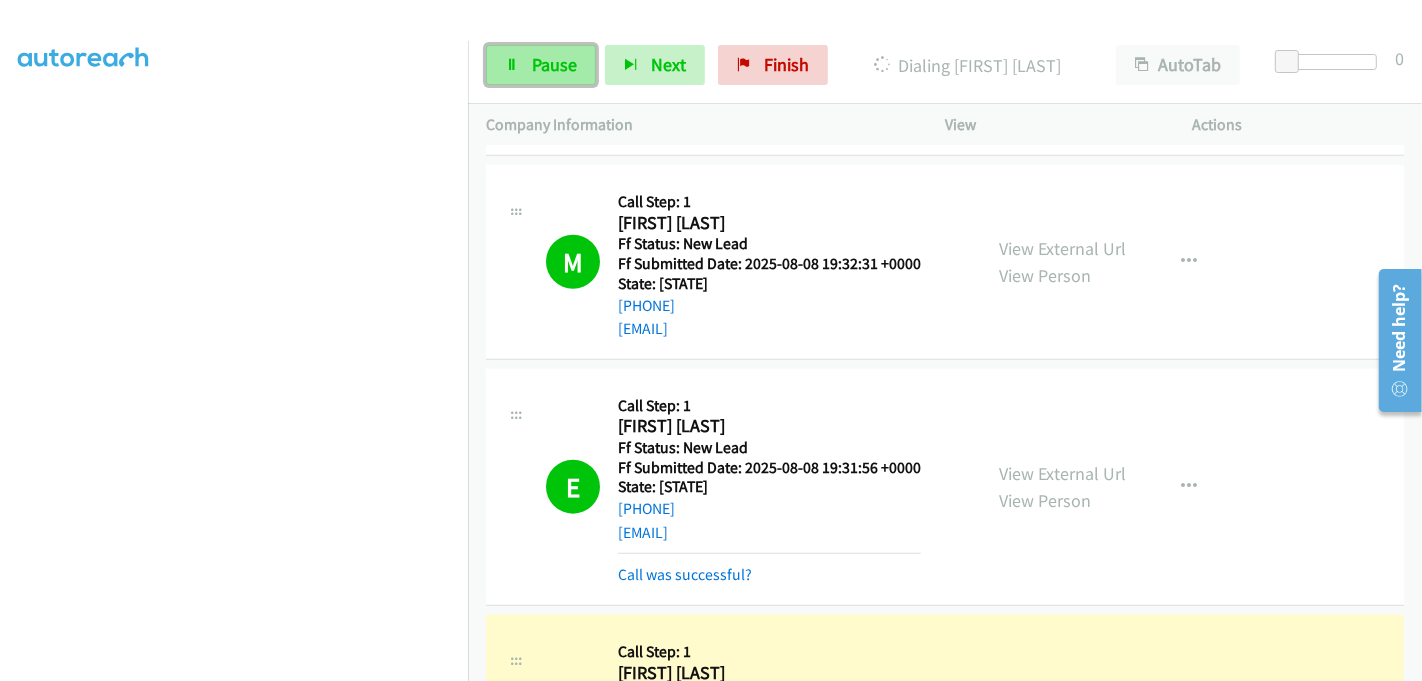 click on "Pause" at bounding box center (554, 64) 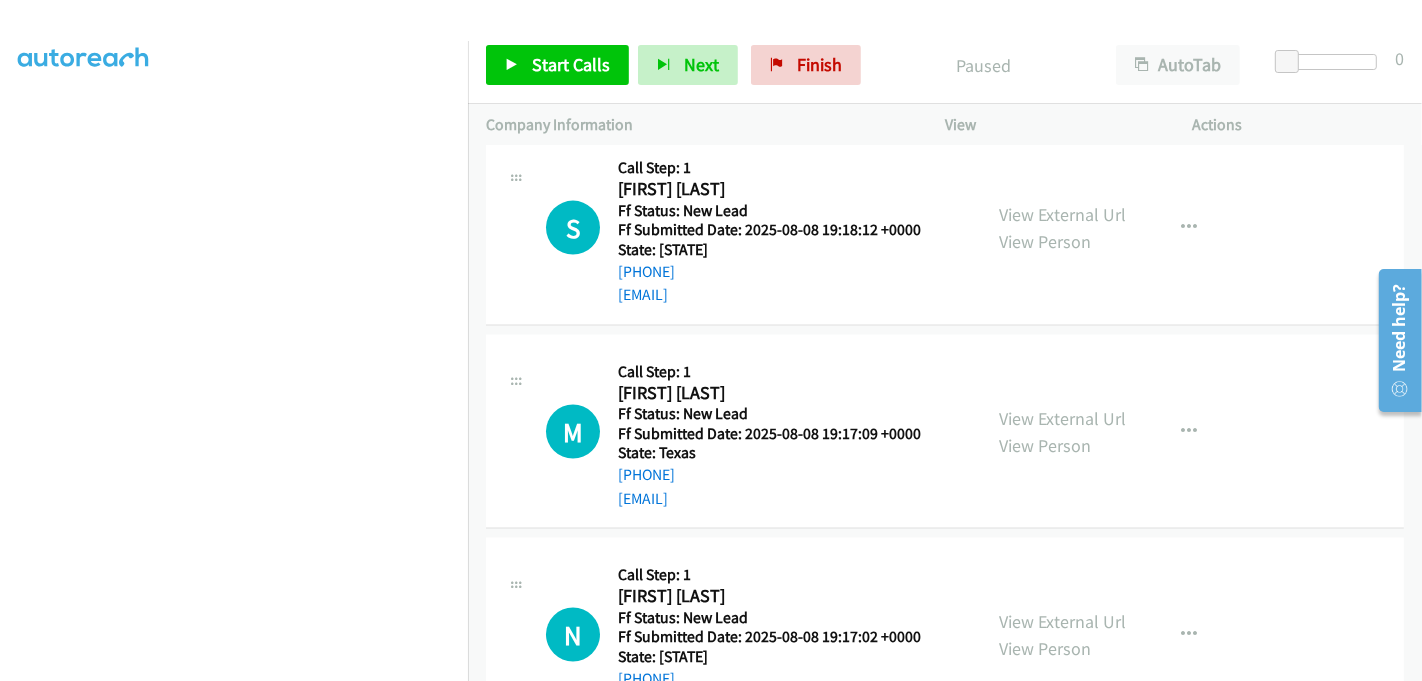 scroll, scrollTop: 2521, scrollLeft: 0, axis: vertical 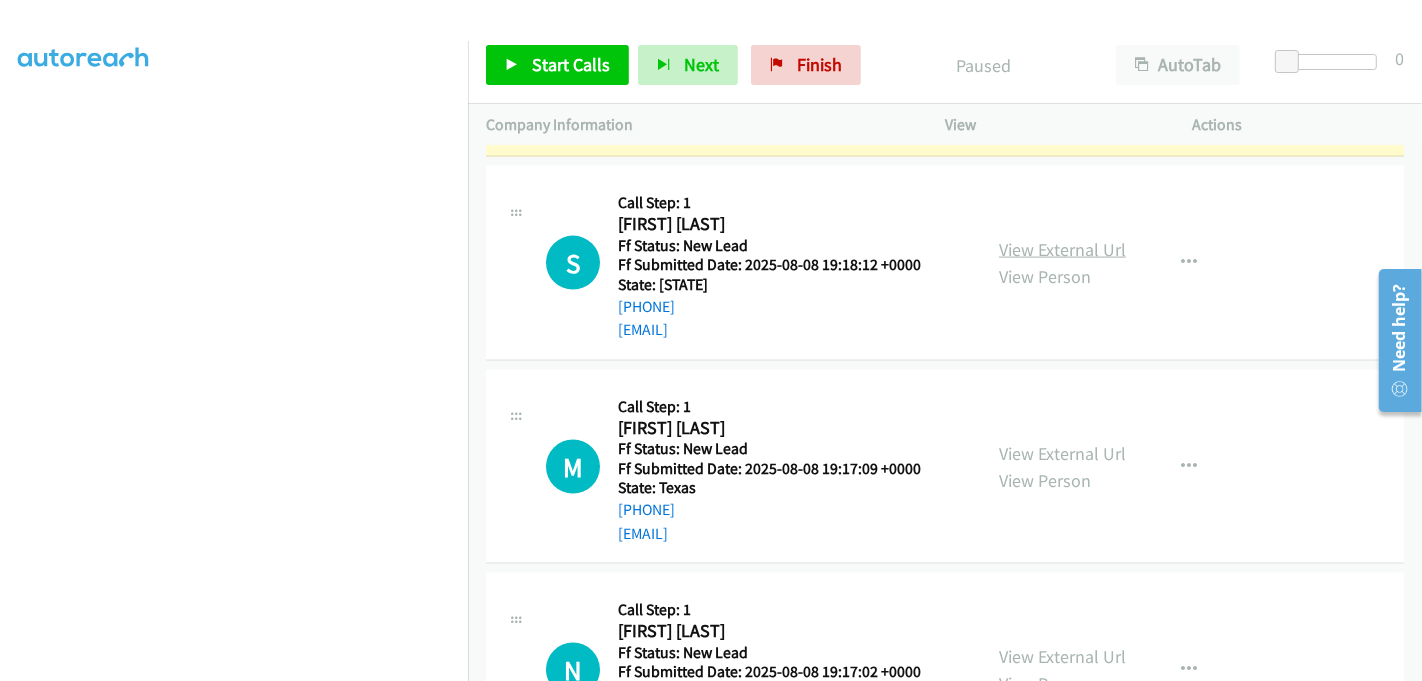 click on "View External Url" at bounding box center (1062, 249) 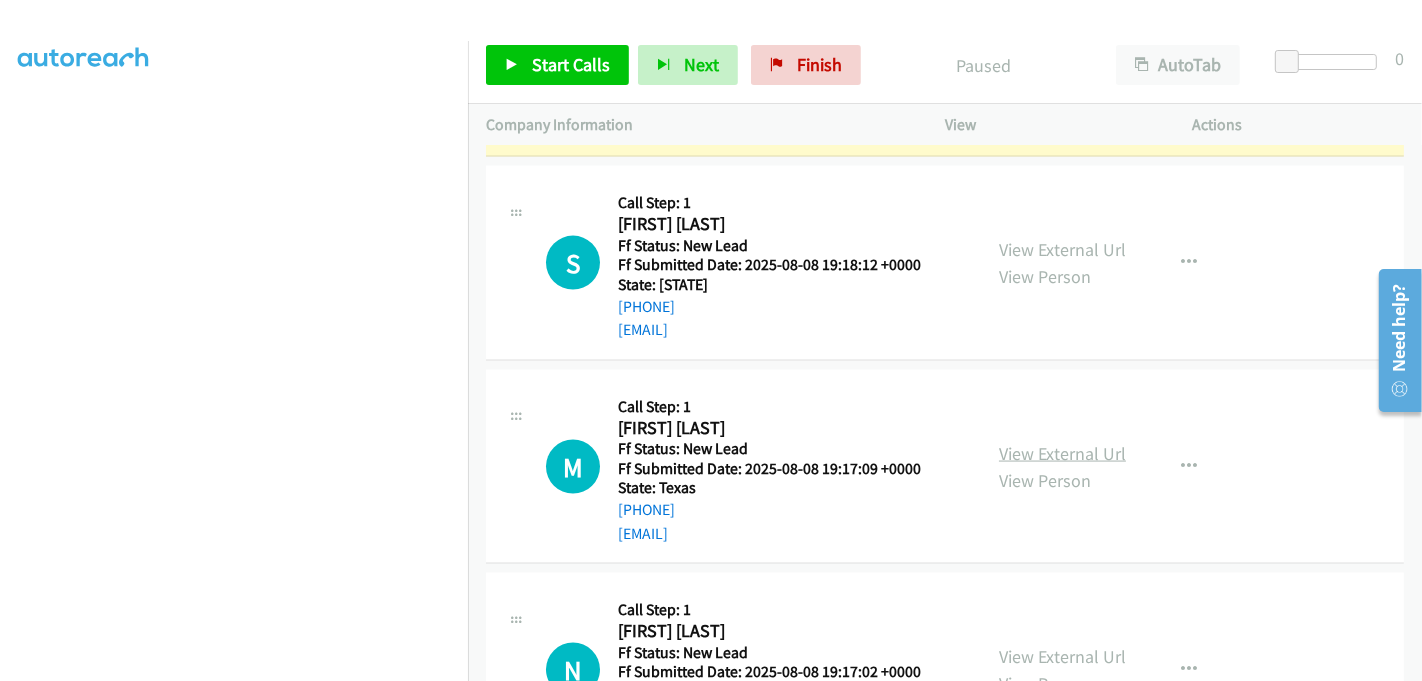 click on "View External Url" at bounding box center (1062, 453) 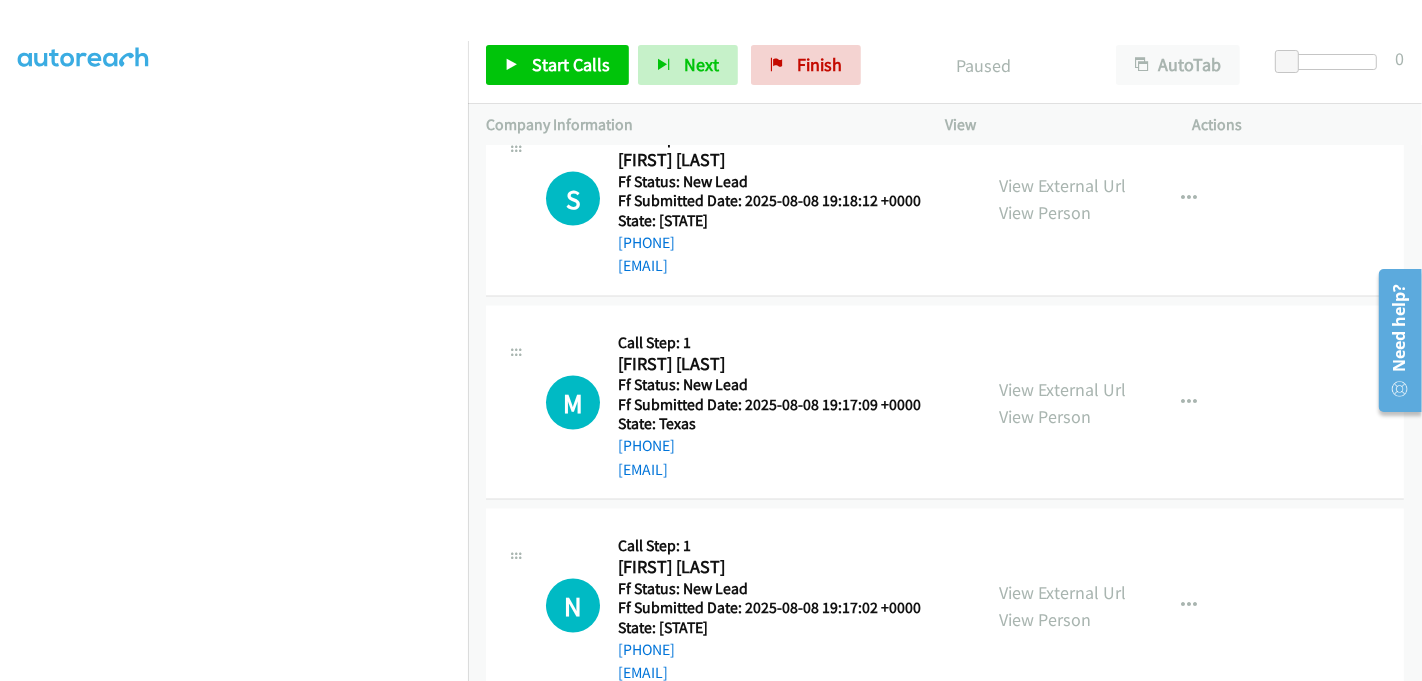 scroll, scrollTop: 2632, scrollLeft: 0, axis: vertical 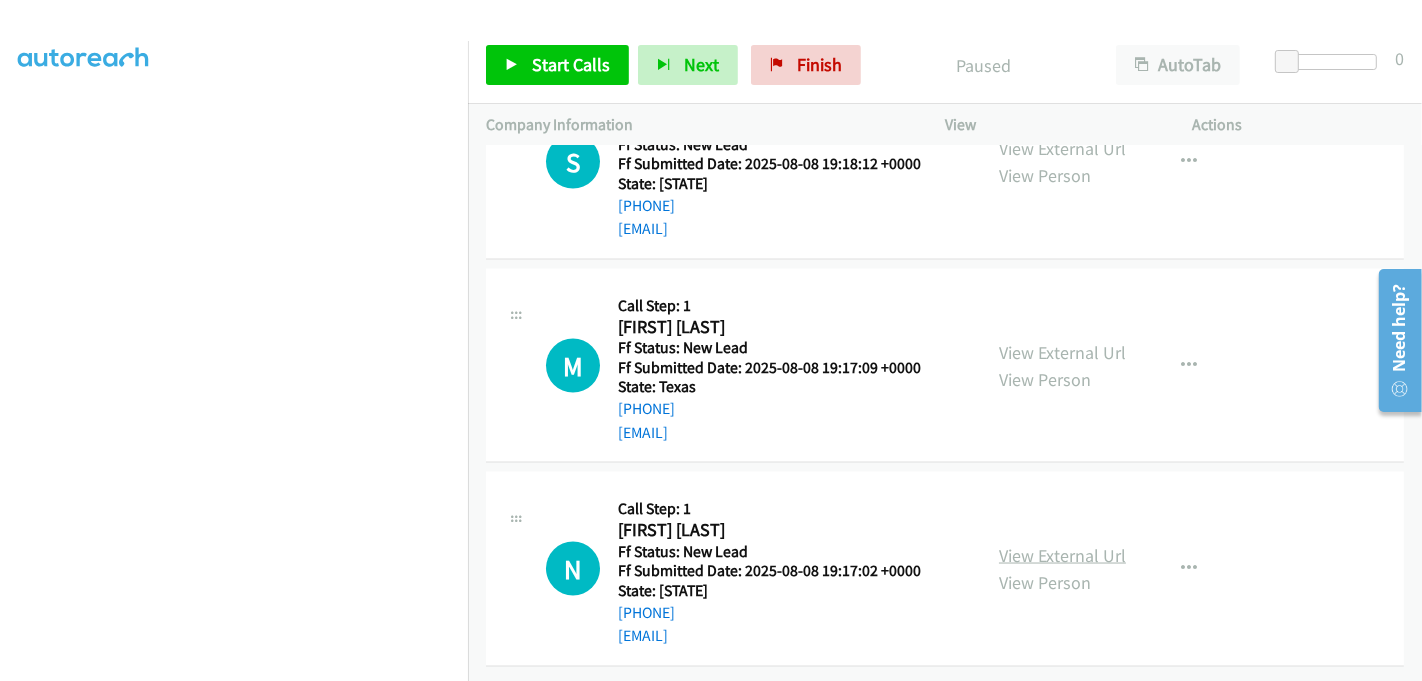 click on "View External Url" at bounding box center [1062, 555] 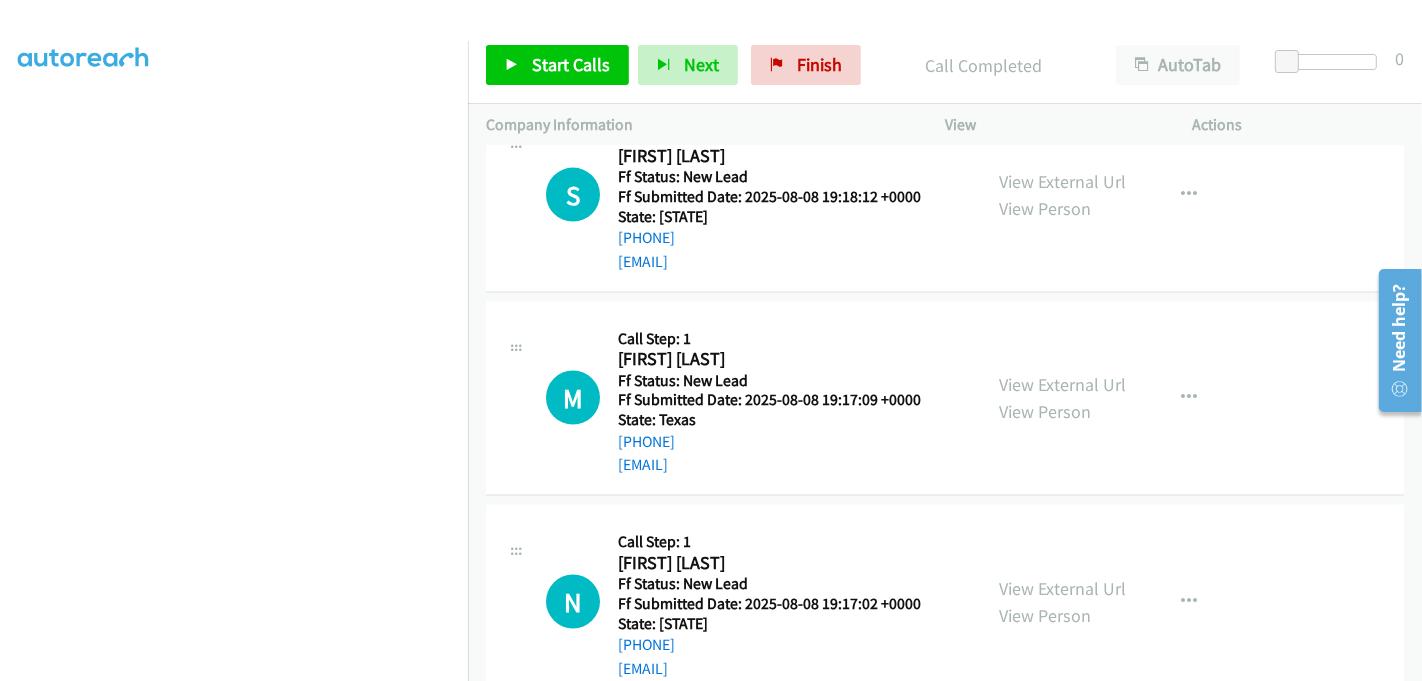 scroll, scrollTop: 2674, scrollLeft: 0, axis: vertical 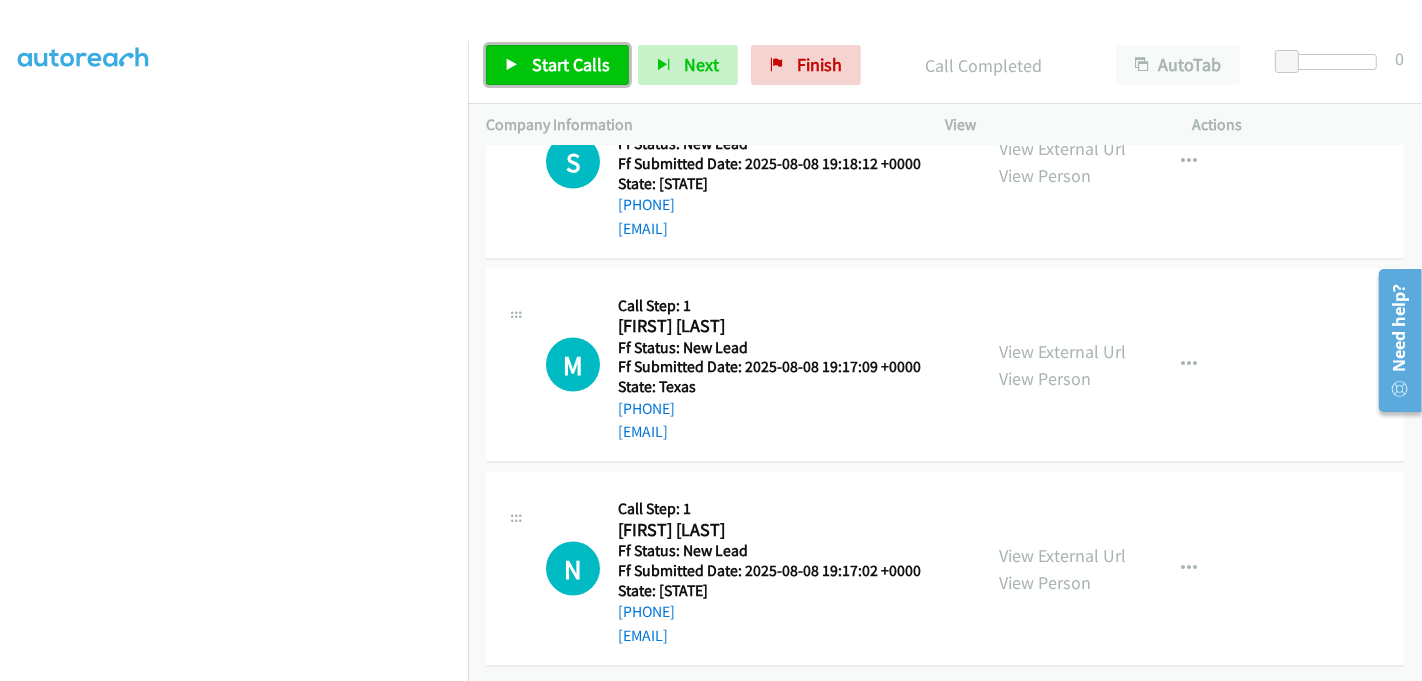 click on "Start Calls" at bounding box center [571, 64] 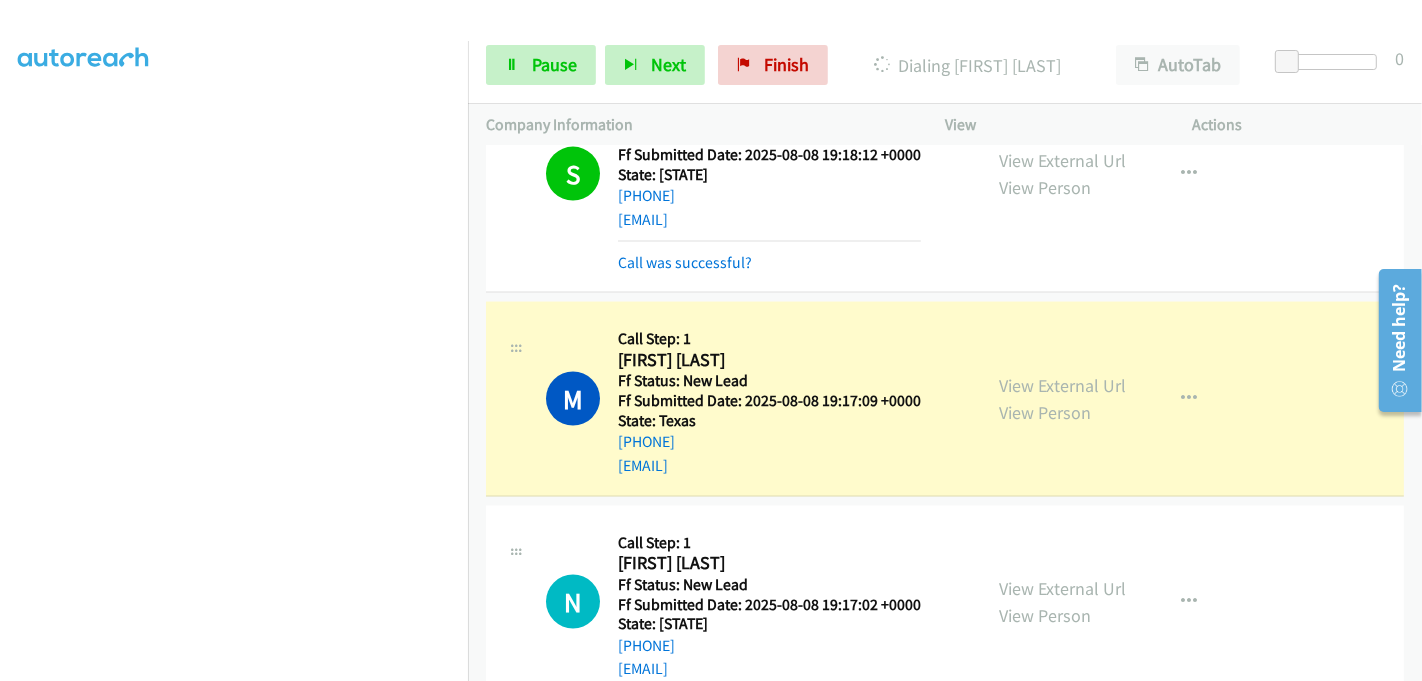 scroll, scrollTop: 2696, scrollLeft: 0, axis: vertical 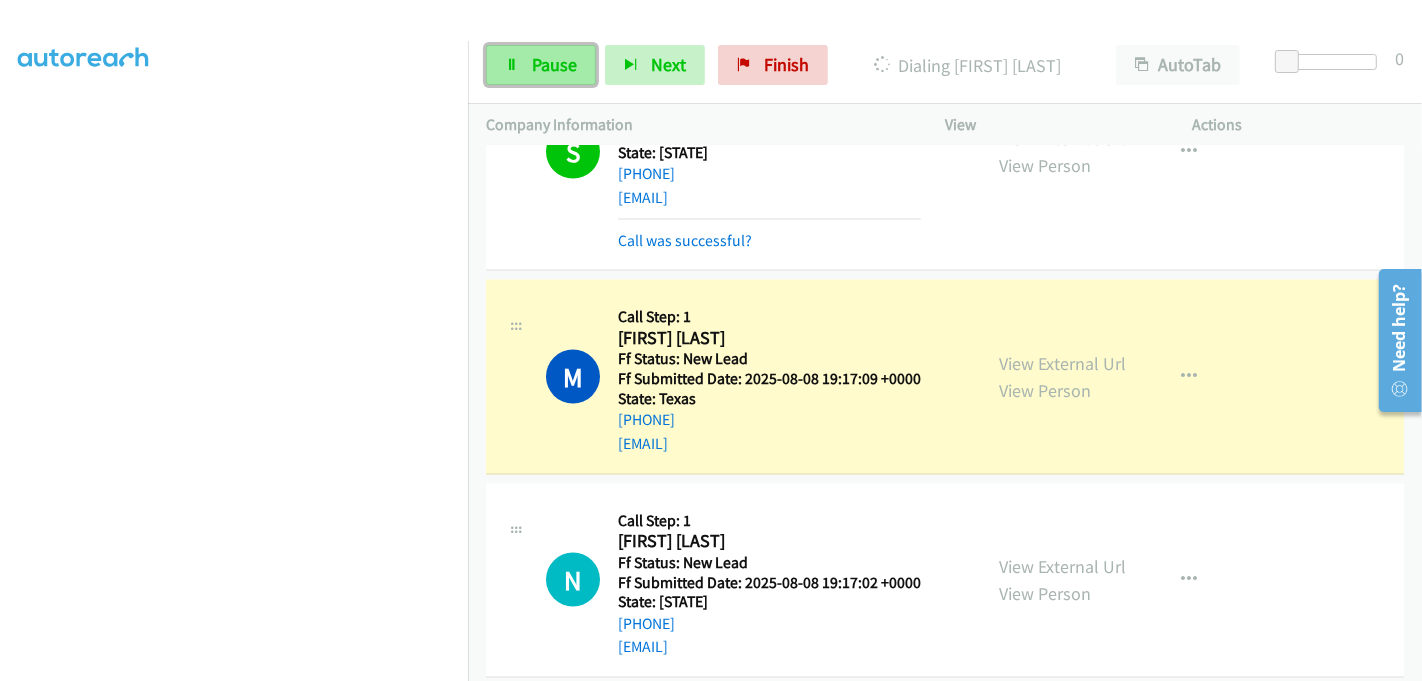 click on "Pause" at bounding box center (554, 64) 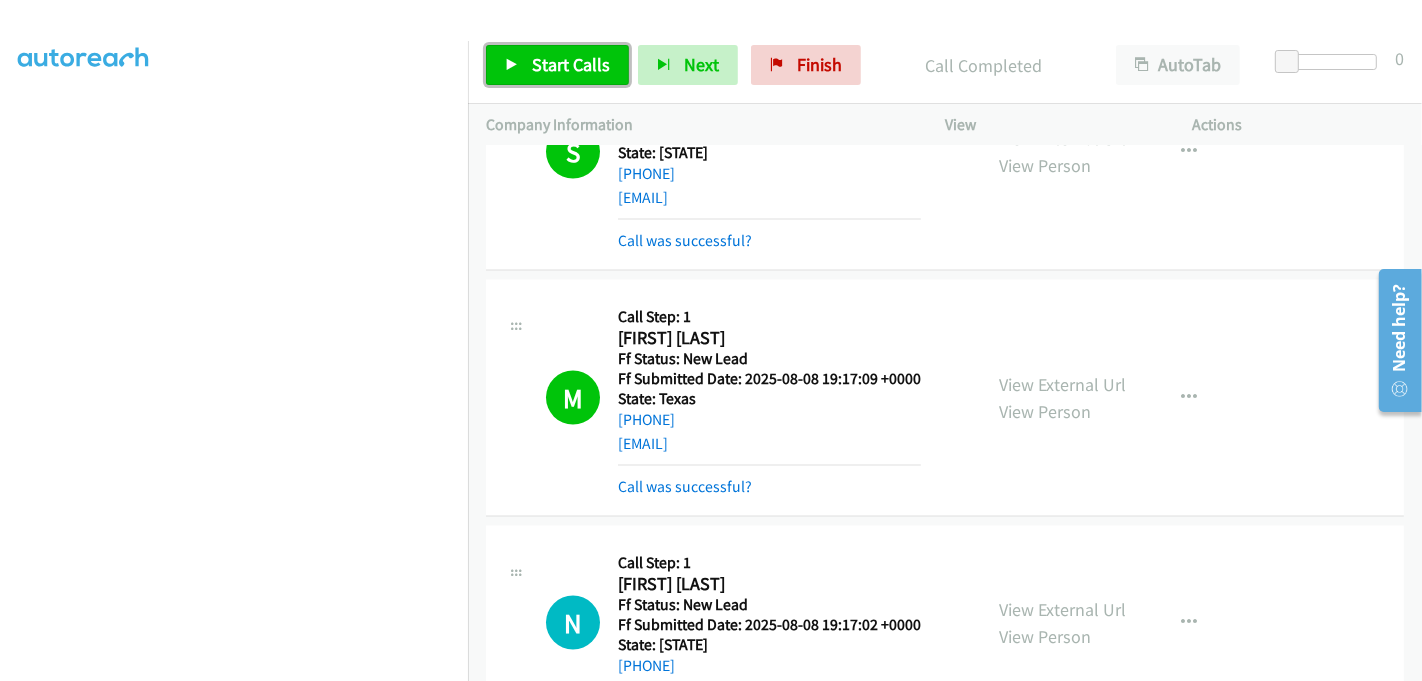 click on "Start Calls" at bounding box center (571, 64) 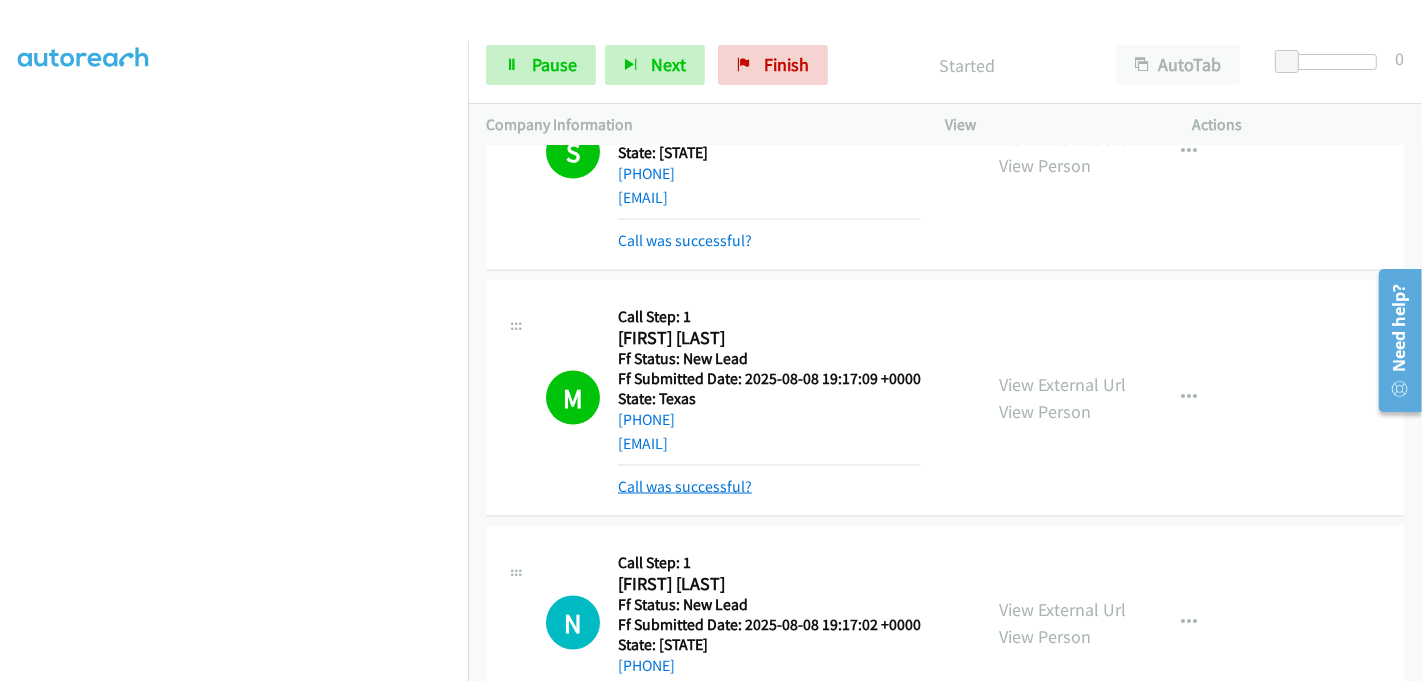 click on "Call was successful?" at bounding box center [685, 486] 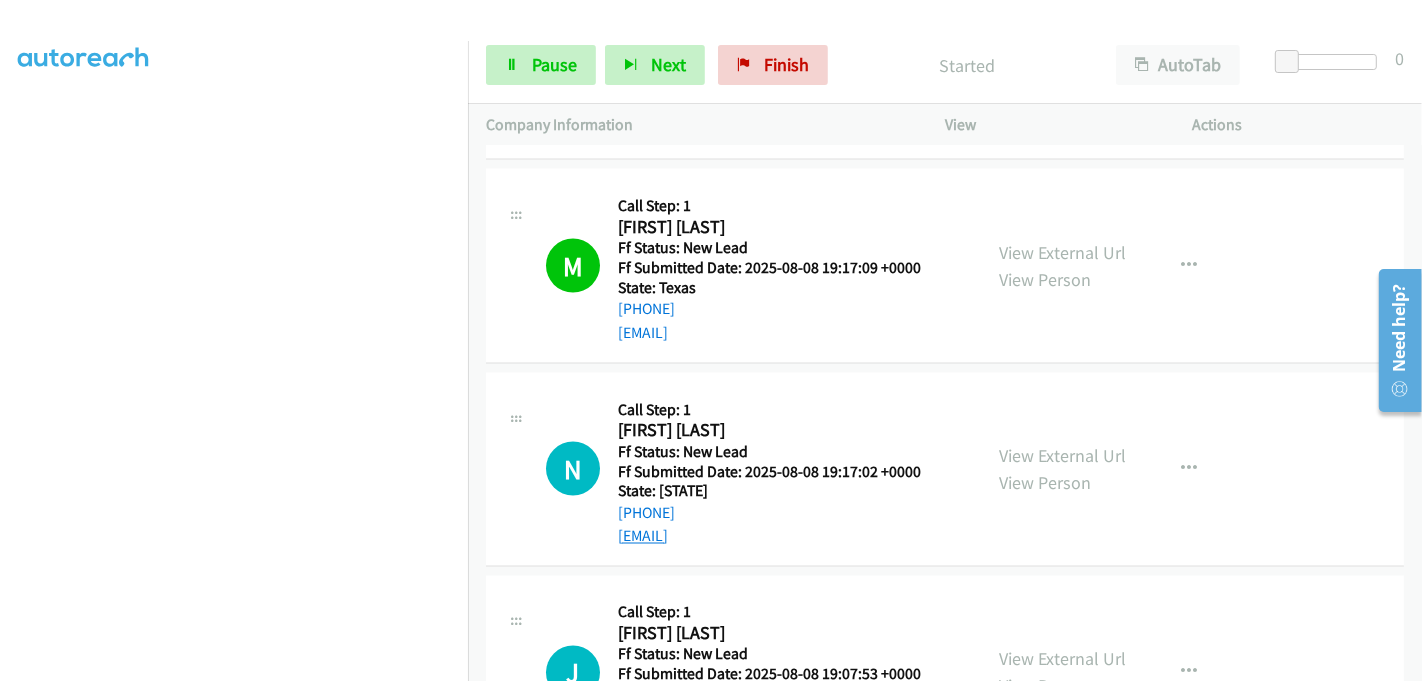 scroll, scrollTop: 2918, scrollLeft: 0, axis: vertical 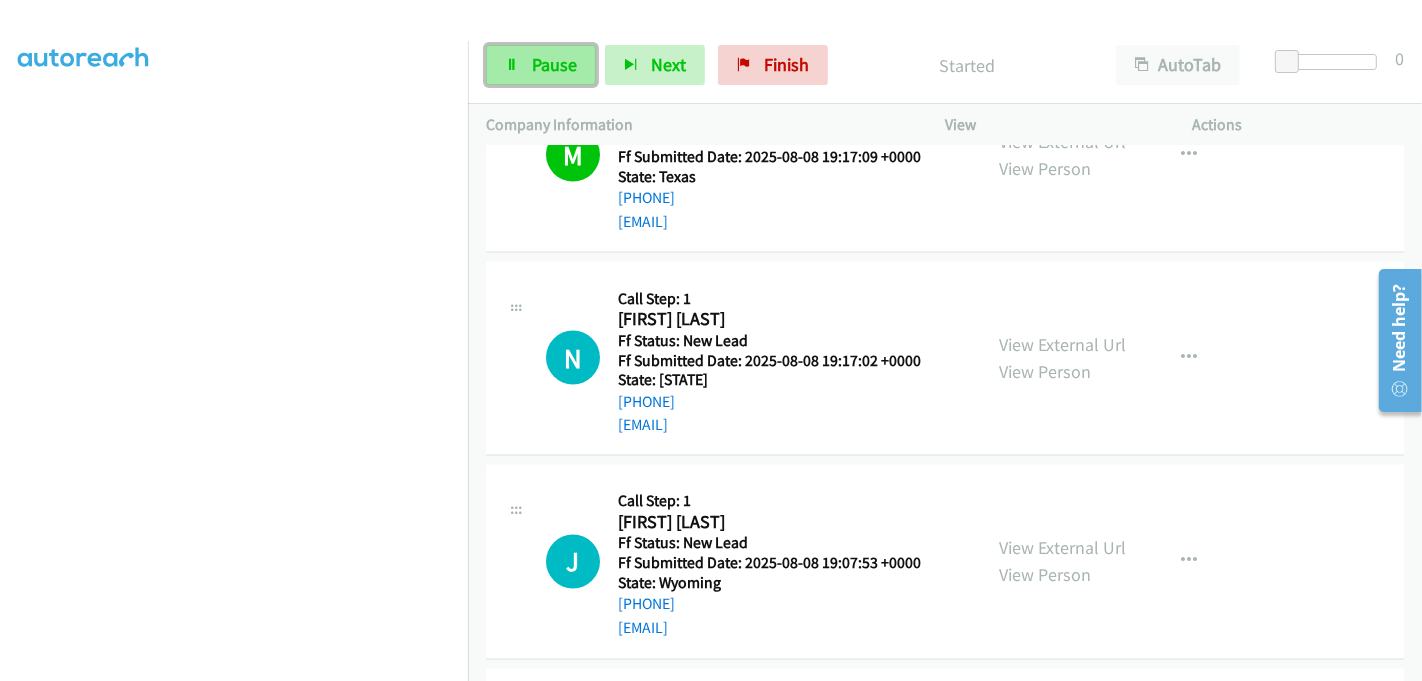 click on "Pause" at bounding box center (554, 64) 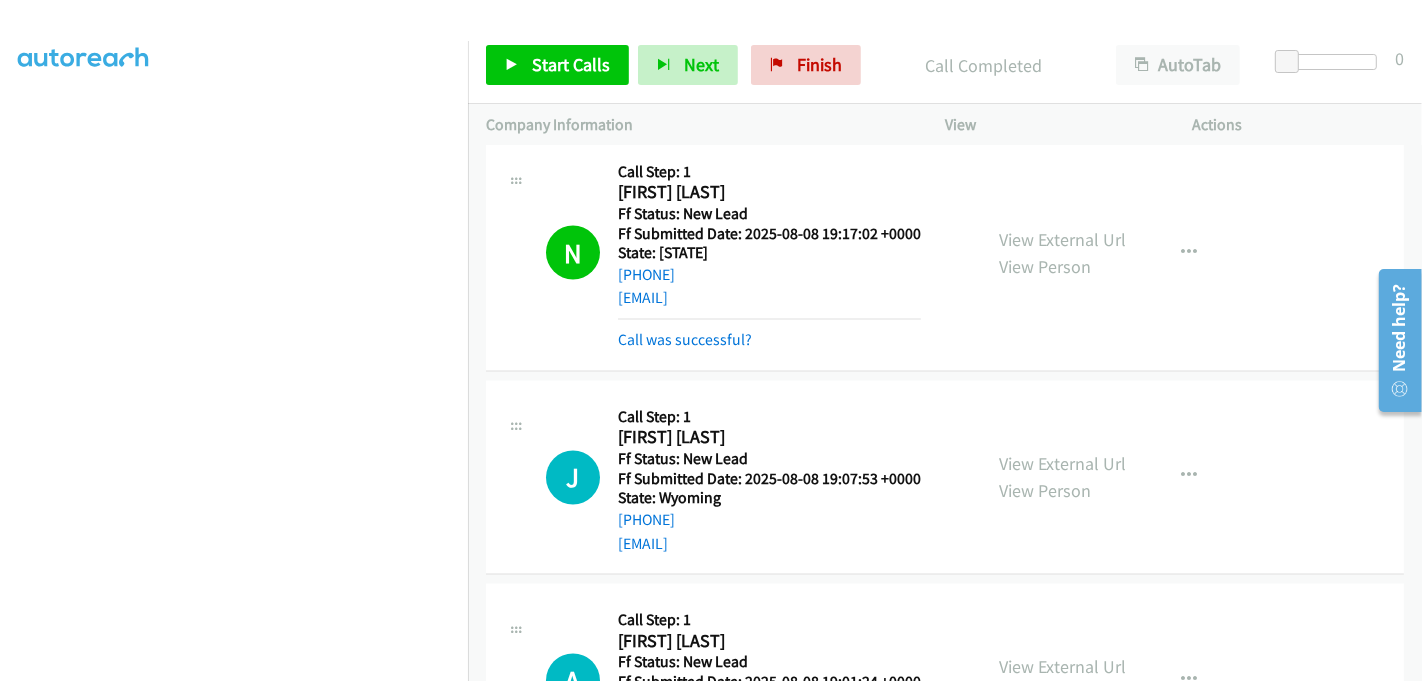 scroll, scrollTop: 3251, scrollLeft: 0, axis: vertical 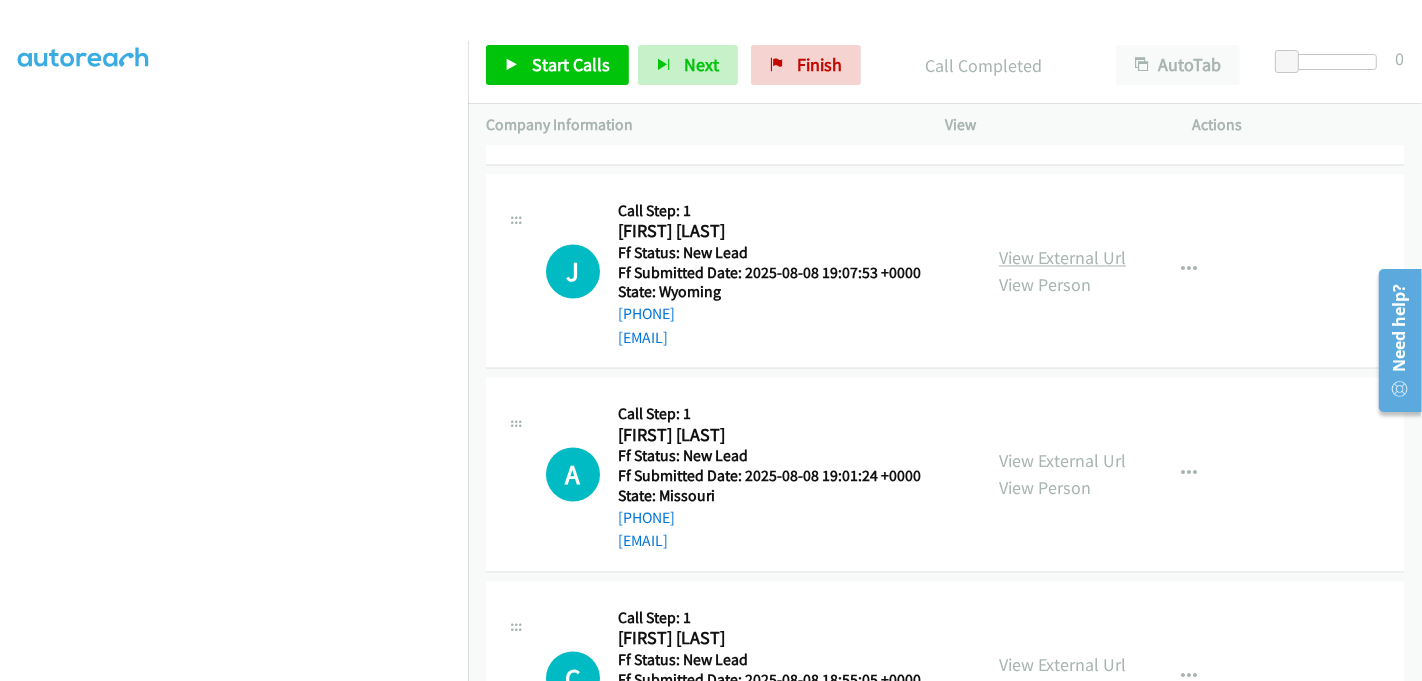 click on "View External Url" at bounding box center (1062, 258) 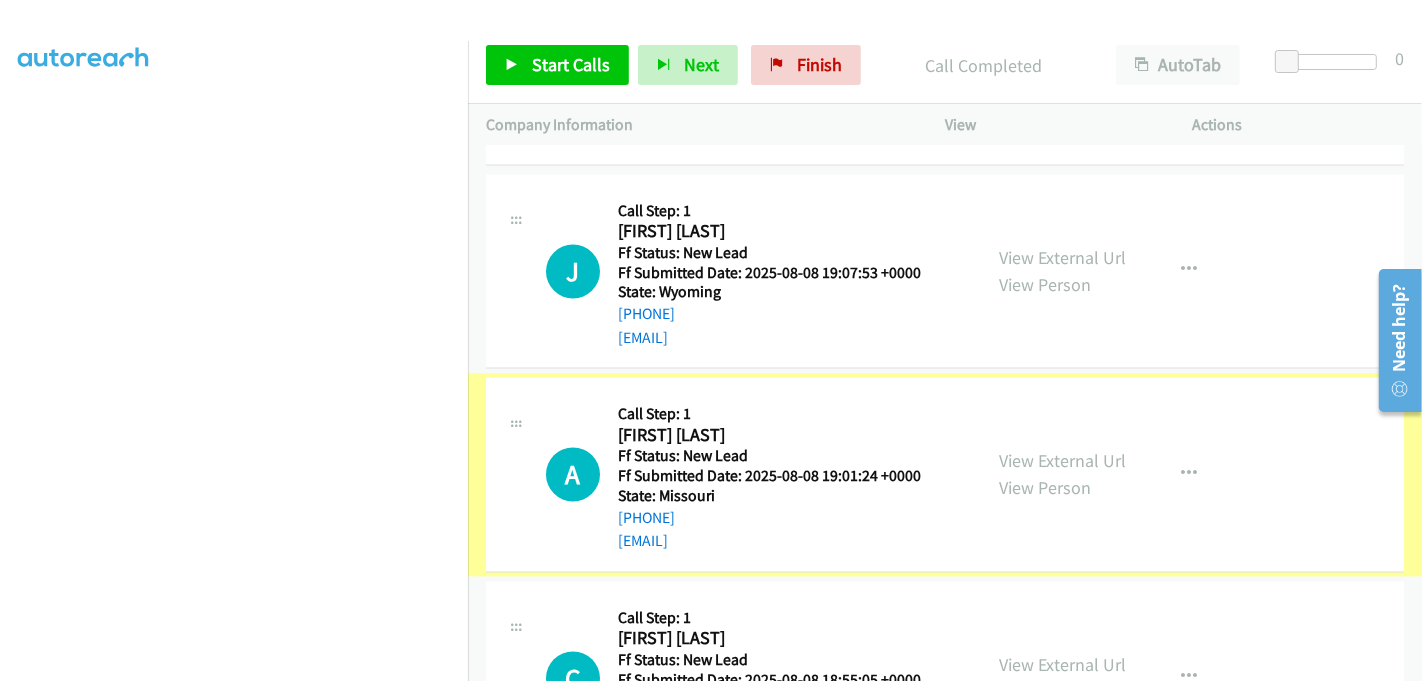 scroll, scrollTop: 3251, scrollLeft: 0, axis: vertical 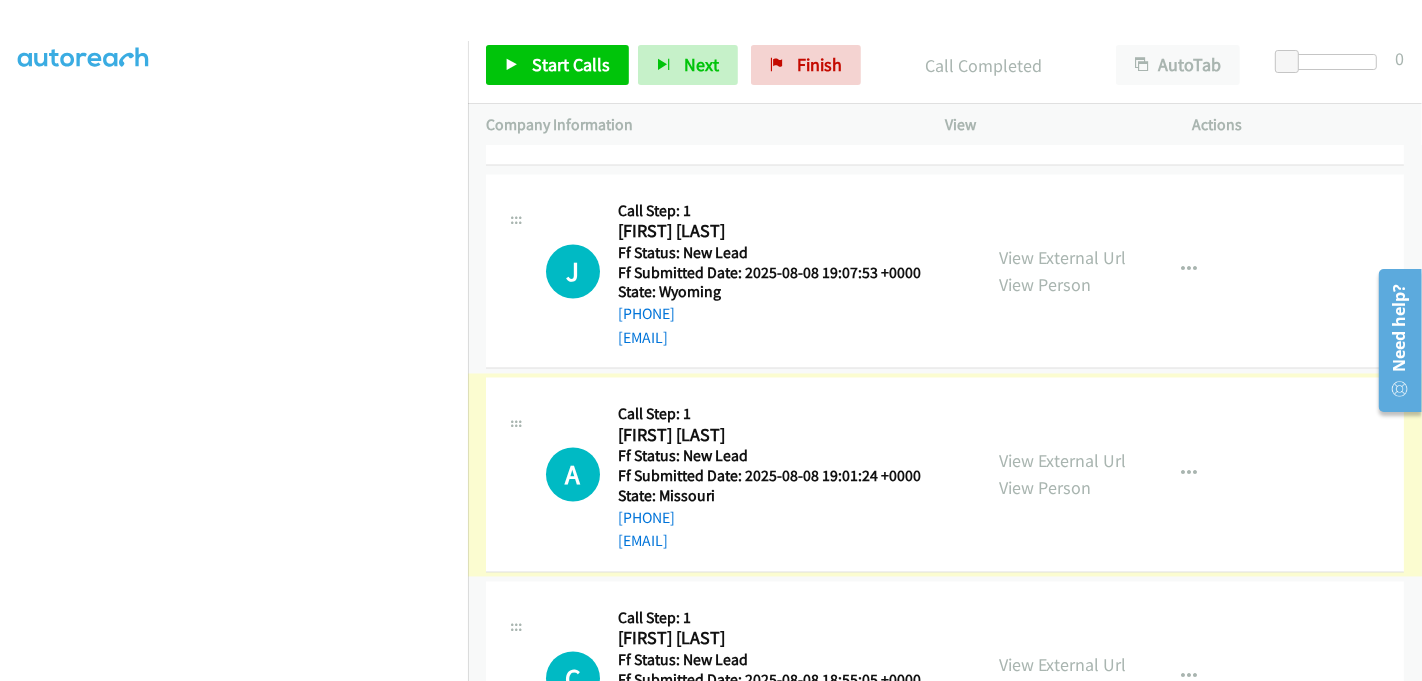 click on "View External Url" at bounding box center (1062, 461) 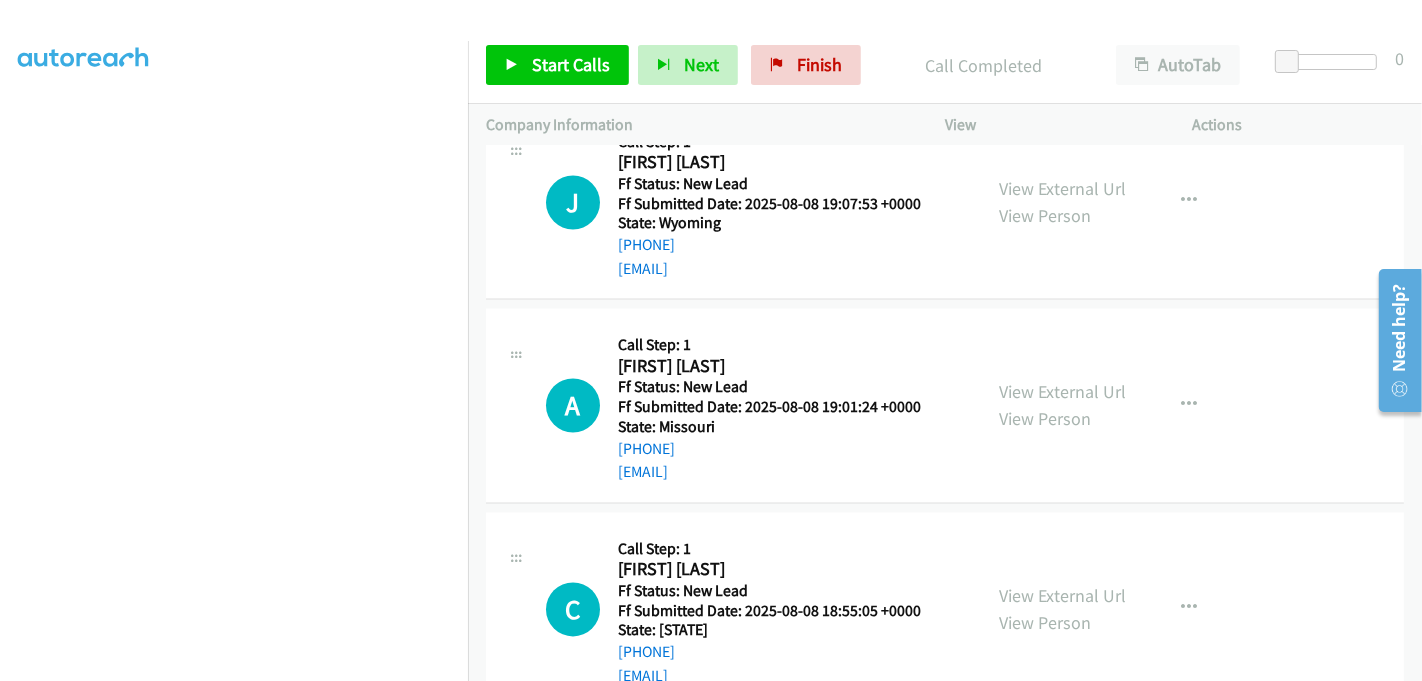 scroll, scrollTop: 3369, scrollLeft: 0, axis: vertical 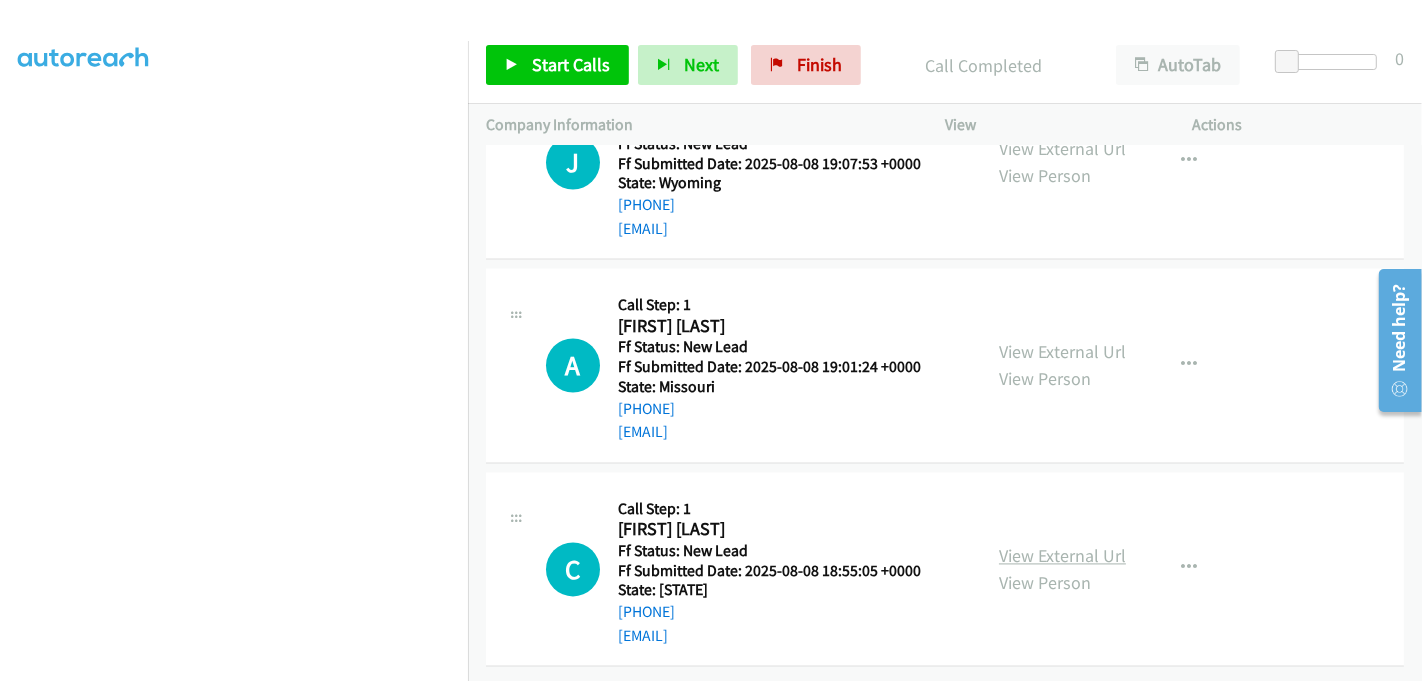 click on "View External Url" at bounding box center (1062, 555) 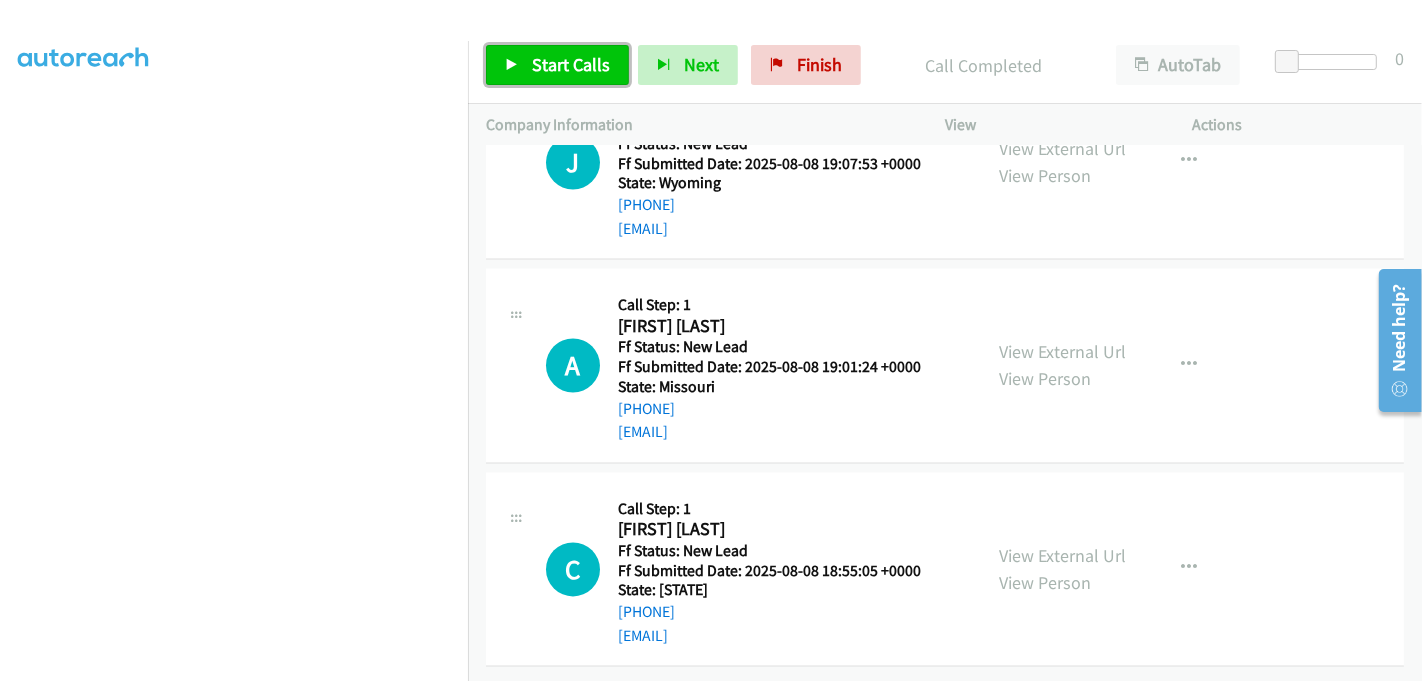 click on "Start Calls" at bounding box center [557, 65] 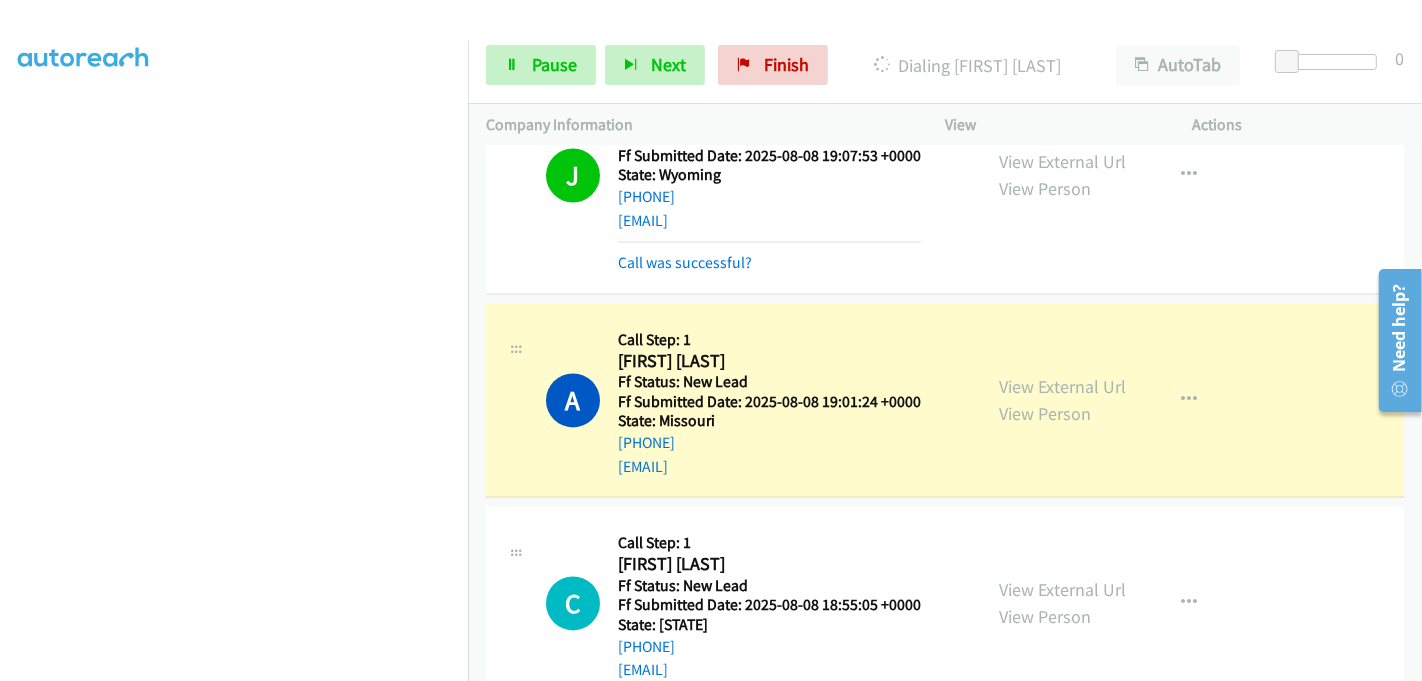 scroll, scrollTop: 3391, scrollLeft: 0, axis: vertical 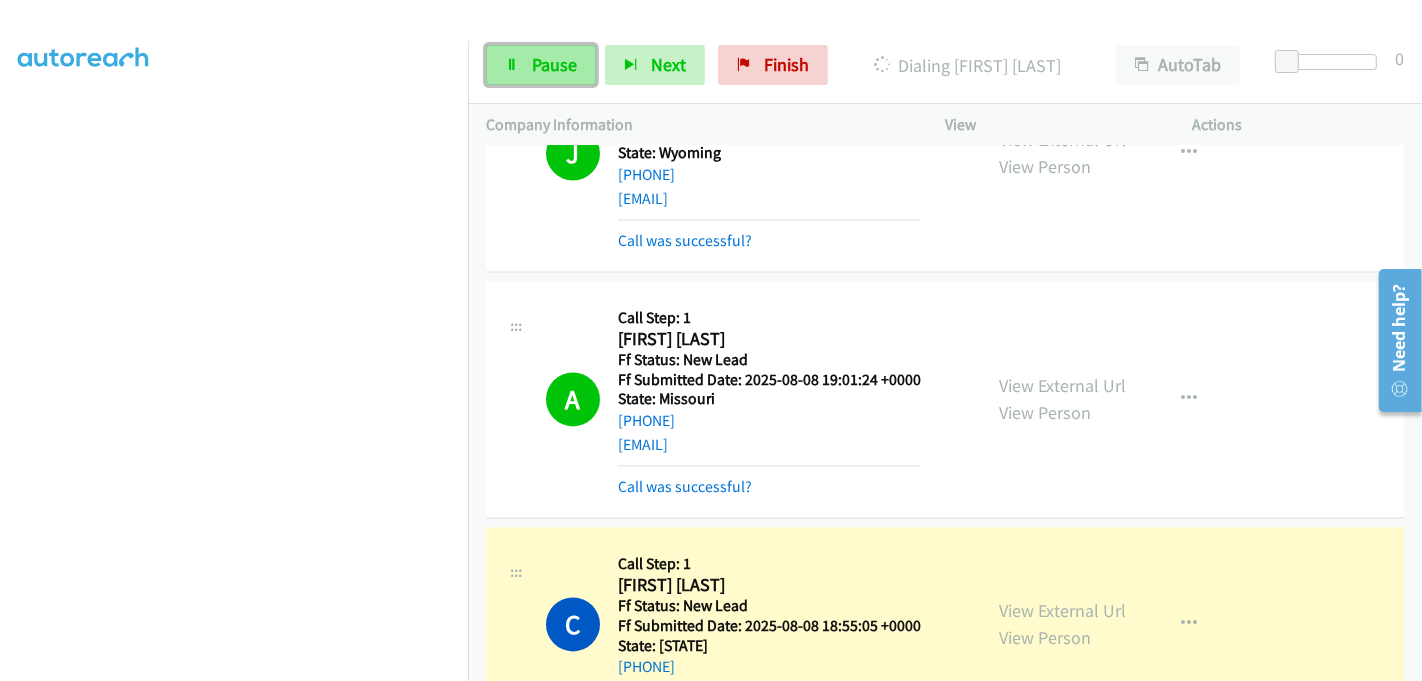 click on "Pause" at bounding box center [541, 65] 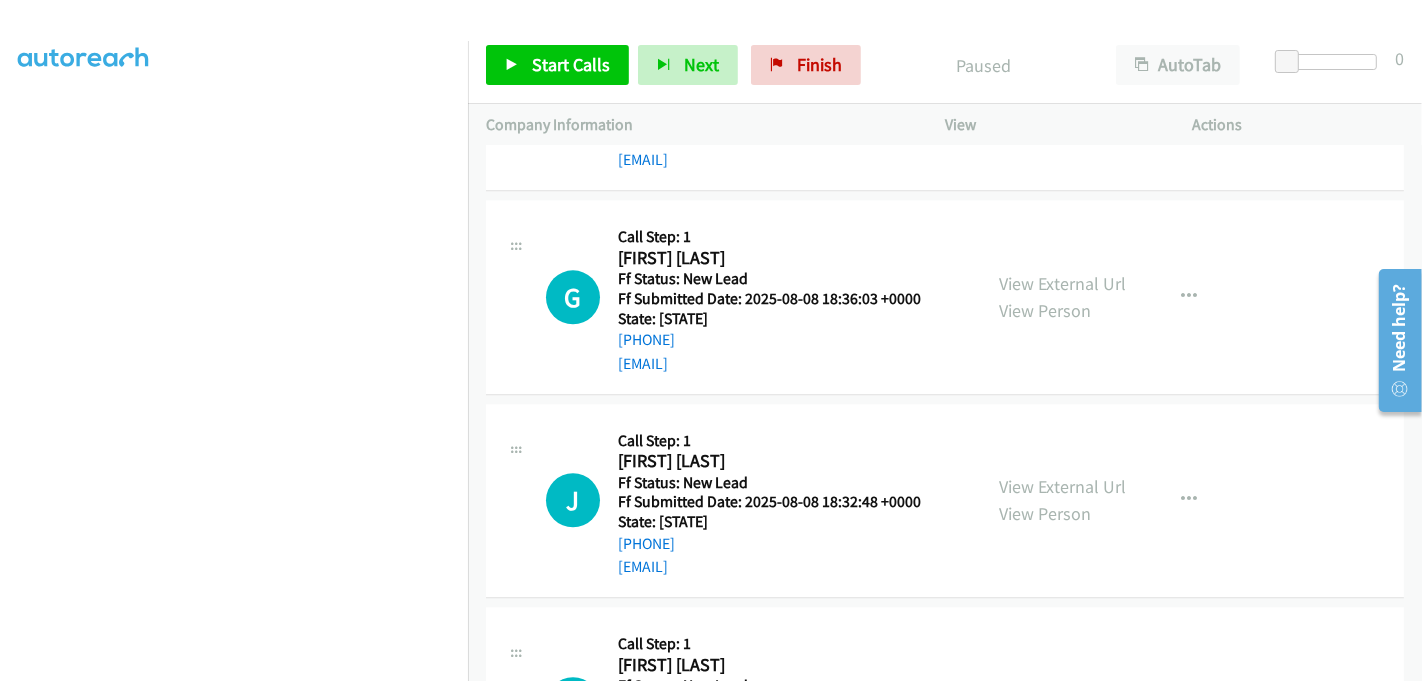scroll, scrollTop: 4044, scrollLeft: 0, axis: vertical 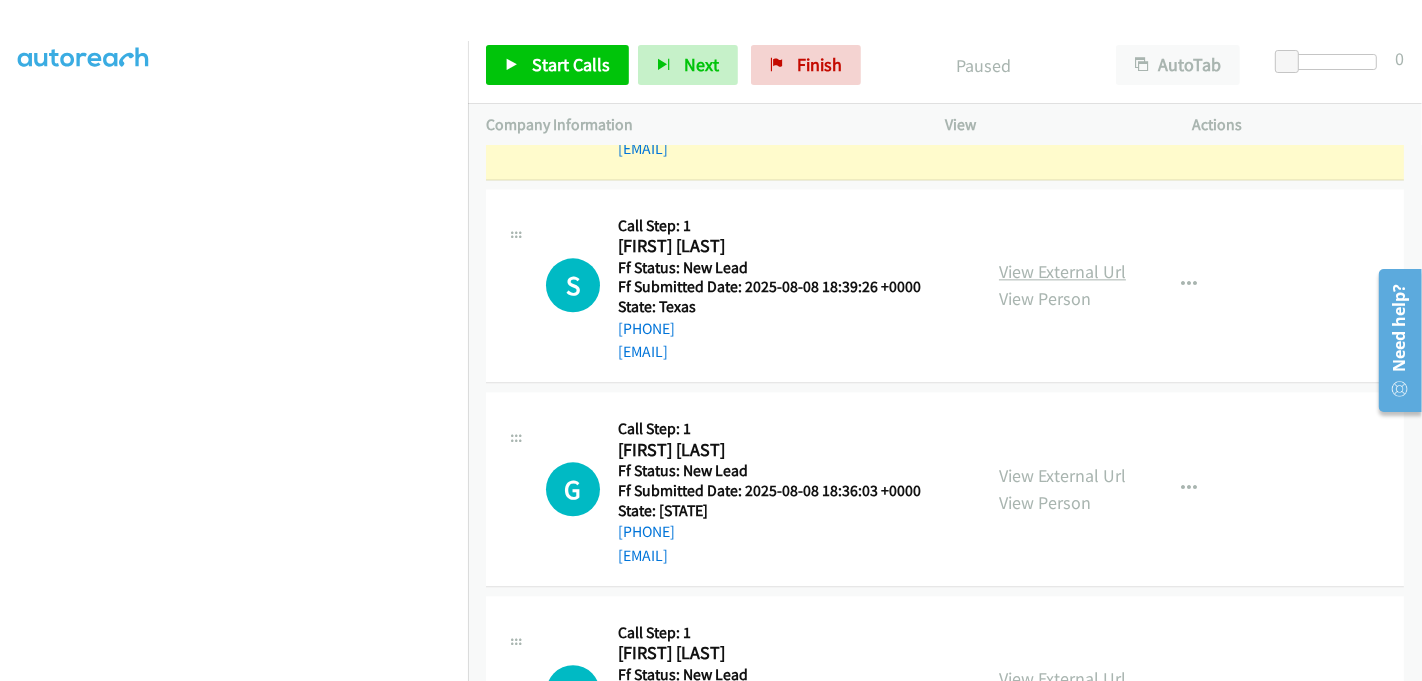 click on "View External Url" at bounding box center [1062, 271] 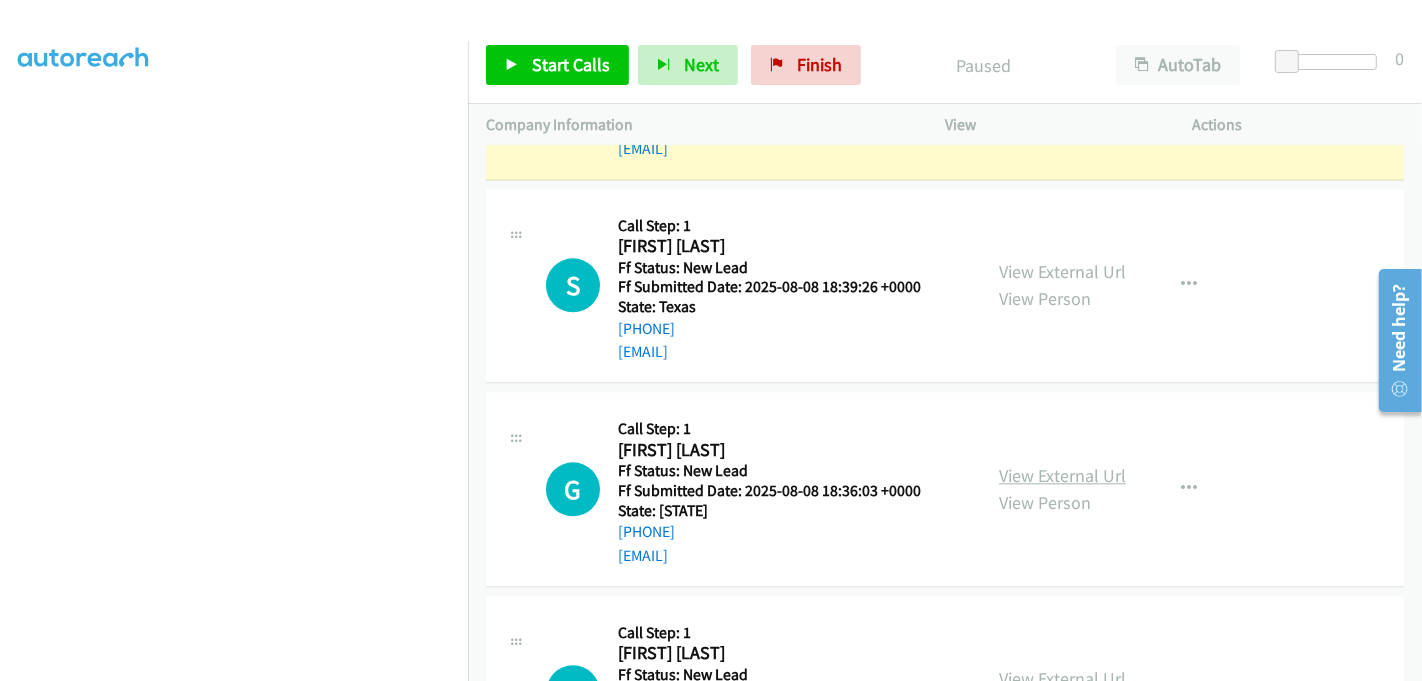 click on "View External Url" at bounding box center [1062, 475] 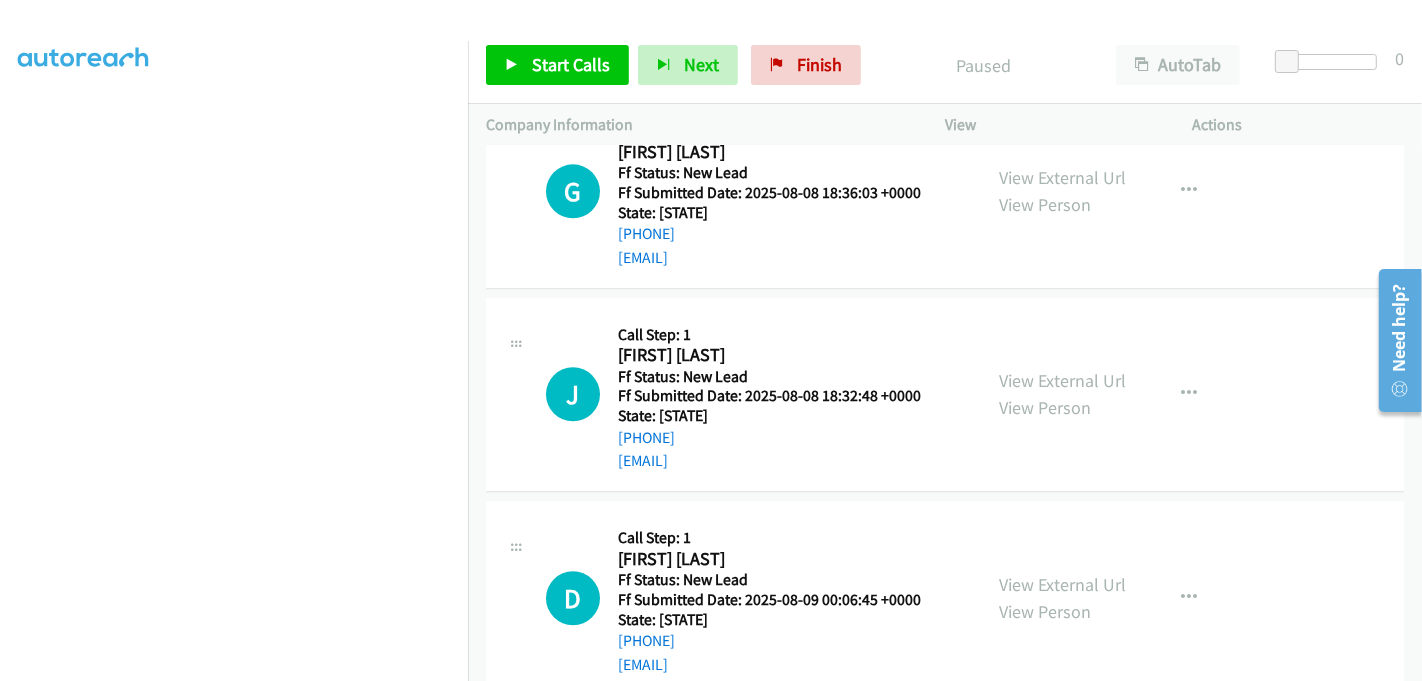 scroll, scrollTop: 4266, scrollLeft: 0, axis: vertical 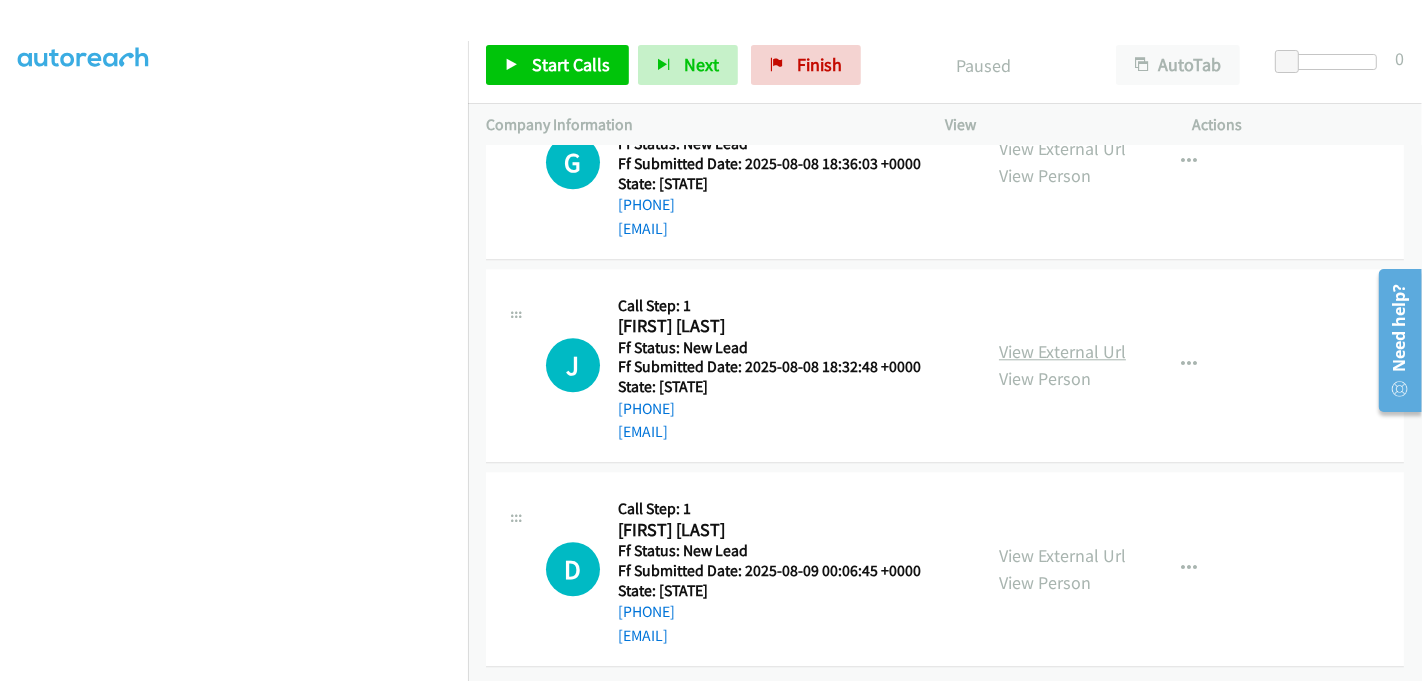 click on "View External Url" at bounding box center (1062, 351) 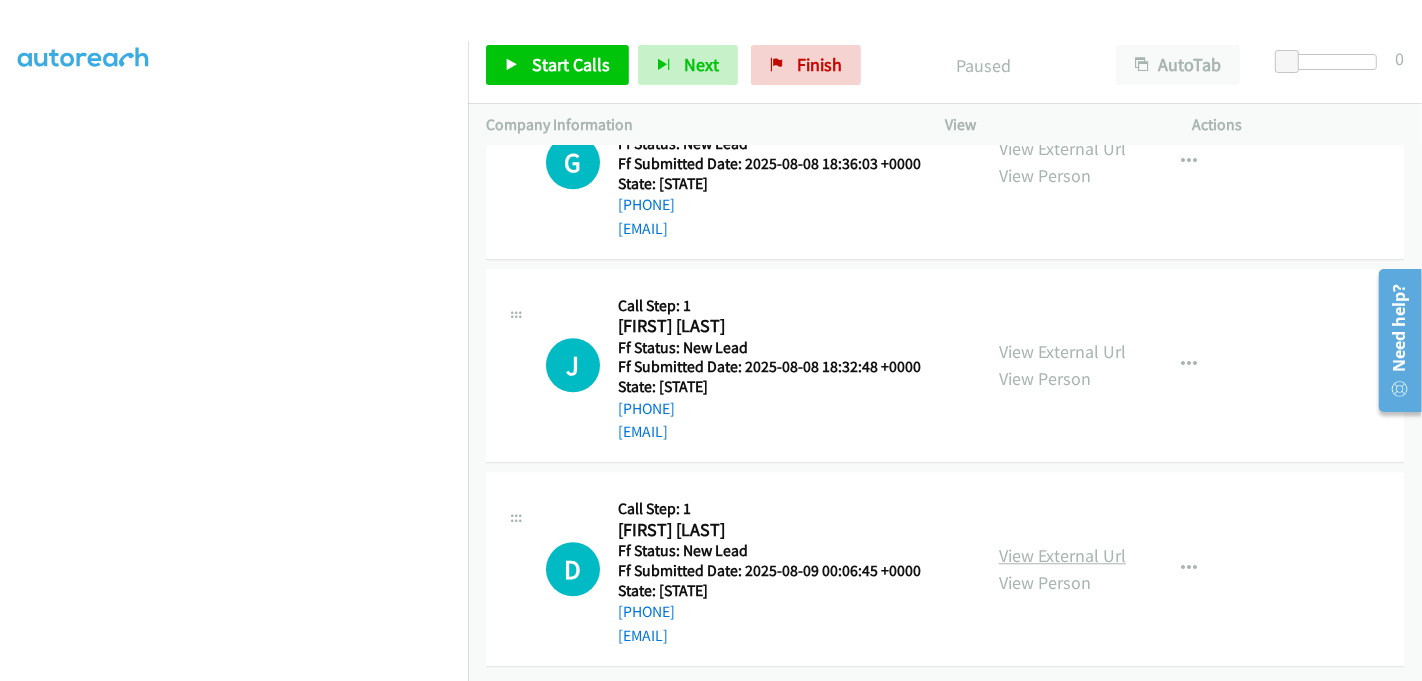 click on "View External Url" at bounding box center [1062, 555] 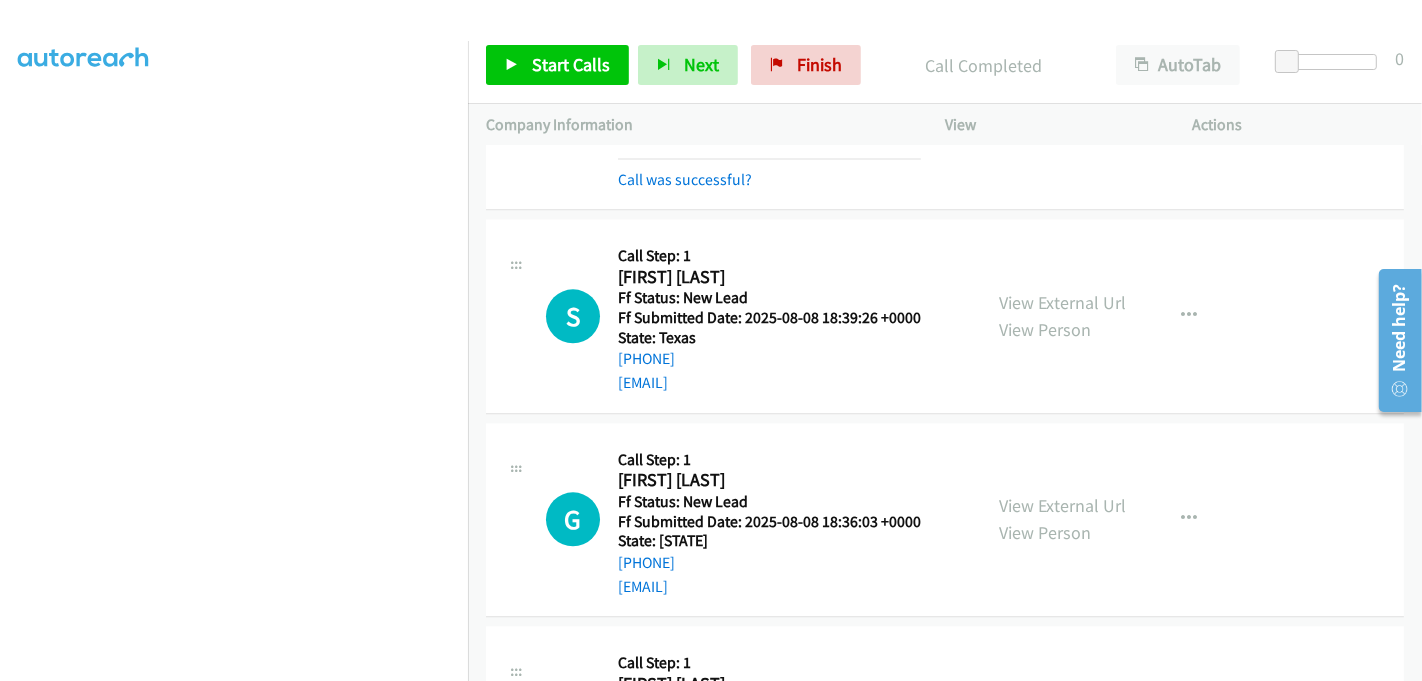 scroll, scrollTop: 3864, scrollLeft: 0, axis: vertical 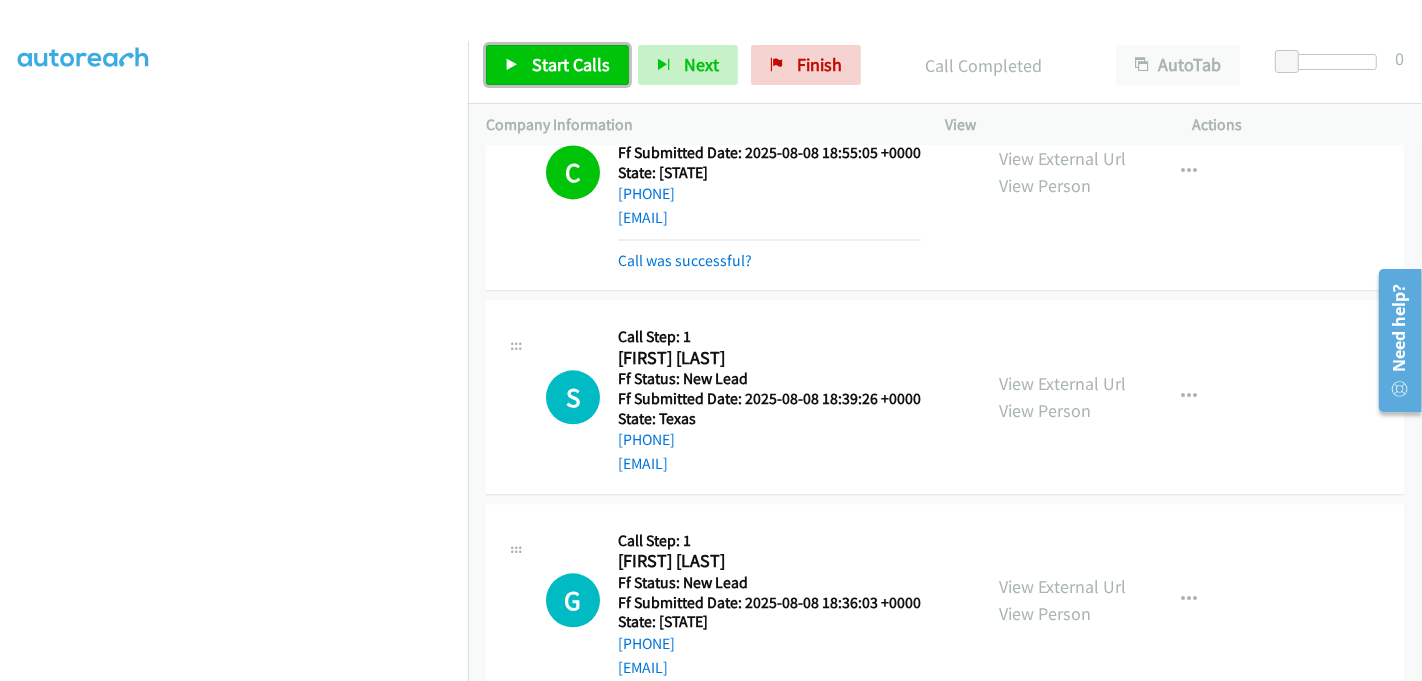 click on "Start Calls" at bounding box center (571, 64) 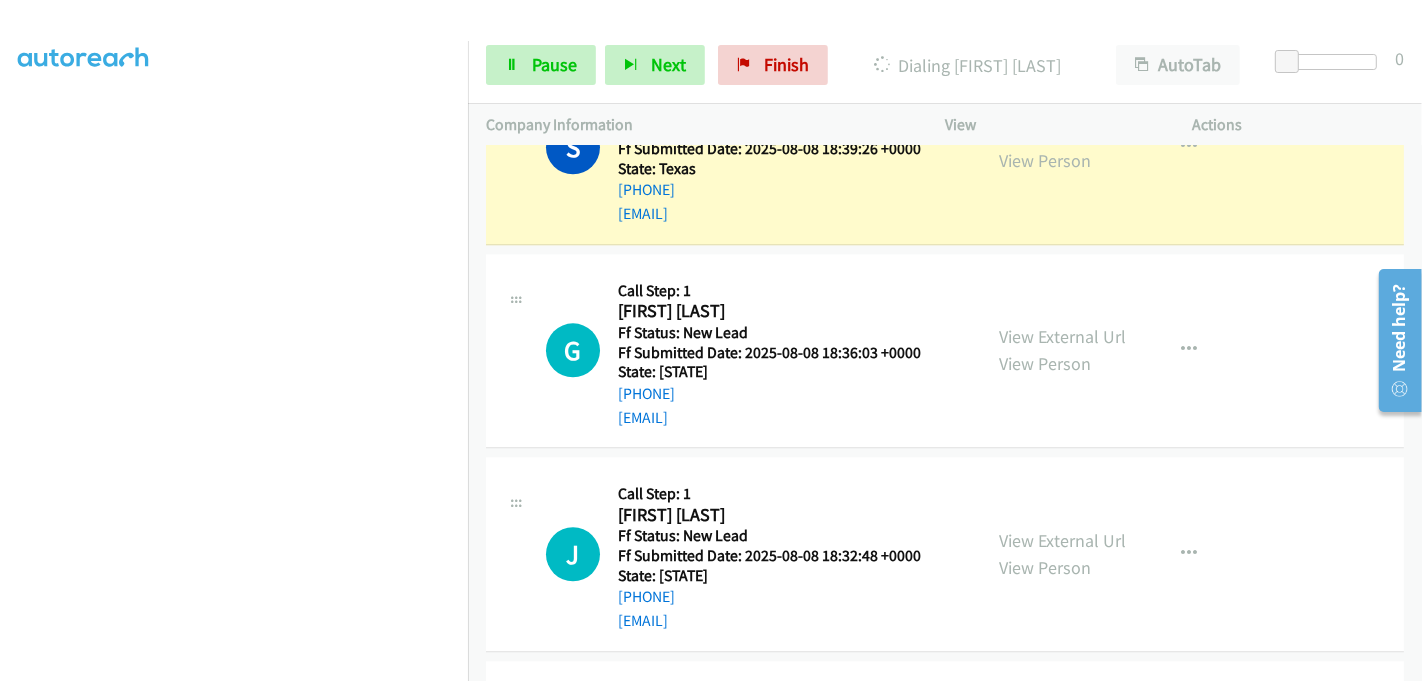 scroll, scrollTop: 3975, scrollLeft: 0, axis: vertical 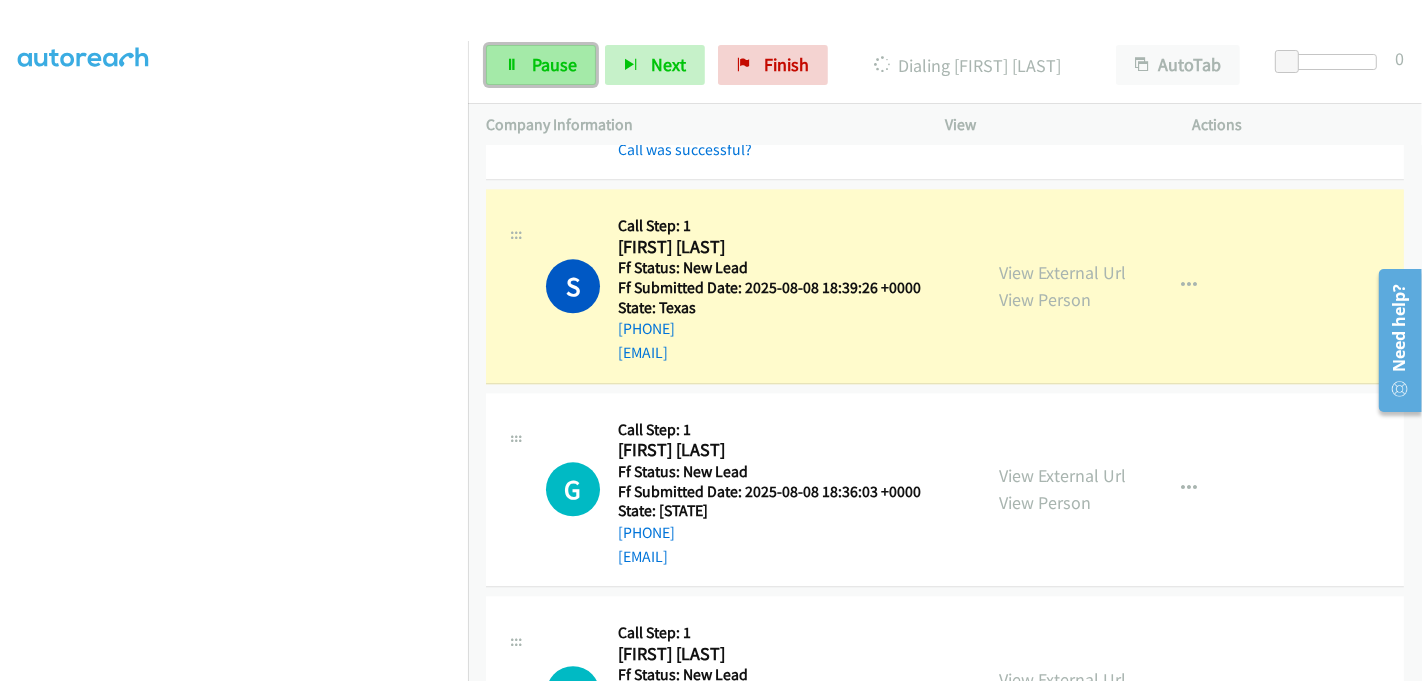click on "Pause" at bounding box center (541, 65) 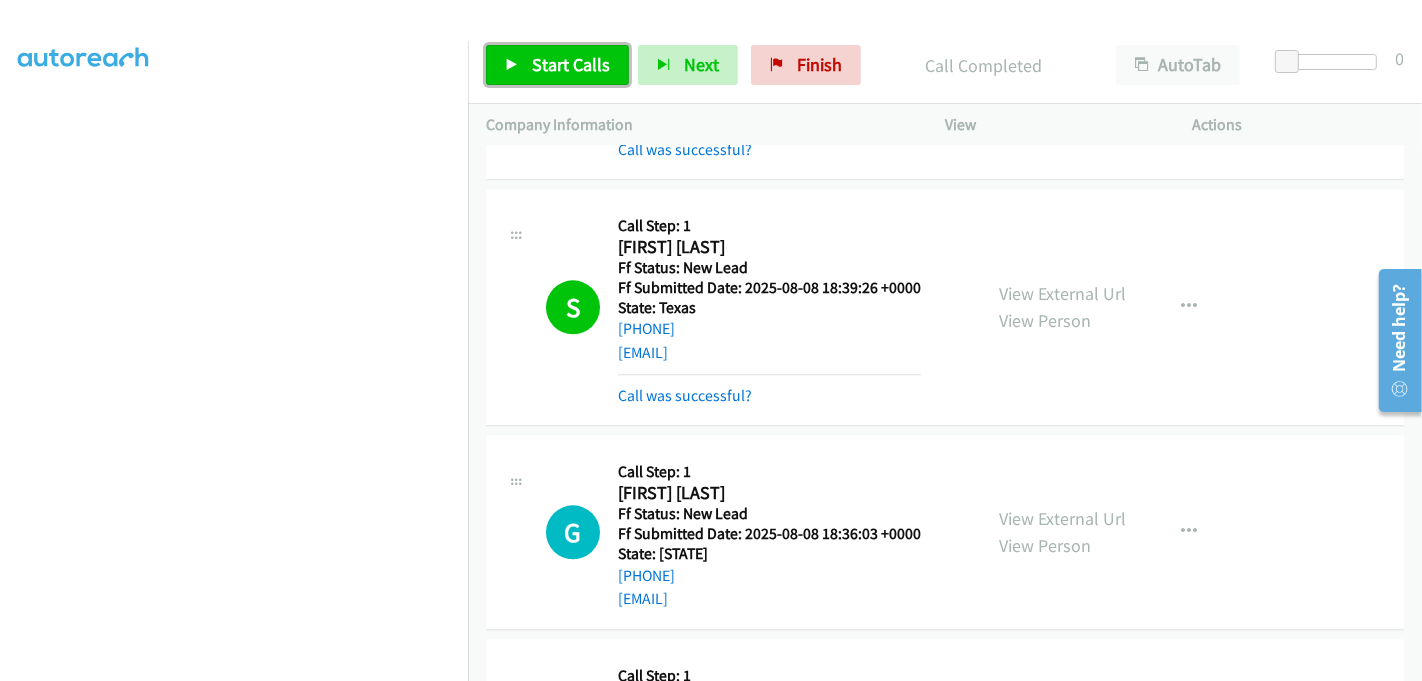 click on "Start Calls" at bounding box center (571, 64) 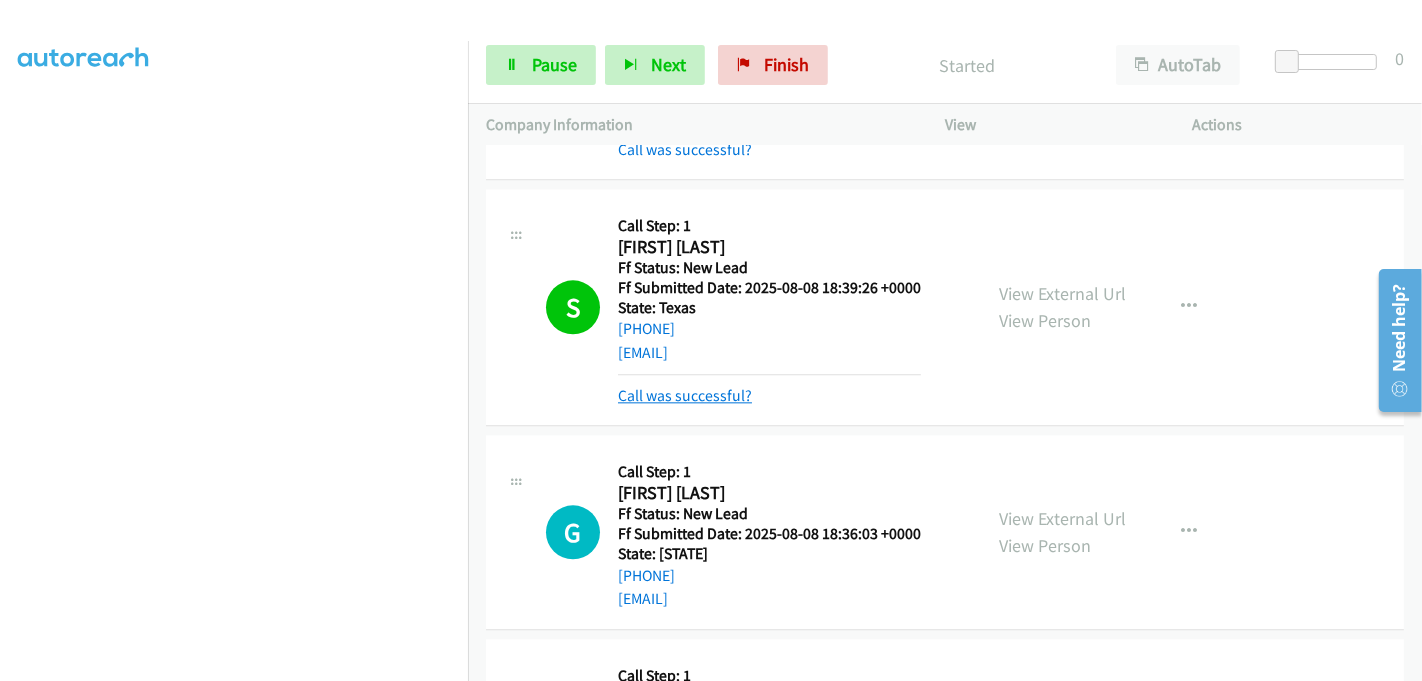click on "Call was successful?" at bounding box center [685, 395] 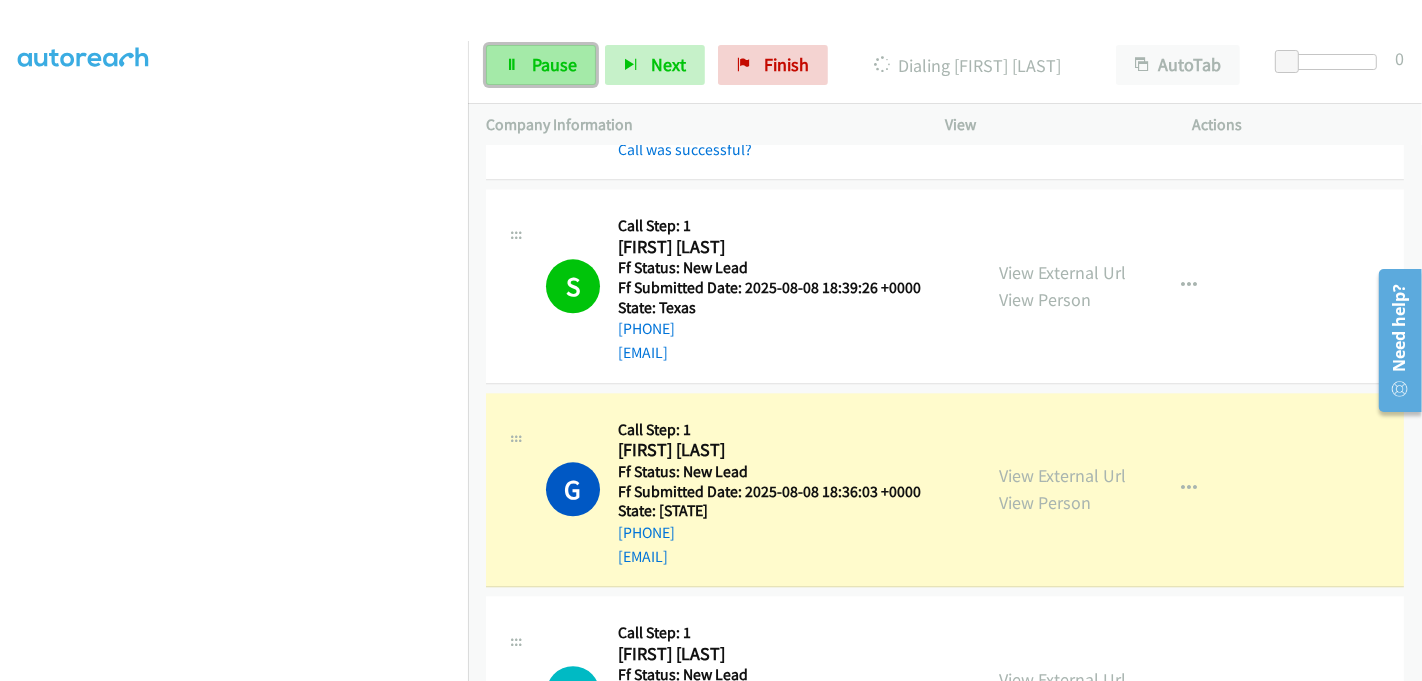 click on "Pause" at bounding box center (554, 64) 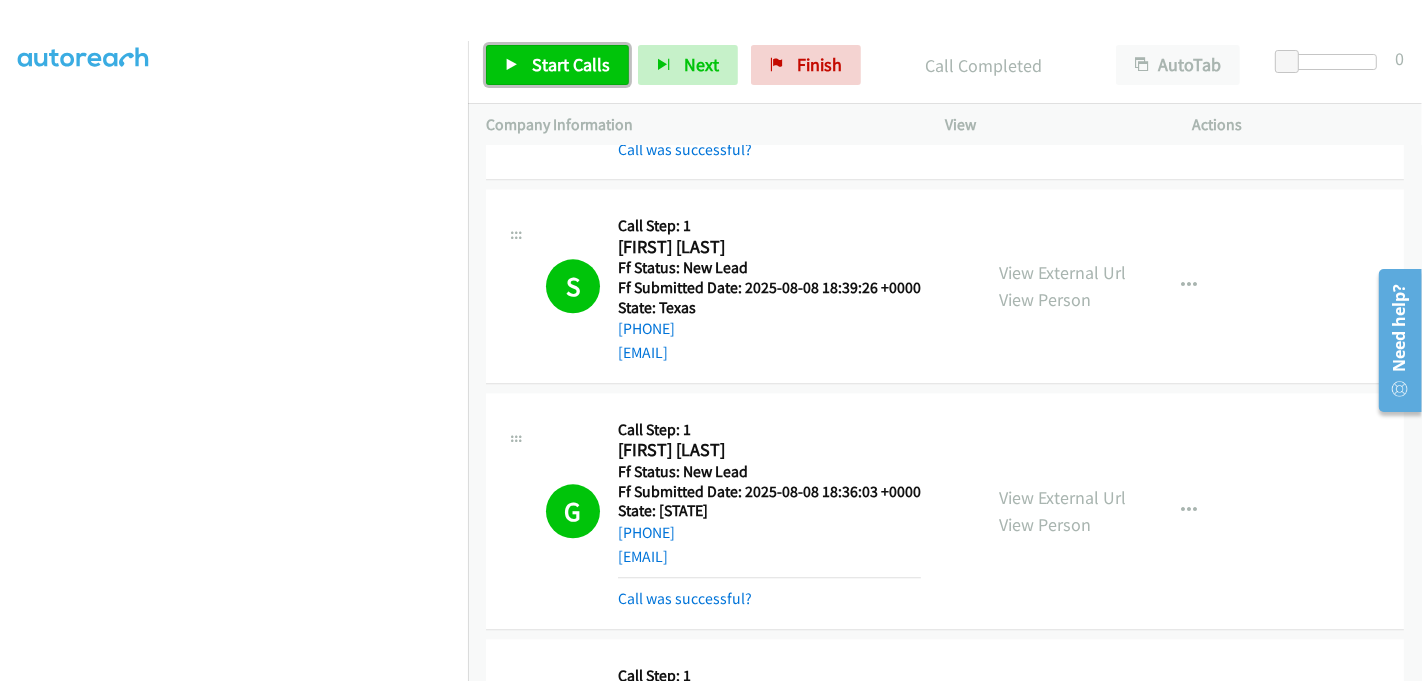 click on "Start Calls" at bounding box center (571, 64) 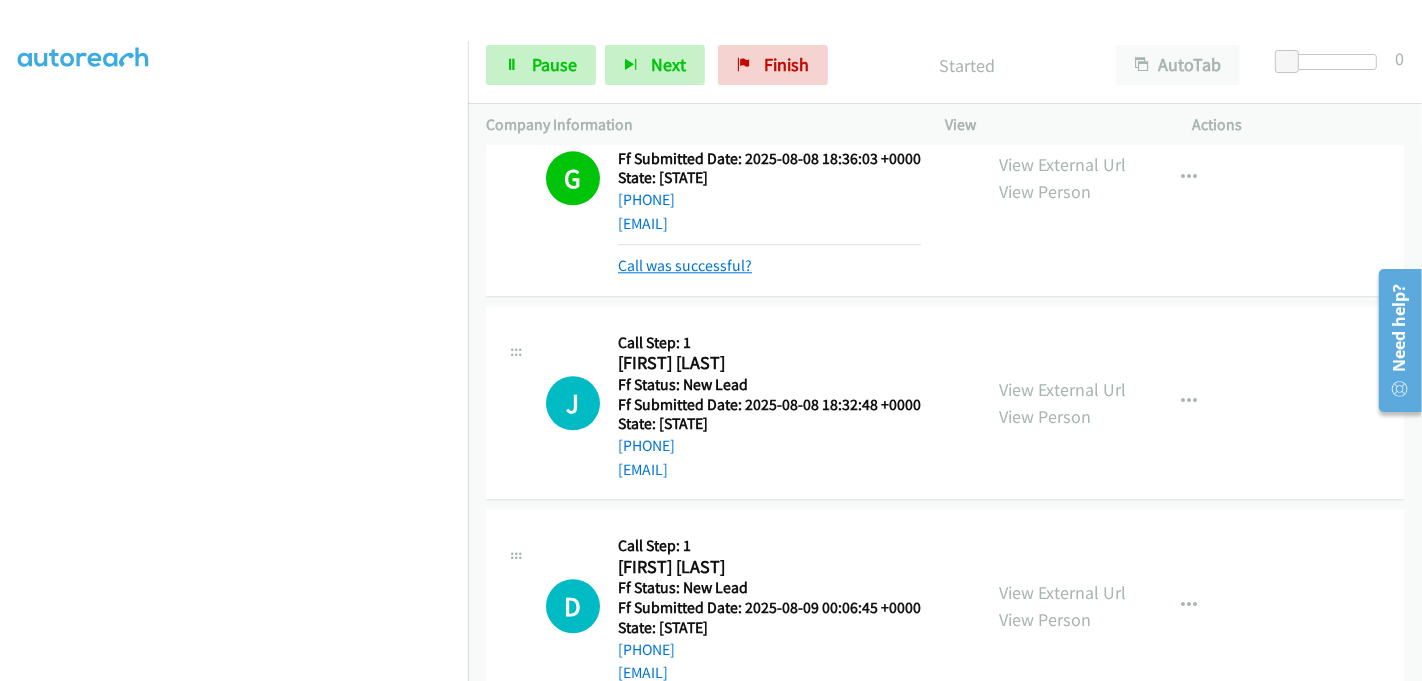 click on "Call was successful?" at bounding box center [685, 265] 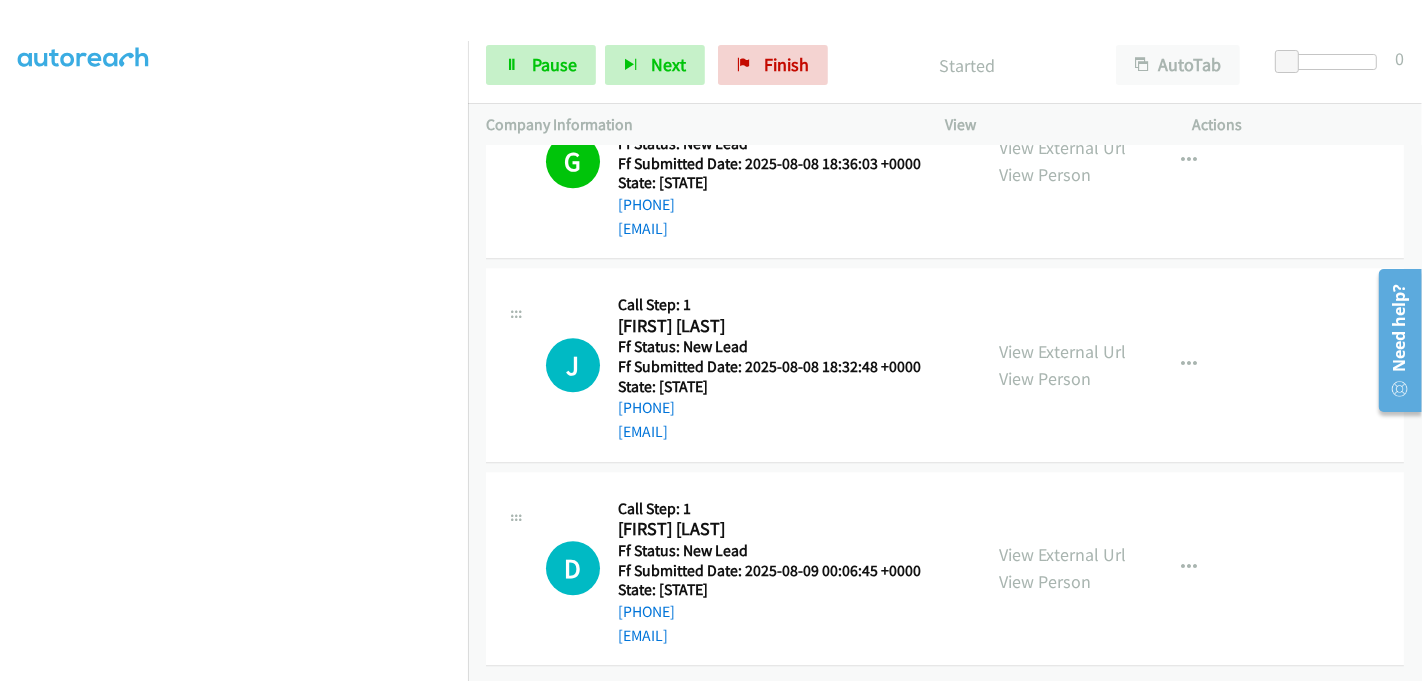 scroll, scrollTop: 4308, scrollLeft: 0, axis: vertical 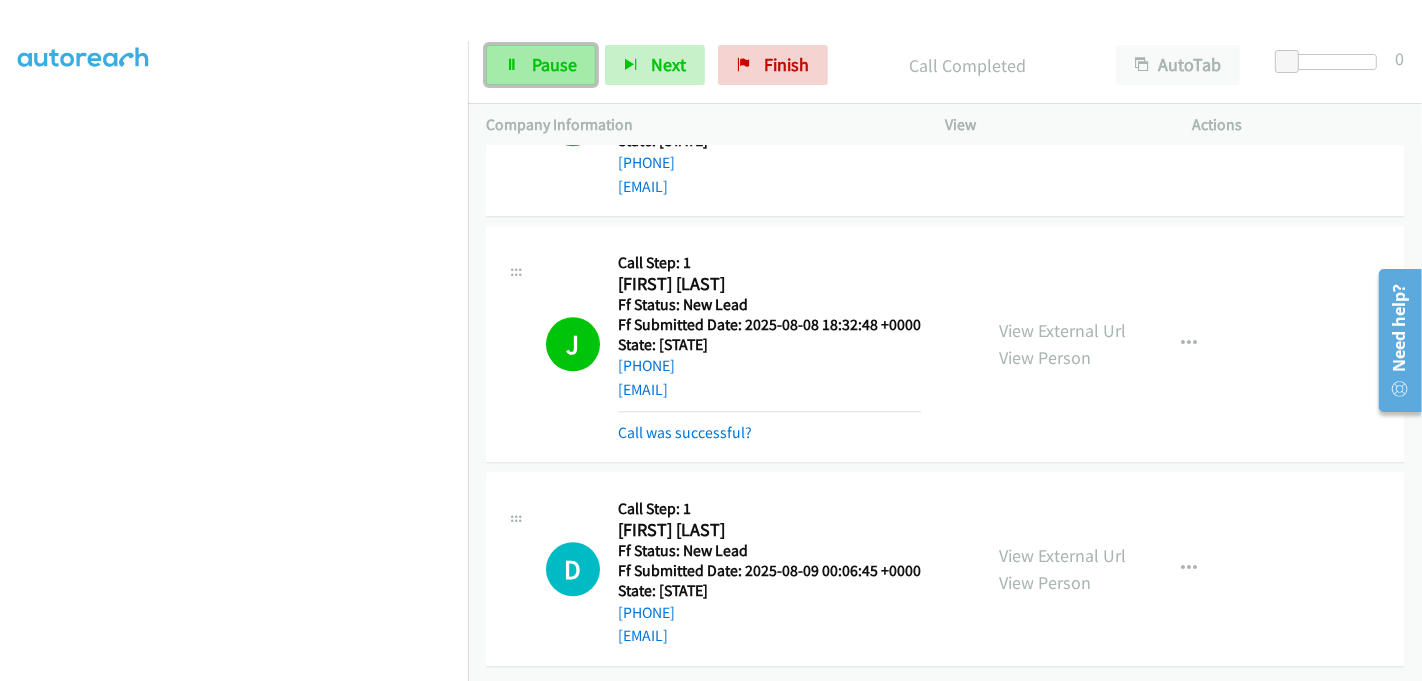 click on "Pause" at bounding box center (554, 64) 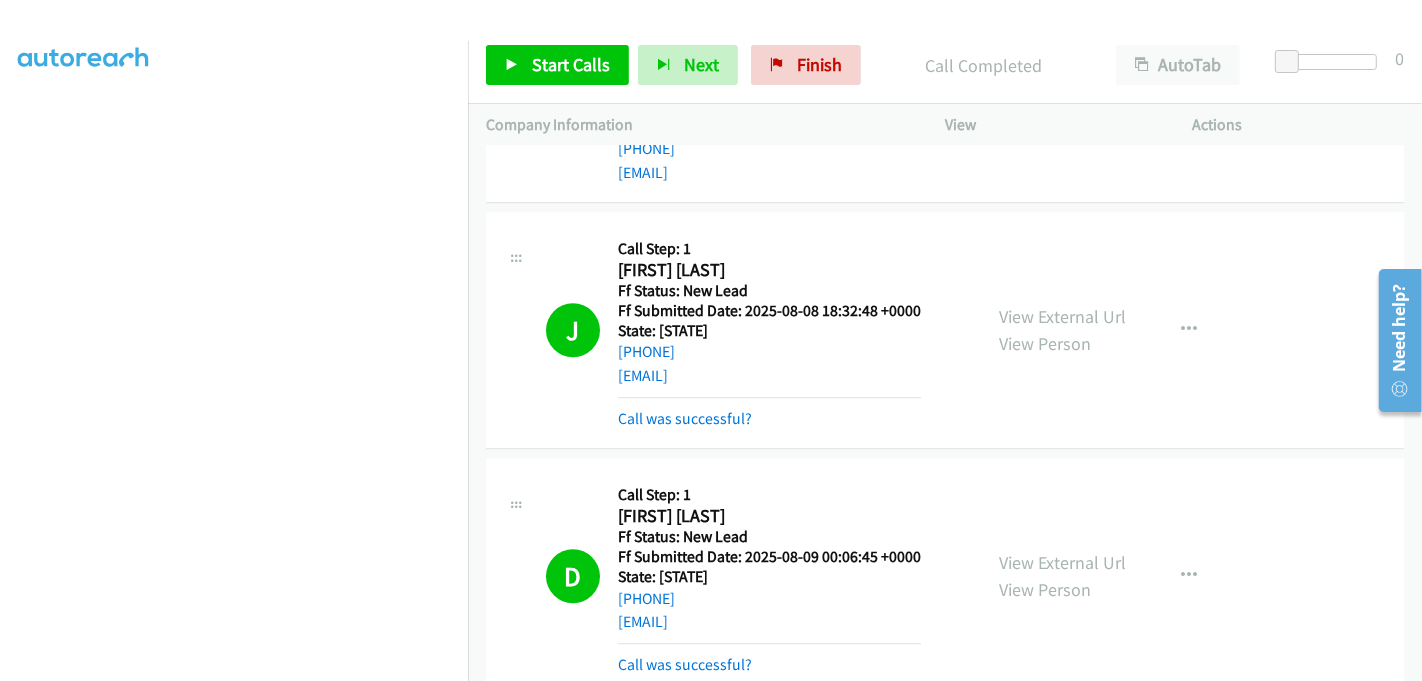 scroll, scrollTop: 4457, scrollLeft: 0, axis: vertical 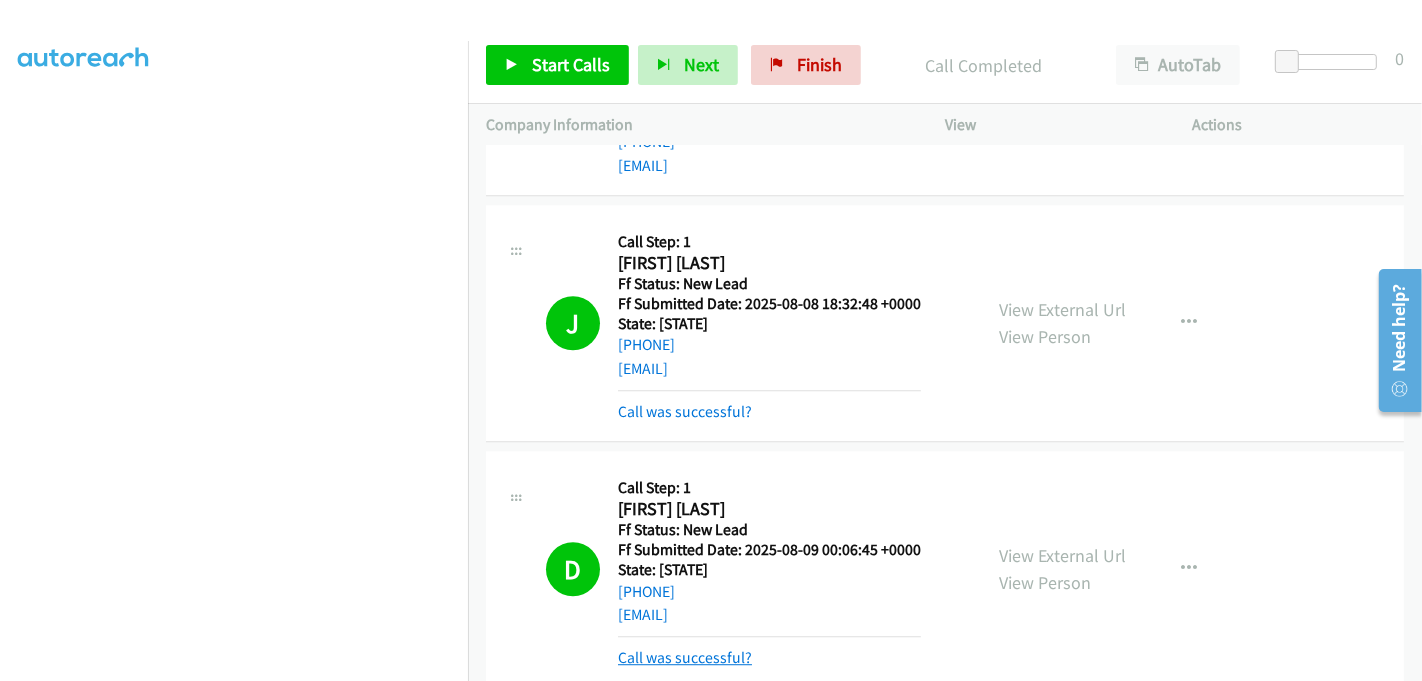 click on "Call was successful?" at bounding box center (685, 657) 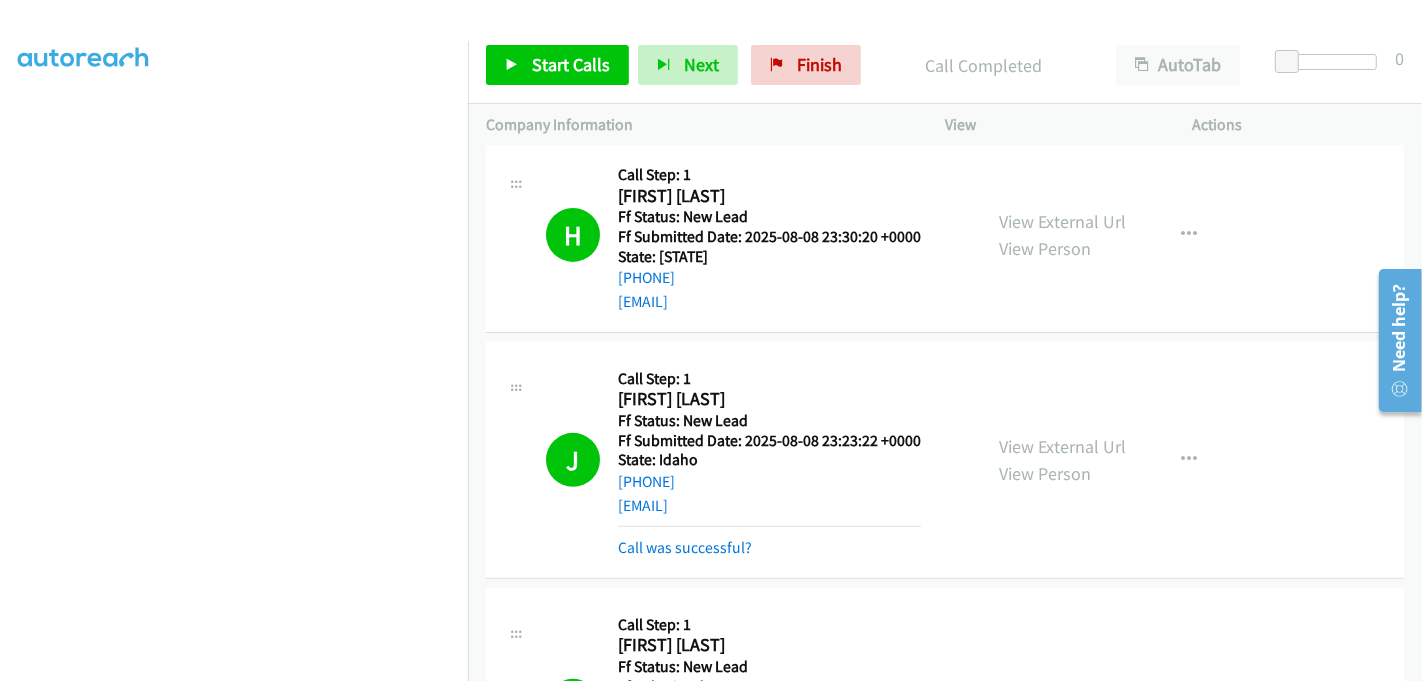scroll, scrollTop: 0, scrollLeft: 0, axis: both 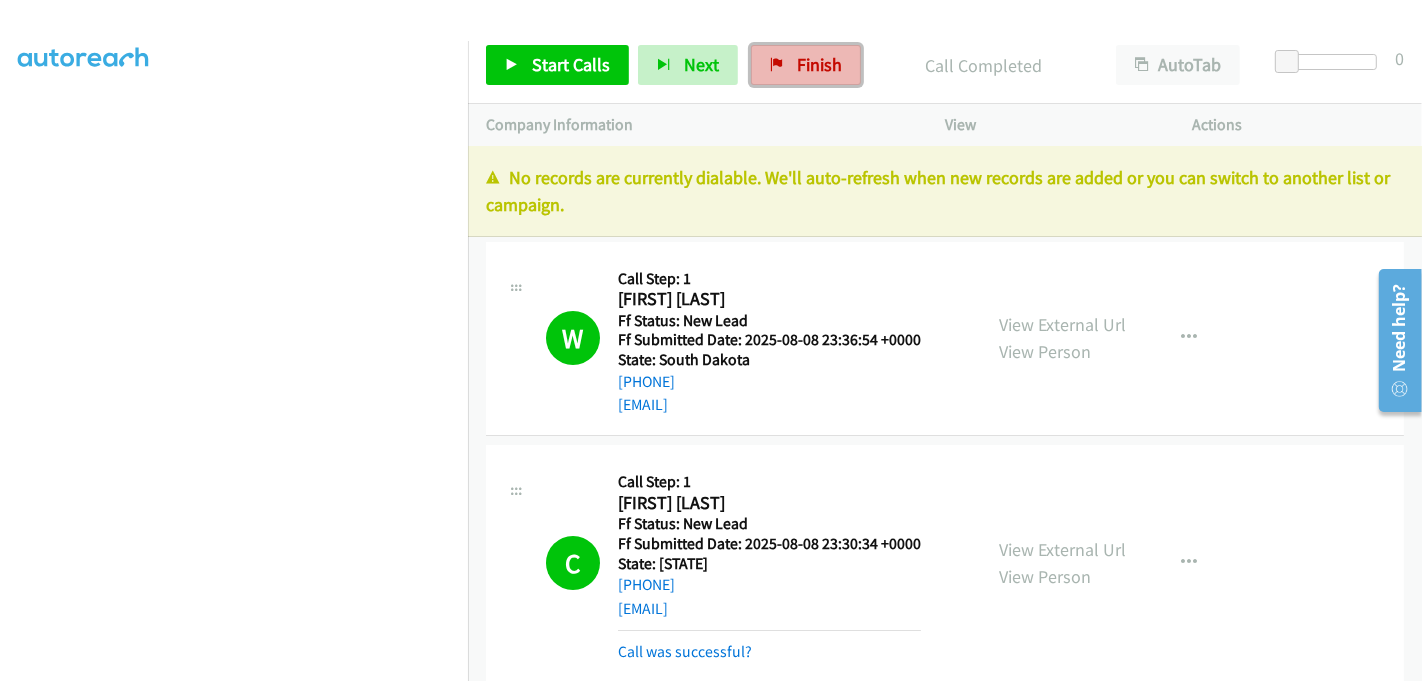 click on "Finish" at bounding box center (819, 64) 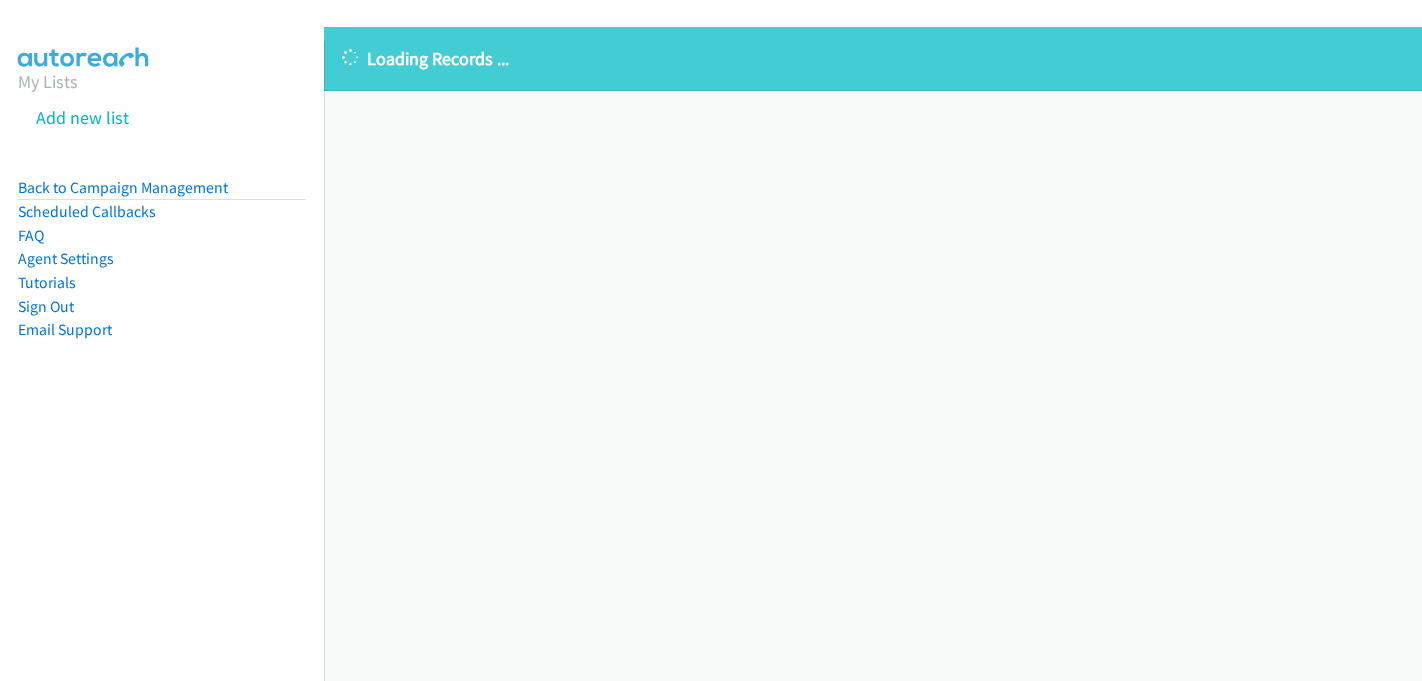 scroll, scrollTop: 0, scrollLeft: 0, axis: both 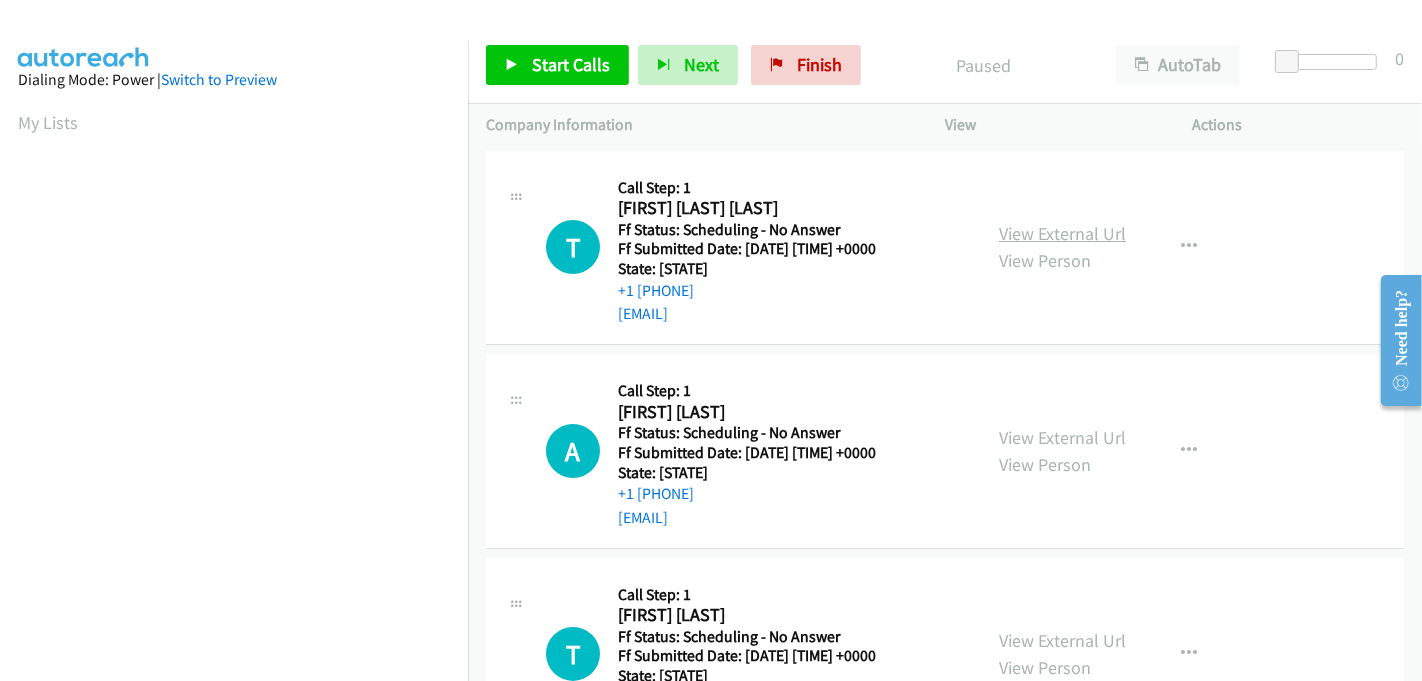 click on "View External Url" at bounding box center (1062, 233) 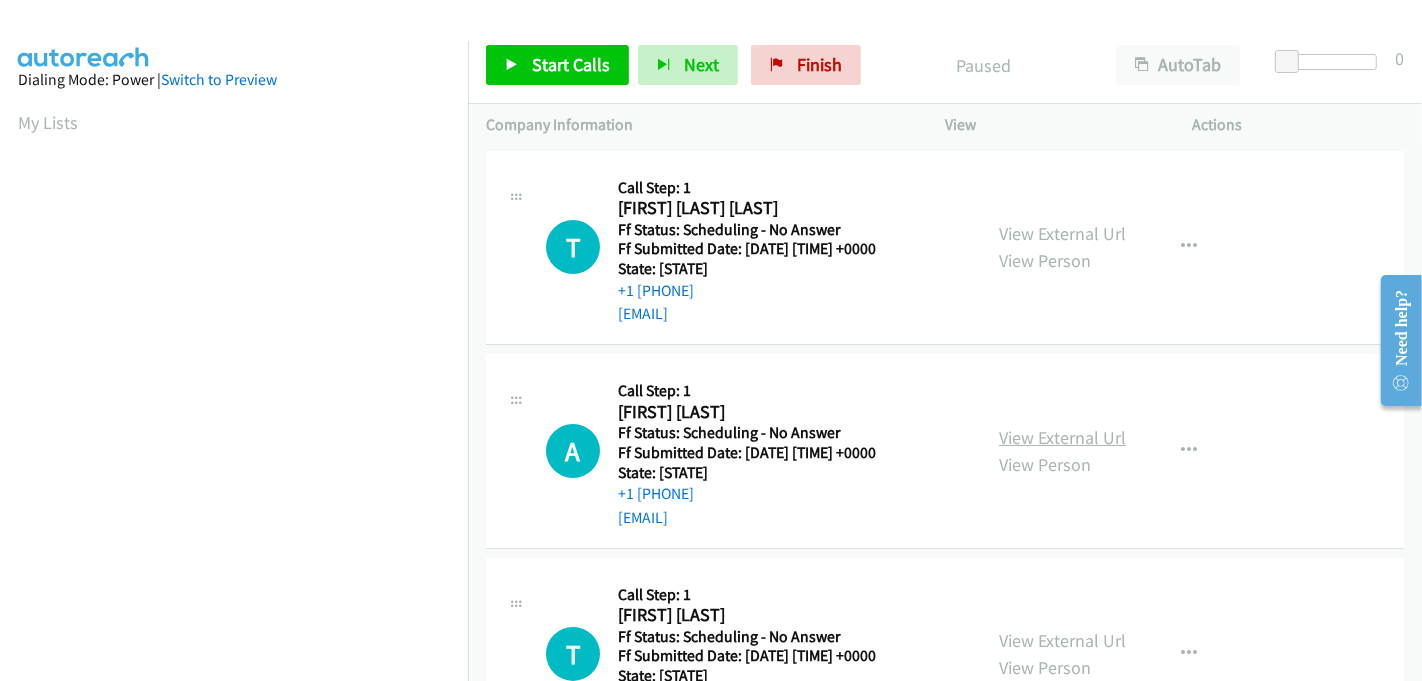 click on "View External Url" at bounding box center (1062, 437) 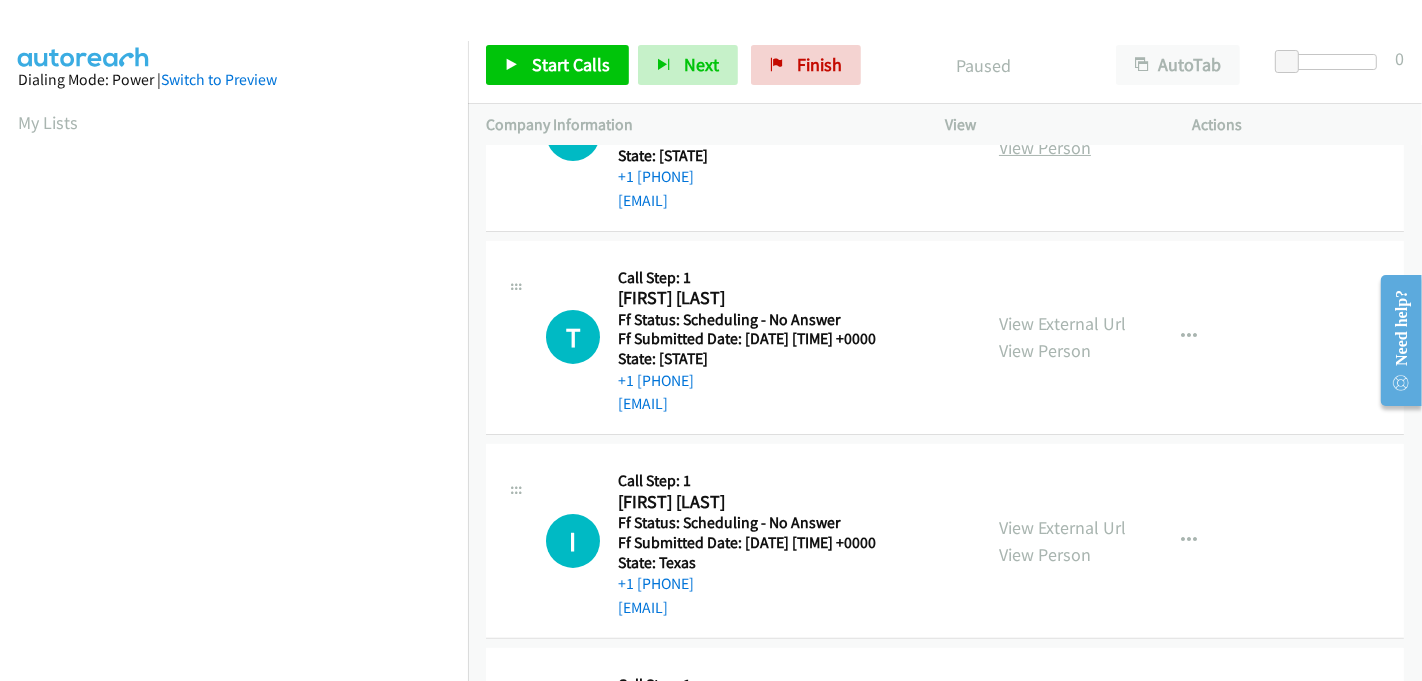scroll, scrollTop: 333, scrollLeft: 0, axis: vertical 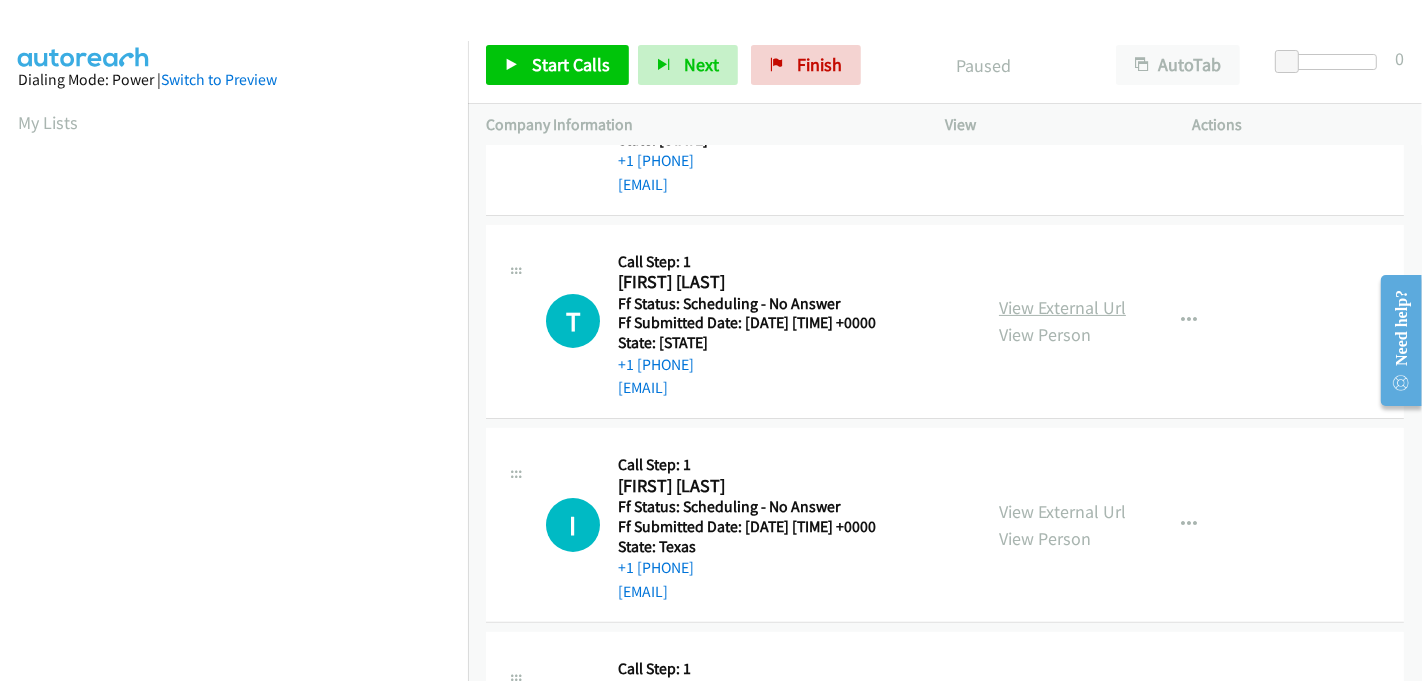 click on "View External Url" at bounding box center (1062, 307) 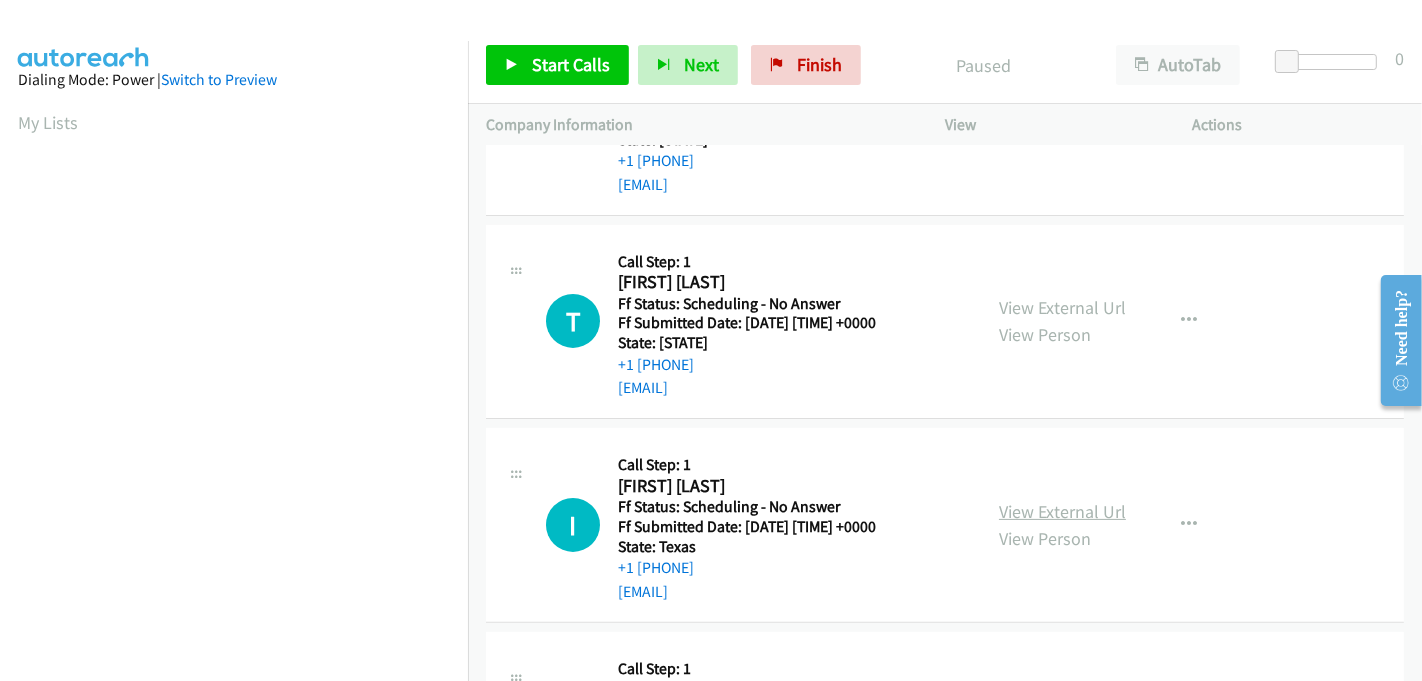 click on "View External Url" at bounding box center [1062, 511] 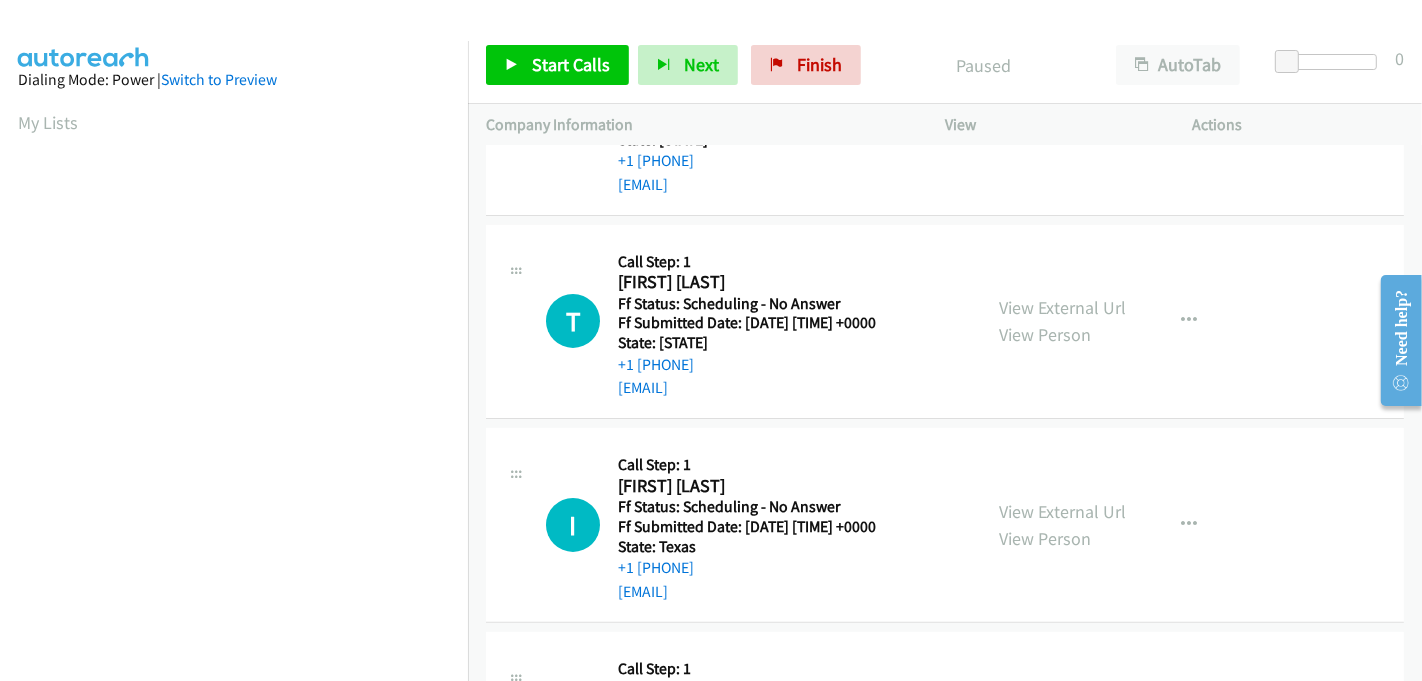 scroll, scrollTop: 555, scrollLeft: 0, axis: vertical 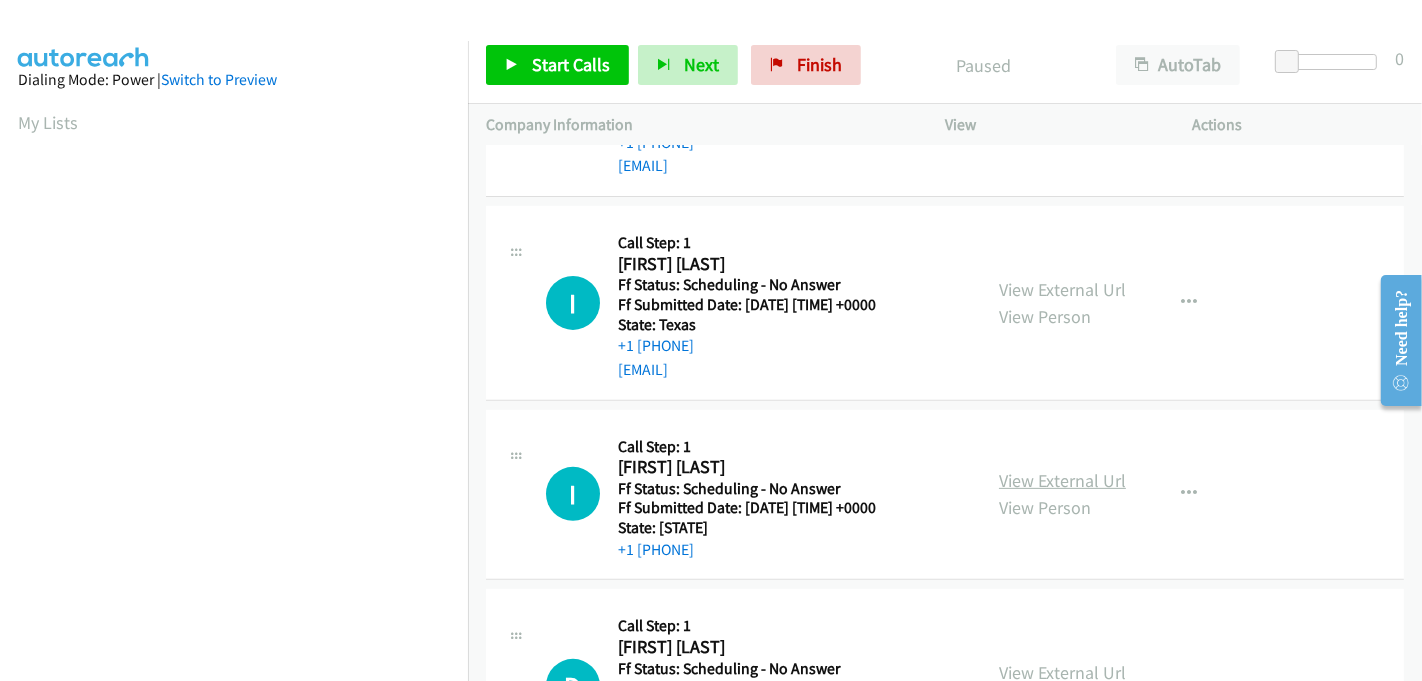 click on "View External Url" at bounding box center [1062, 480] 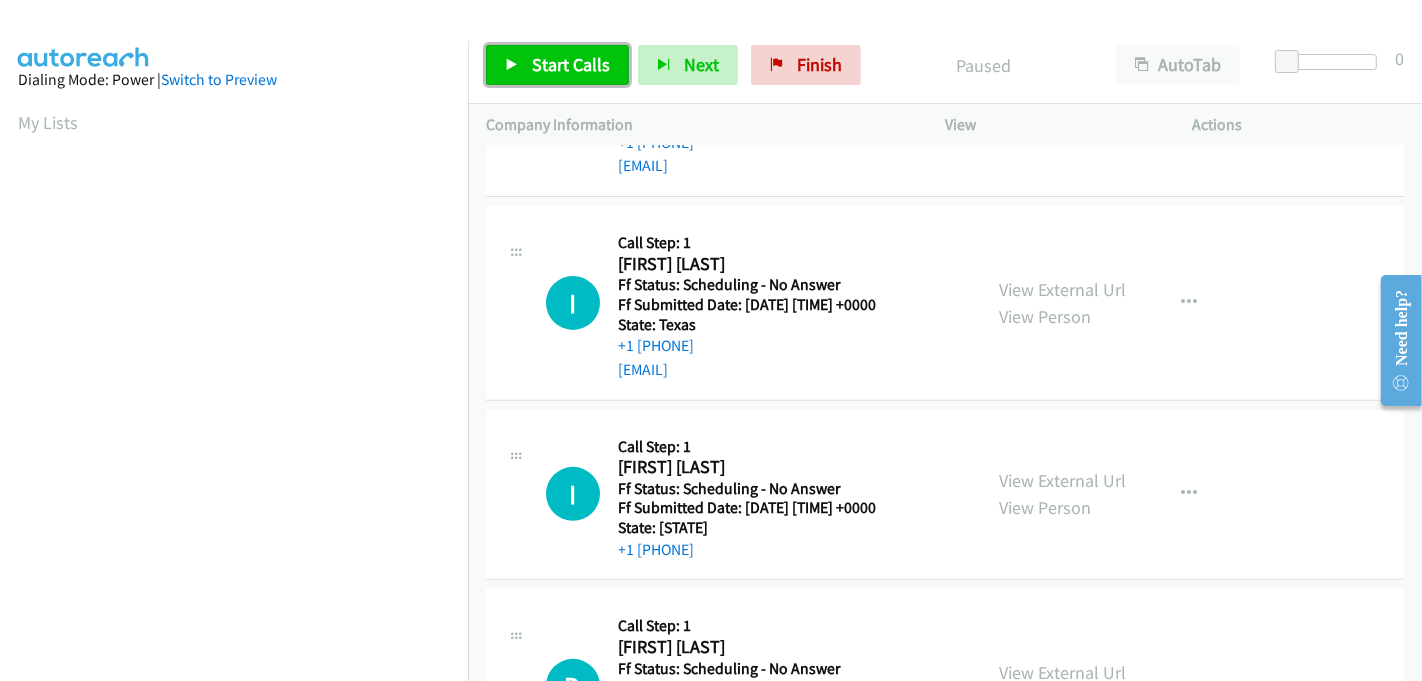 click on "Start Calls" at bounding box center (571, 64) 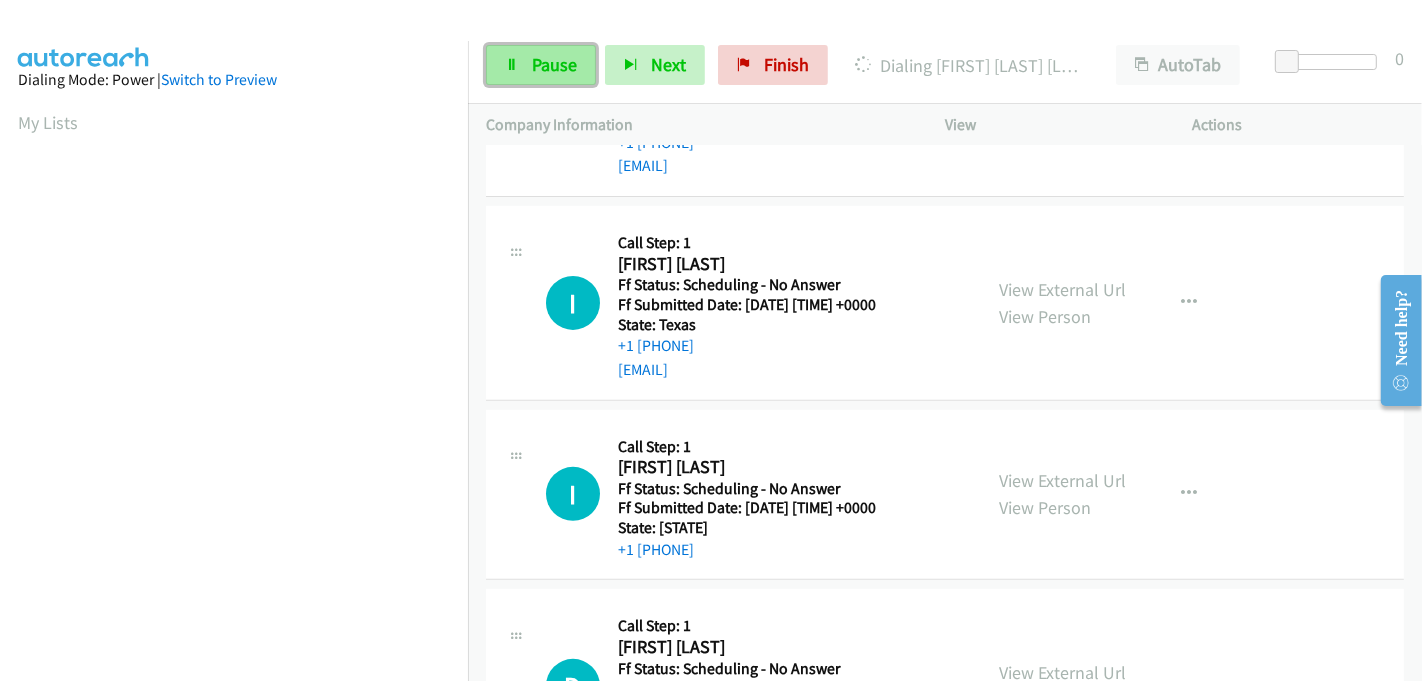 click on "Pause" at bounding box center [554, 64] 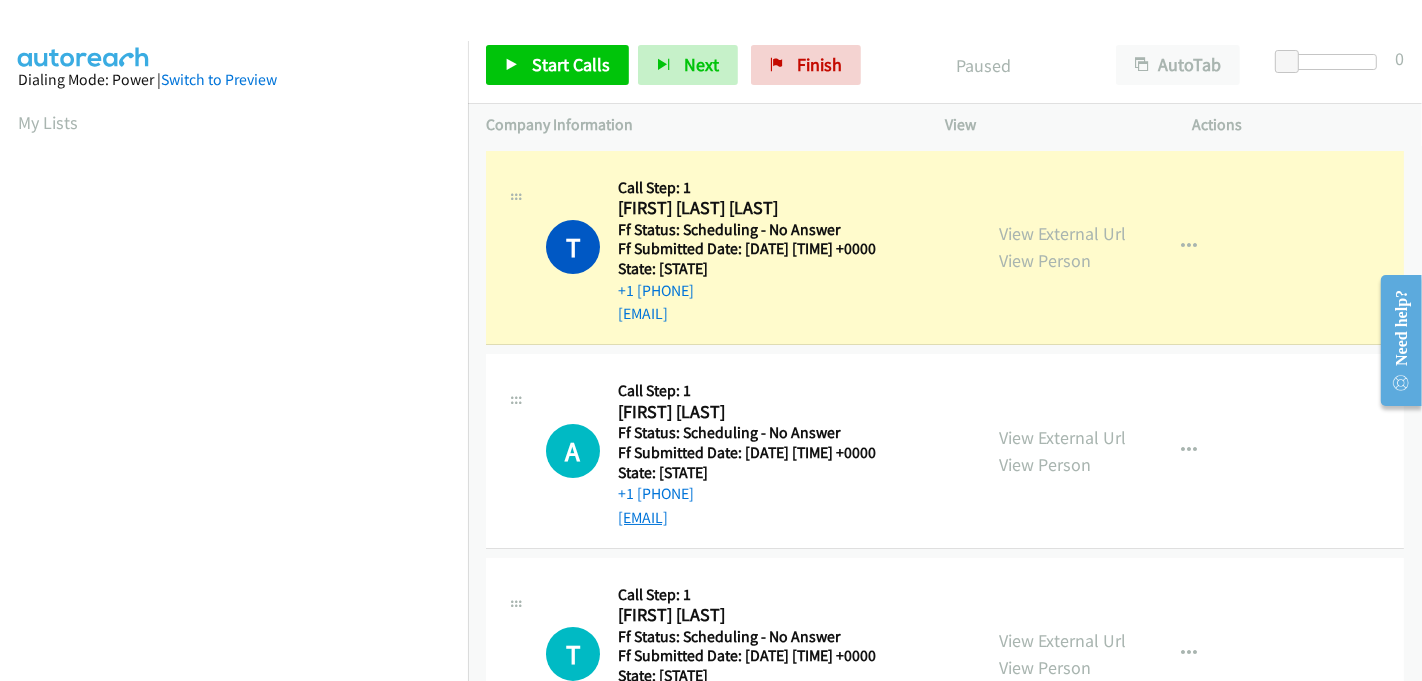 scroll, scrollTop: 0, scrollLeft: 0, axis: both 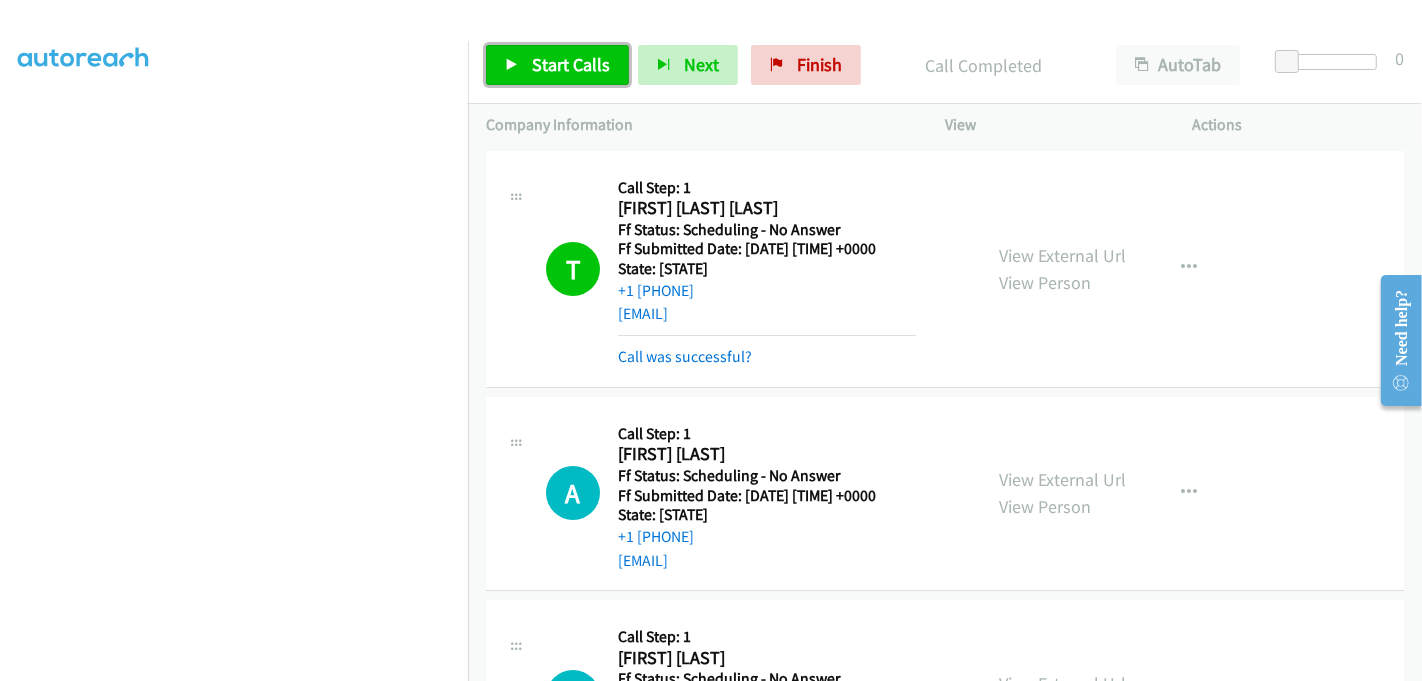 click on "Start Calls" at bounding box center [571, 64] 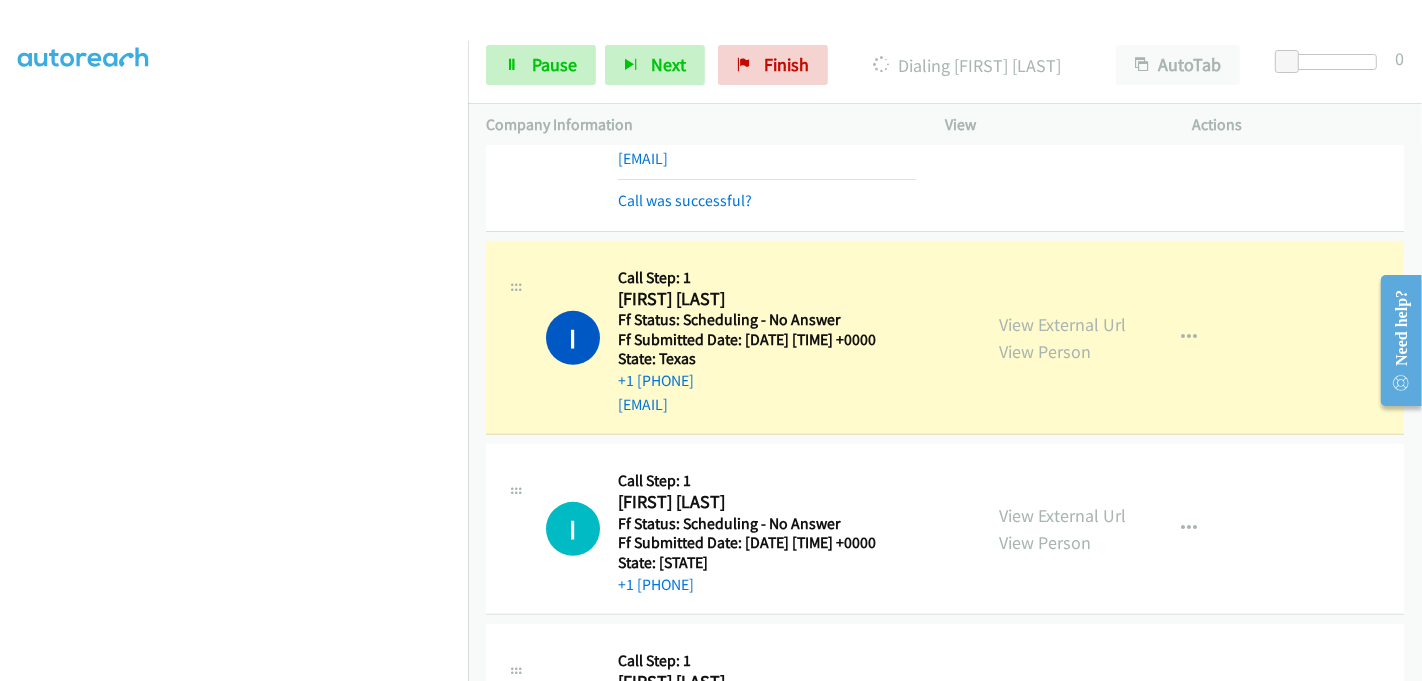 scroll, scrollTop: 777, scrollLeft: 0, axis: vertical 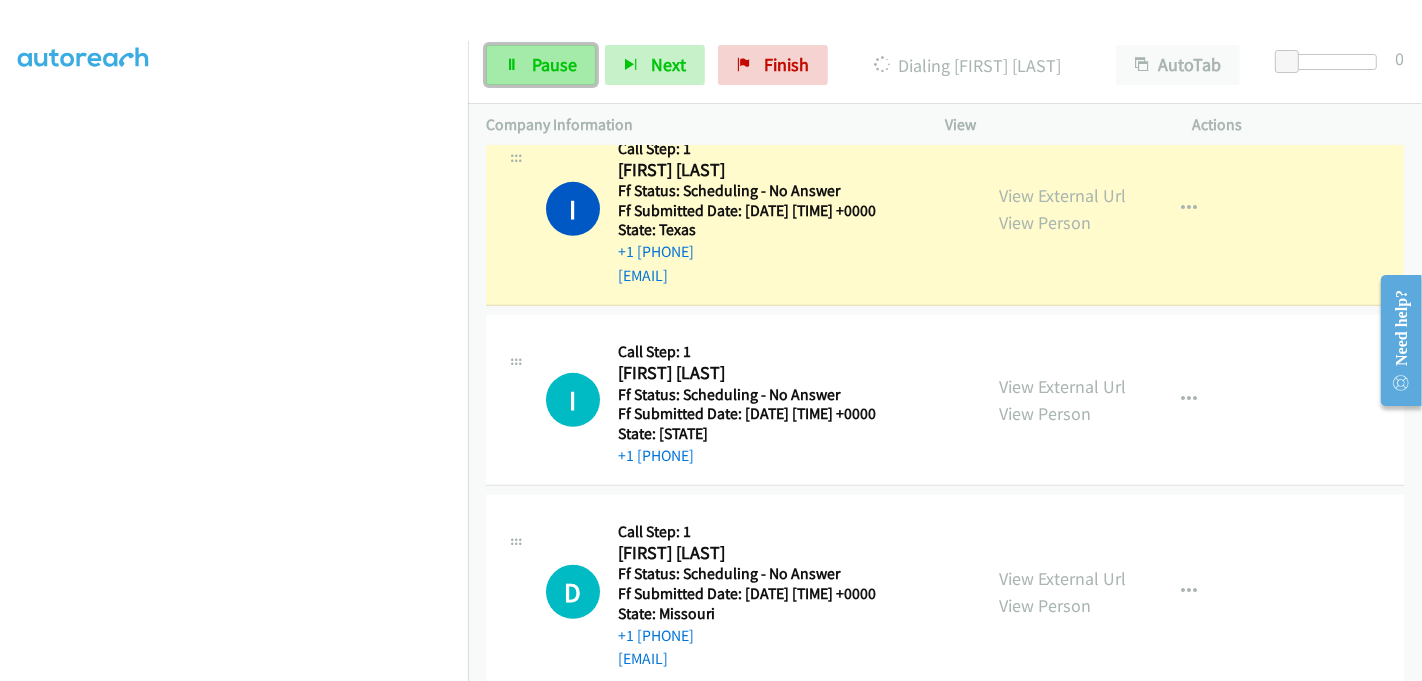 click on "Pause" at bounding box center [554, 64] 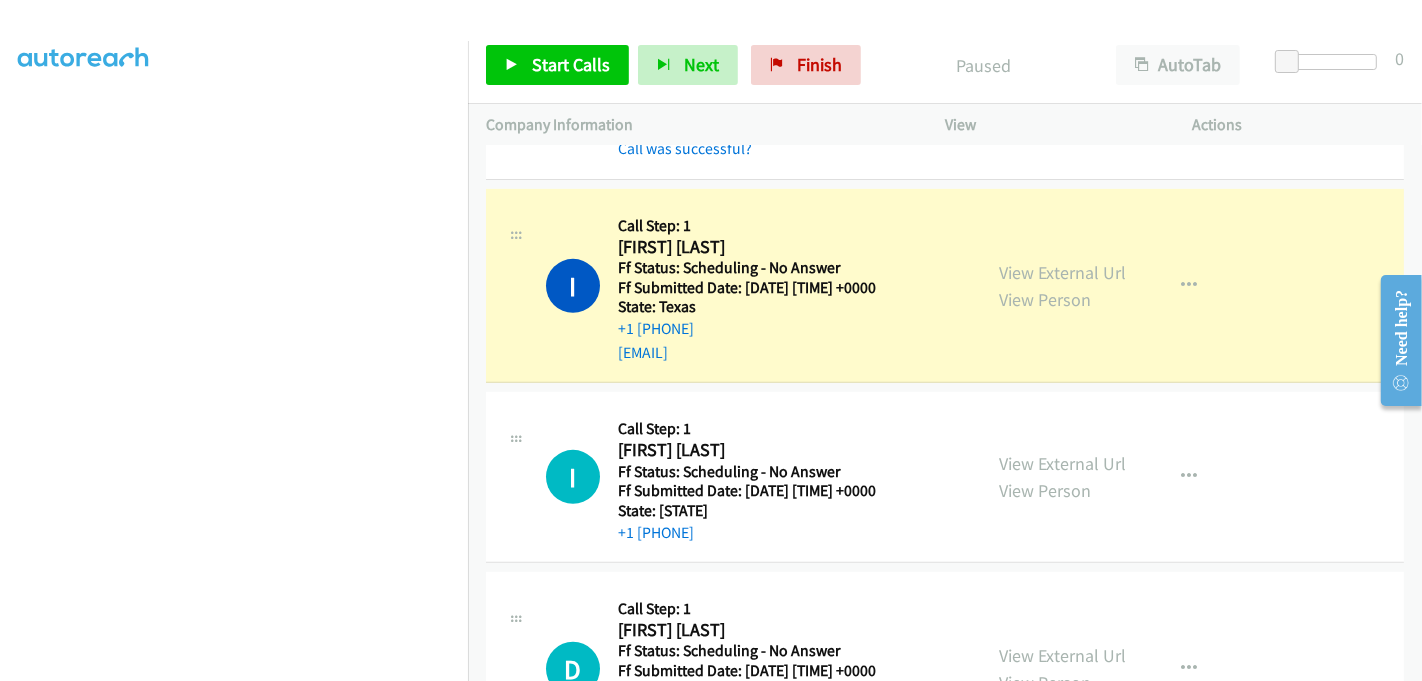 scroll, scrollTop: 666, scrollLeft: 0, axis: vertical 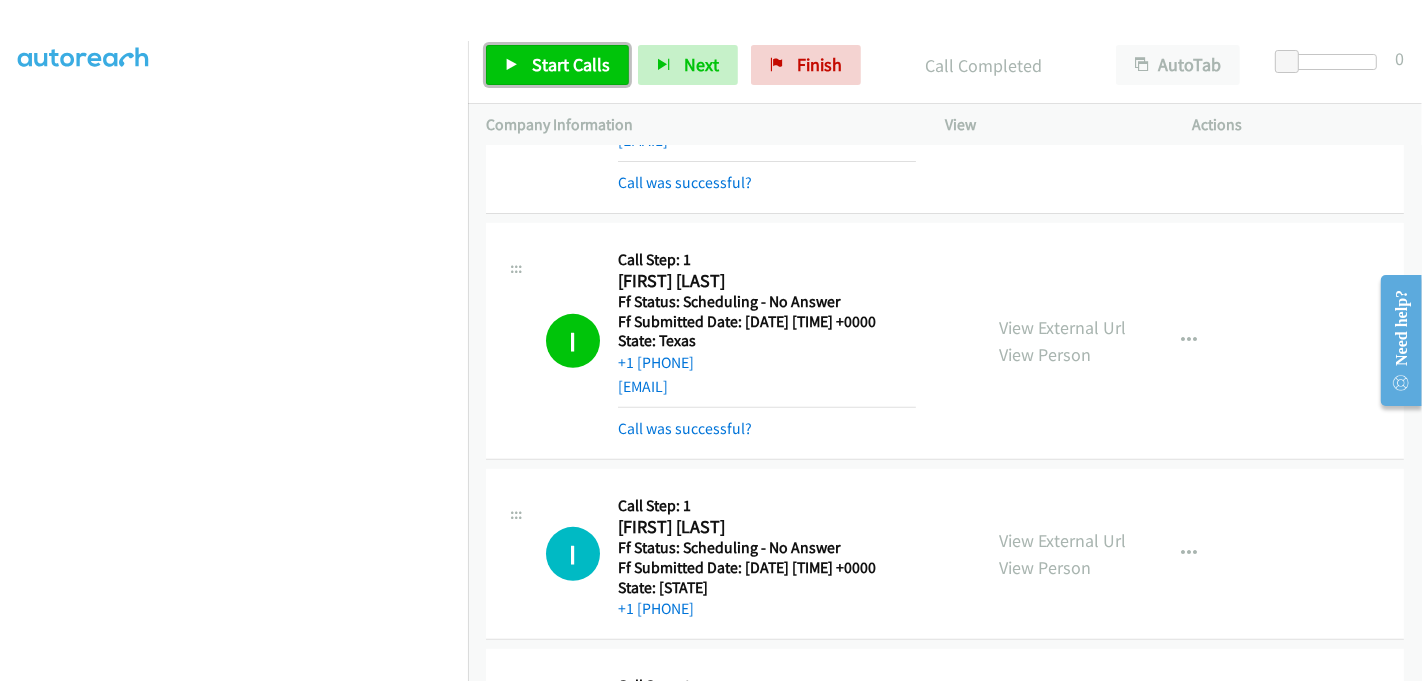 click on "Start Calls" at bounding box center (571, 64) 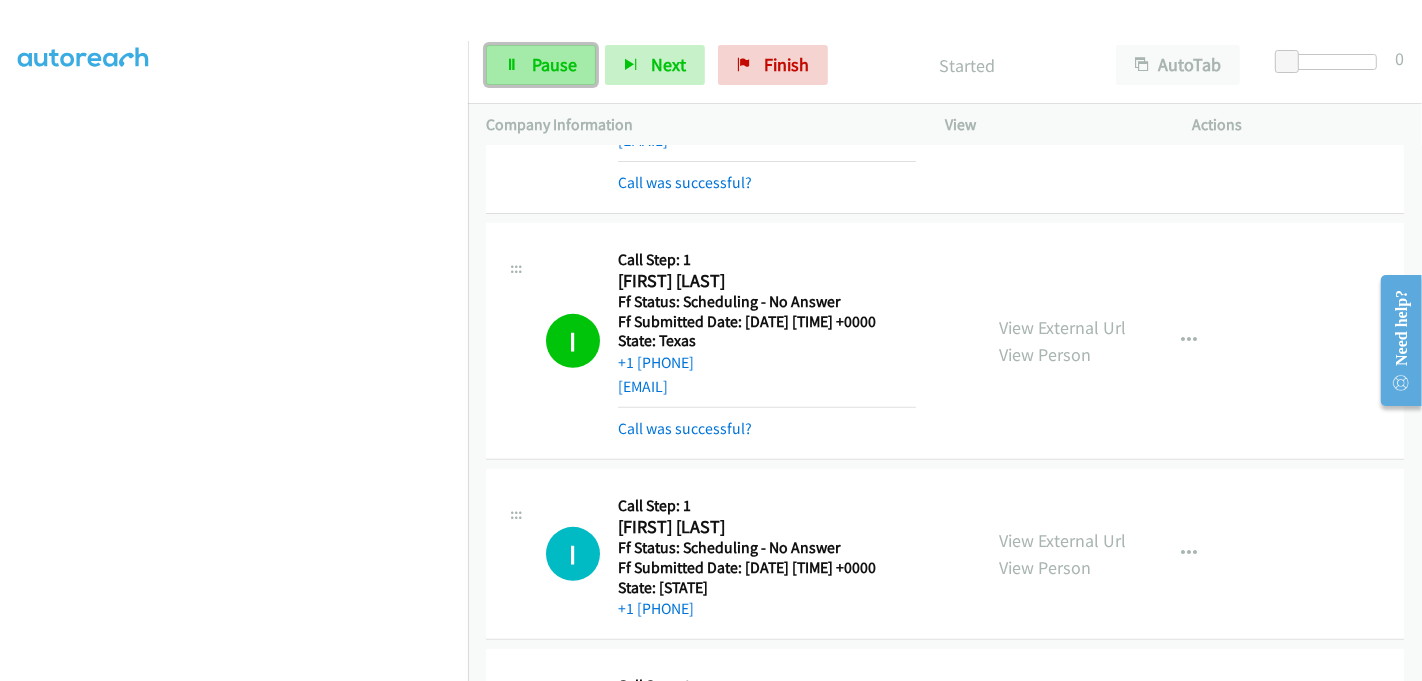 click on "Pause" at bounding box center (554, 64) 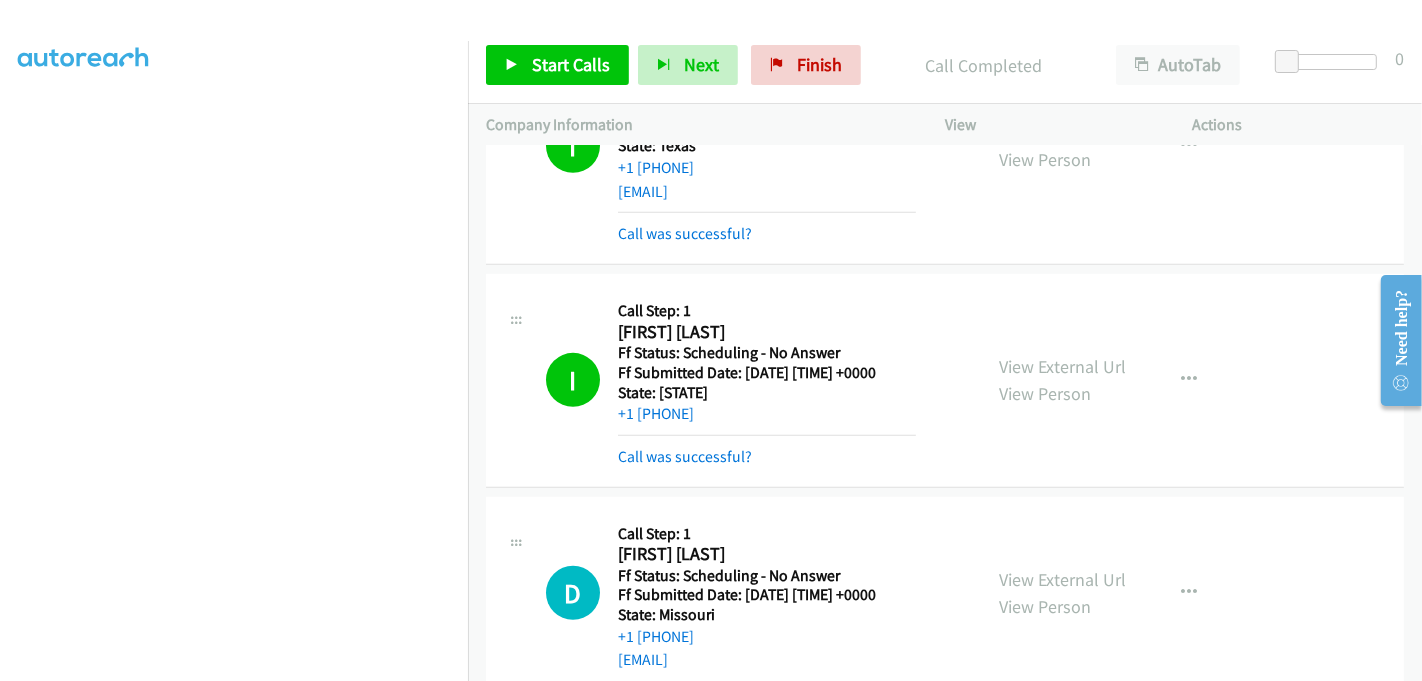 scroll, scrollTop: 1000, scrollLeft: 0, axis: vertical 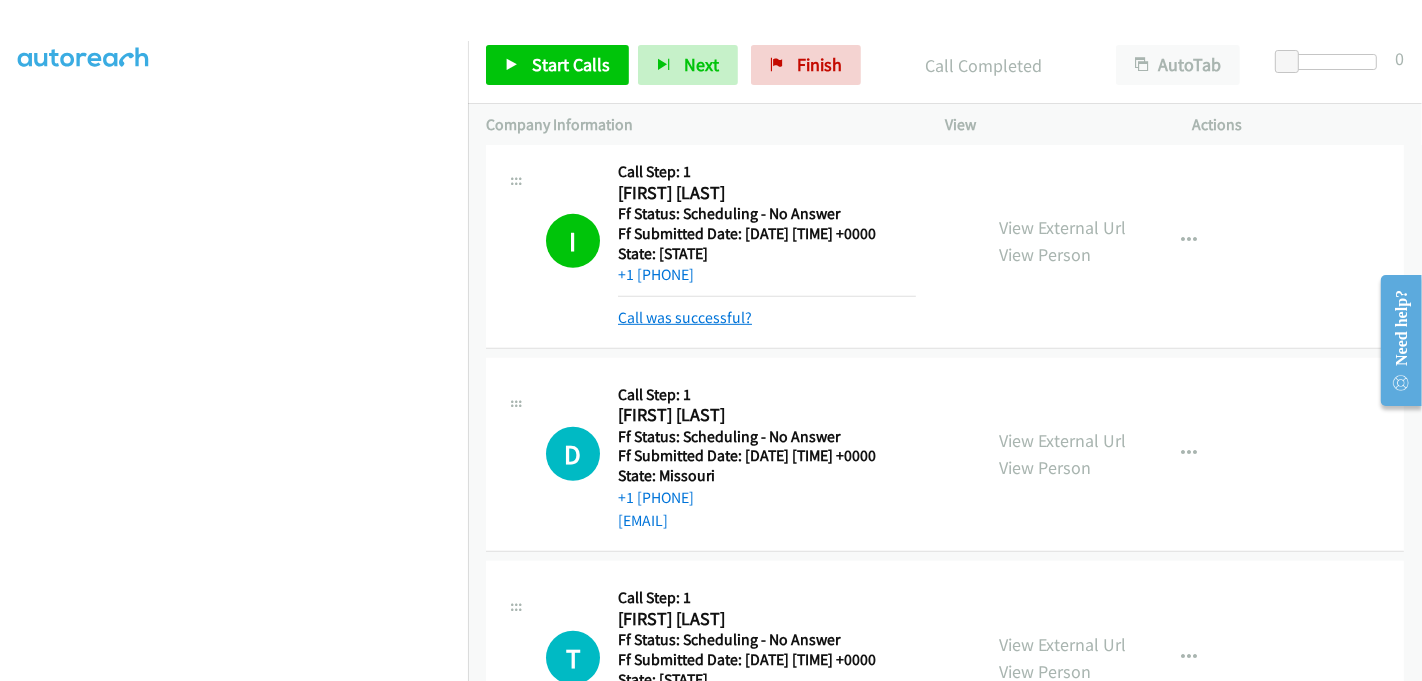 click on "Call was successful?" at bounding box center [685, 317] 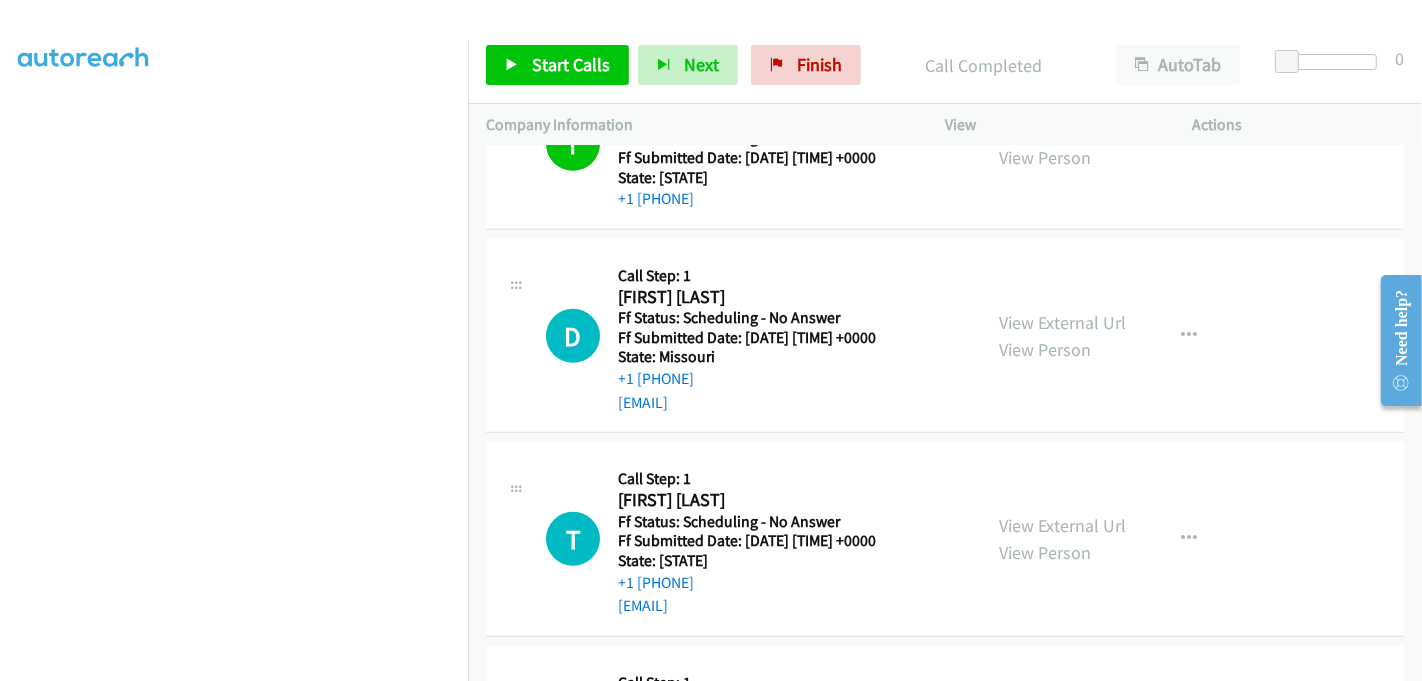 scroll, scrollTop: 1111, scrollLeft: 0, axis: vertical 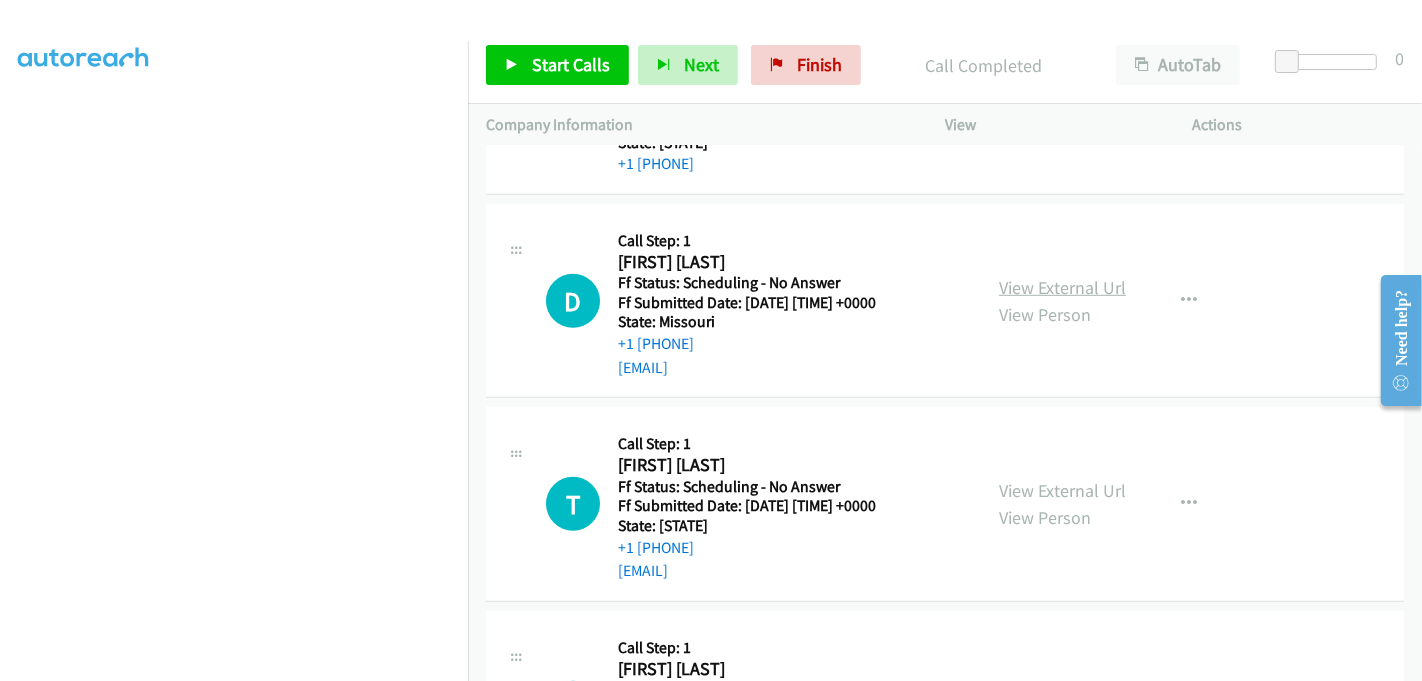 click on "View External Url" at bounding box center [1062, 287] 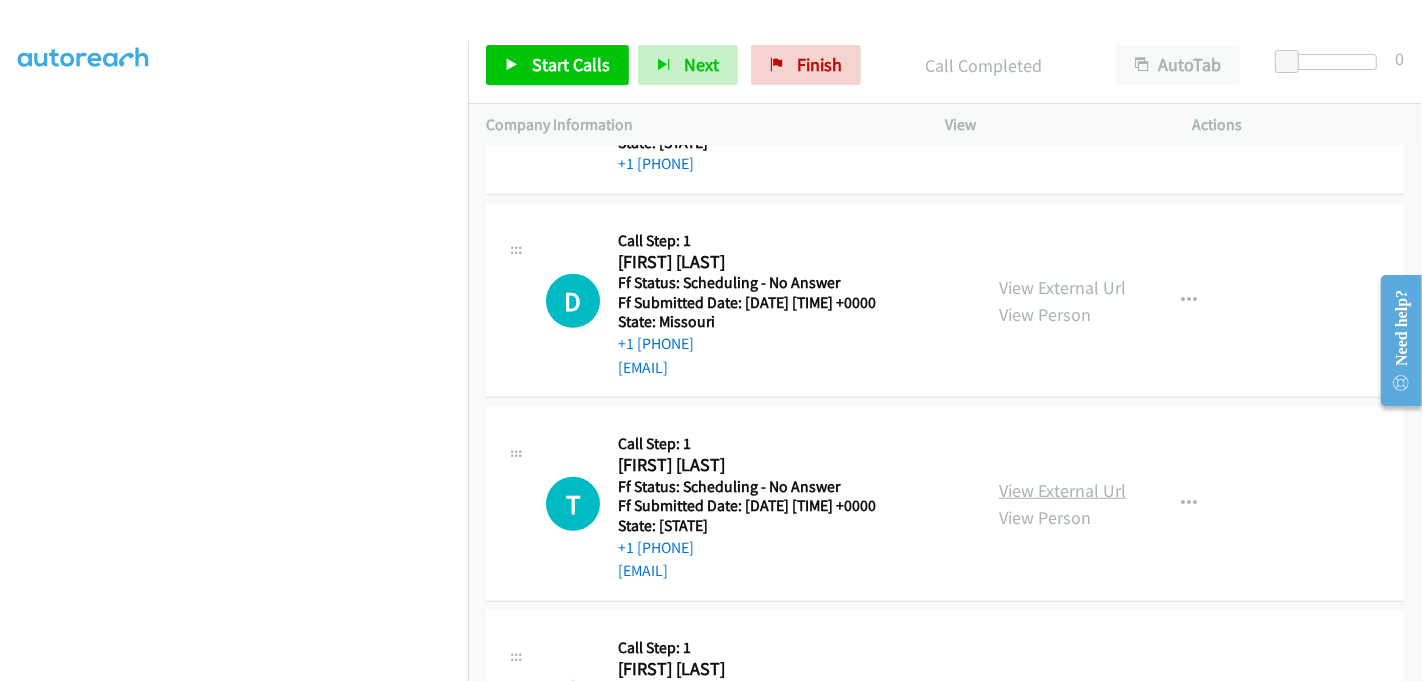 click on "View External Url" at bounding box center (1062, 490) 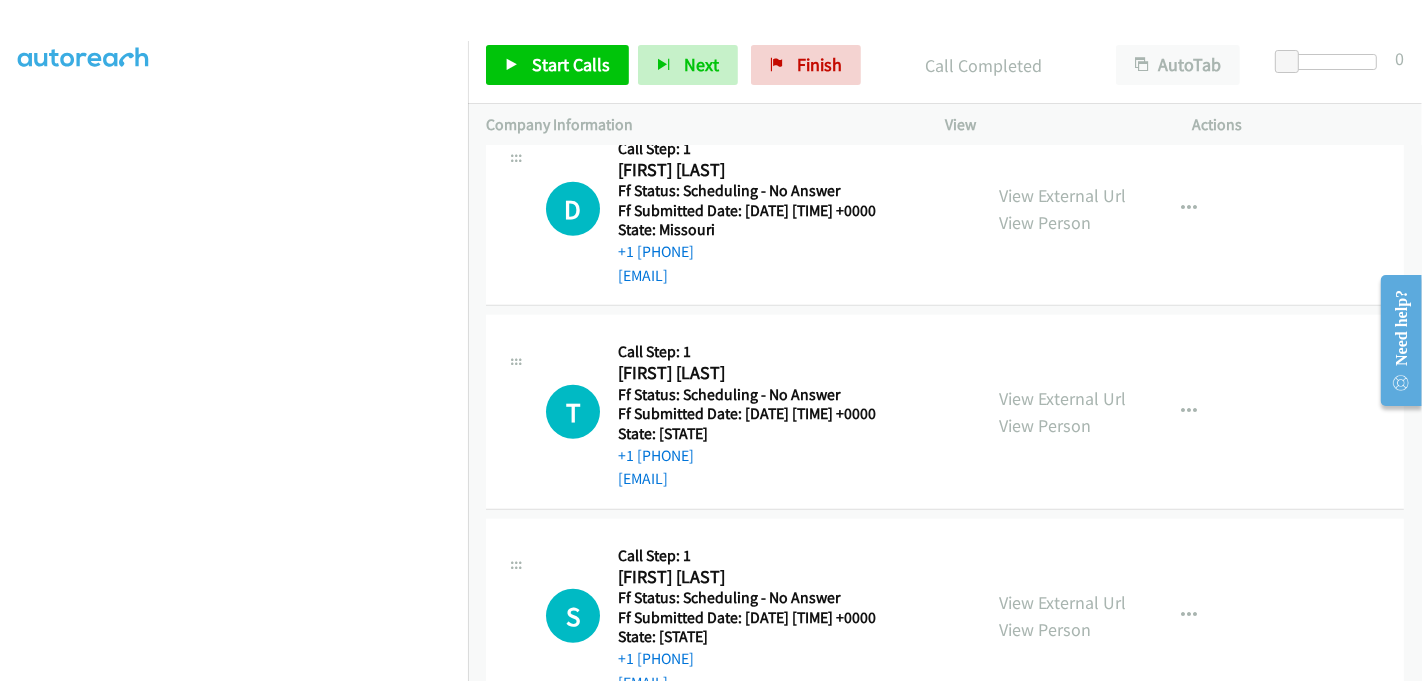 scroll, scrollTop: 1333, scrollLeft: 0, axis: vertical 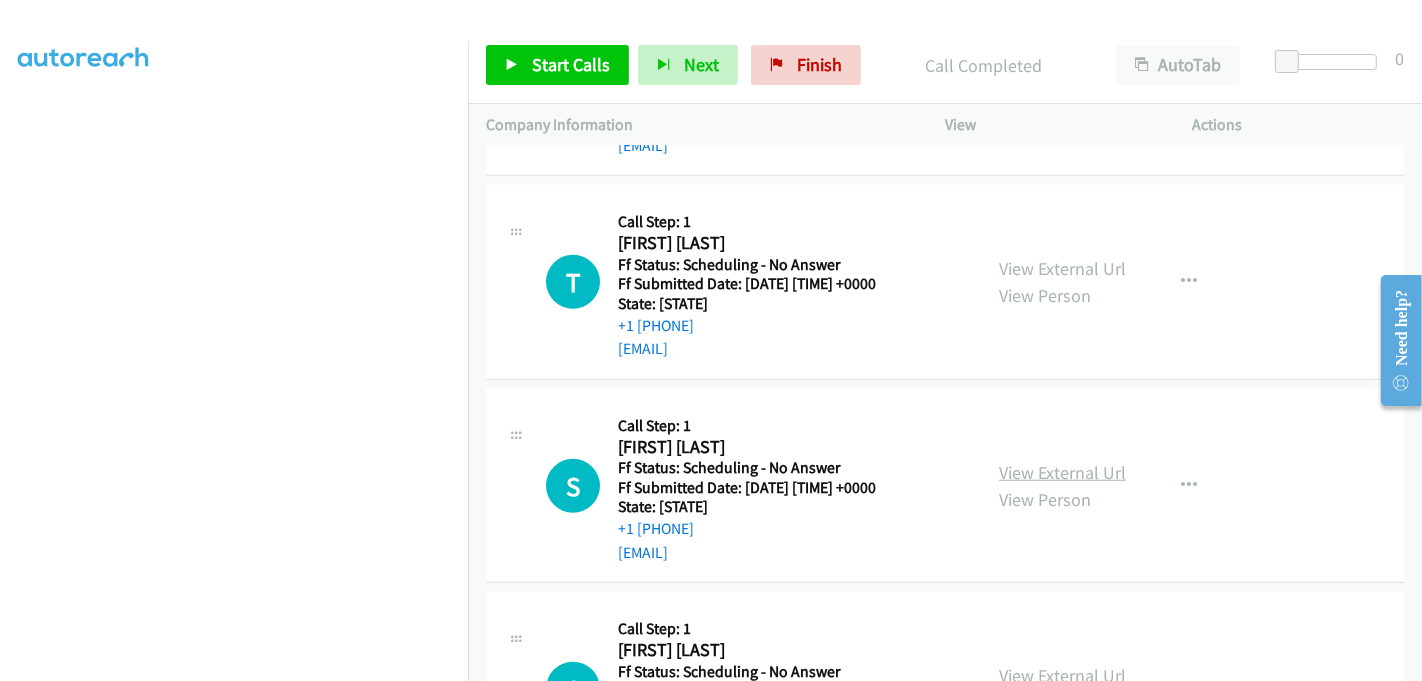 click on "View External Url" at bounding box center (1062, 472) 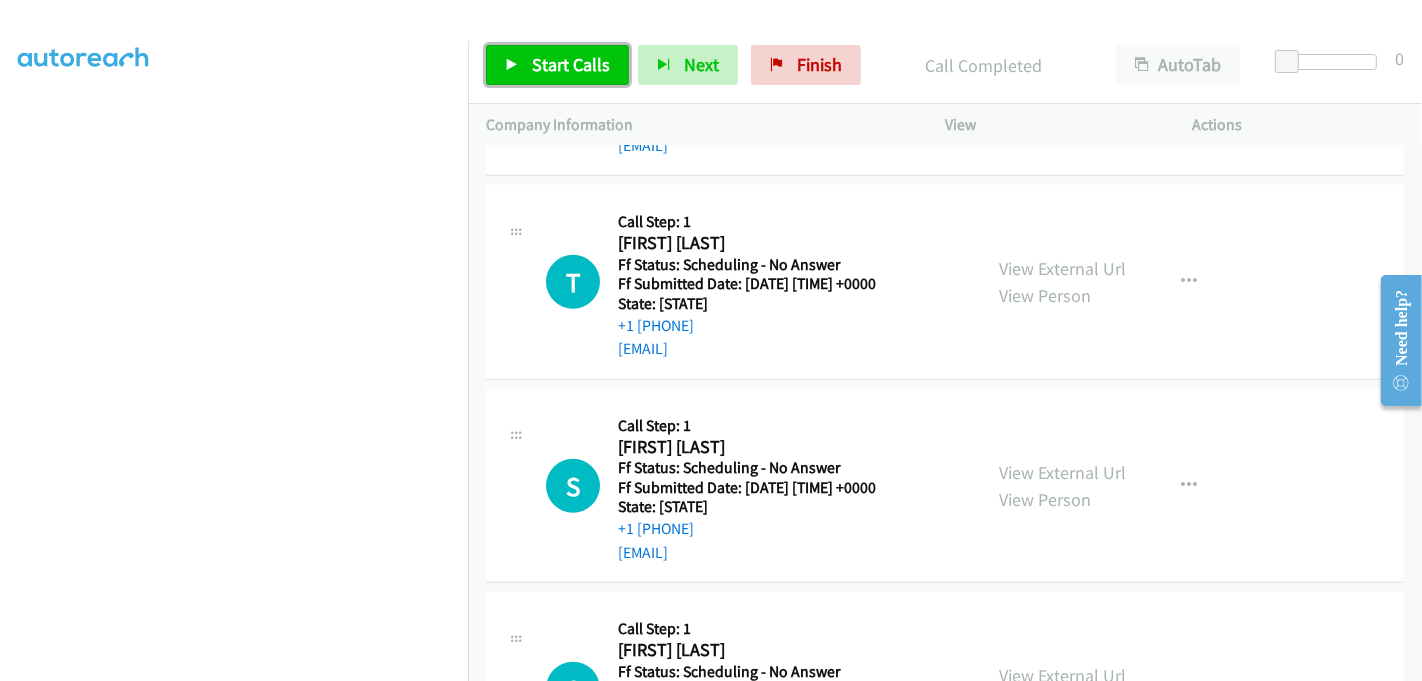 click on "Start Calls" at bounding box center (571, 64) 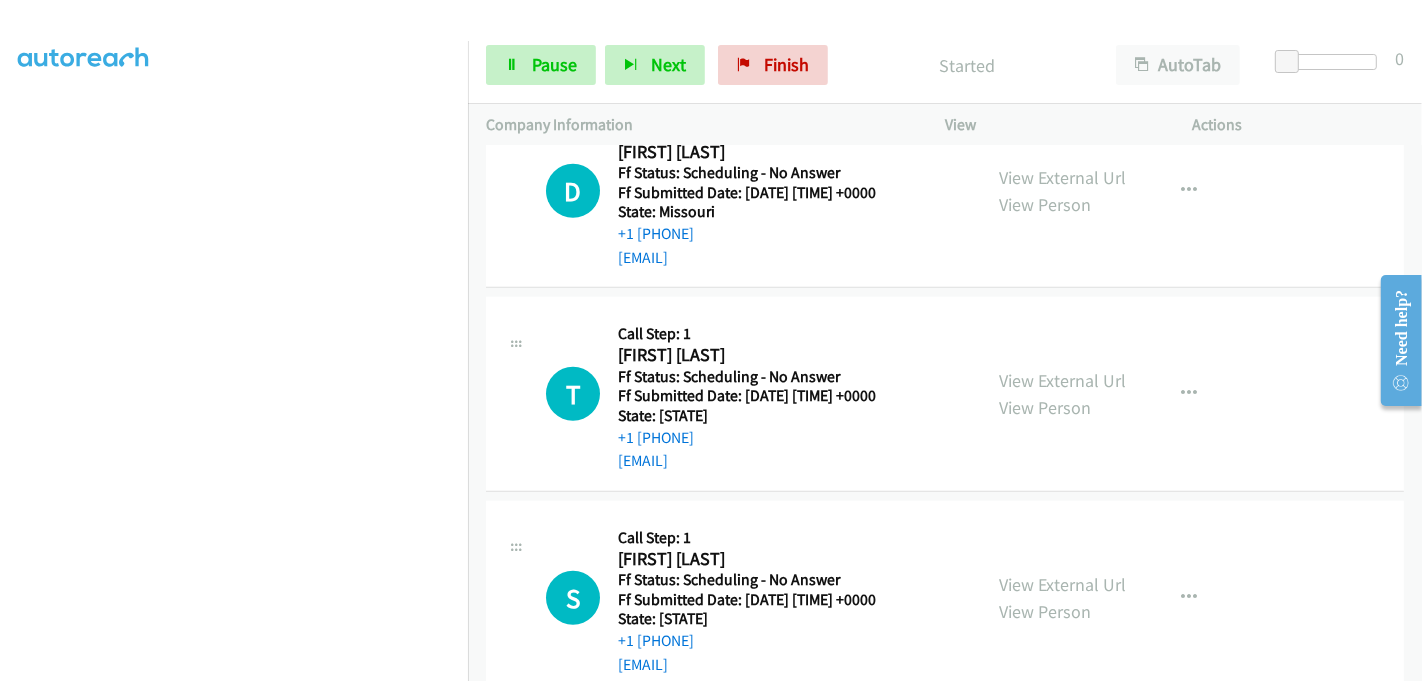 scroll, scrollTop: 1111, scrollLeft: 0, axis: vertical 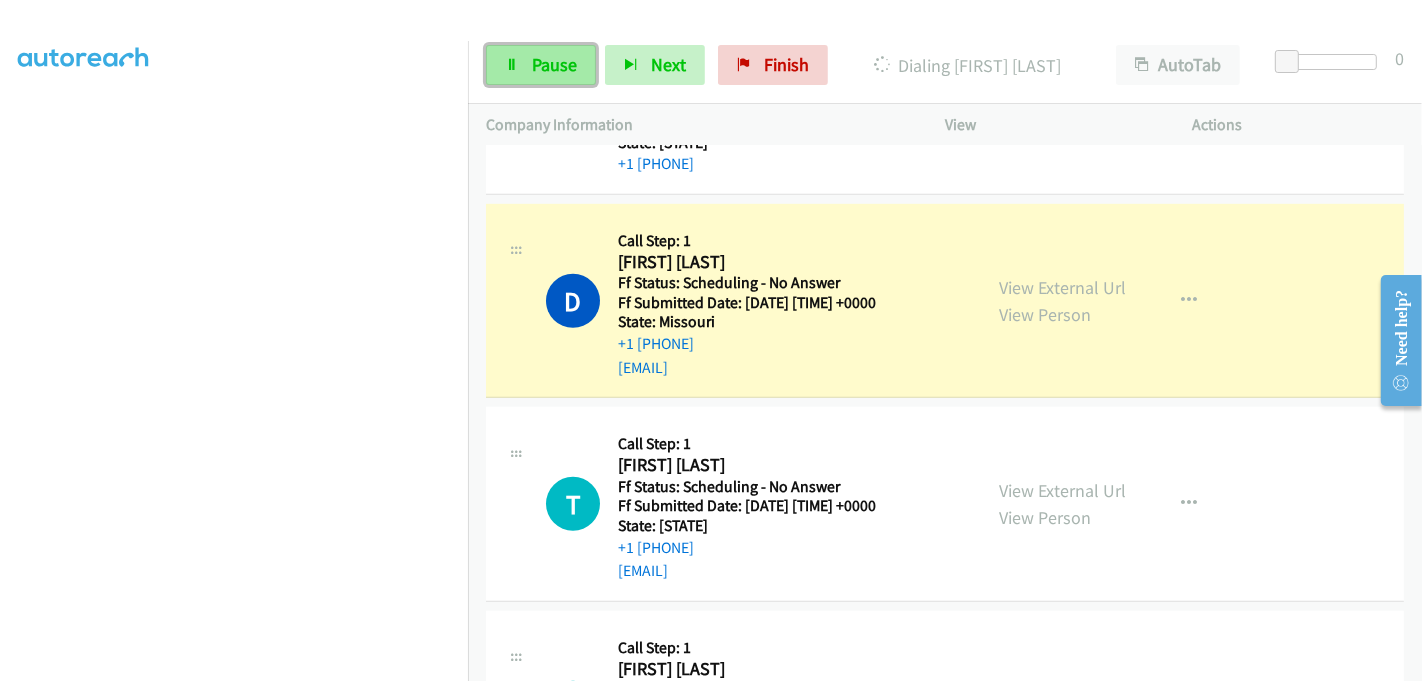 click on "Pause" at bounding box center [554, 64] 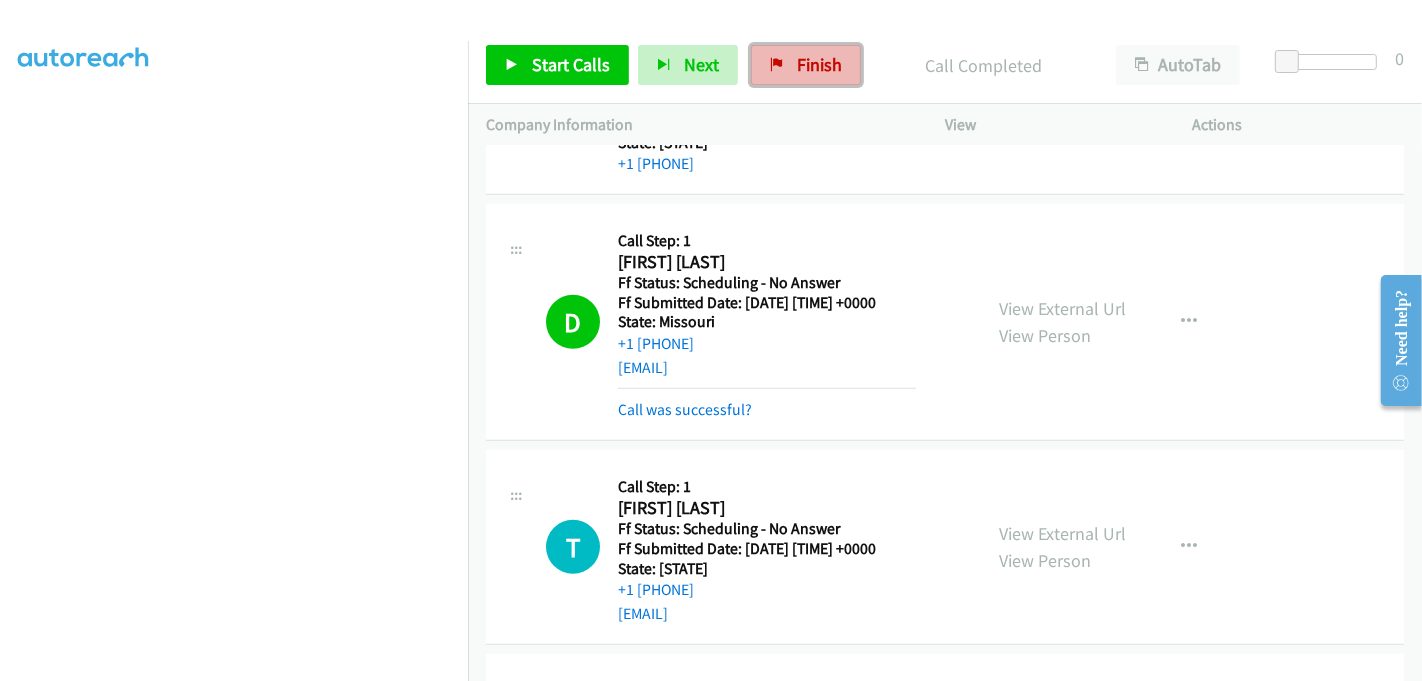 drag, startPoint x: 785, startPoint y: 75, endPoint x: 773, endPoint y: 61, distance: 18.439089 